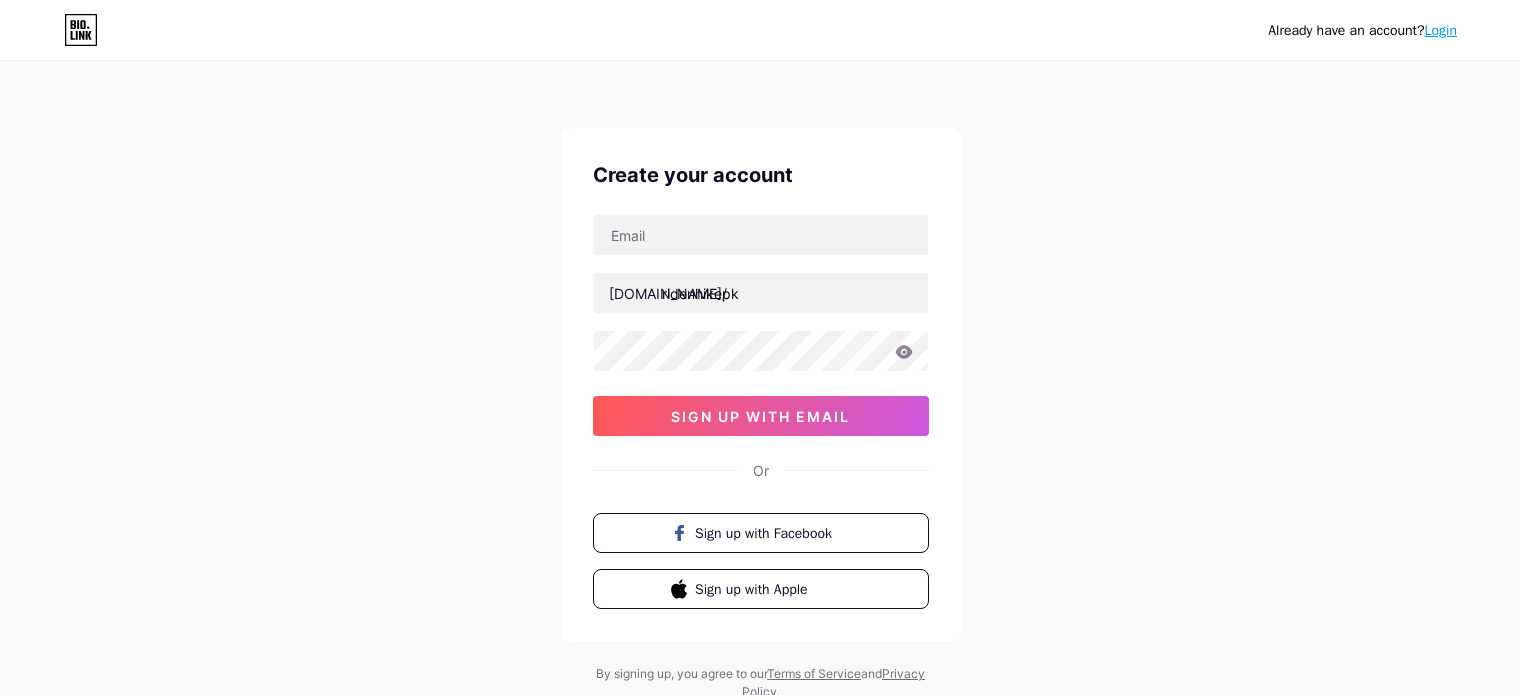 scroll, scrollTop: 0, scrollLeft: 0, axis: both 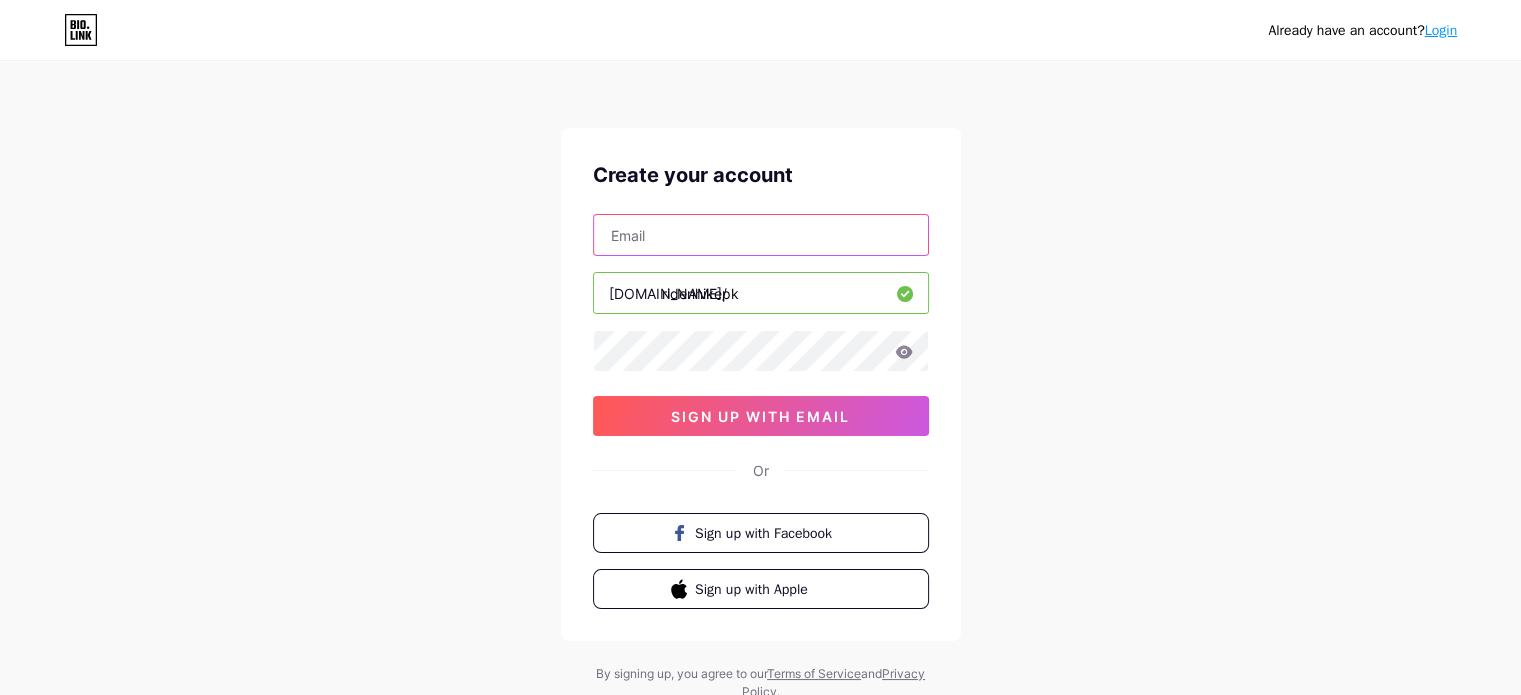 click at bounding box center (761, 235) 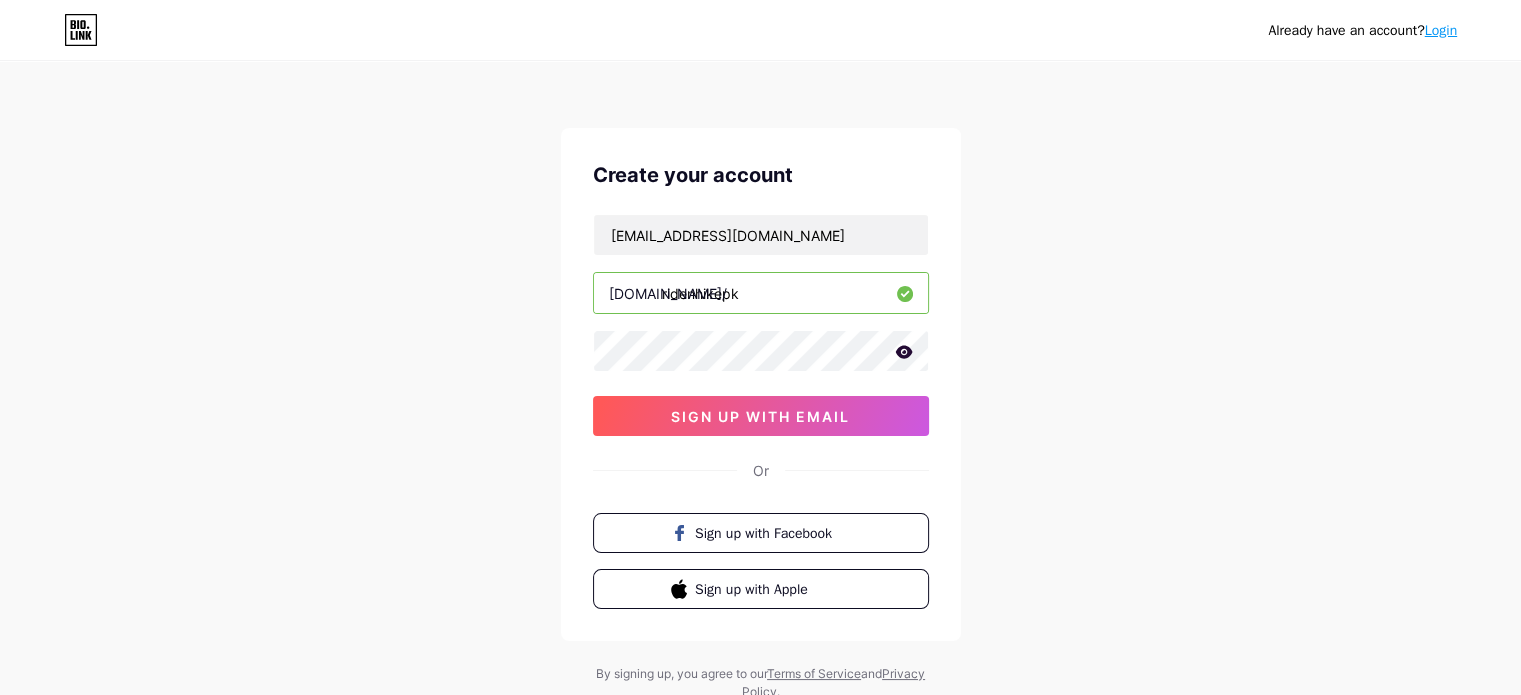 click 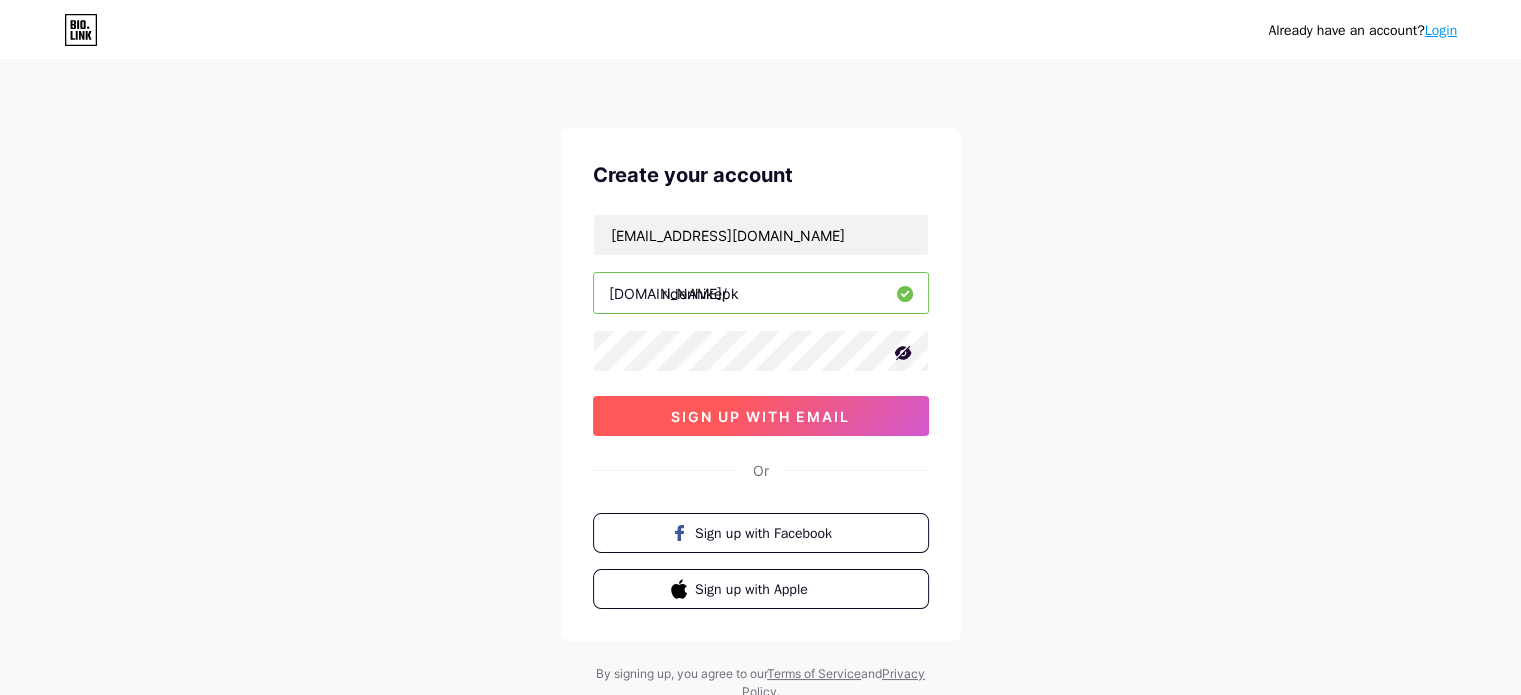 click on "sign up with email" at bounding box center [760, 416] 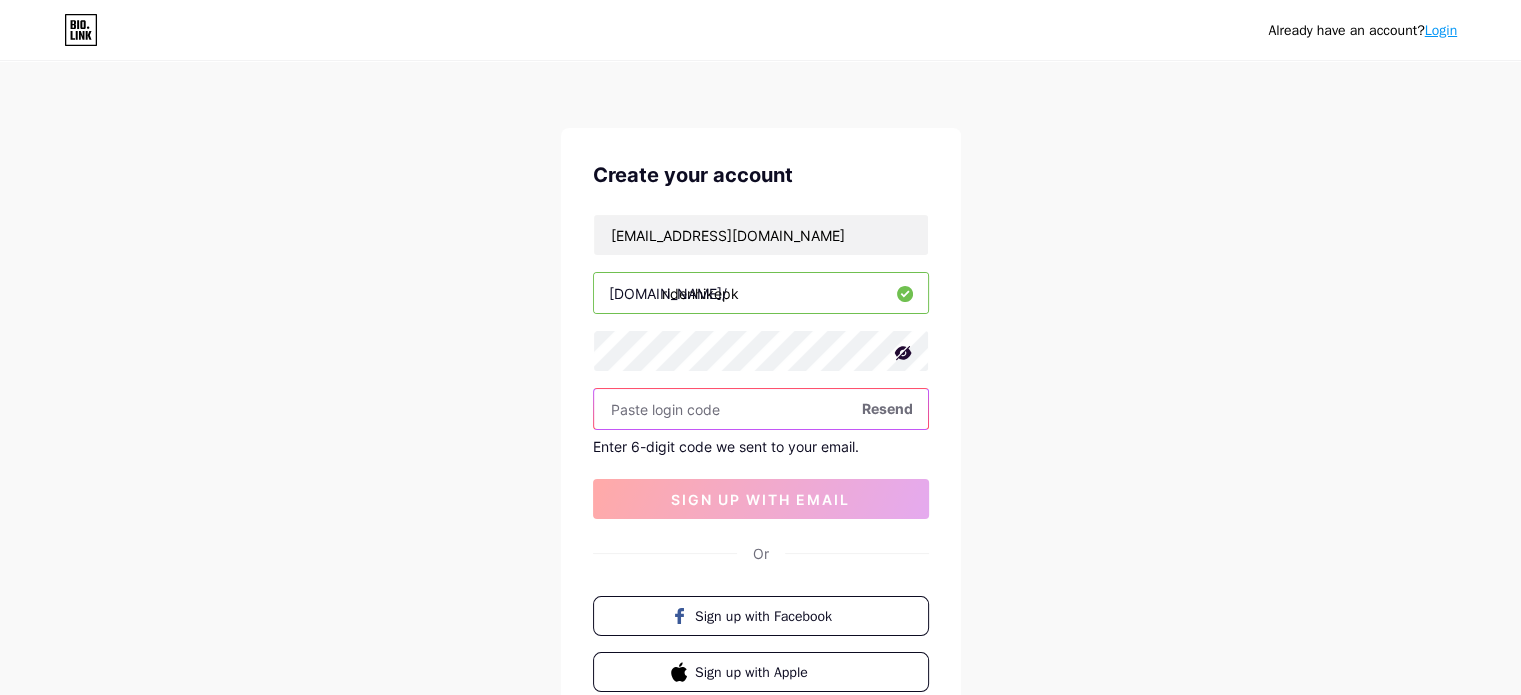 click at bounding box center [761, 409] 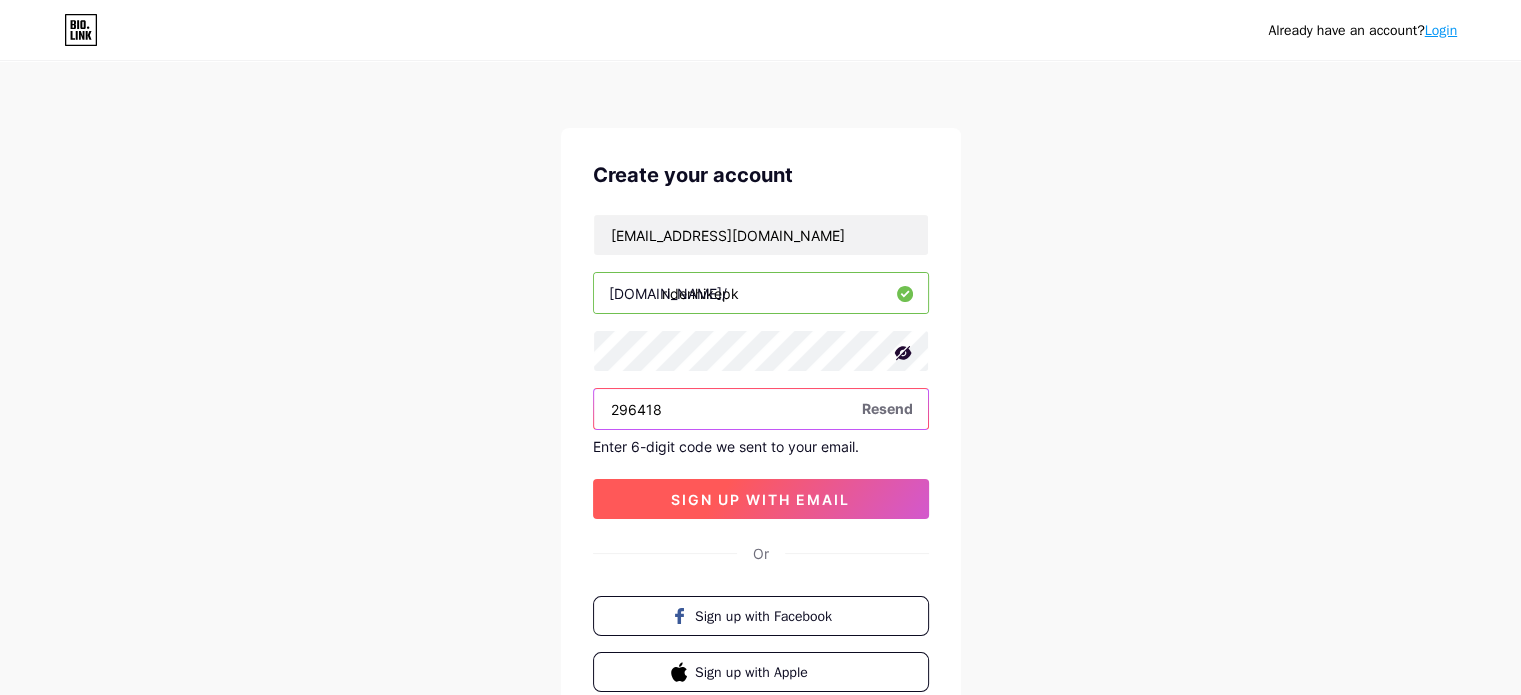type on "296418" 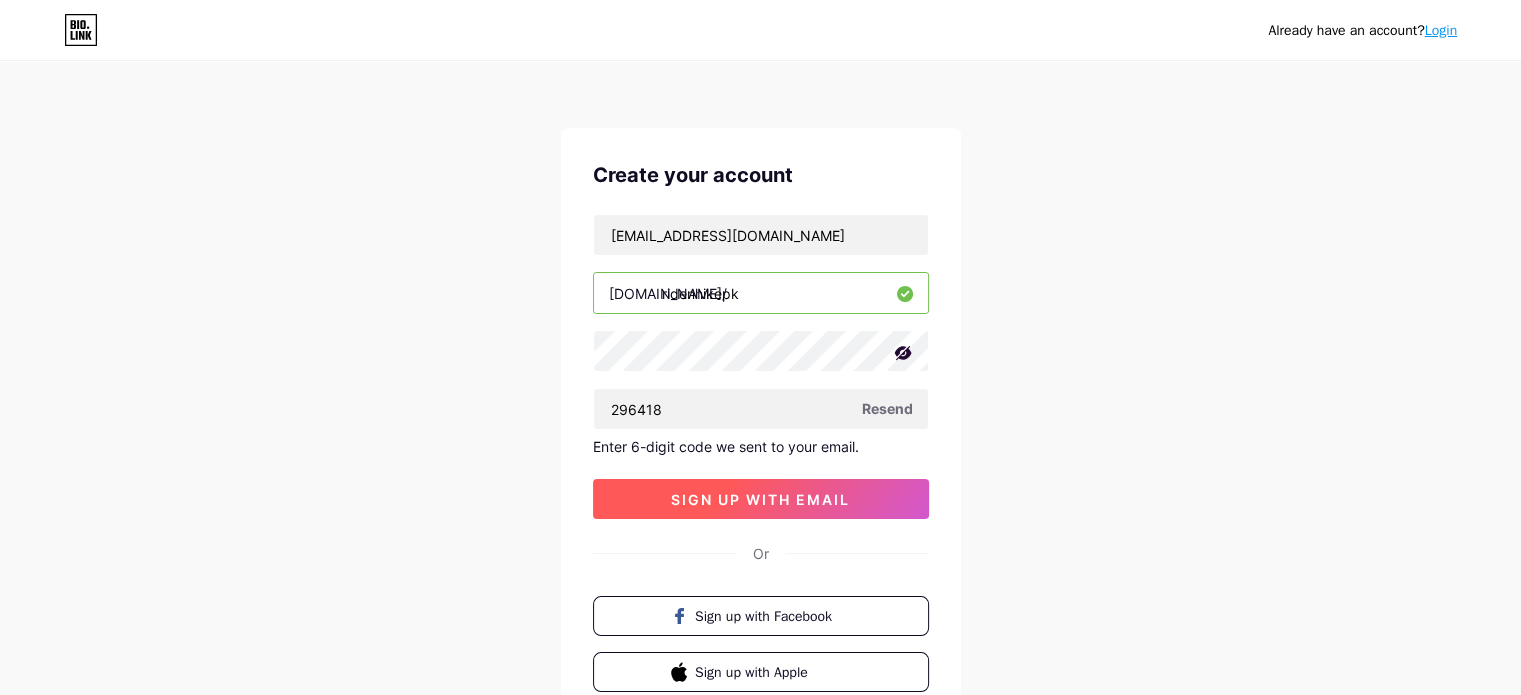 click on "sign up with email" at bounding box center [760, 499] 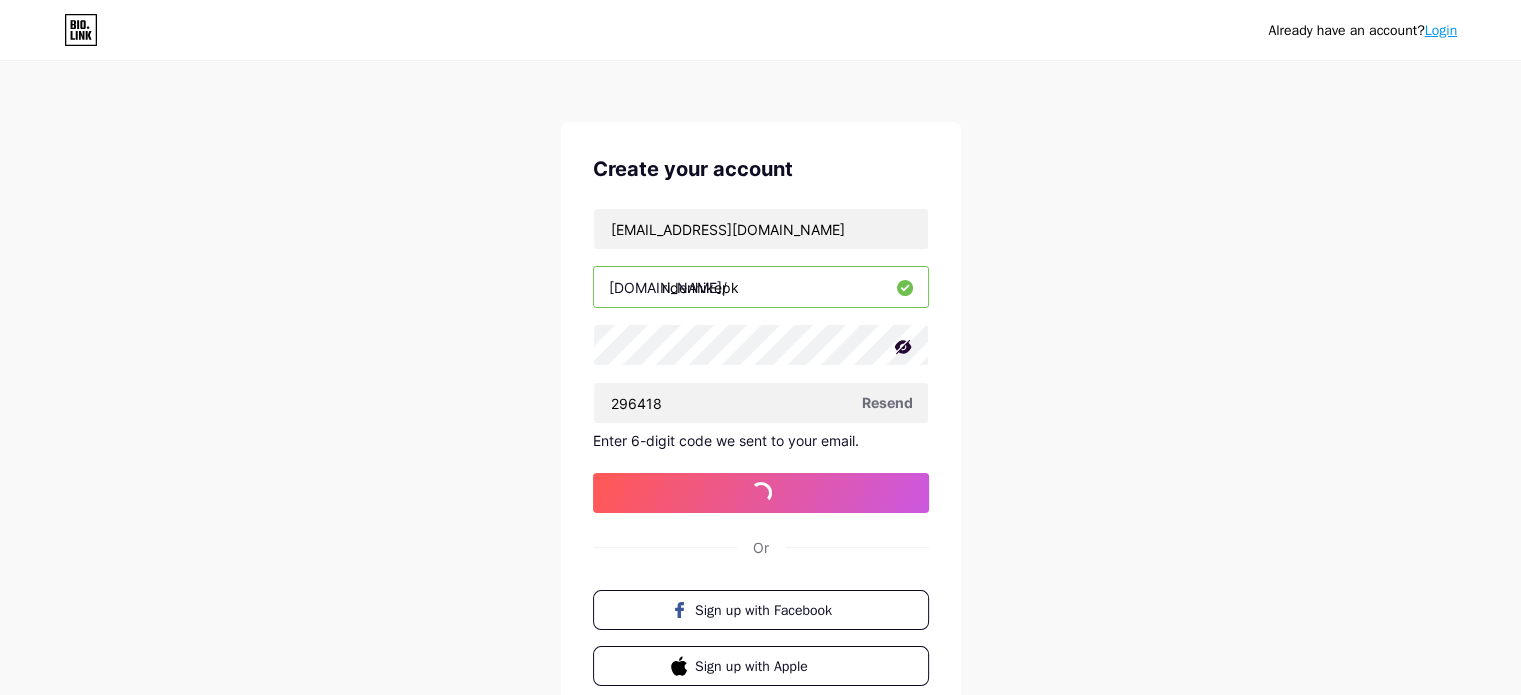 scroll, scrollTop: 0, scrollLeft: 0, axis: both 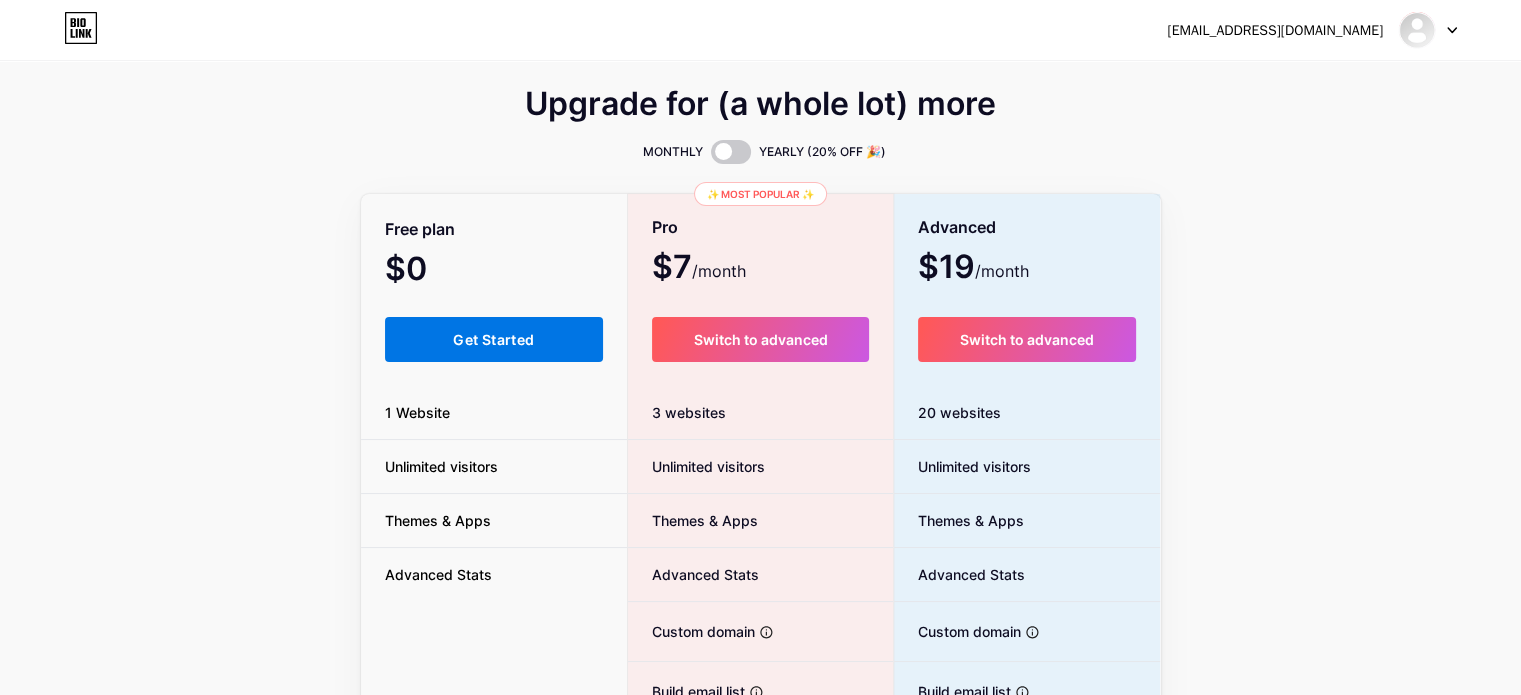 click on "Get Started" at bounding box center (493, 339) 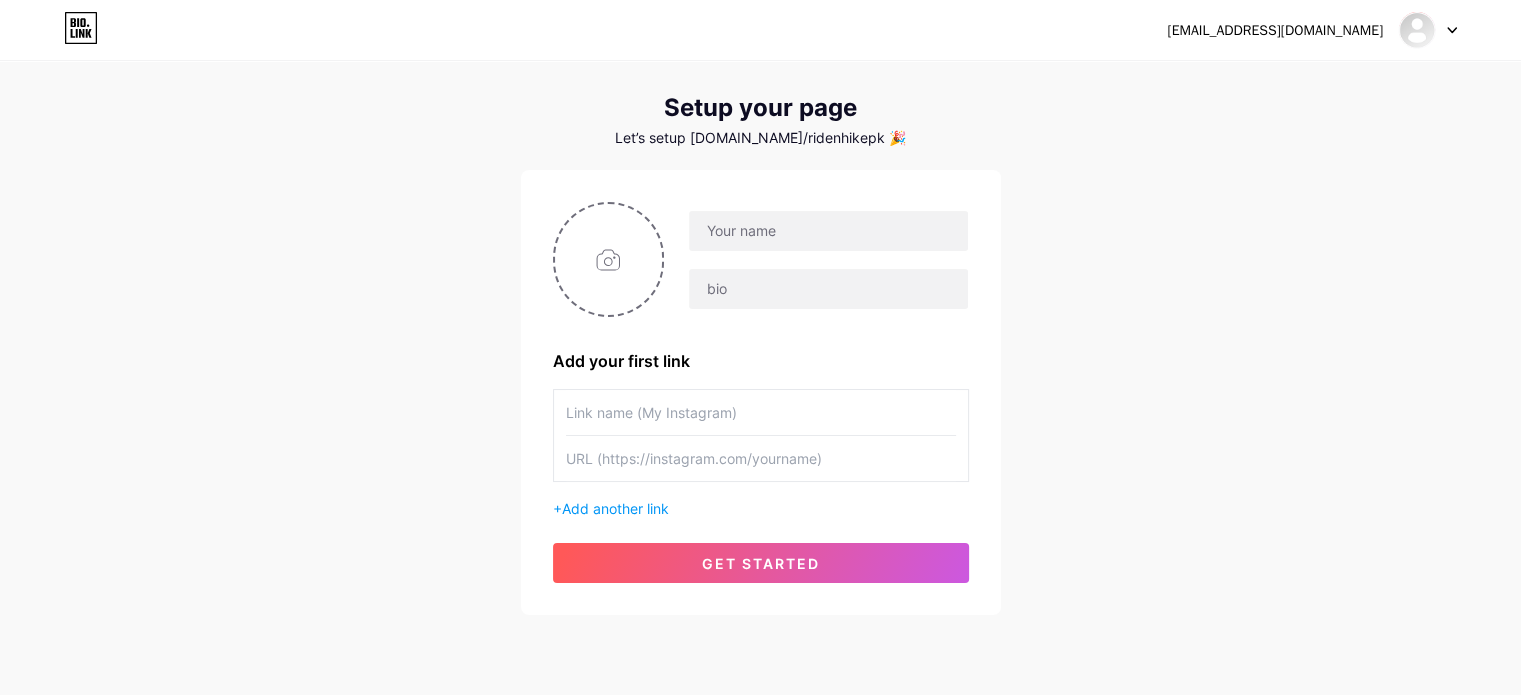 scroll, scrollTop: 0, scrollLeft: 0, axis: both 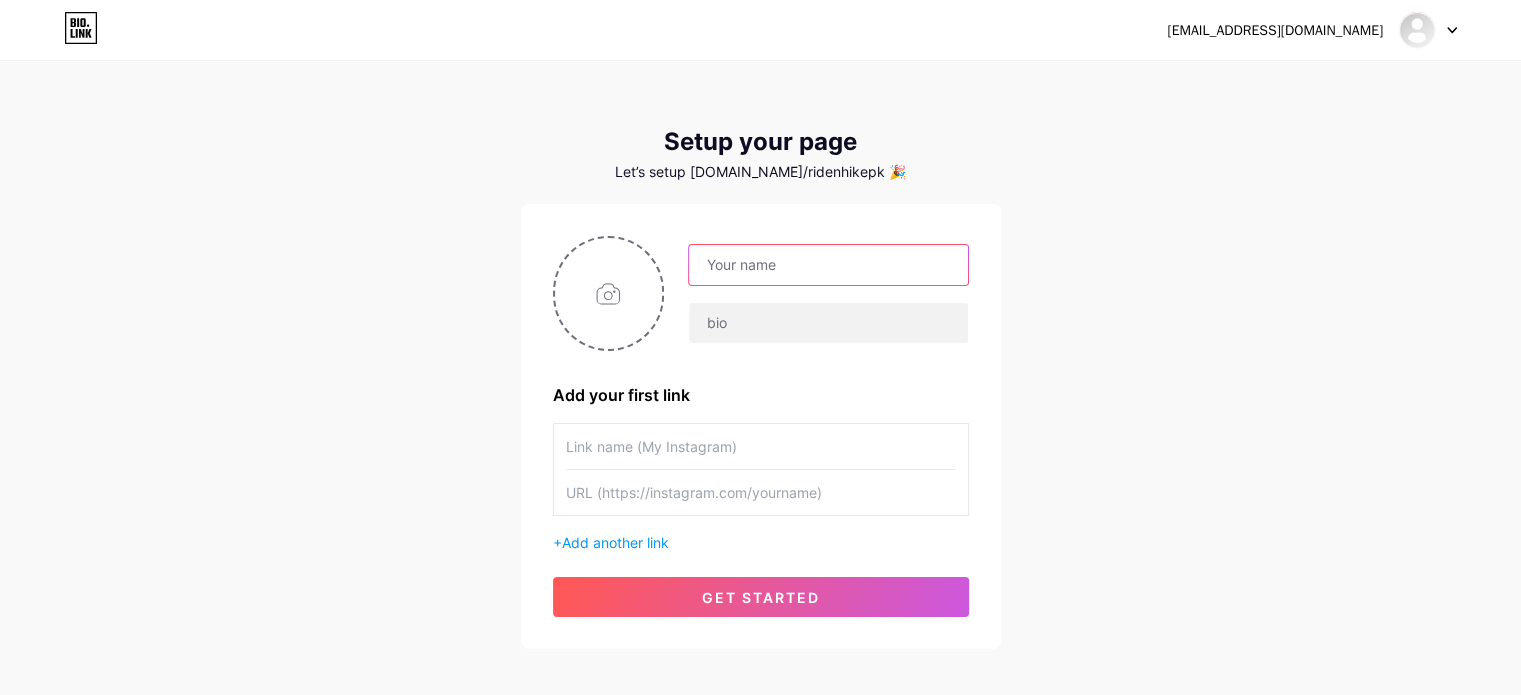 click at bounding box center [828, 265] 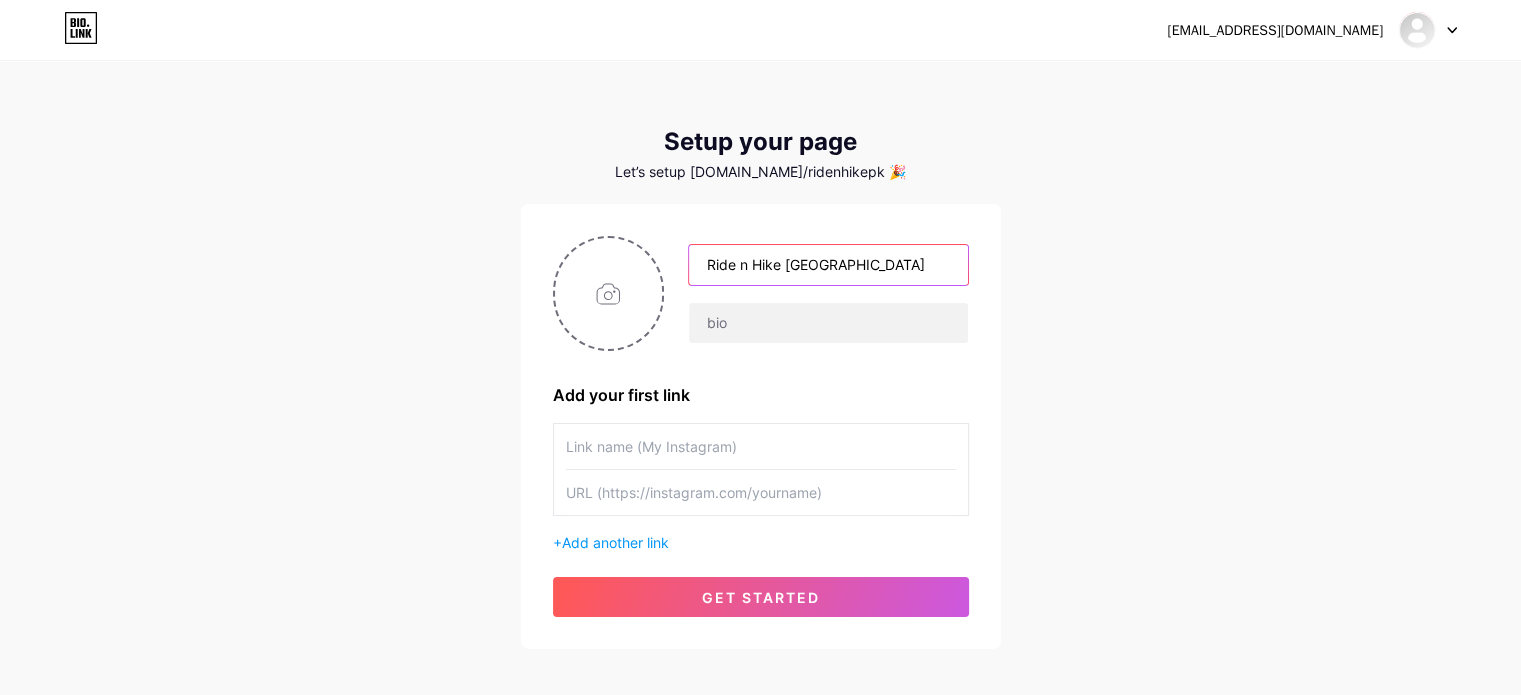type on "Ride n Hike Pakistan" 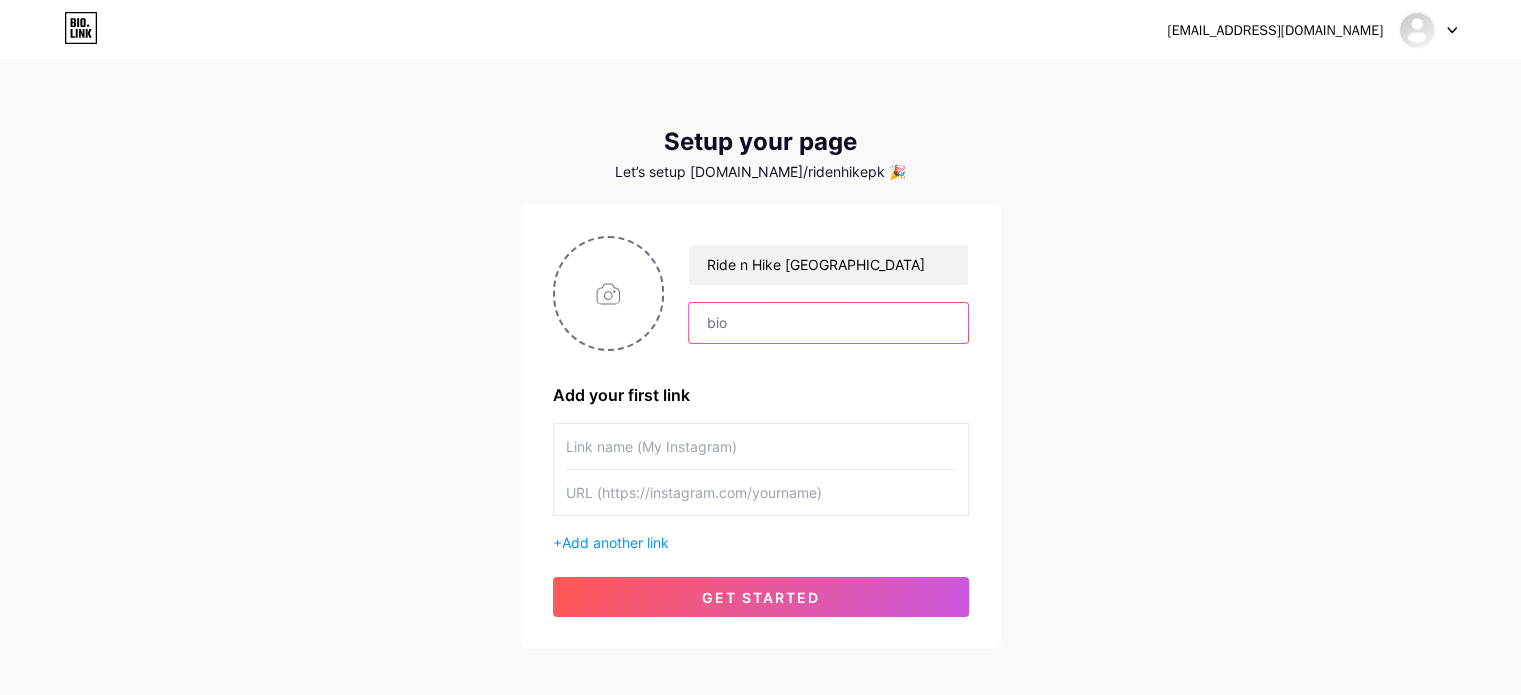 click at bounding box center (828, 323) 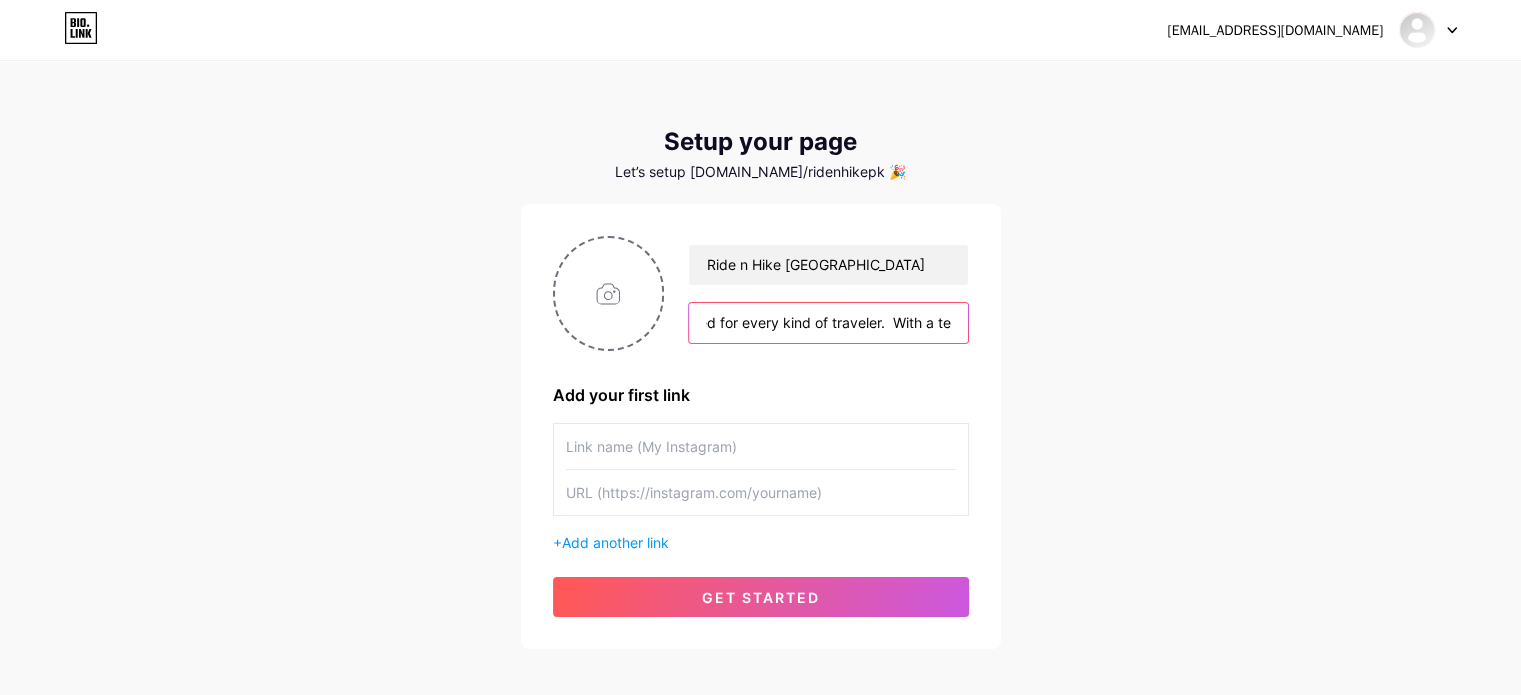 scroll, scrollTop: 0, scrollLeft: 0, axis: both 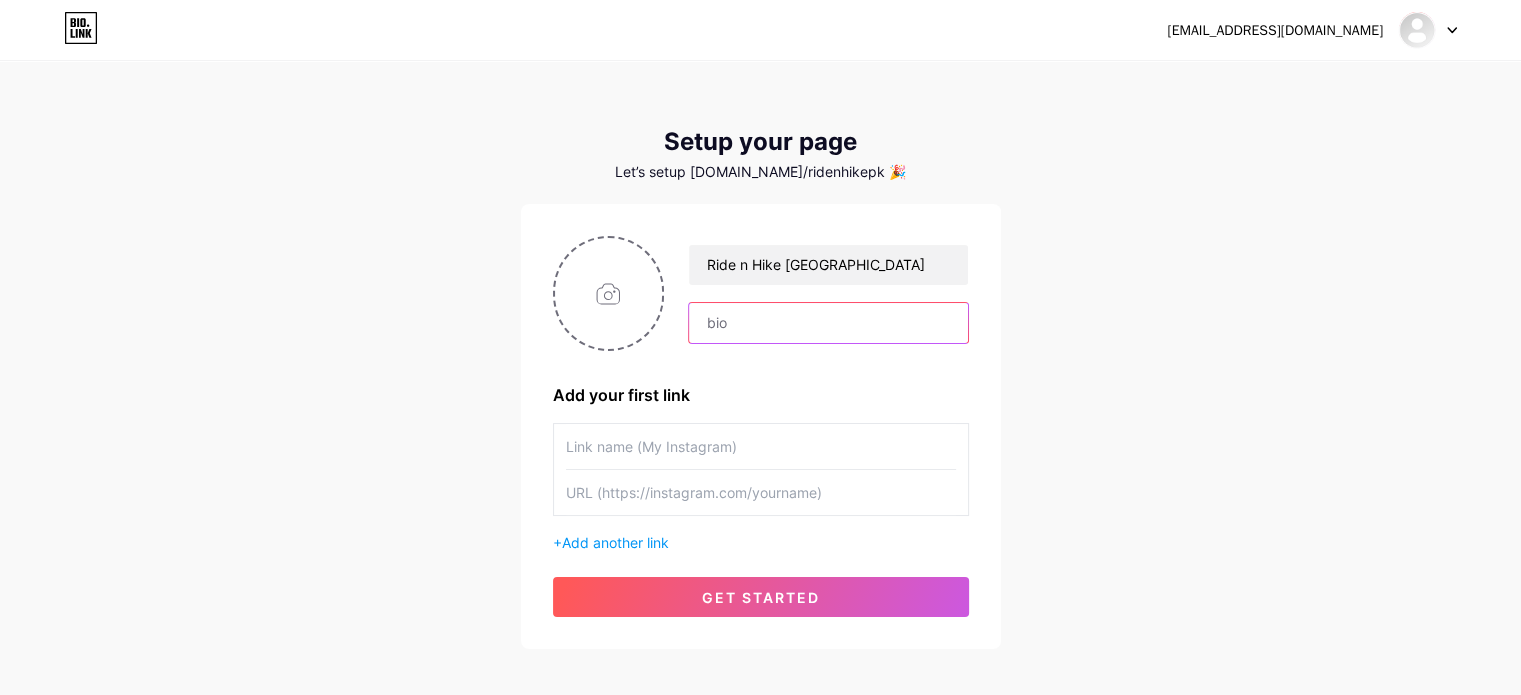 paste on "To redefine tourism in Pakistan by offering exceptional travel experiences rooted in authenticity, safety, and sustainability — inspiring both local and international travelers to explore, respect, and fall in love with Pakistan." 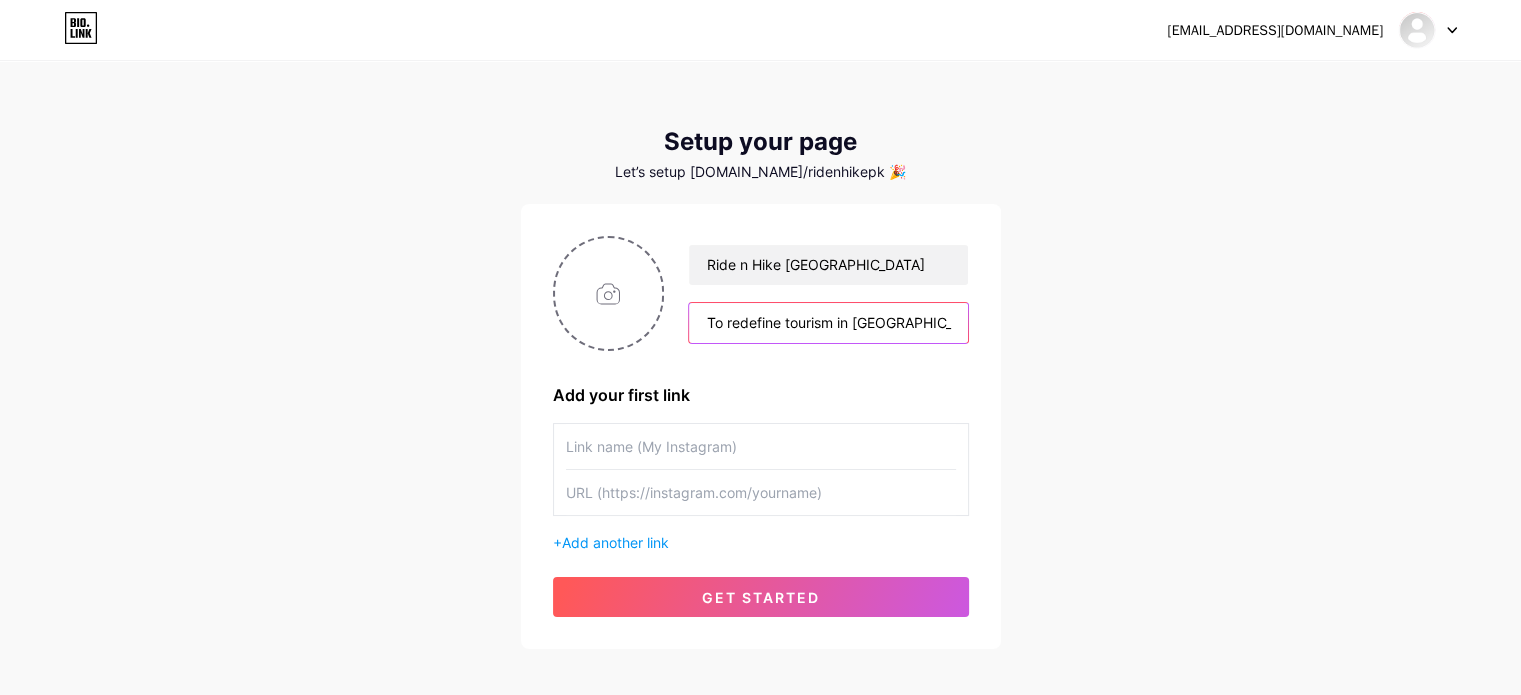 scroll, scrollTop: 0, scrollLeft: 1205, axis: horizontal 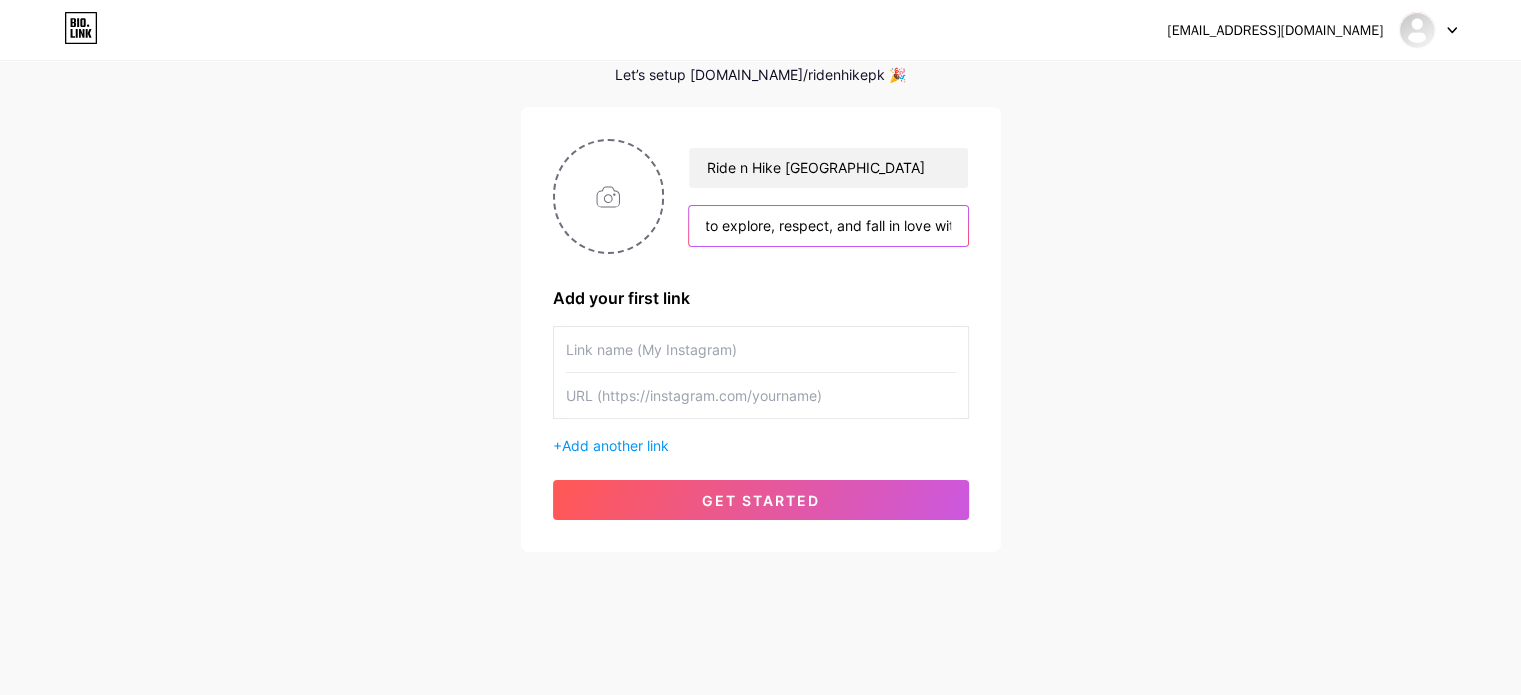 type on "To redefine tourism in Pakistan by offering exceptional travel experiences rooted in authenticity, safety, and sustainability — inspiring both local and international travelers to explore, respect, and fall in love with Pakistan." 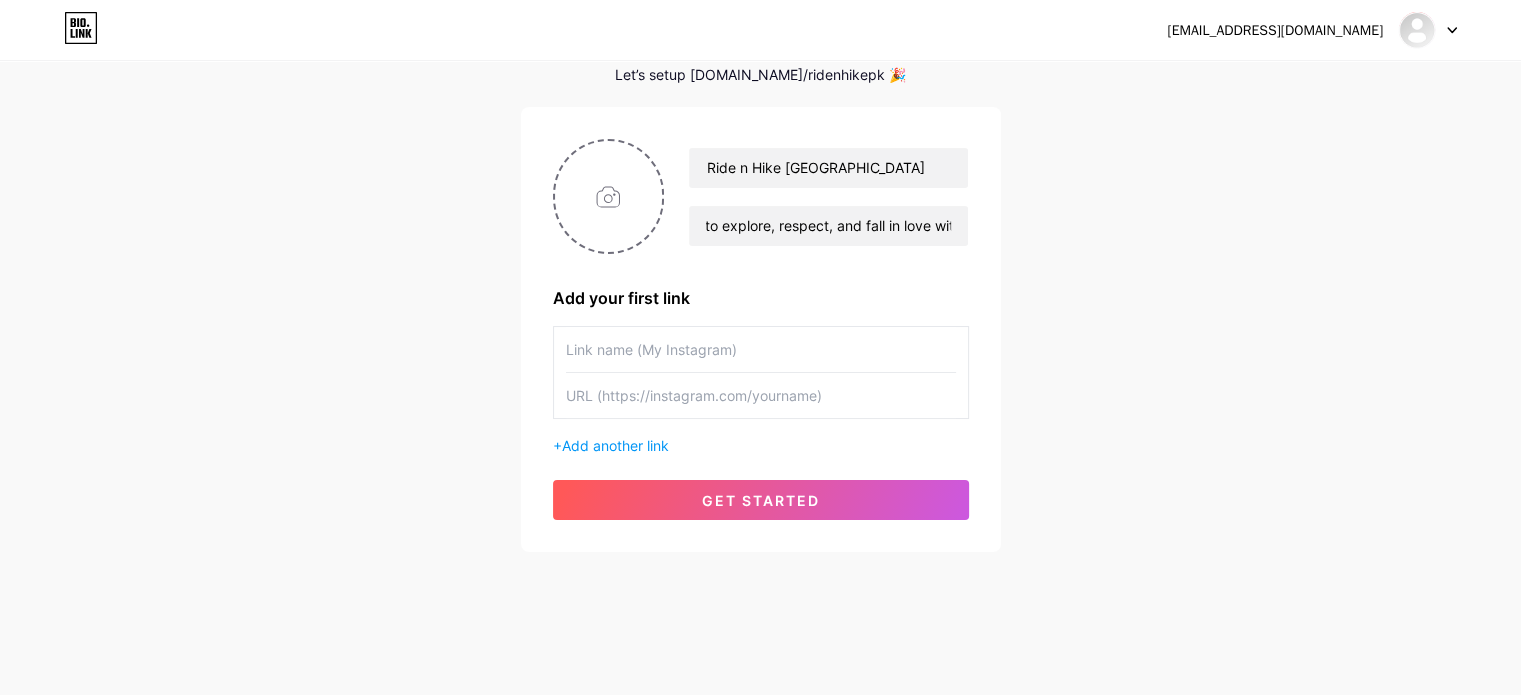 scroll, scrollTop: 0, scrollLeft: 0, axis: both 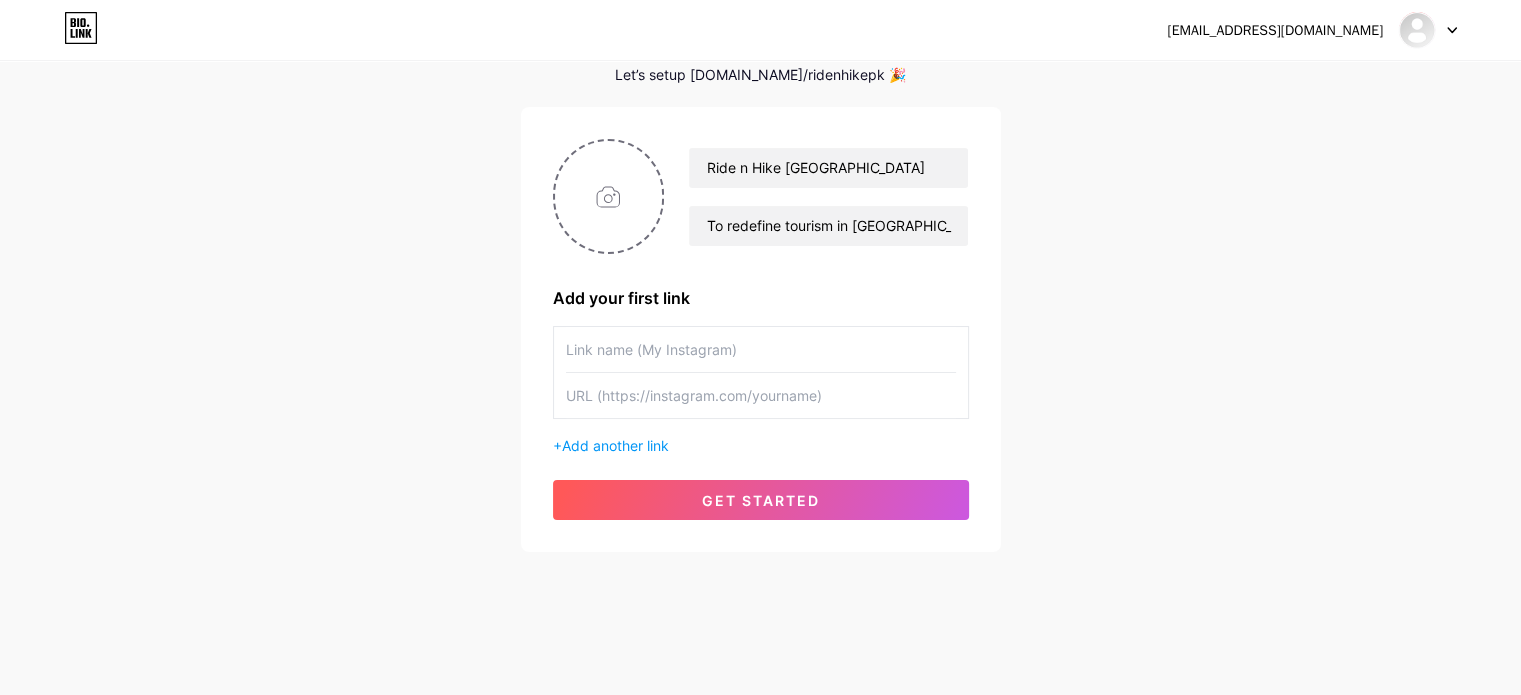 click at bounding box center [761, 349] 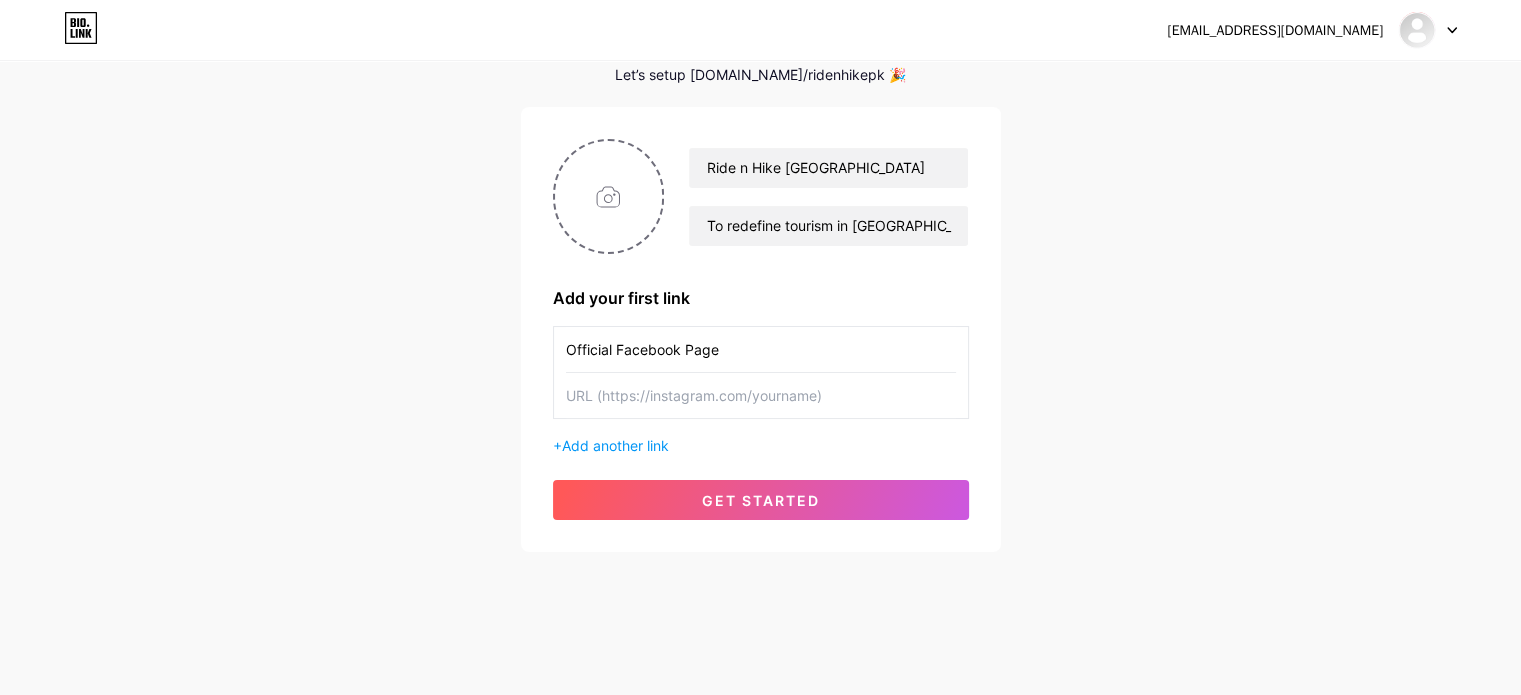 type on "Official Facebook Page" 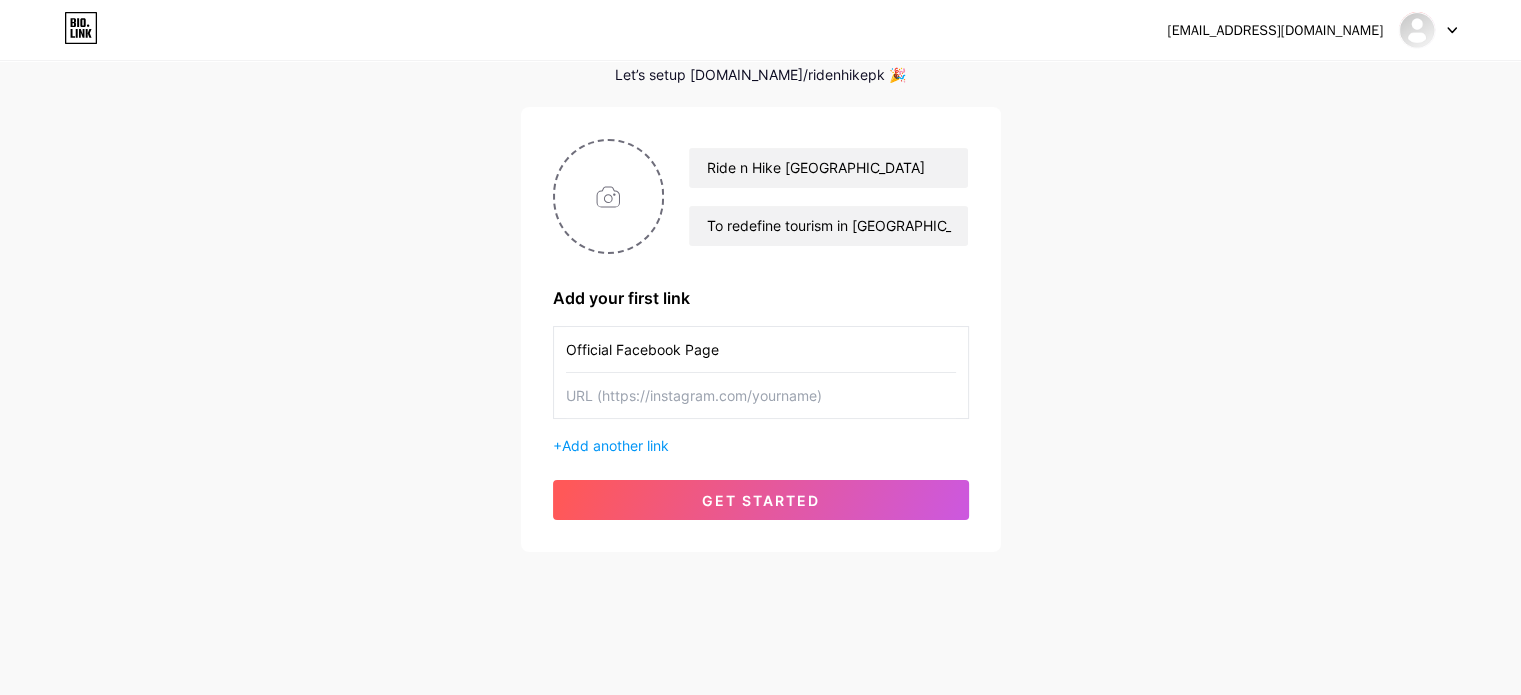 paste on "[URL][DOMAIN_NAME]" 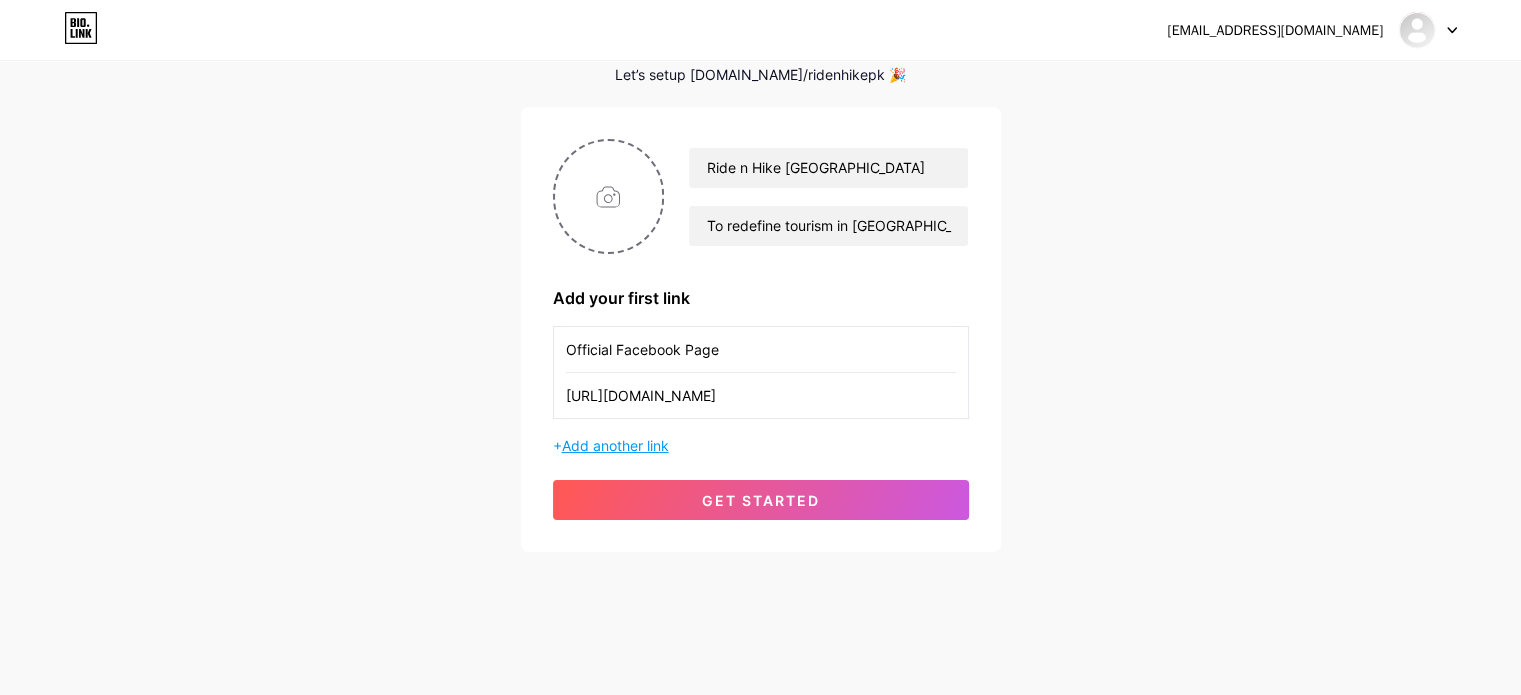 type on "[URL][DOMAIN_NAME]" 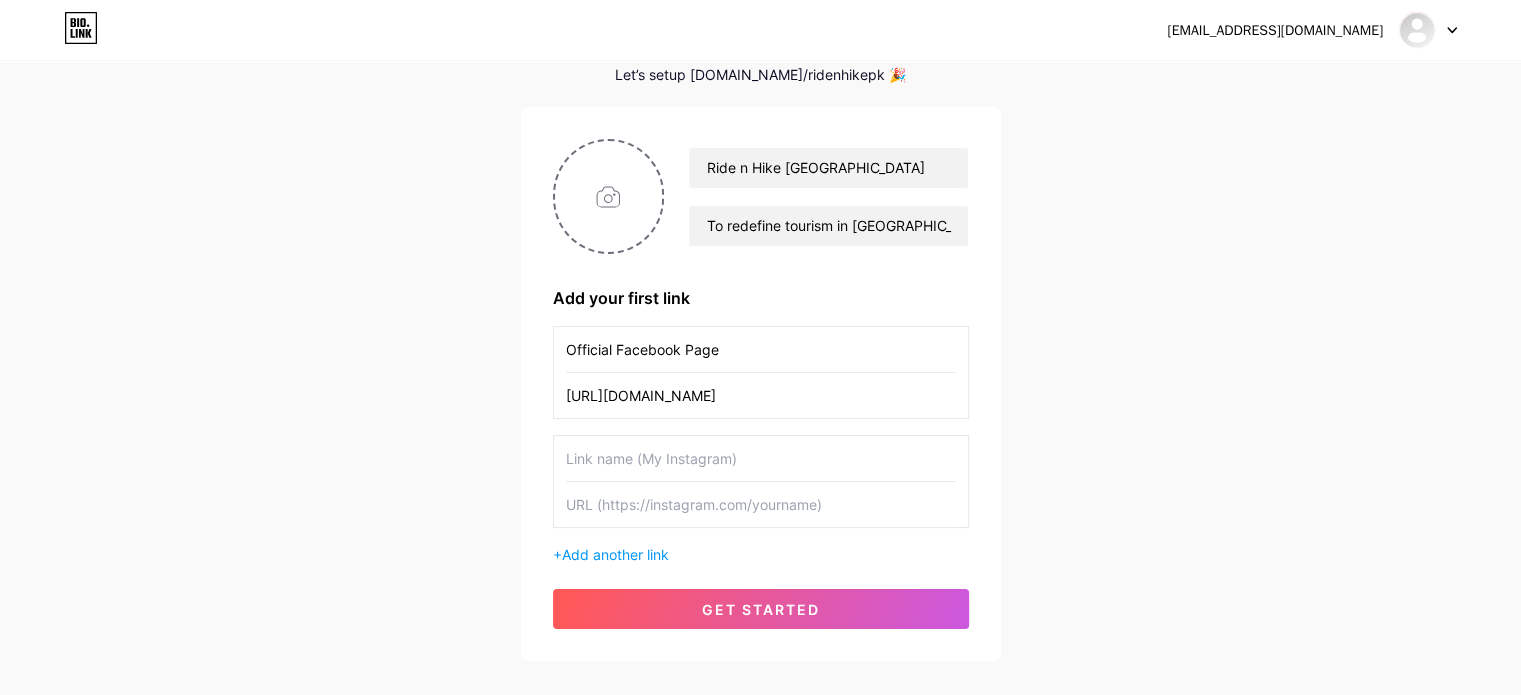 click at bounding box center (761, 458) 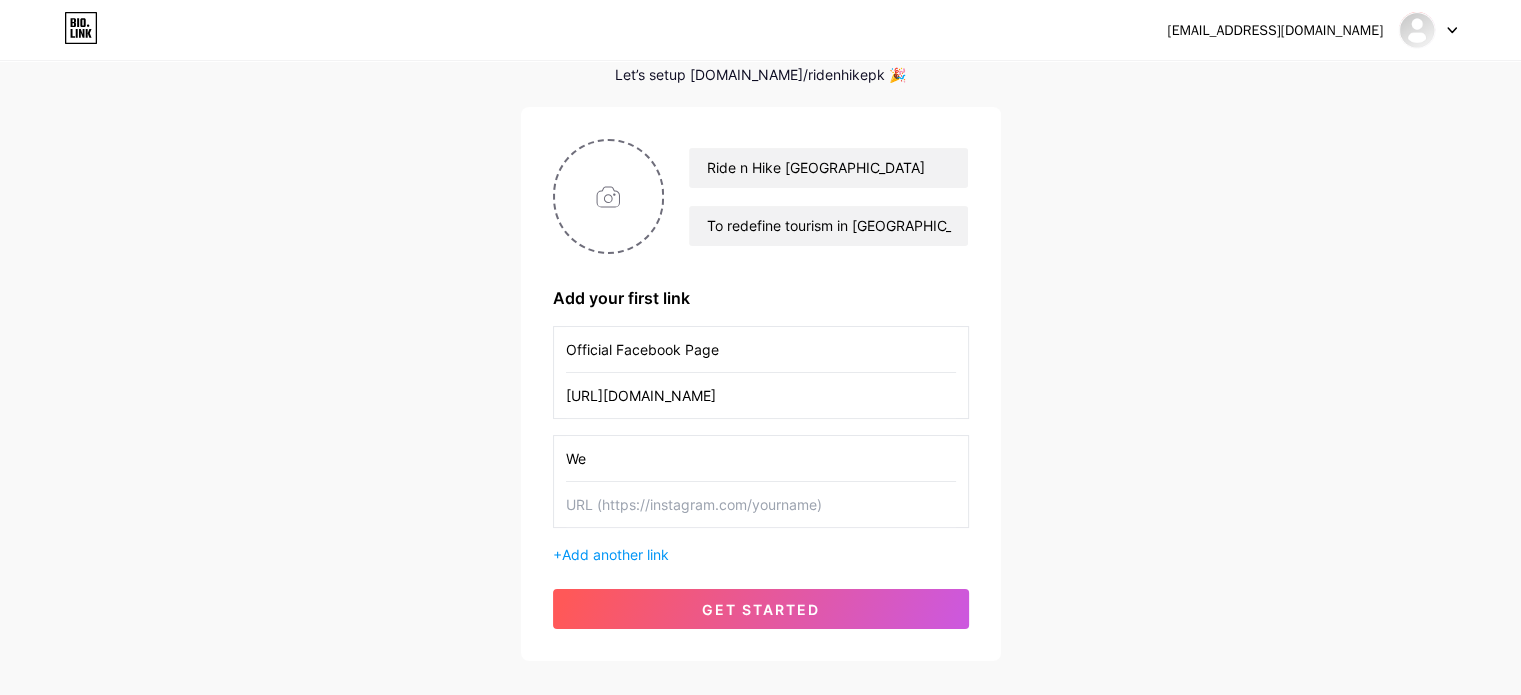 type on "W" 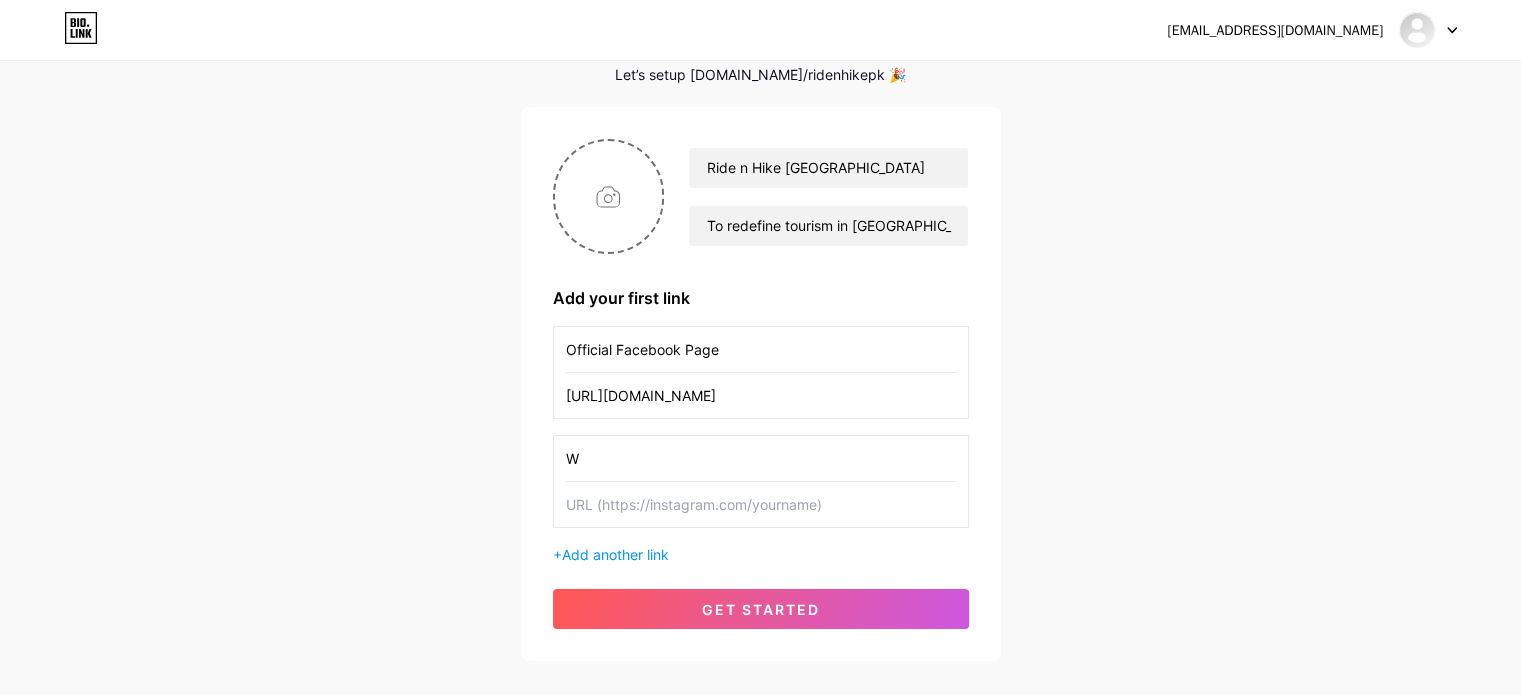 type 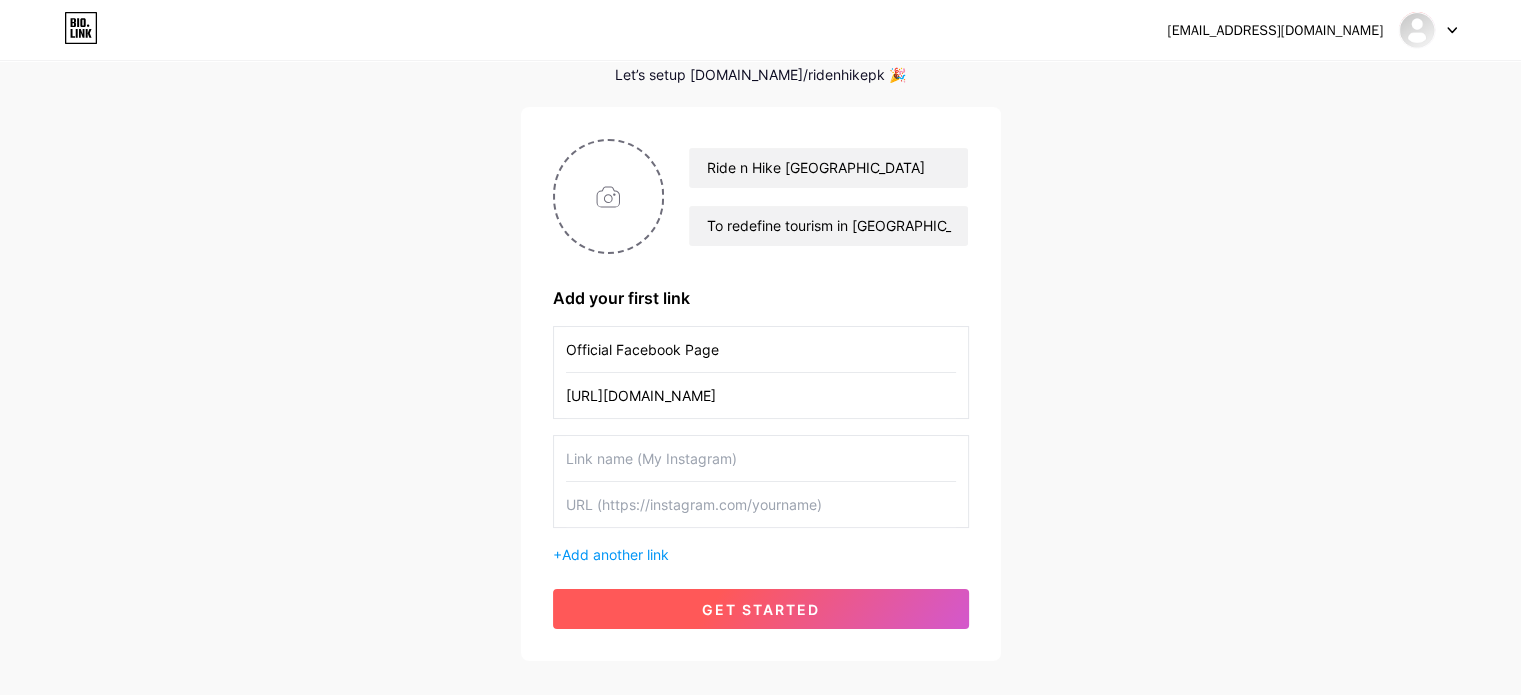 click on "get started" at bounding box center (761, 609) 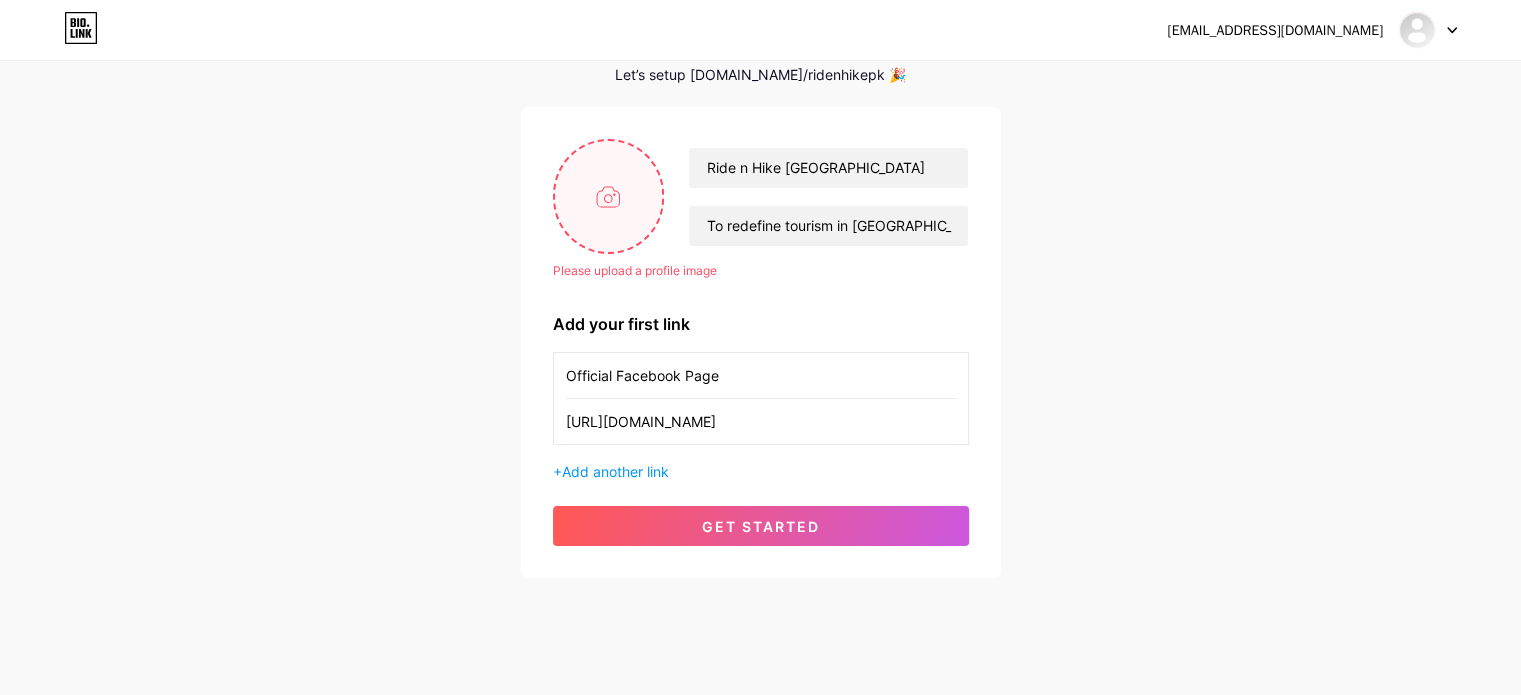 click at bounding box center [609, 196] 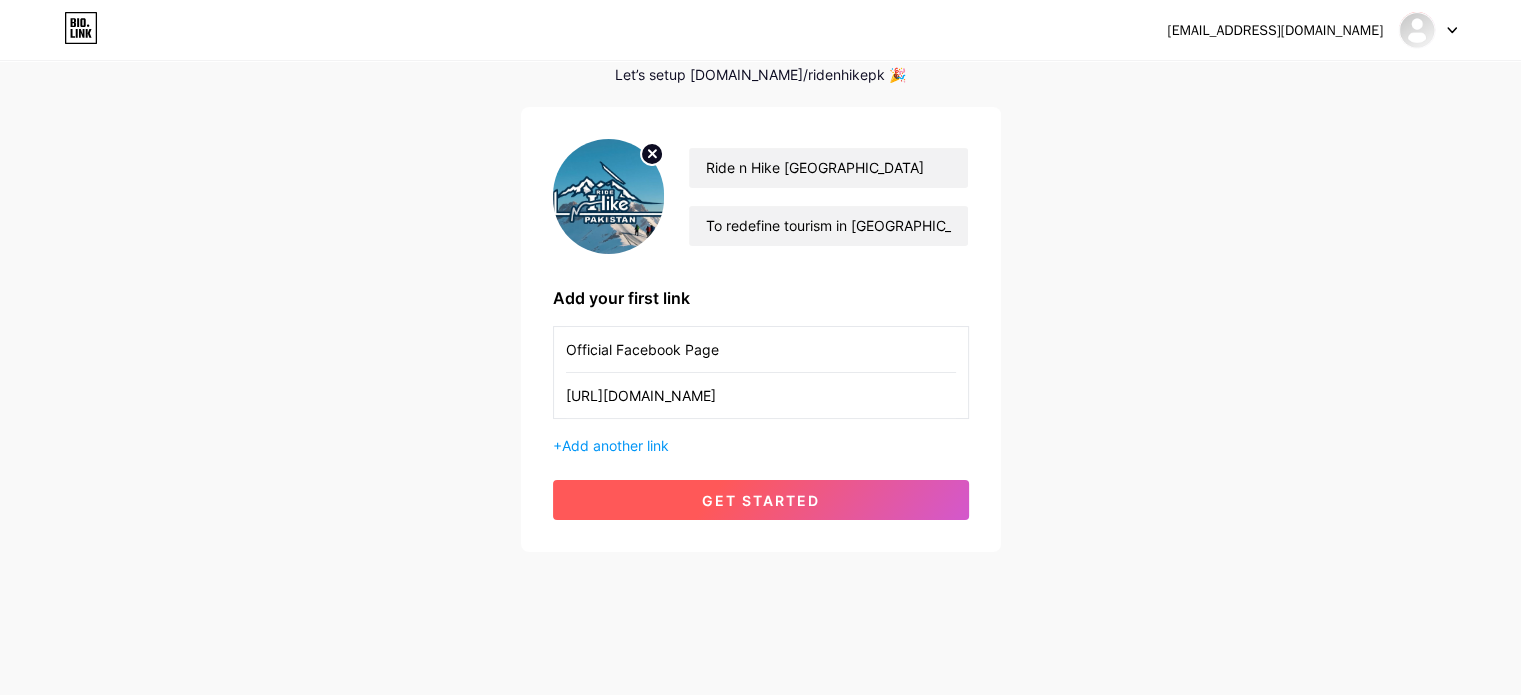 click on "get started" at bounding box center [761, 500] 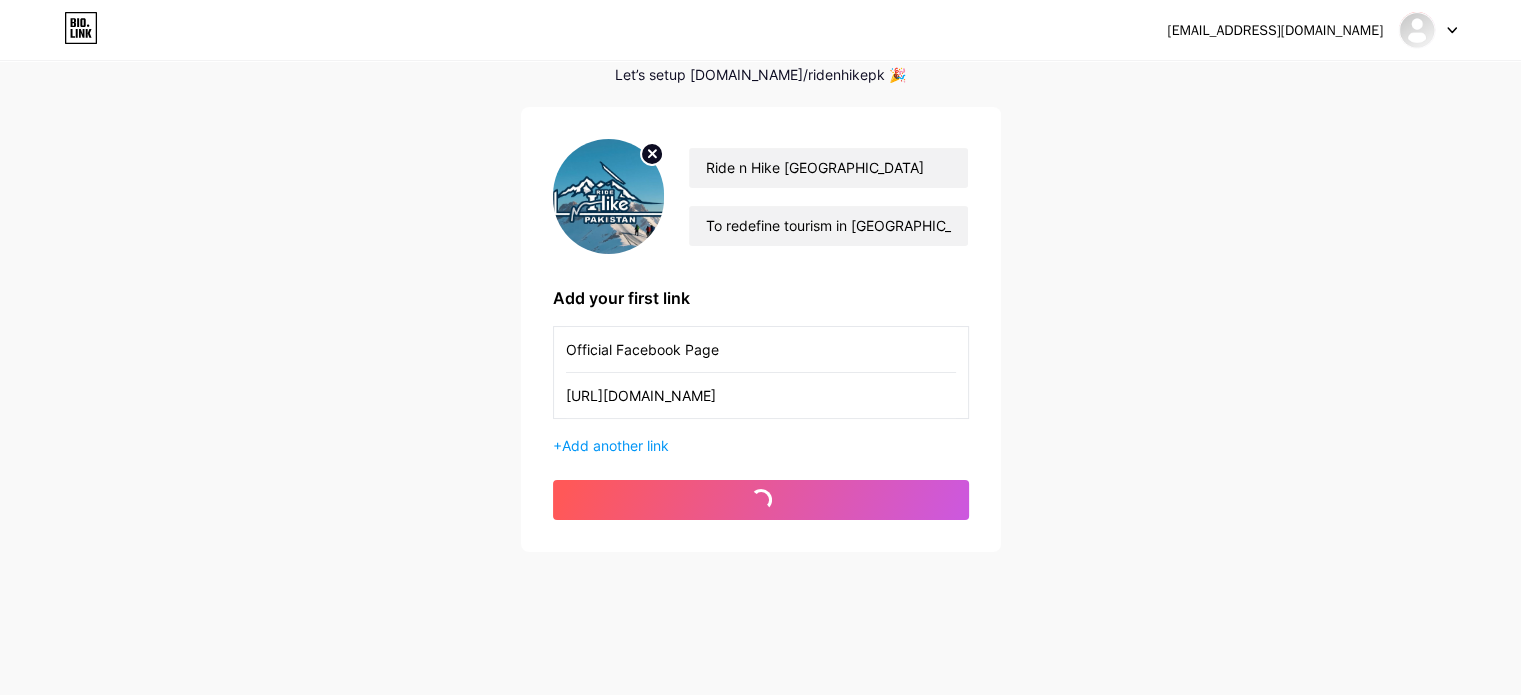 scroll, scrollTop: 0, scrollLeft: 0, axis: both 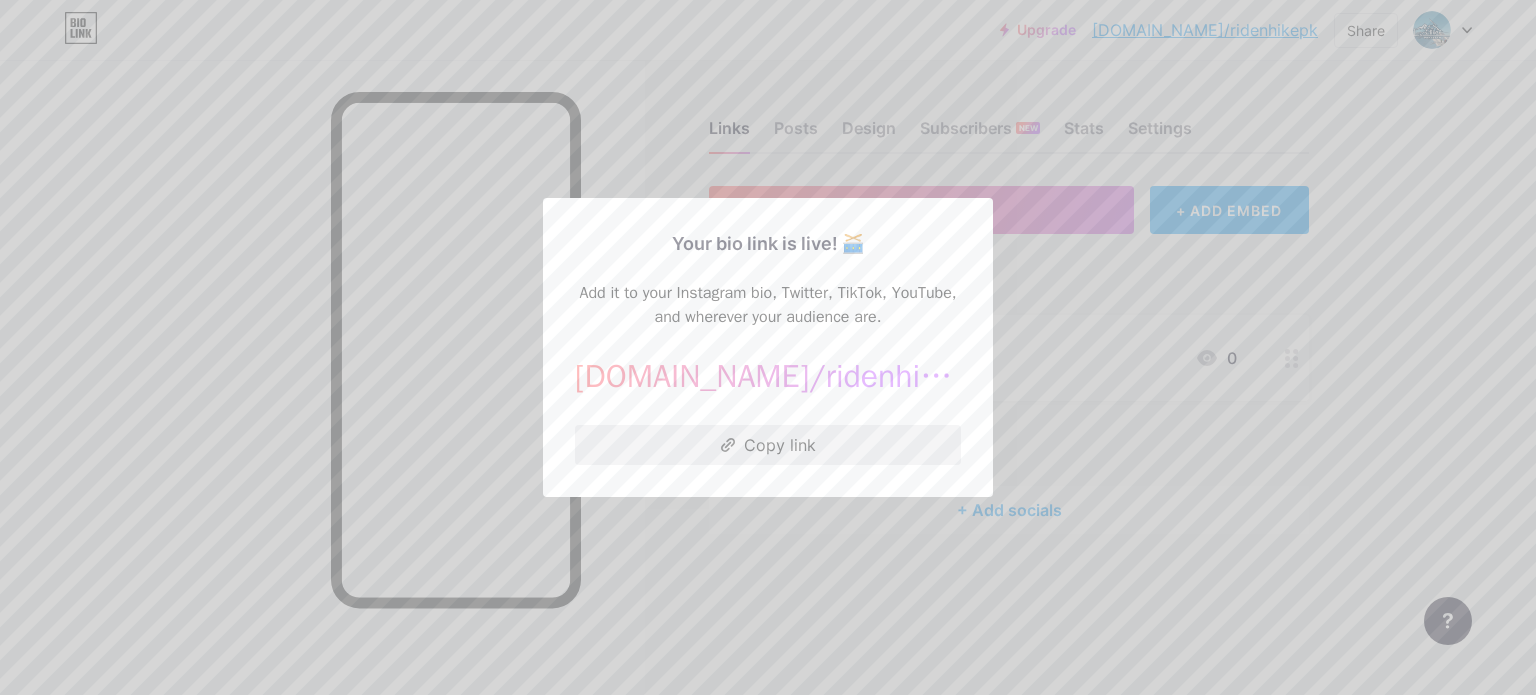 click on "Copy link" at bounding box center (768, 445) 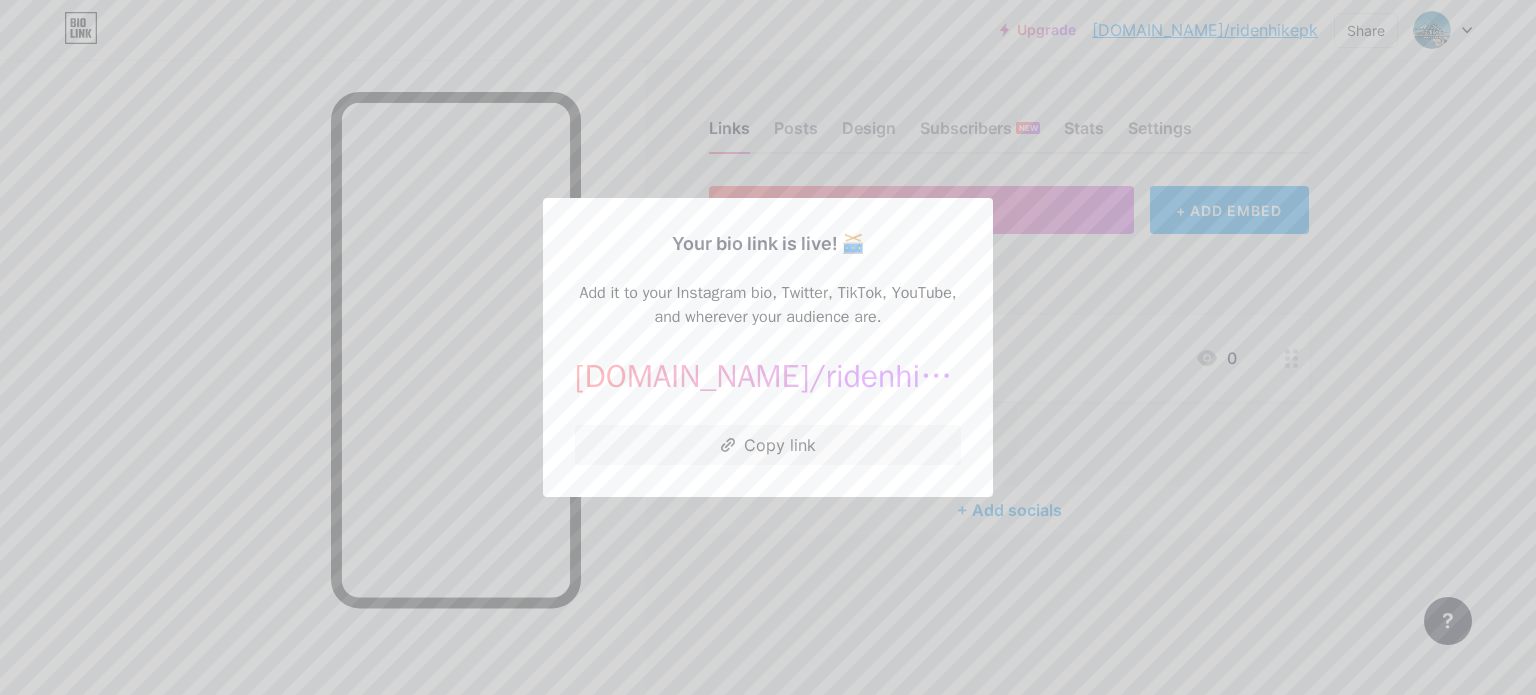 click at bounding box center [768, 347] 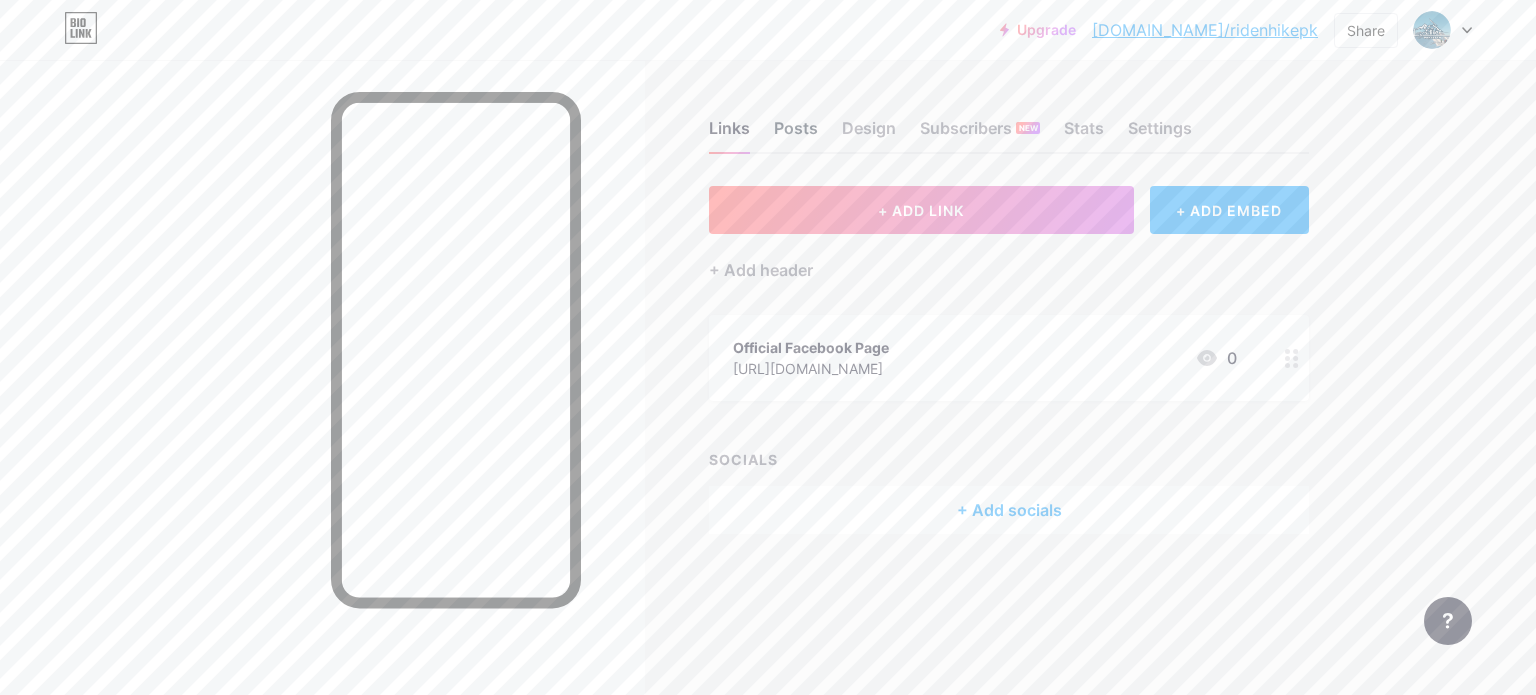 click on "Posts" at bounding box center (796, 134) 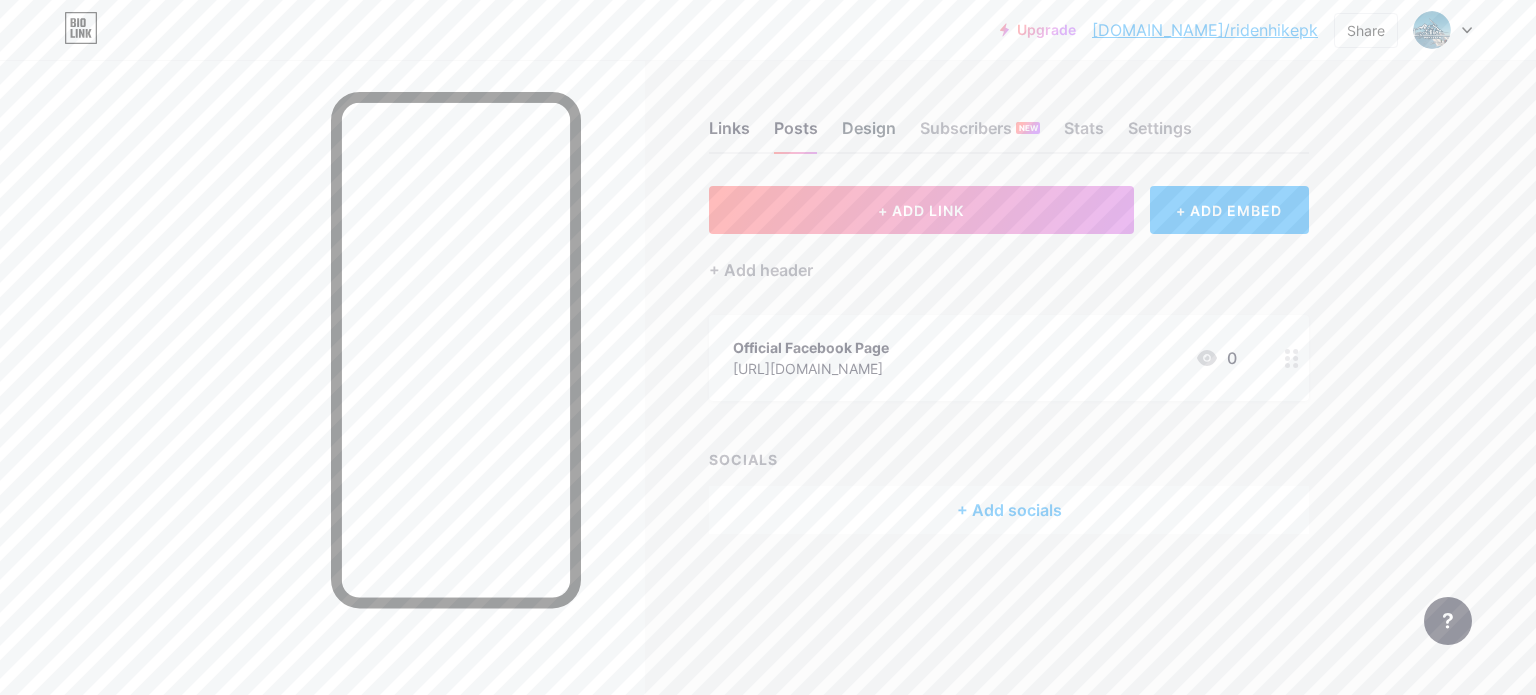 click on "Design" at bounding box center [869, 134] 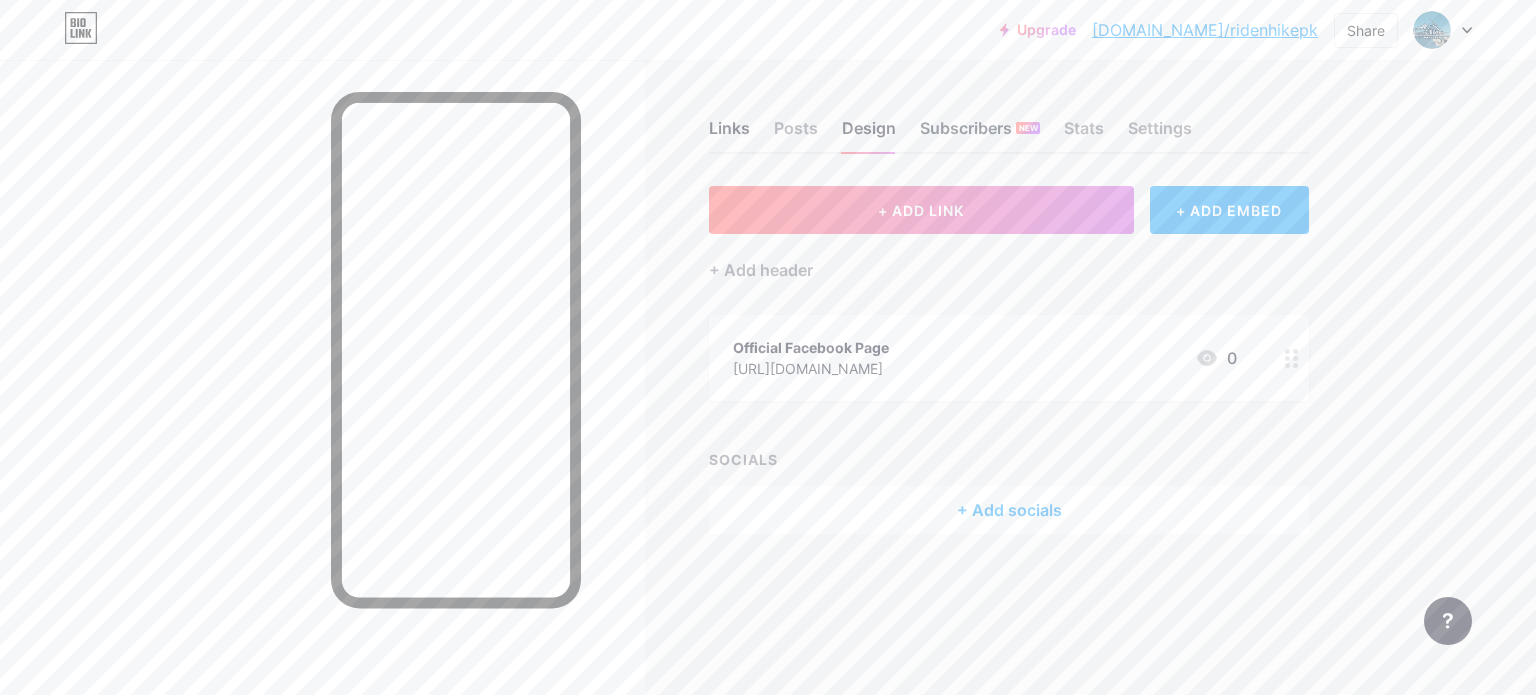 click on "Subscribers
NEW" at bounding box center [980, 134] 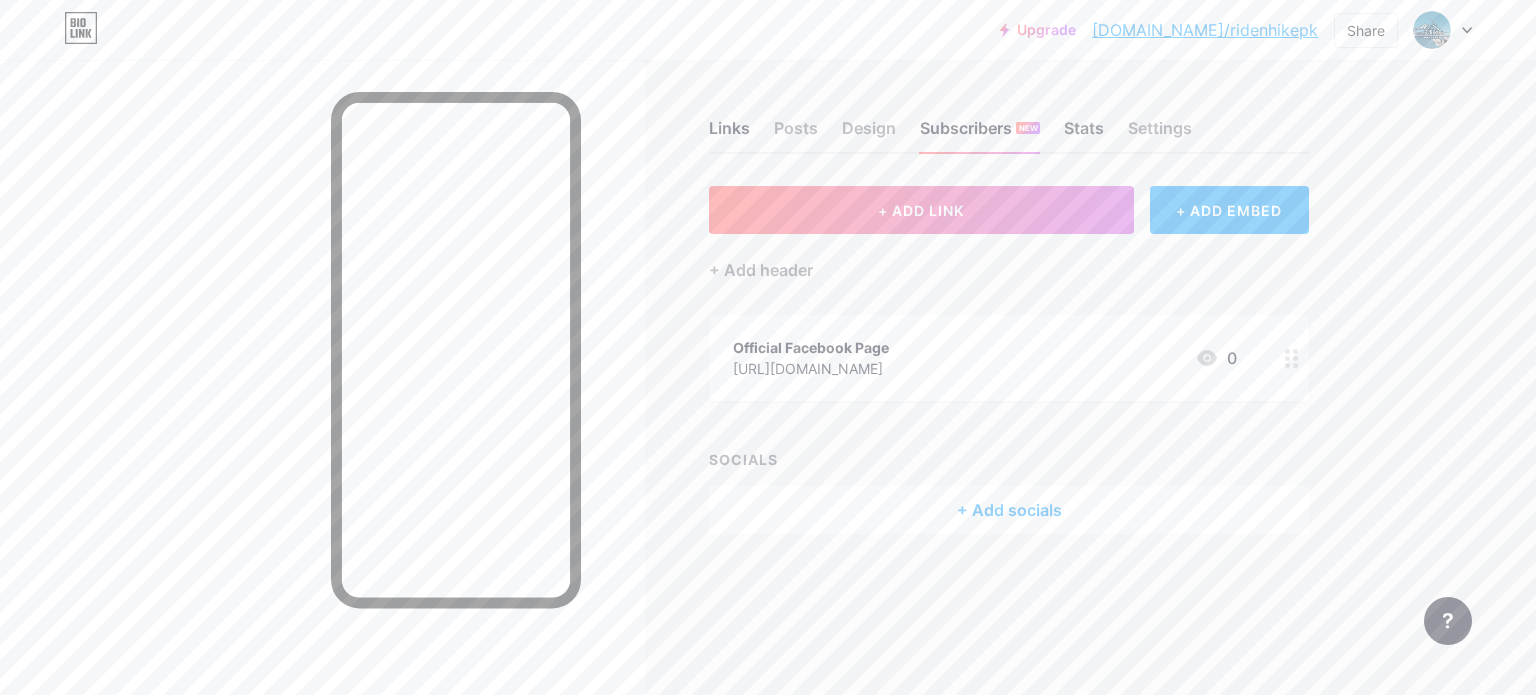 click on "Stats" at bounding box center [1084, 134] 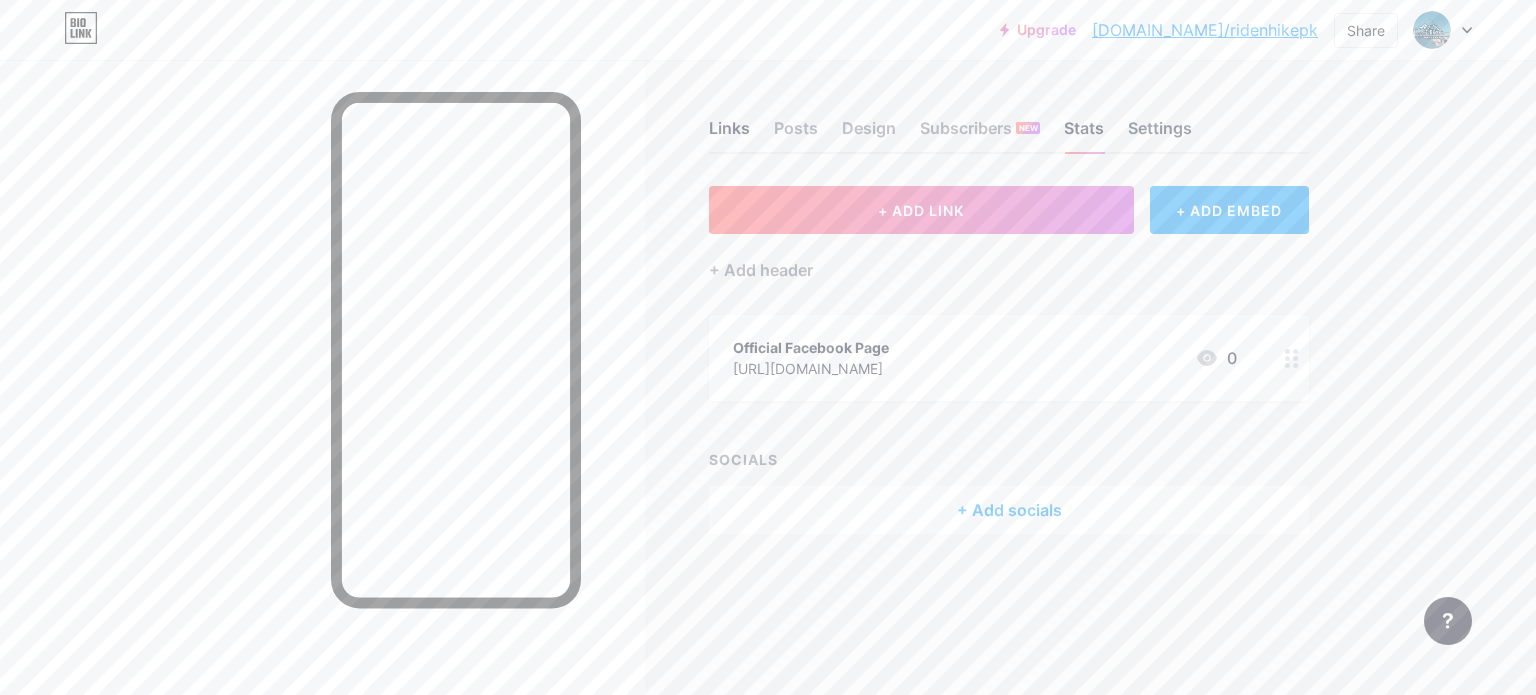 click on "Settings" at bounding box center [1160, 134] 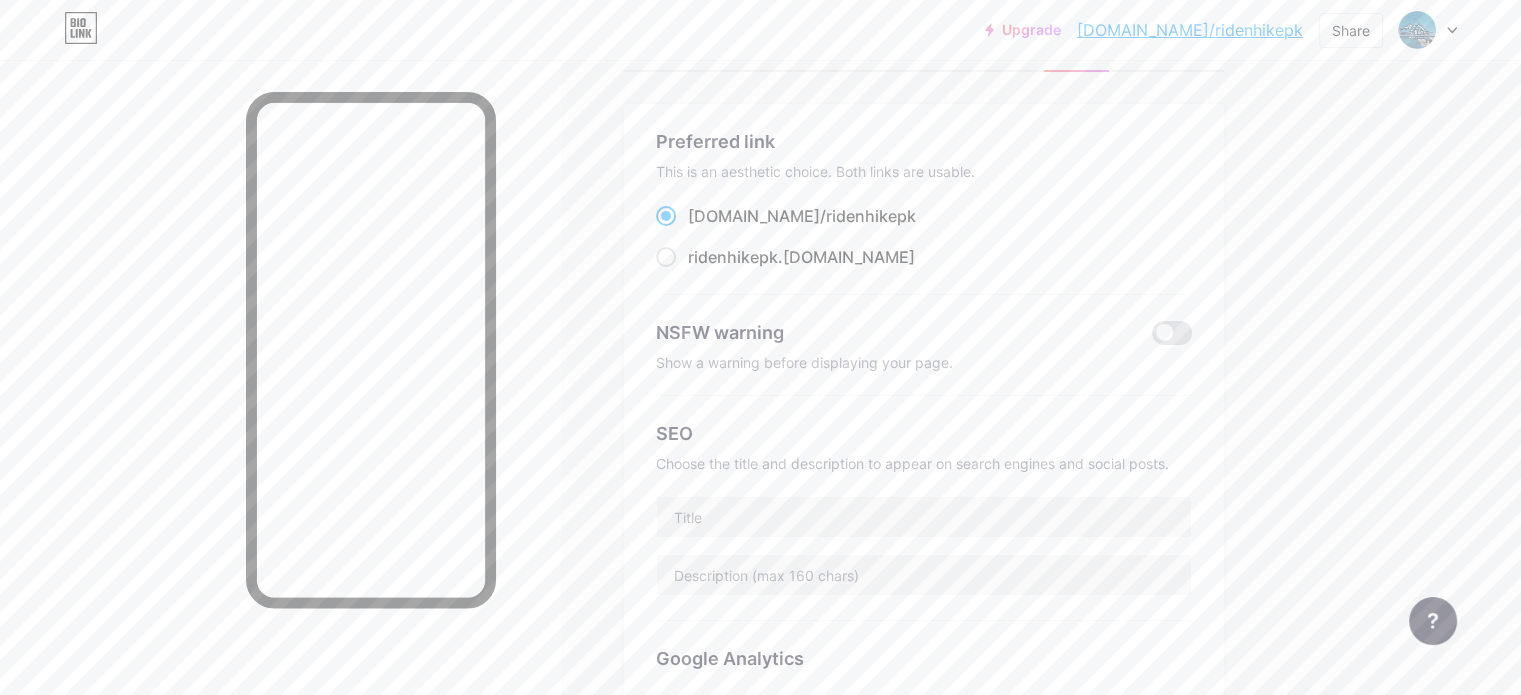 scroll, scrollTop: 0, scrollLeft: 0, axis: both 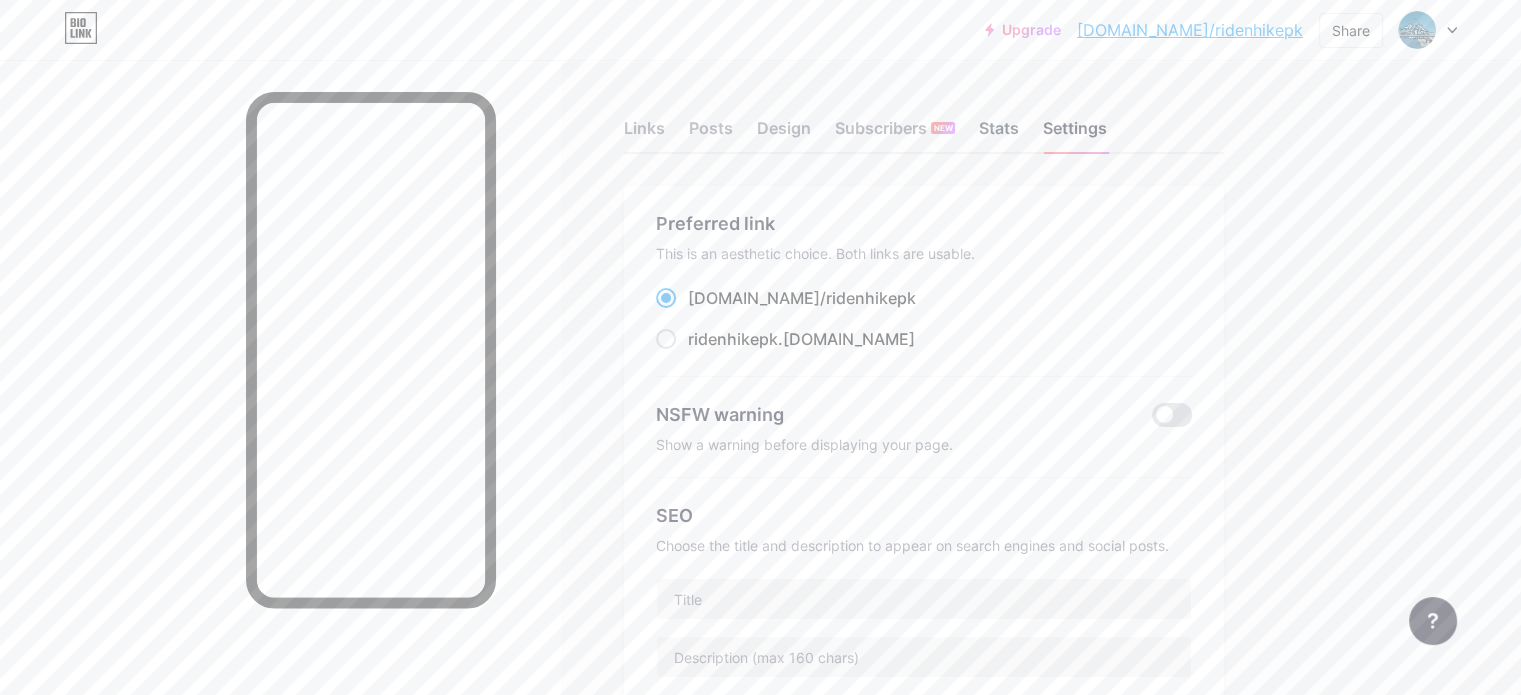 click on "Stats" at bounding box center (999, 134) 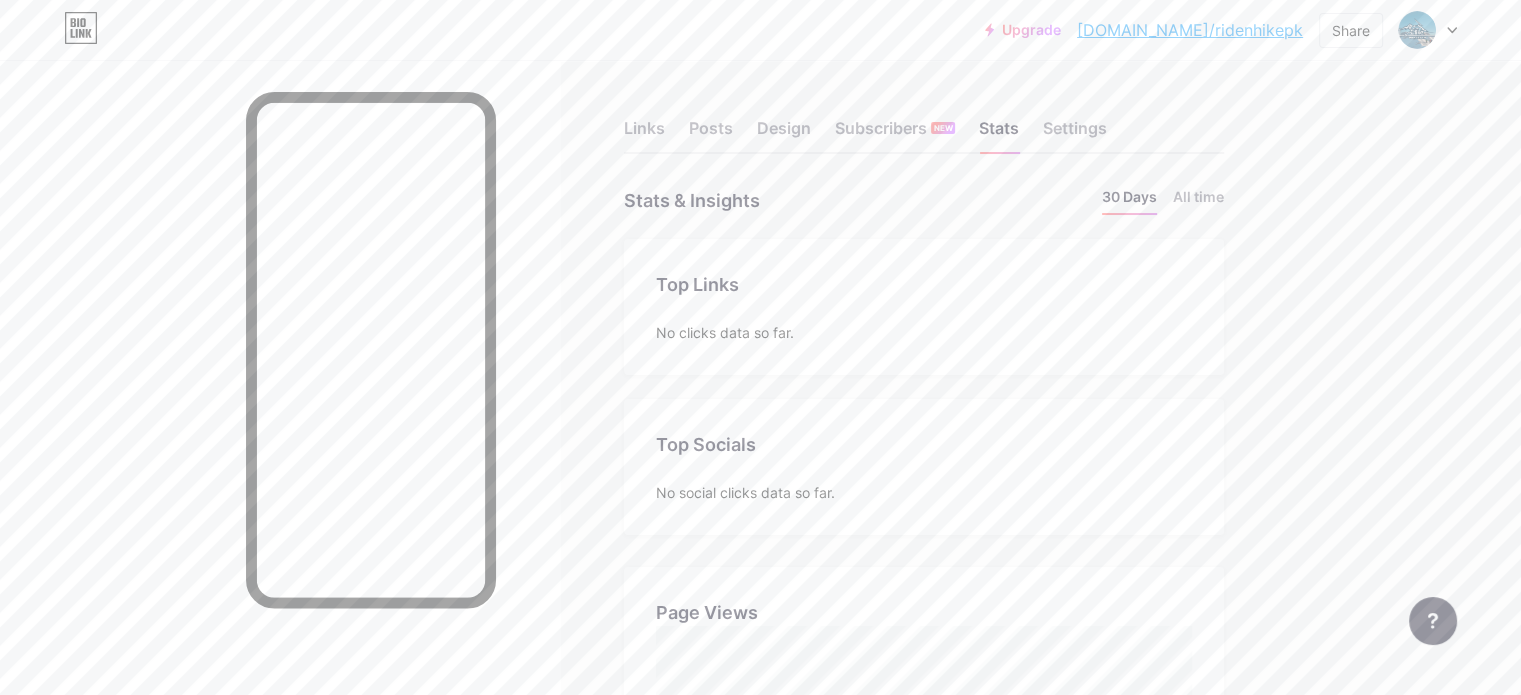 scroll, scrollTop: 999304, scrollLeft: 998479, axis: both 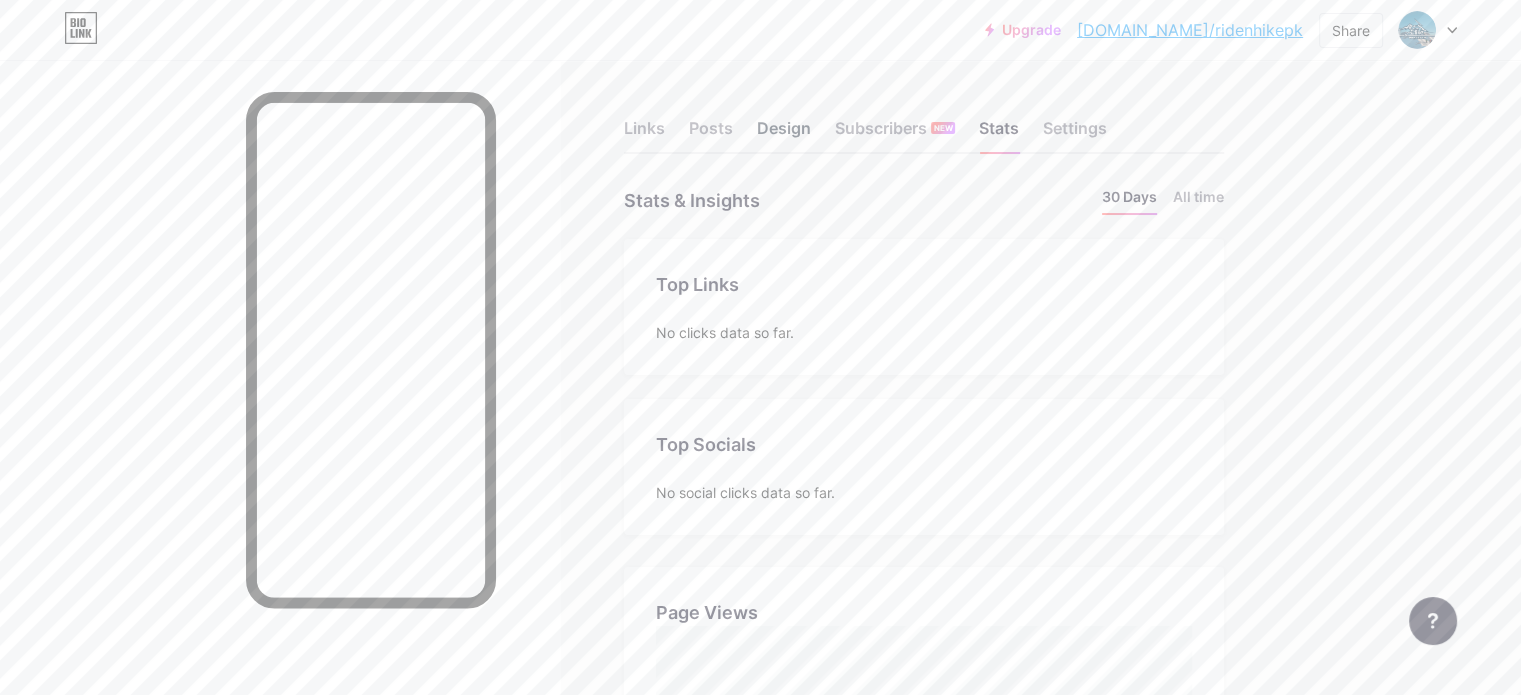 click on "Design" at bounding box center (784, 134) 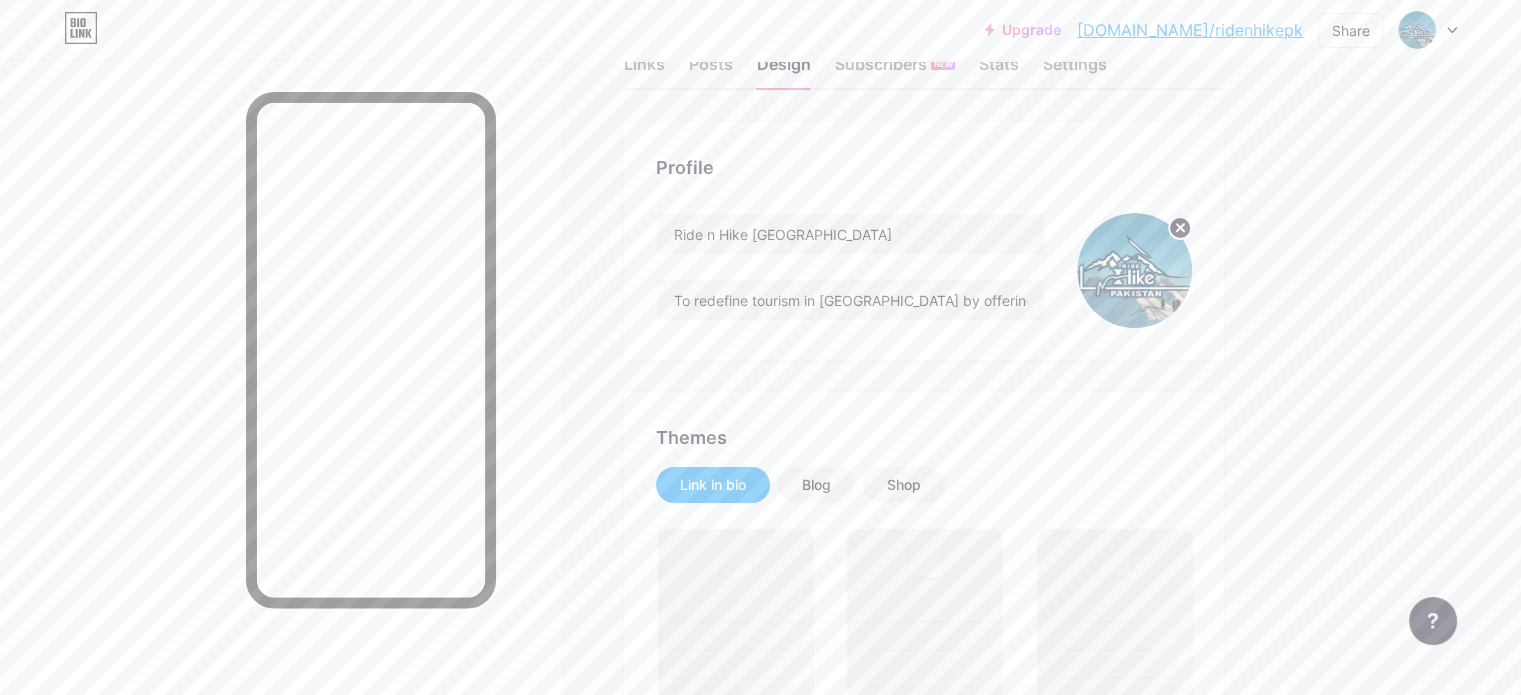 scroll, scrollTop: 100, scrollLeft: 0, axis: vertical 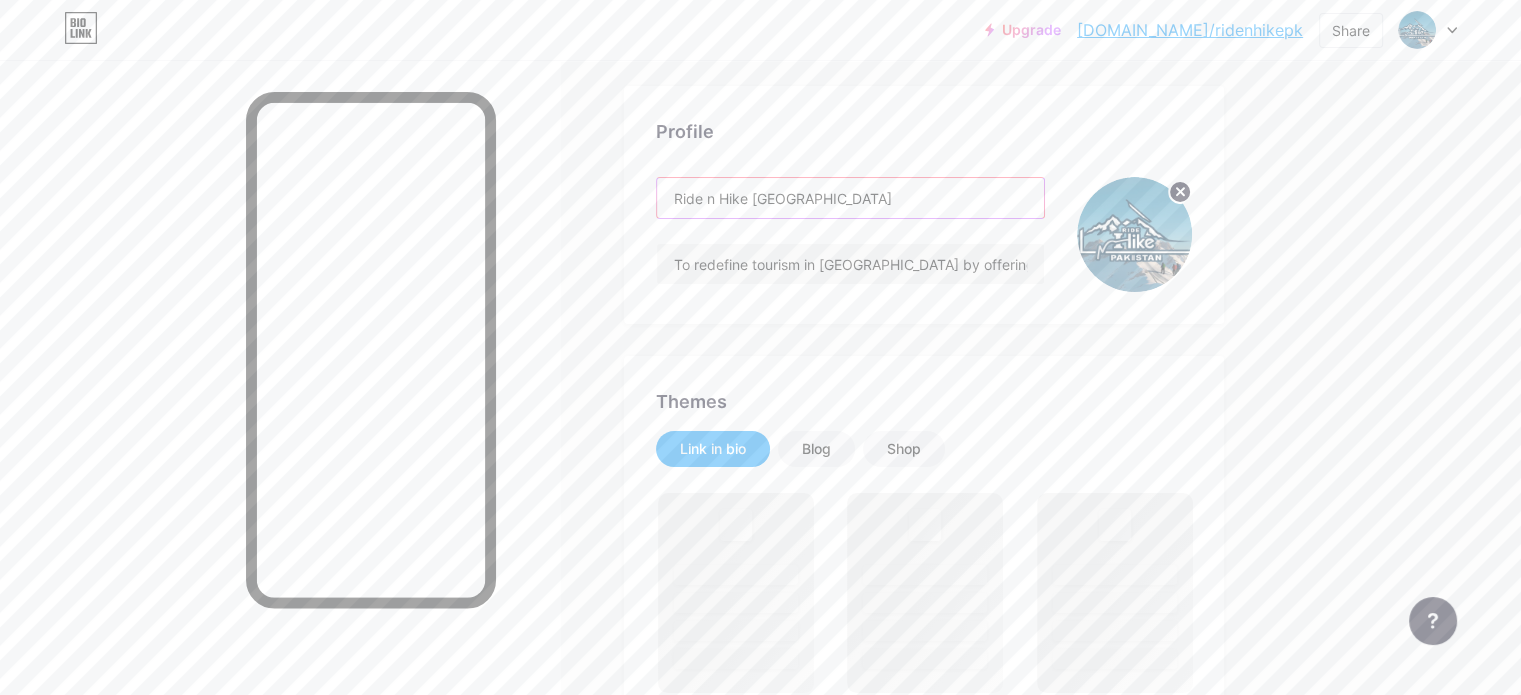 click on "Ride n Hike Pakistan" at bounding box center (850, 198) 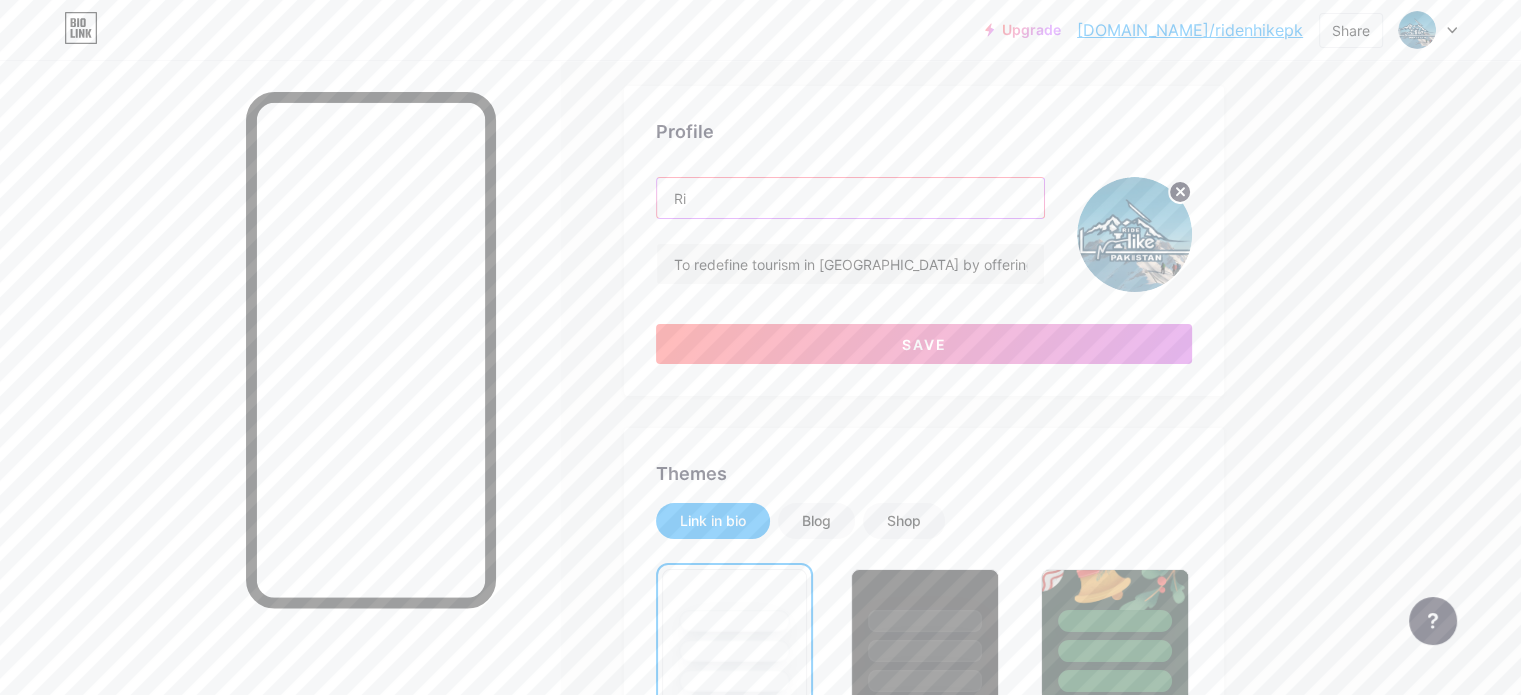 type on "R" 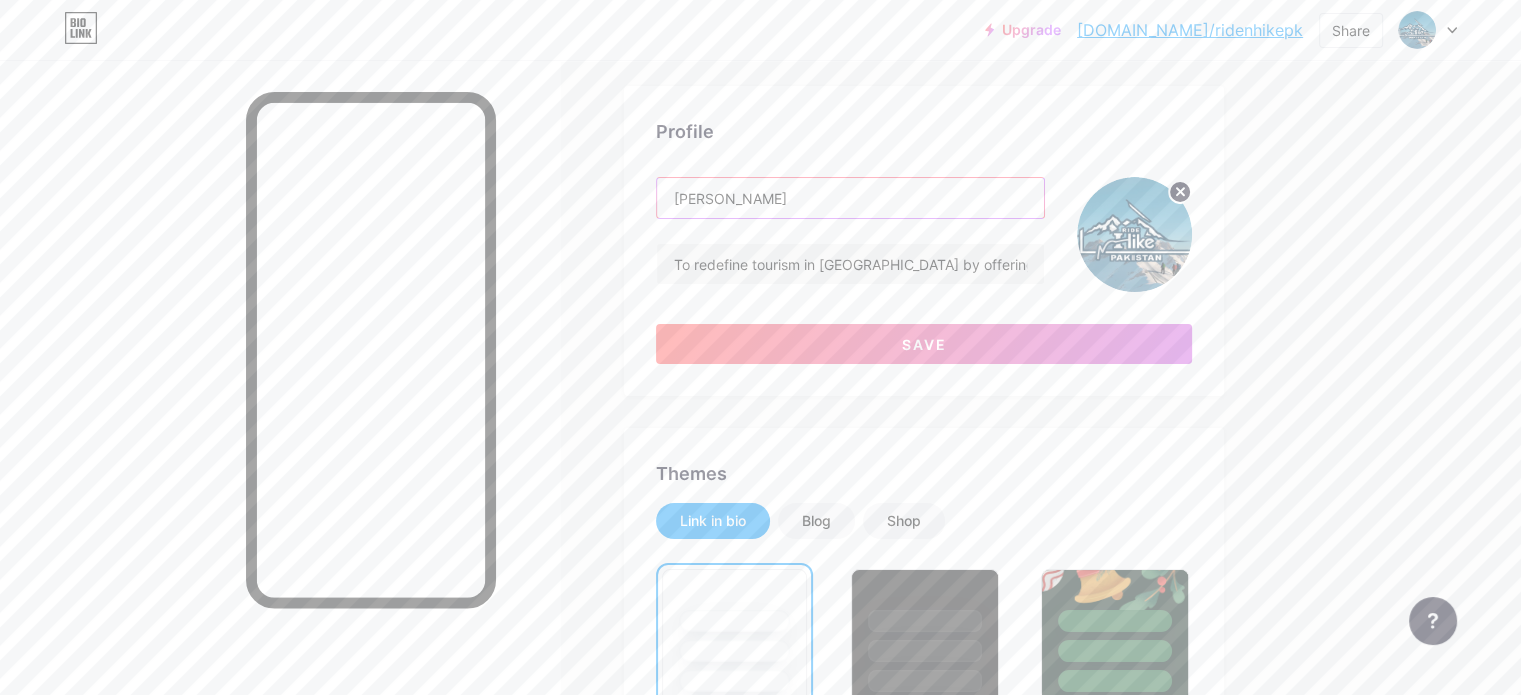 type on "[PERSON_NAME]" 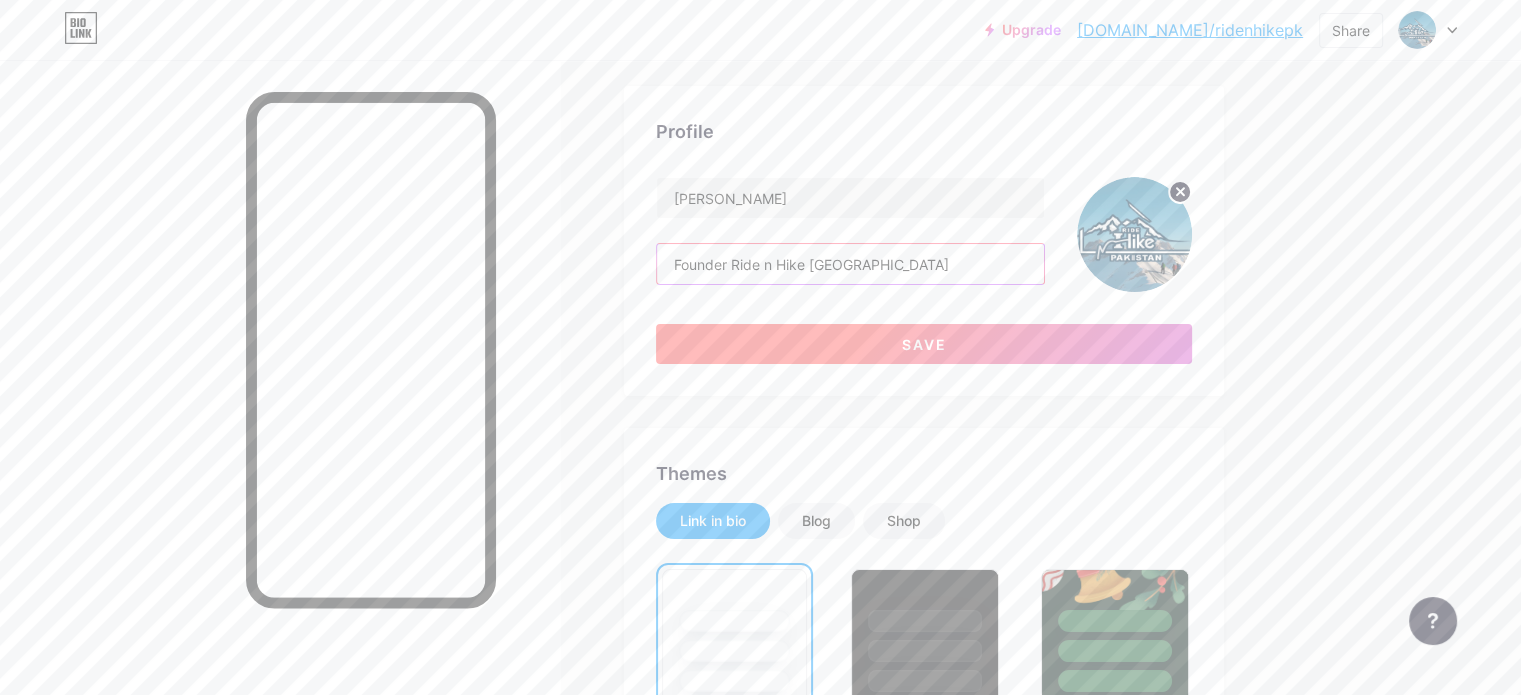 type on "Founder Ride n Hike [GEOGRAPHIC_DATA]" 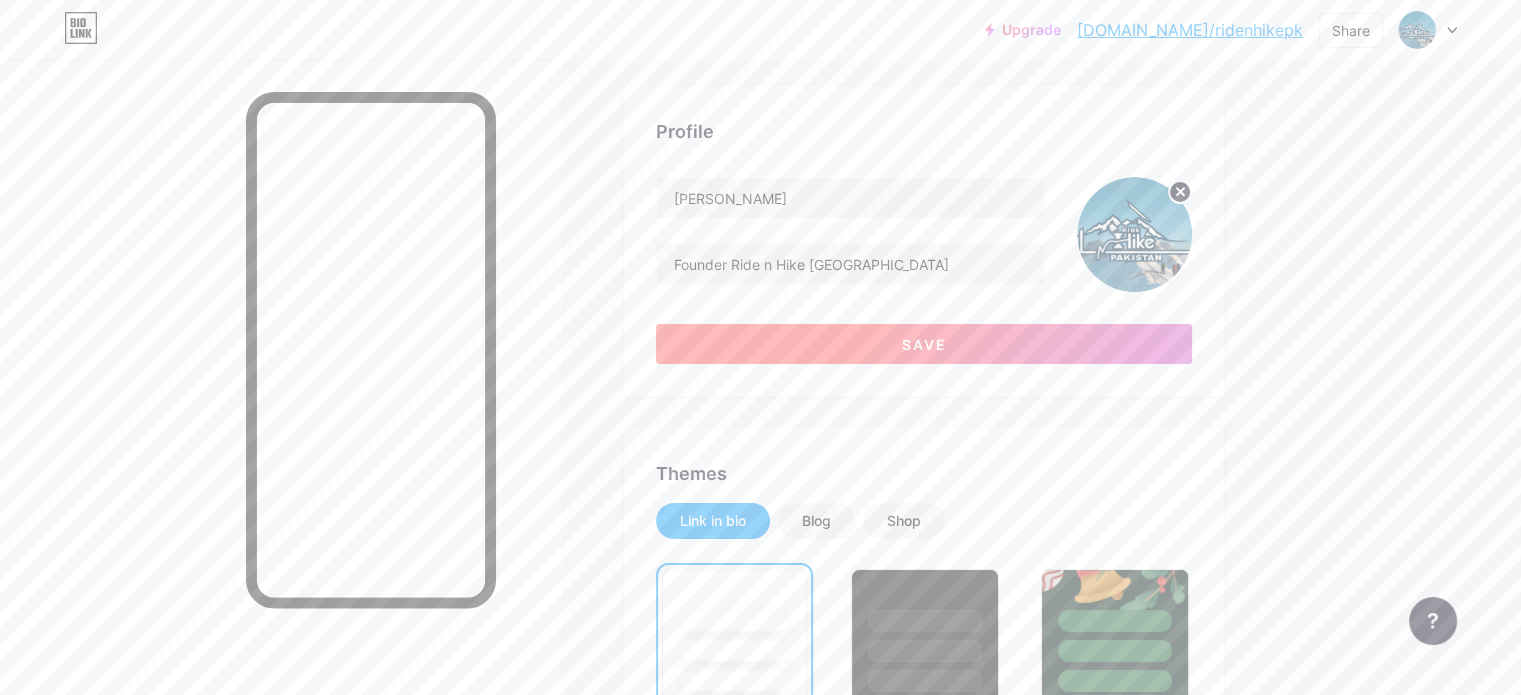 click on "Save" at bounding box center [924, 344] 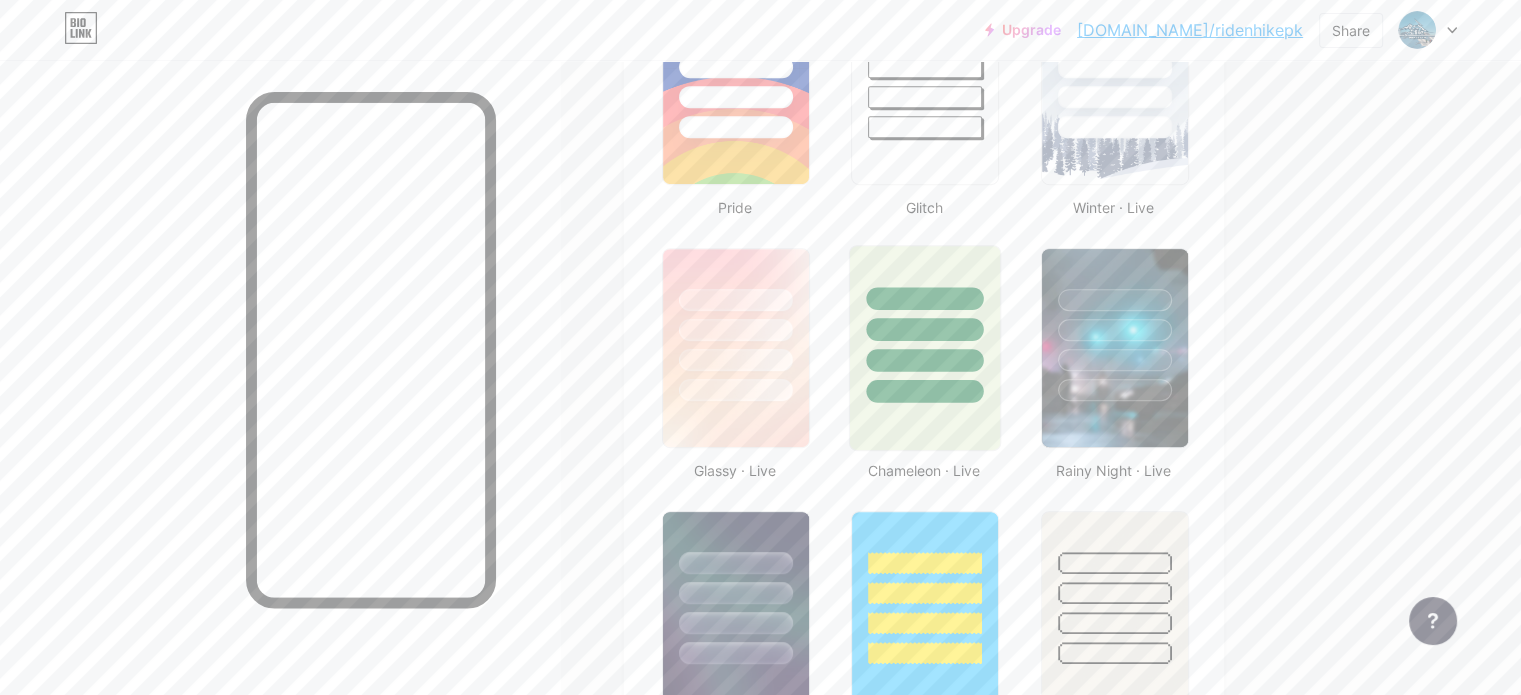 scroll, scrollTop: 900, scrollLeft: 0, axis: vertical 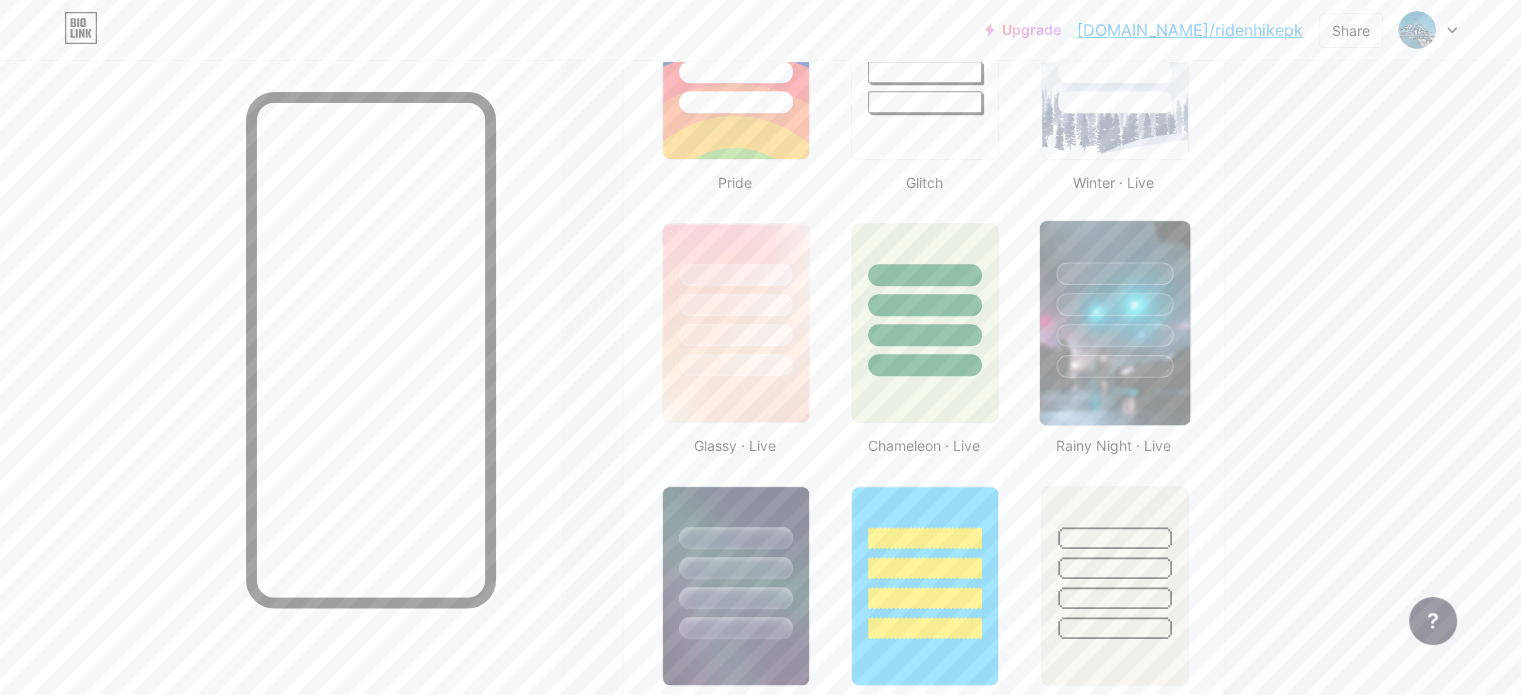 click at bounding box center [1114, 335] 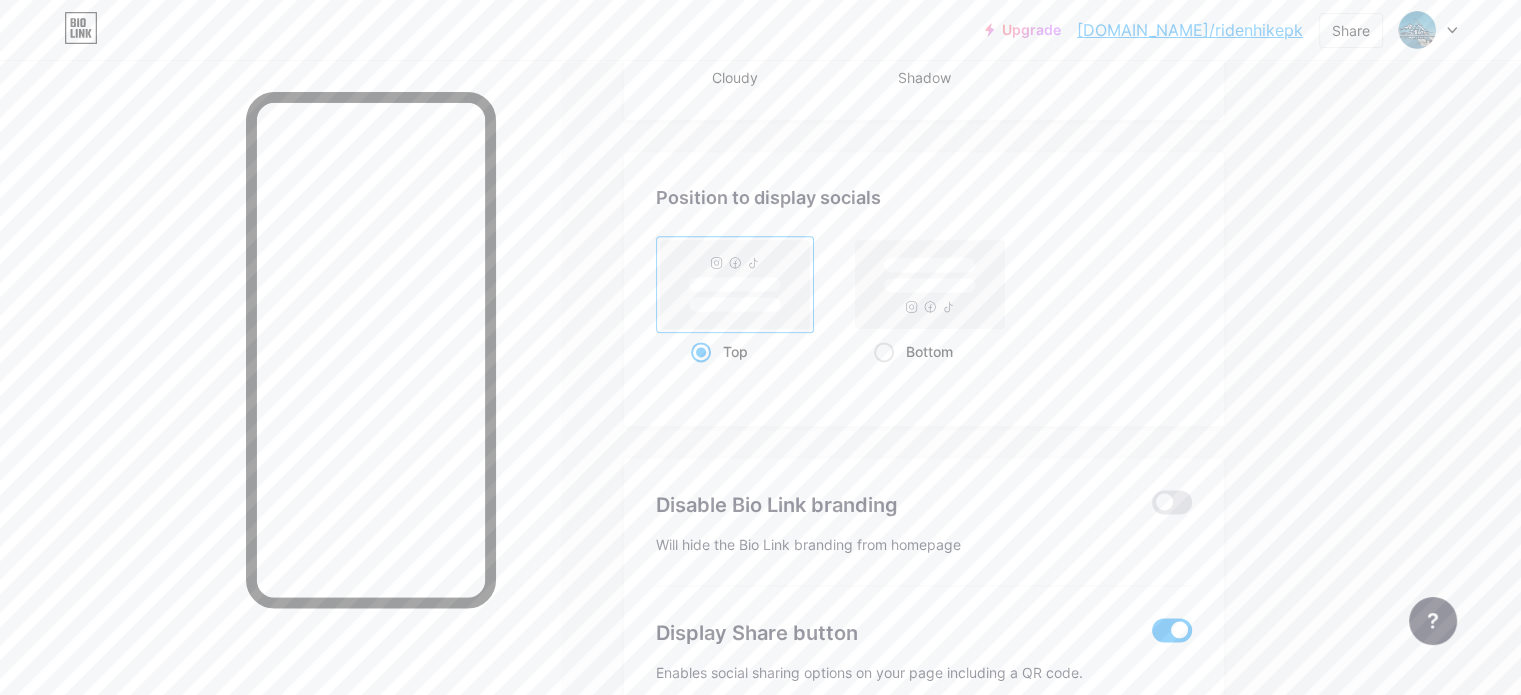 scroll, scrollTop: 2600, scrollLeft: 0, axis: vertical 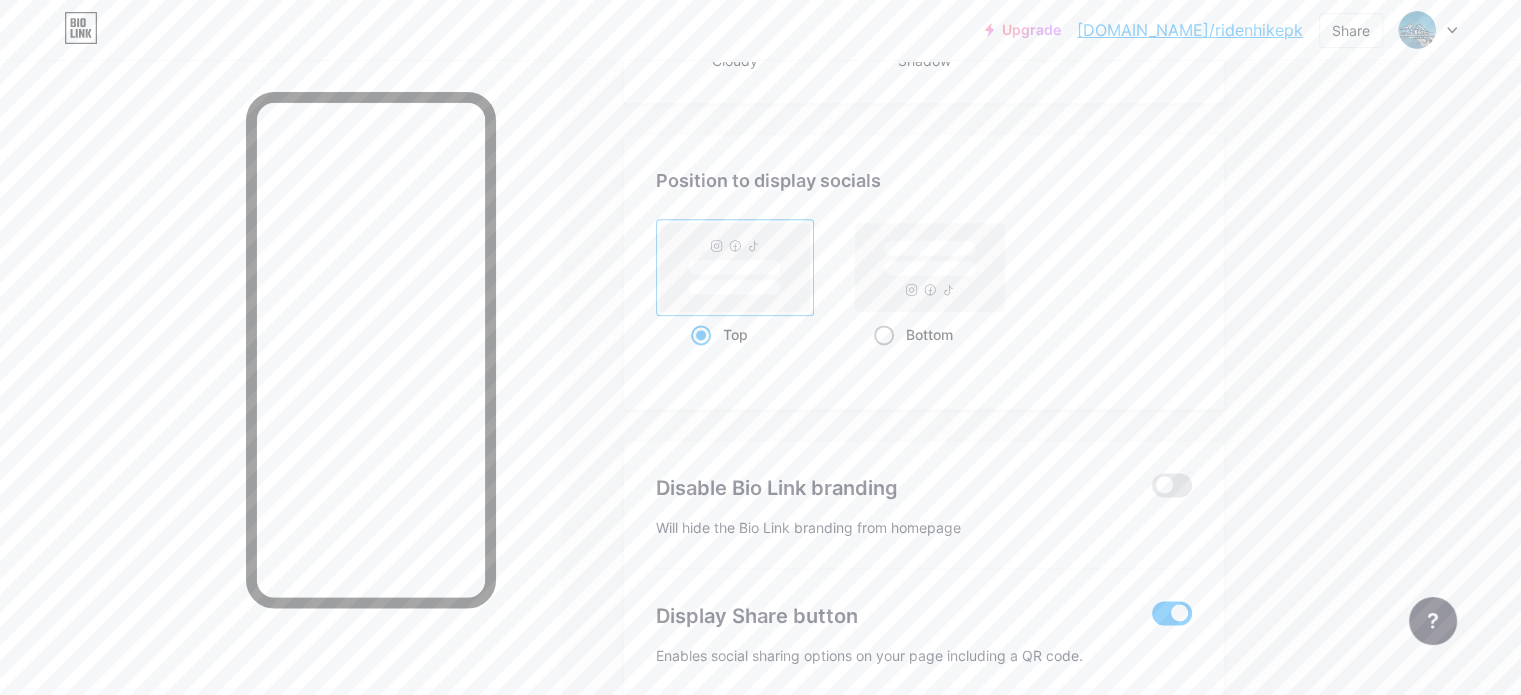 click 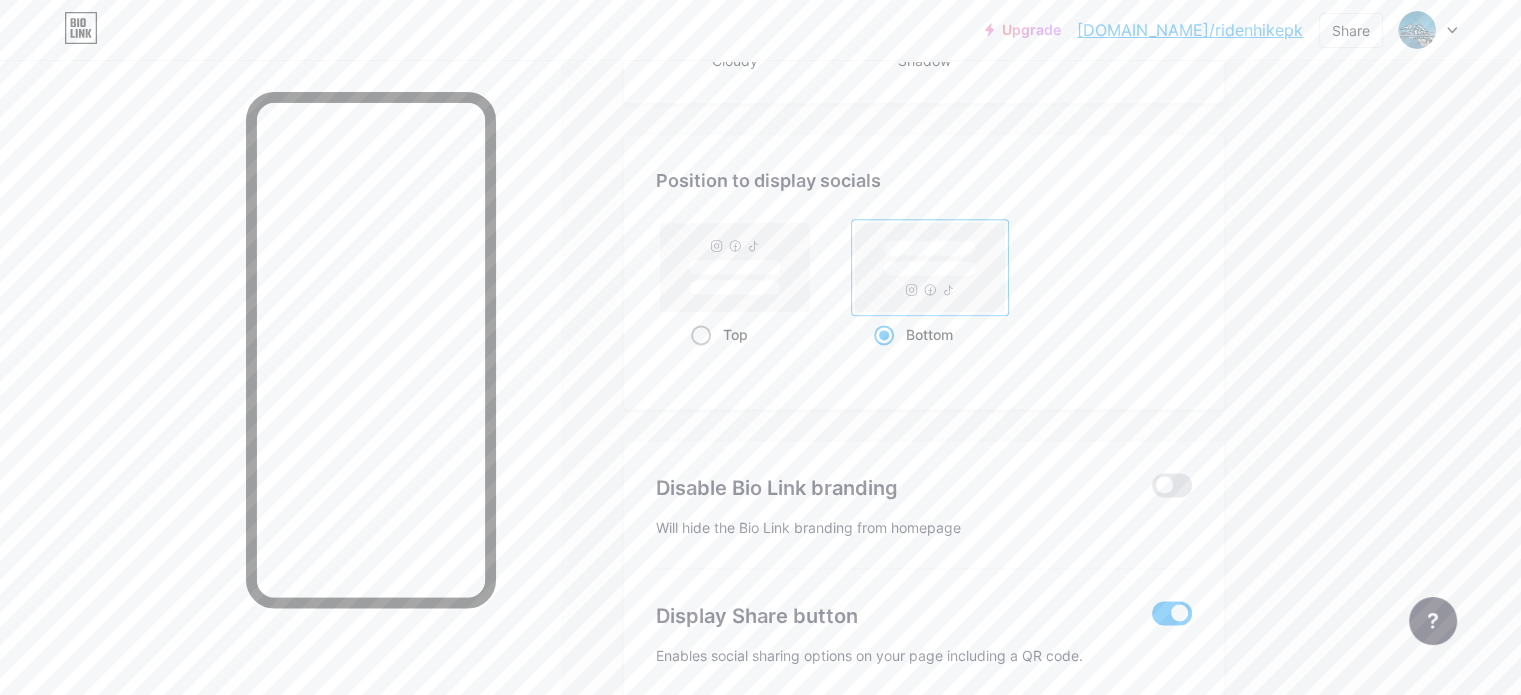 click 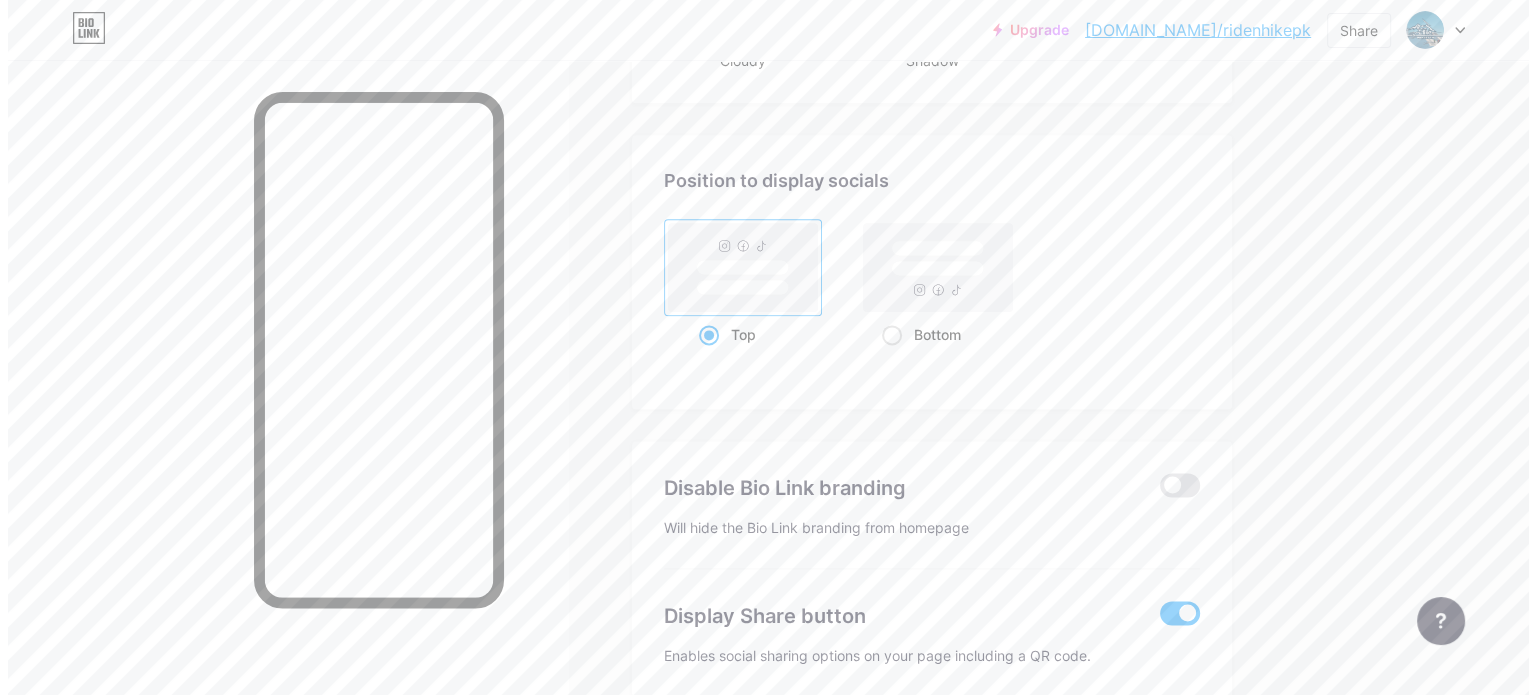 scroll, scrollTop: 2694, scrollLeft: 0, axis: vertical 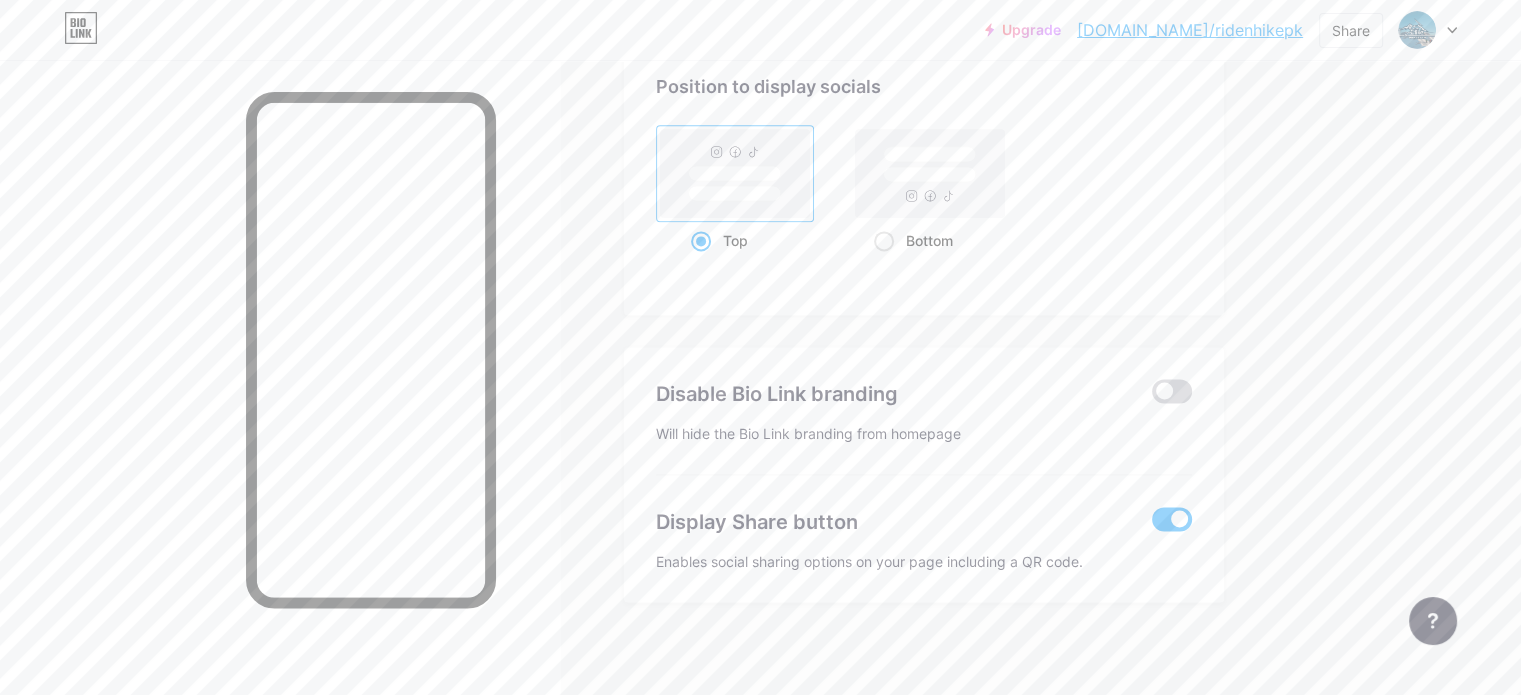 click at bounding box center [1172, 391] 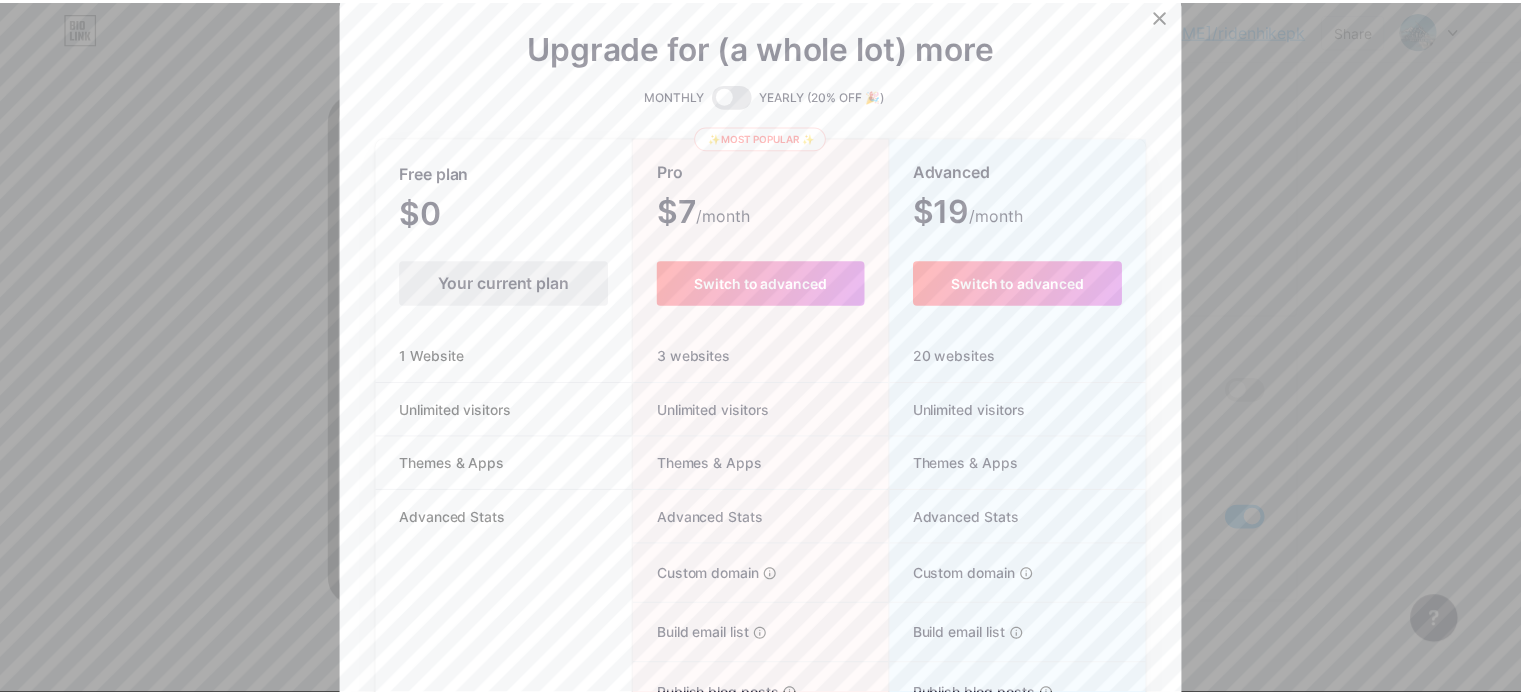 scroll, scrollTop: 0, scrollLeft: 0, axis: both 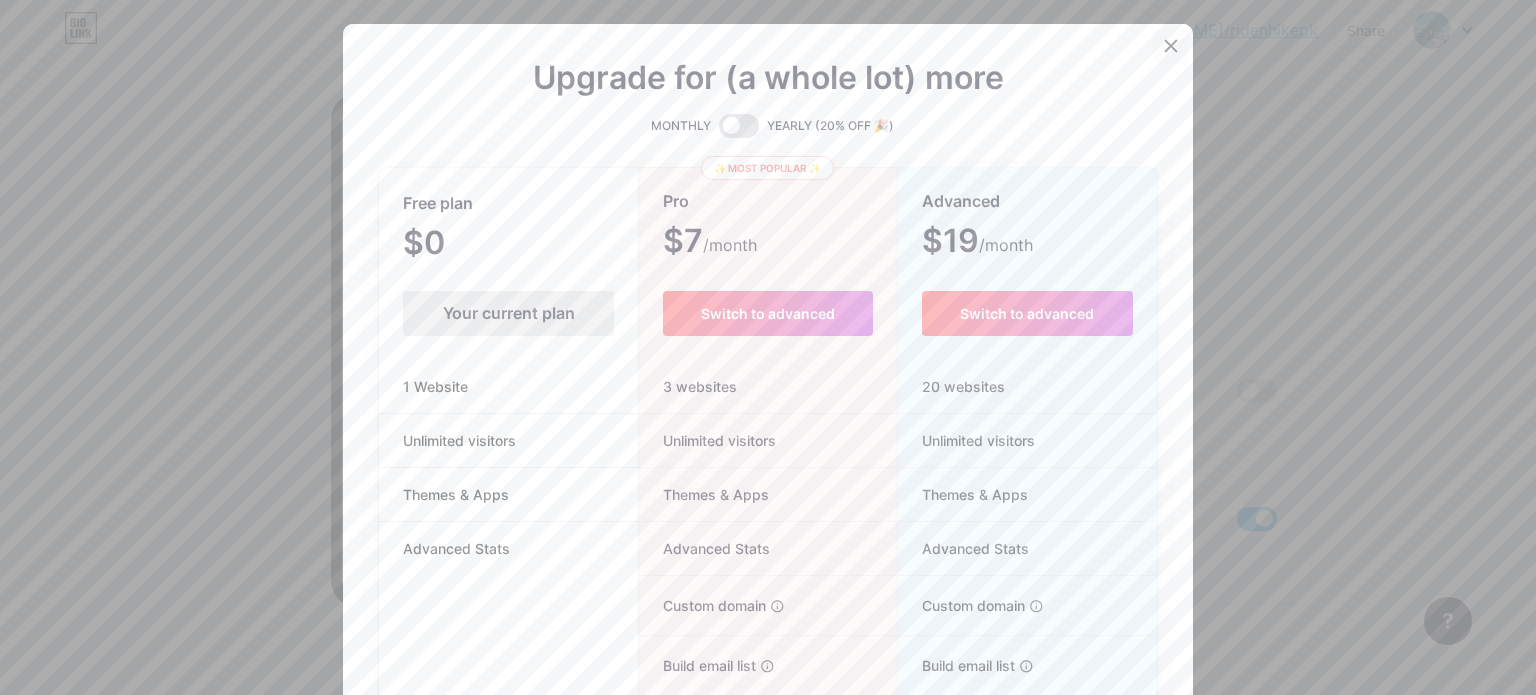 click 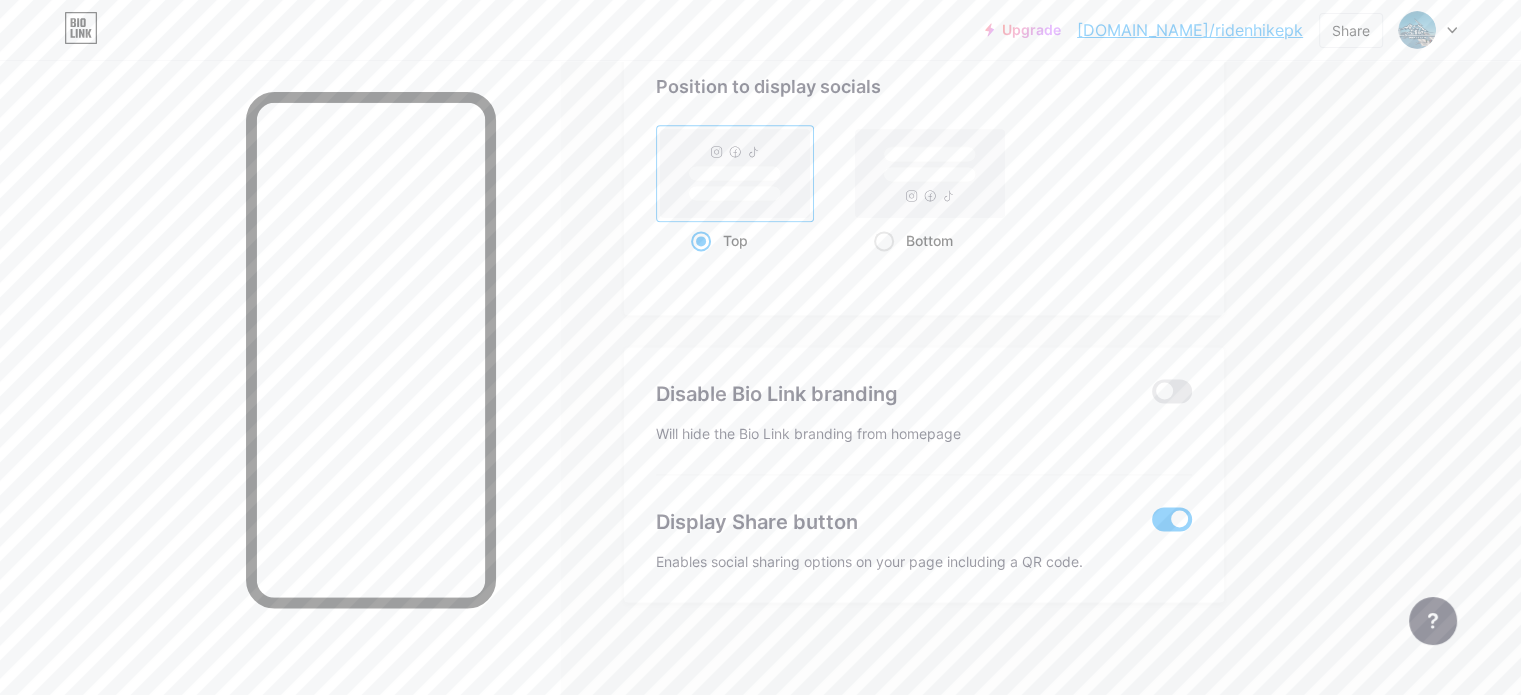 click at bounding box center [1172, 519] 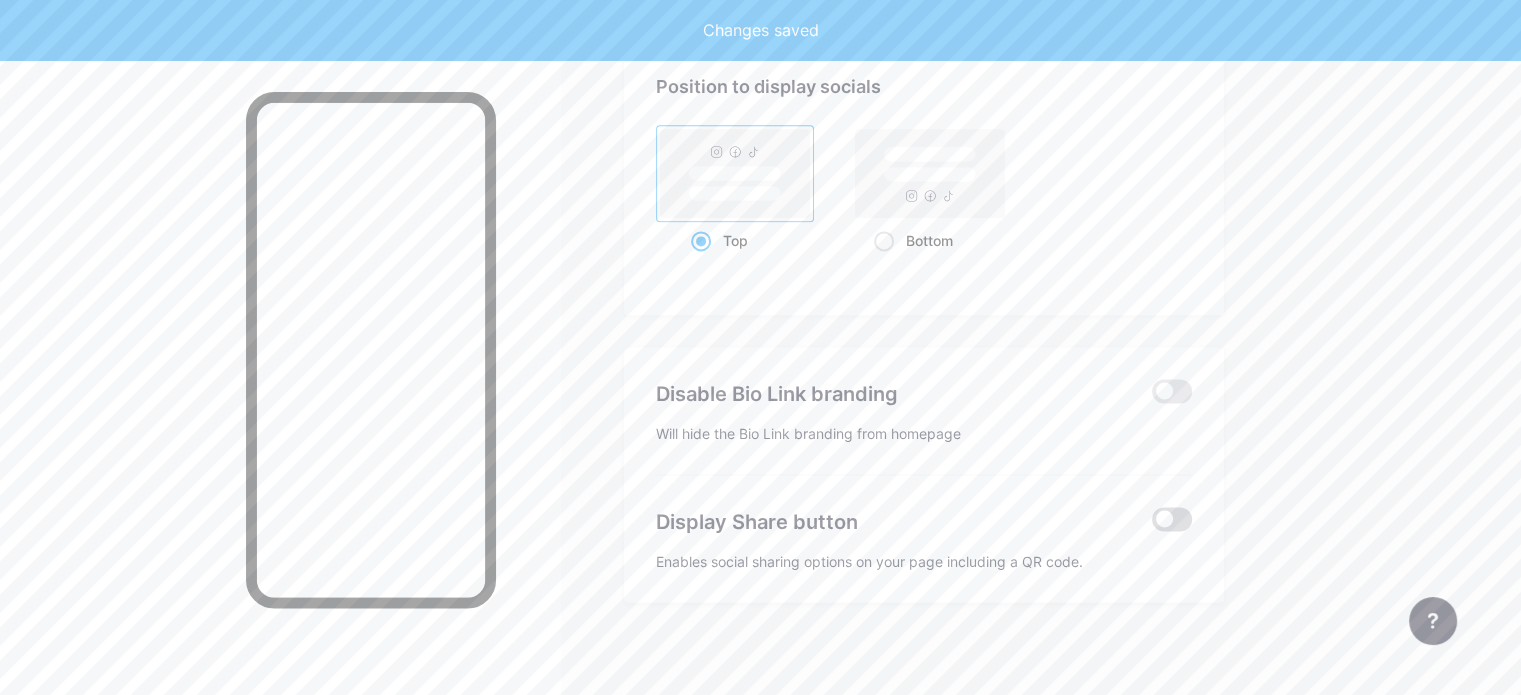 click at bounding box center (1172, 519) 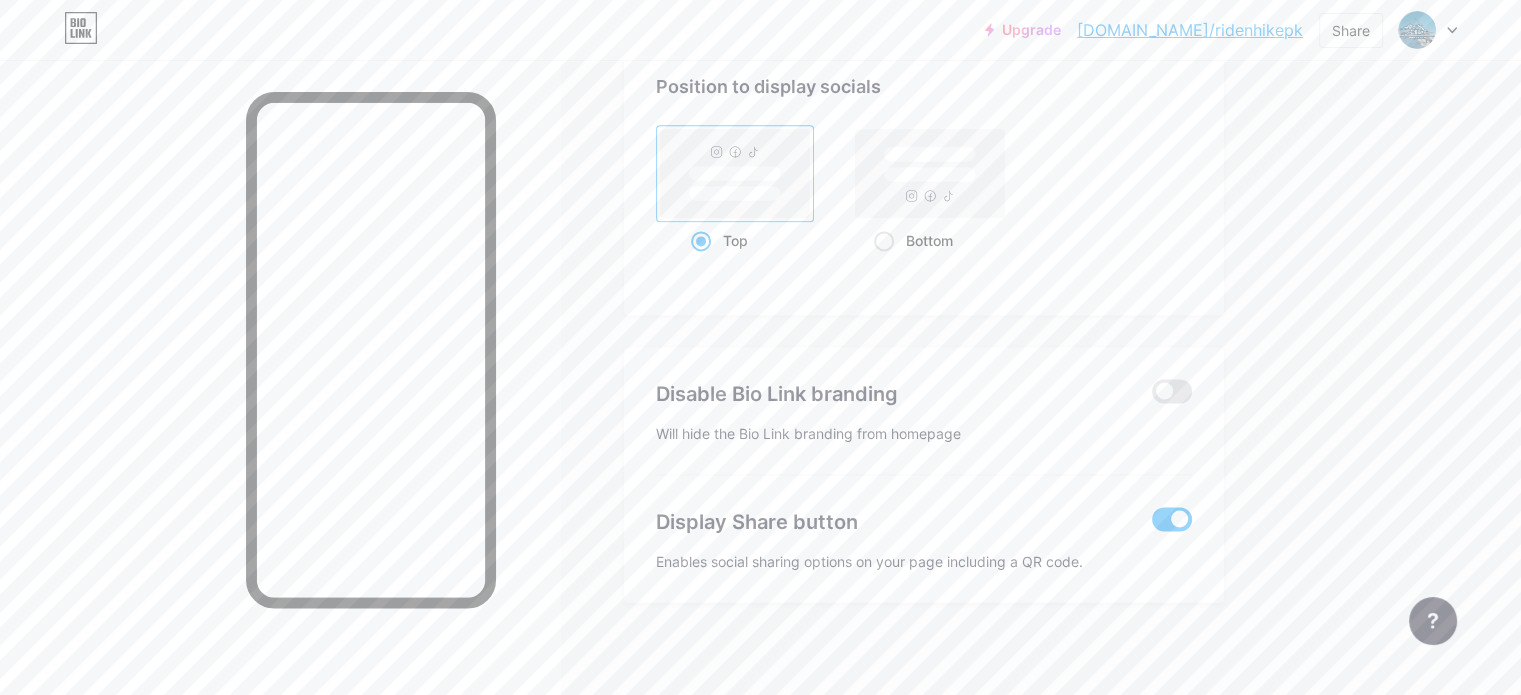 click at bounding box center [1172, 519] 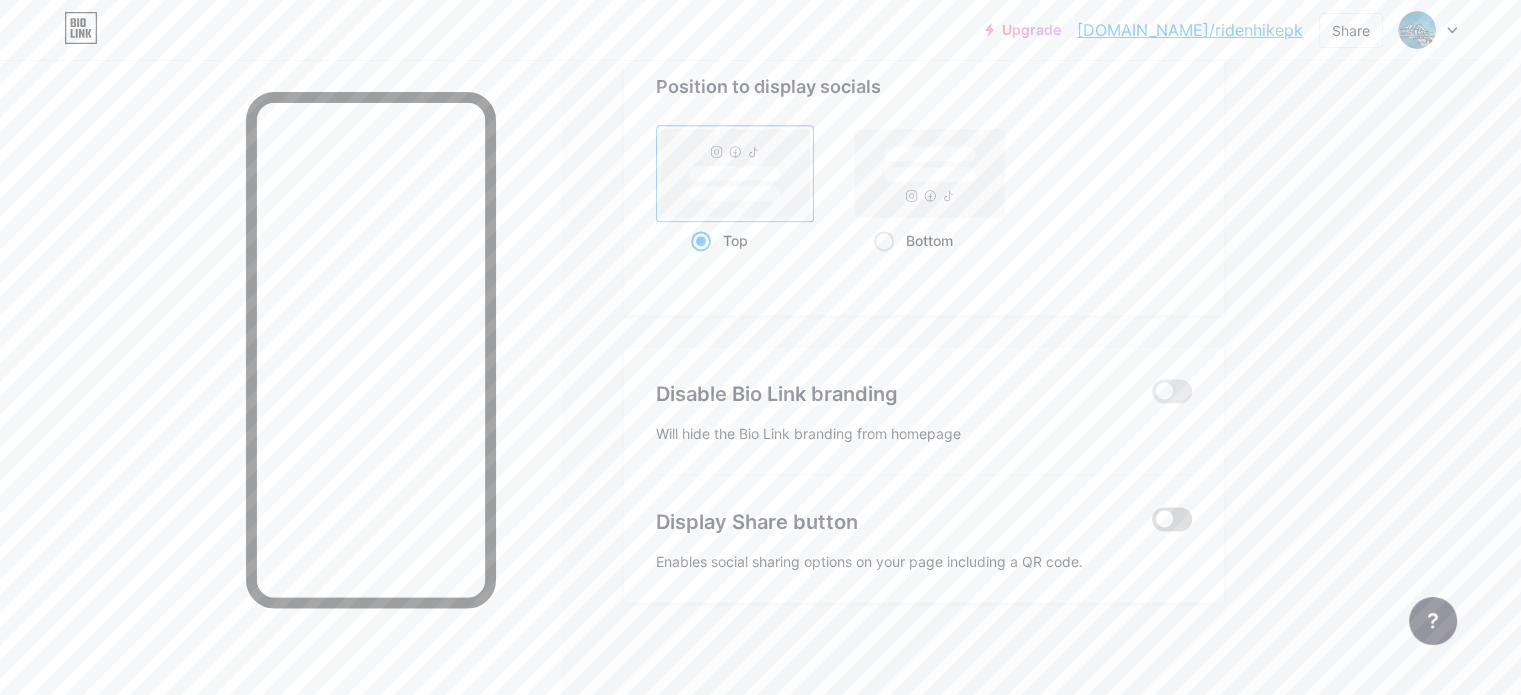 click at bounding box center [1172, 519] 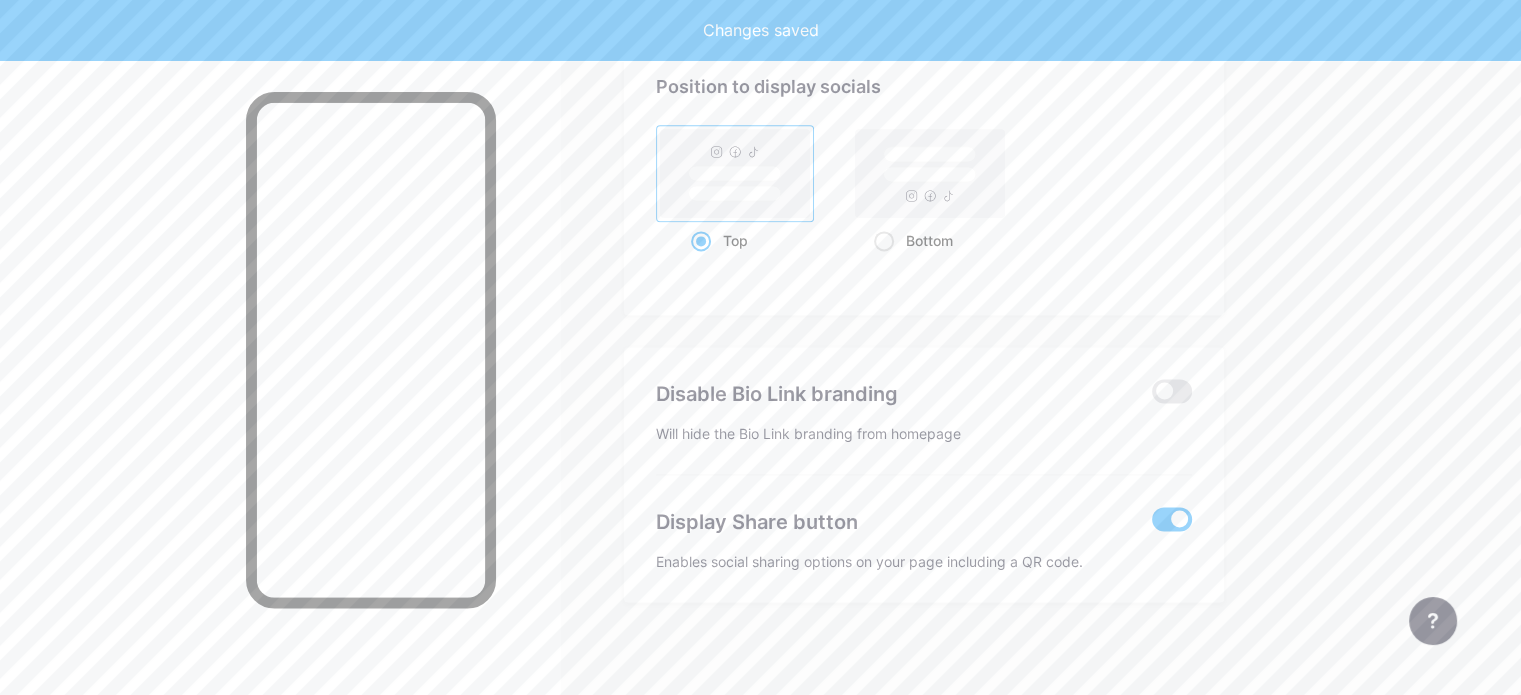 click at bounding box center [1172, 519] 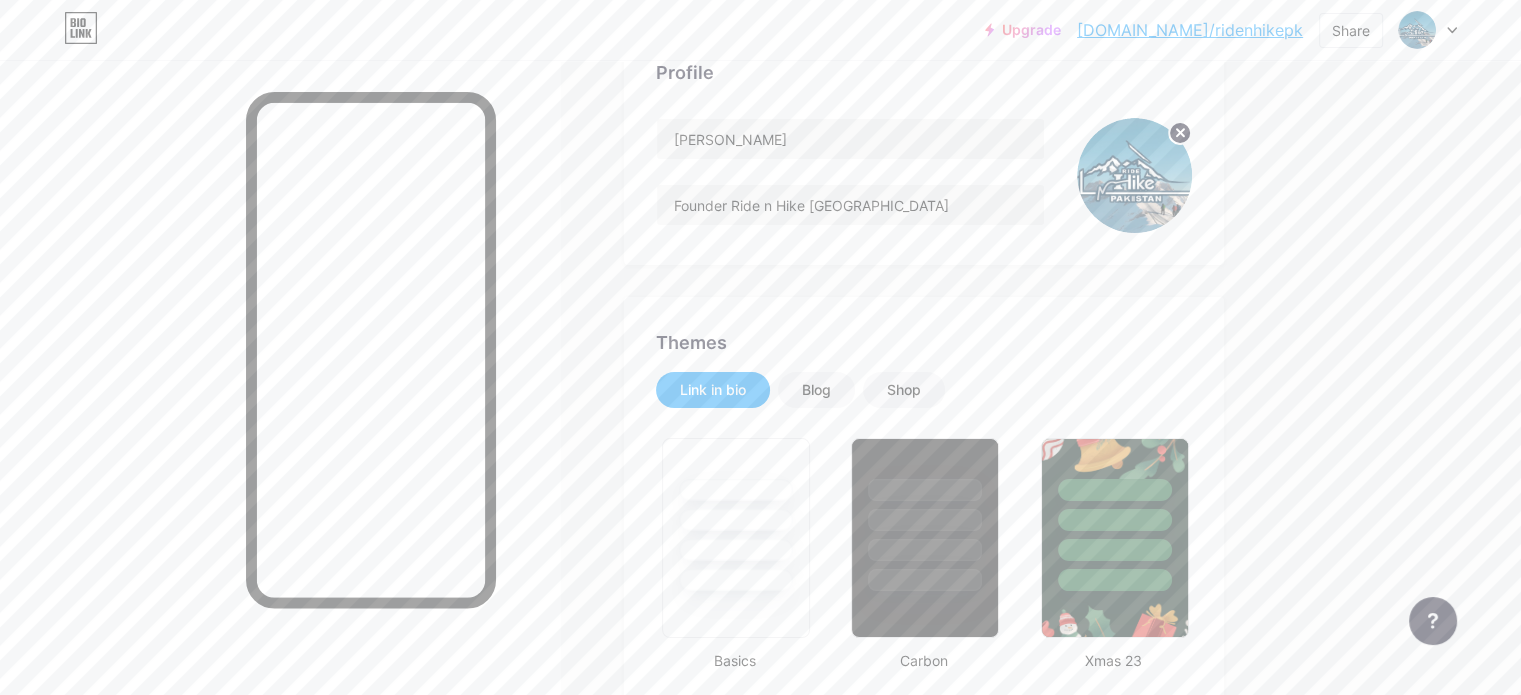 scroll, scrollTop: 0, scrollLeft: 0, axis: both 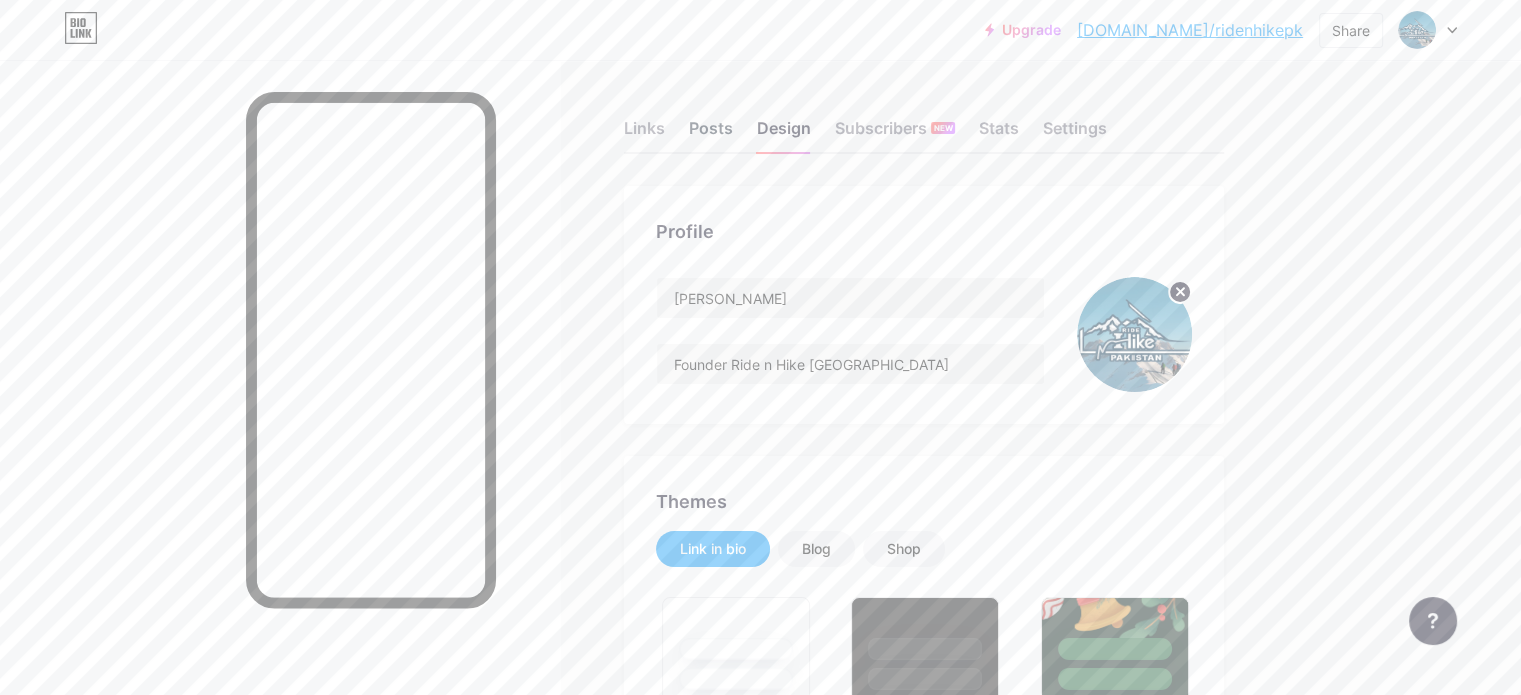 click on "Posts" at bounding box center [711, 134] 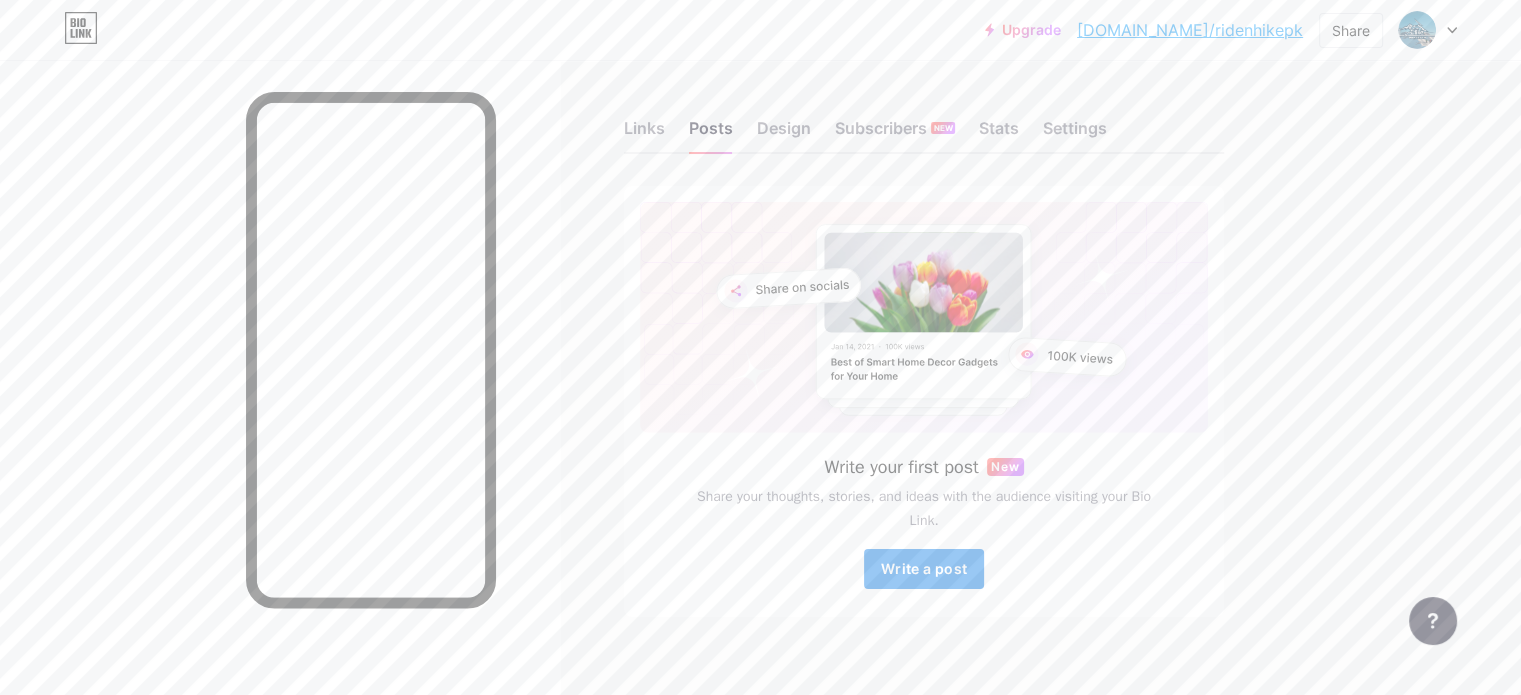 click on "Write a post" at bounding box center [924, 568] 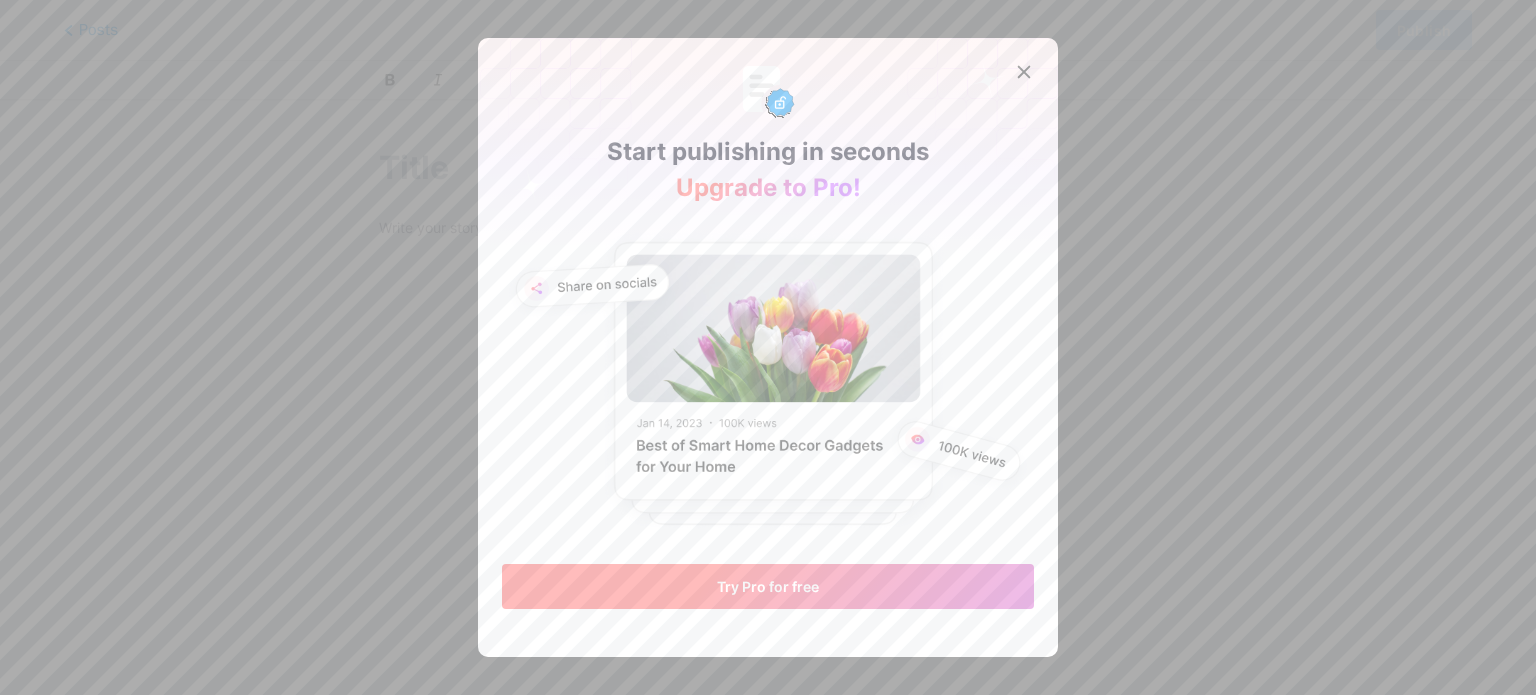 click on "Try Pro for free" at bounding box center [768, 586] 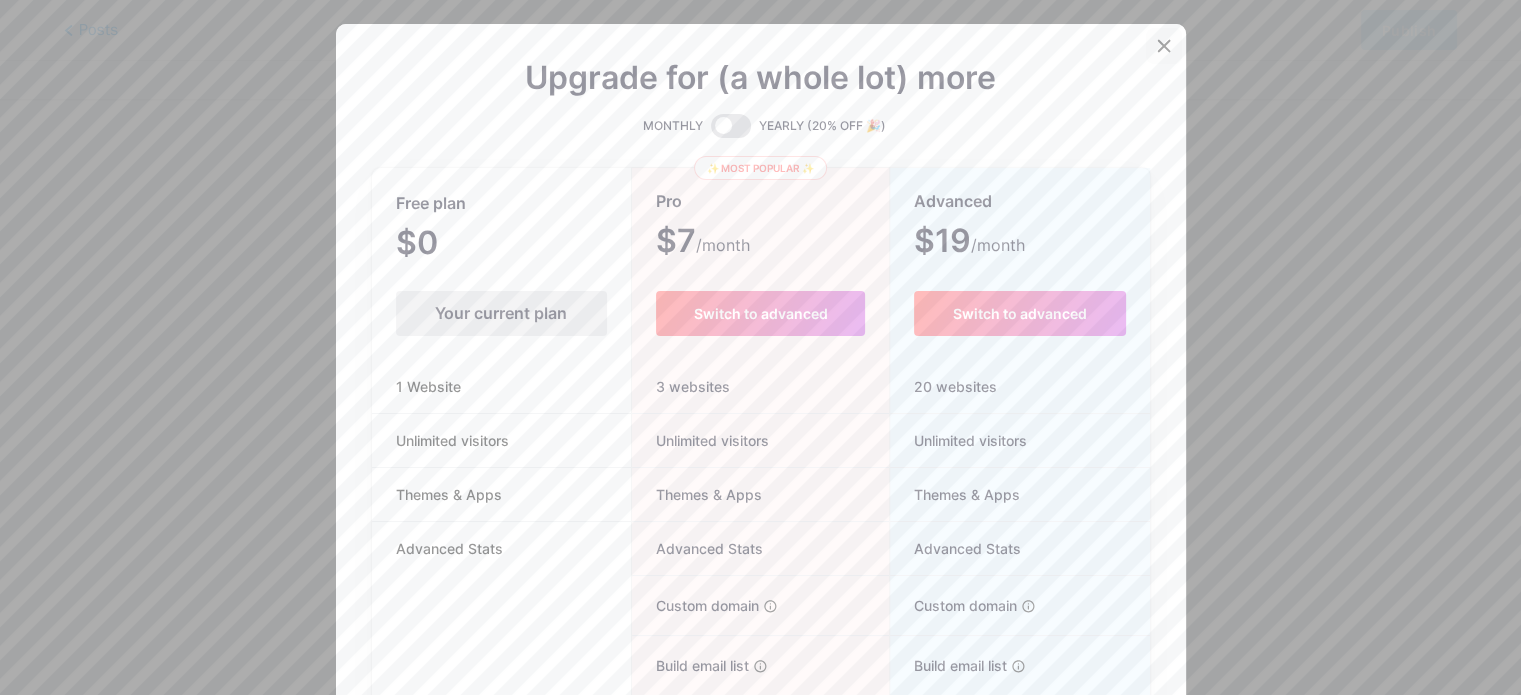 click 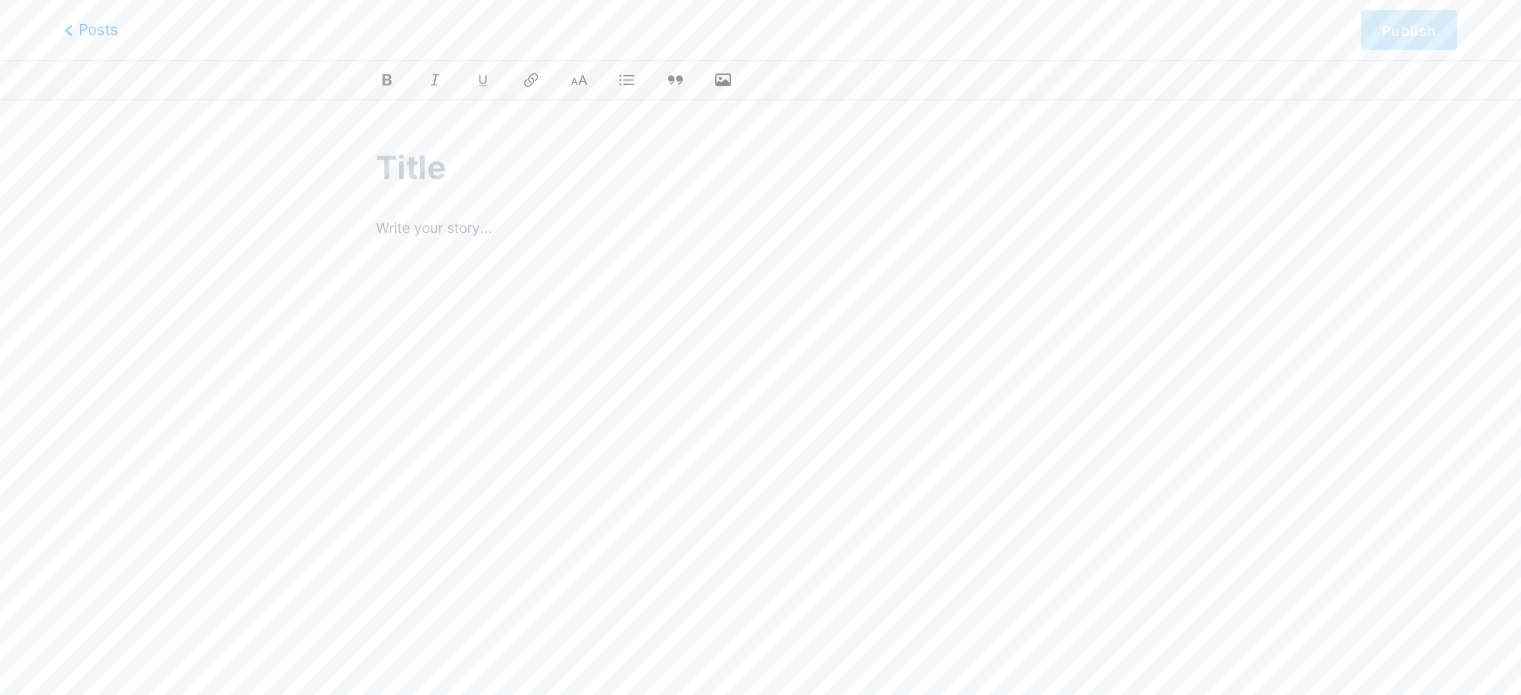 click at bounding box center (760, 168) 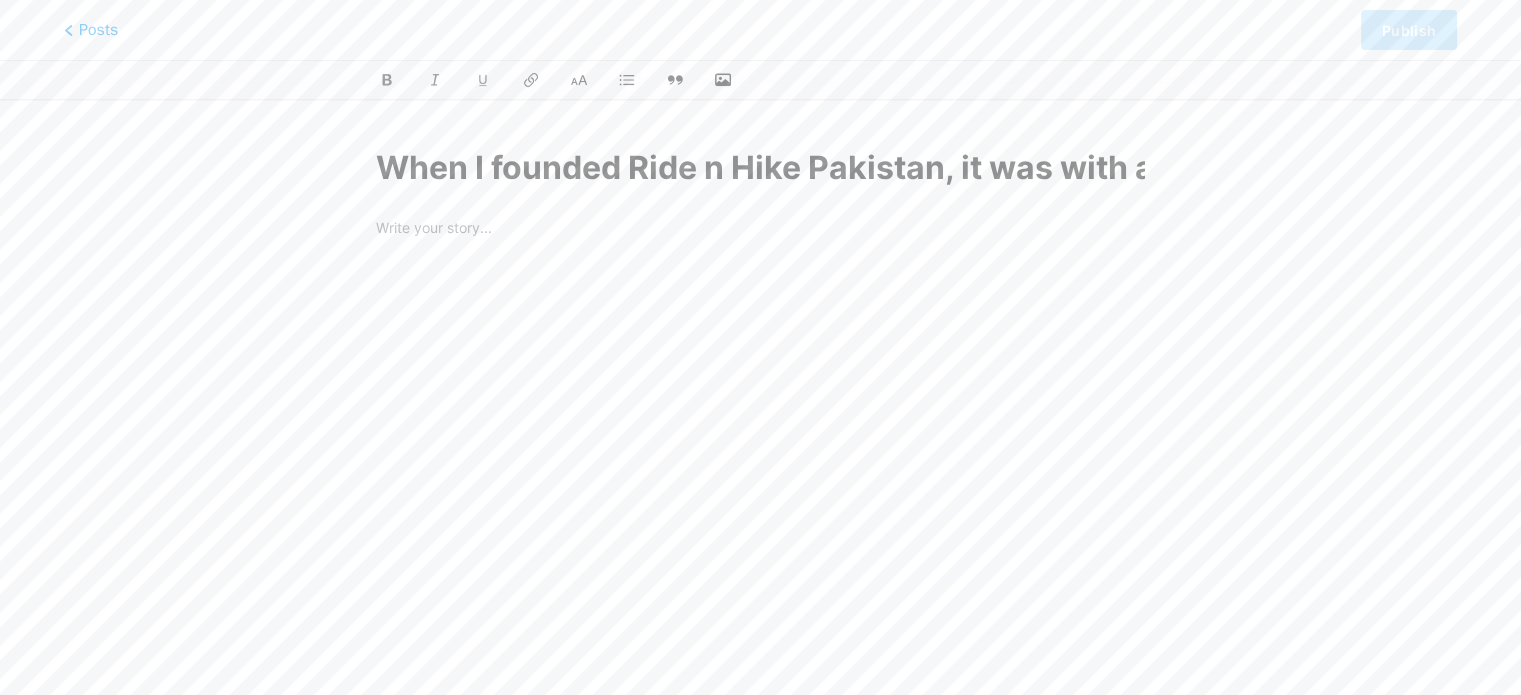 scroll, scrollTop: 0, scrollLeft: 6518, axis: horizontal 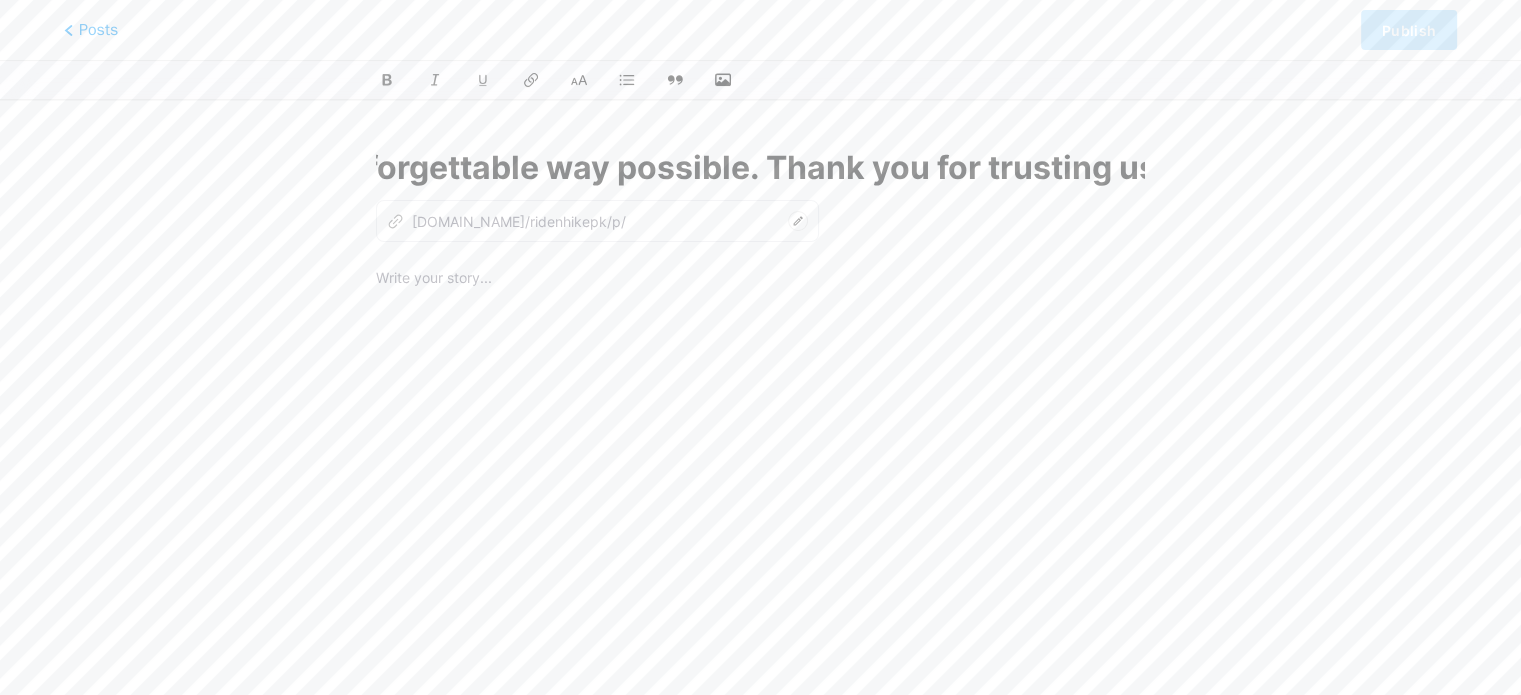 type on "when-i-founded-ride-n-hike-pakistan-it-was-with-a-dream-to-change-the-way-the-world-sees-our-beautiful-country-pakistan-is-more-than-just-a-destination-its-a-journey-through-history-culture-and-unmatched-natural-wonder-with-ride-n-hike-i-wanted-to-create-not-just-a-tour-company-but-a-movement-one-that-connects-travelers-with-the-soul-of-pakistan-in-the-most-genuine-safe-and-unforgettable-way-possible-thank-you-for-trusting-us-to-be-part-of-your-story" 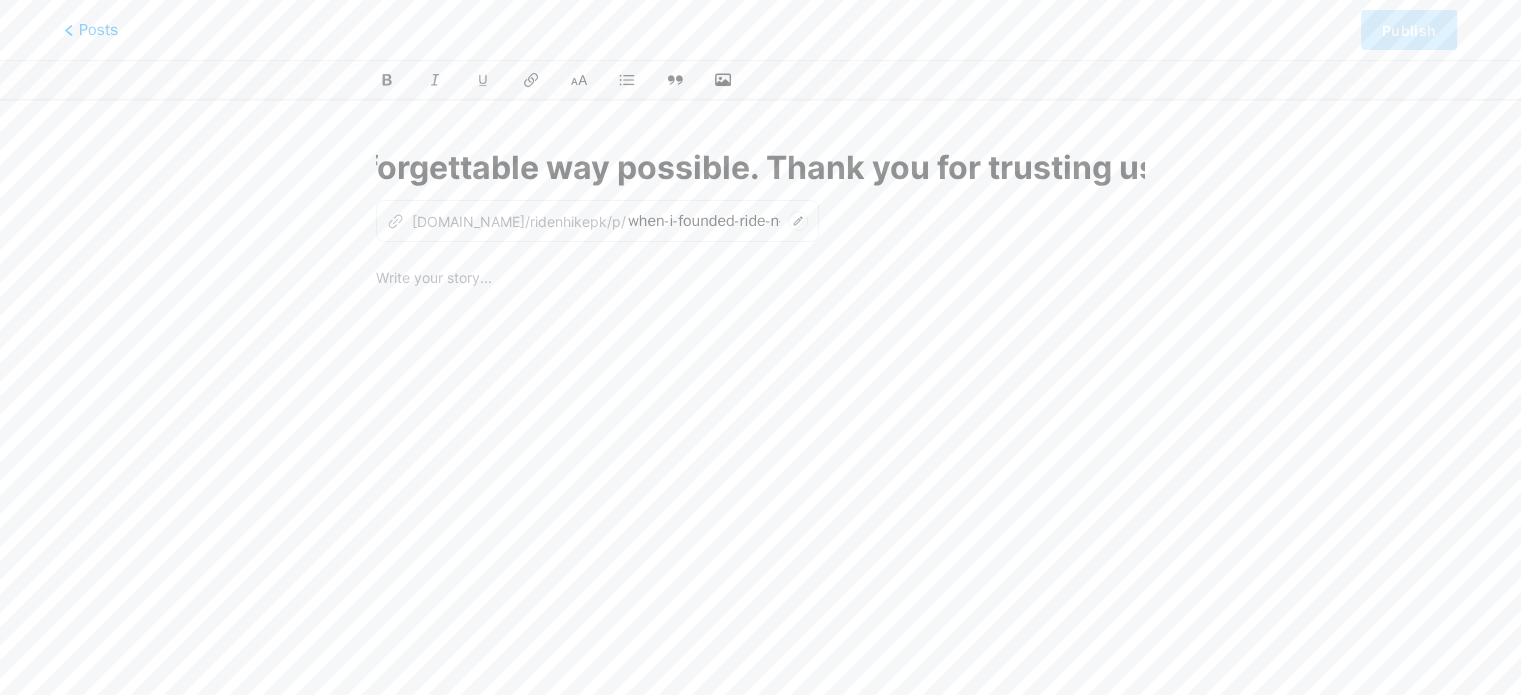 type on "When I founded Ride n Hike Pakistan, it was with a dream — to change the way the world sees our beautiful country. Pakistan is more than just a destination; it's a journey through history, culture, and unmatched natural wonder. With Ride n Hike, I wanted to create not just a tour company, but a movement — one that connects travelers with the soul of Pakistan in the most genuine, safe, and unforgettable way possible. Thank you for trusting us to be part of your story." 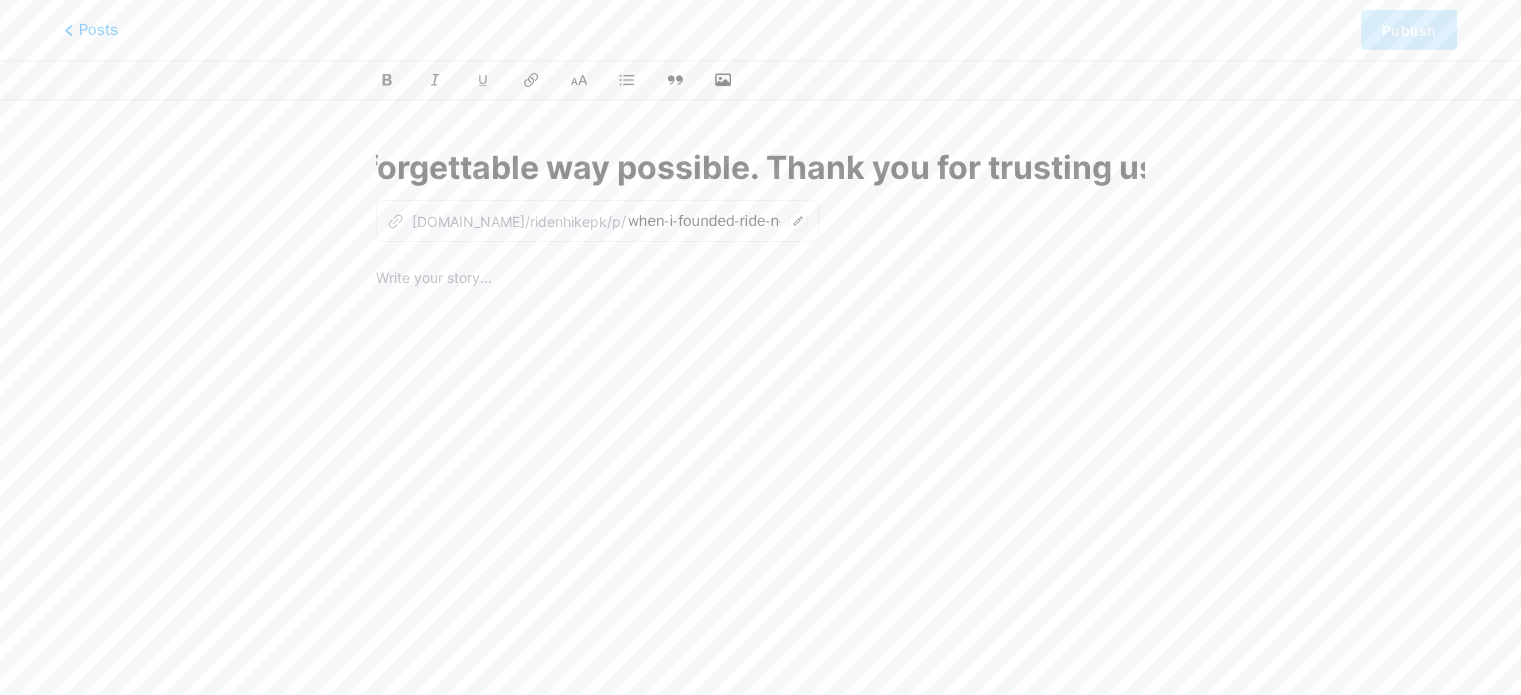 scroll, scrollTop: 0, scrollLeft: 0, axis: both 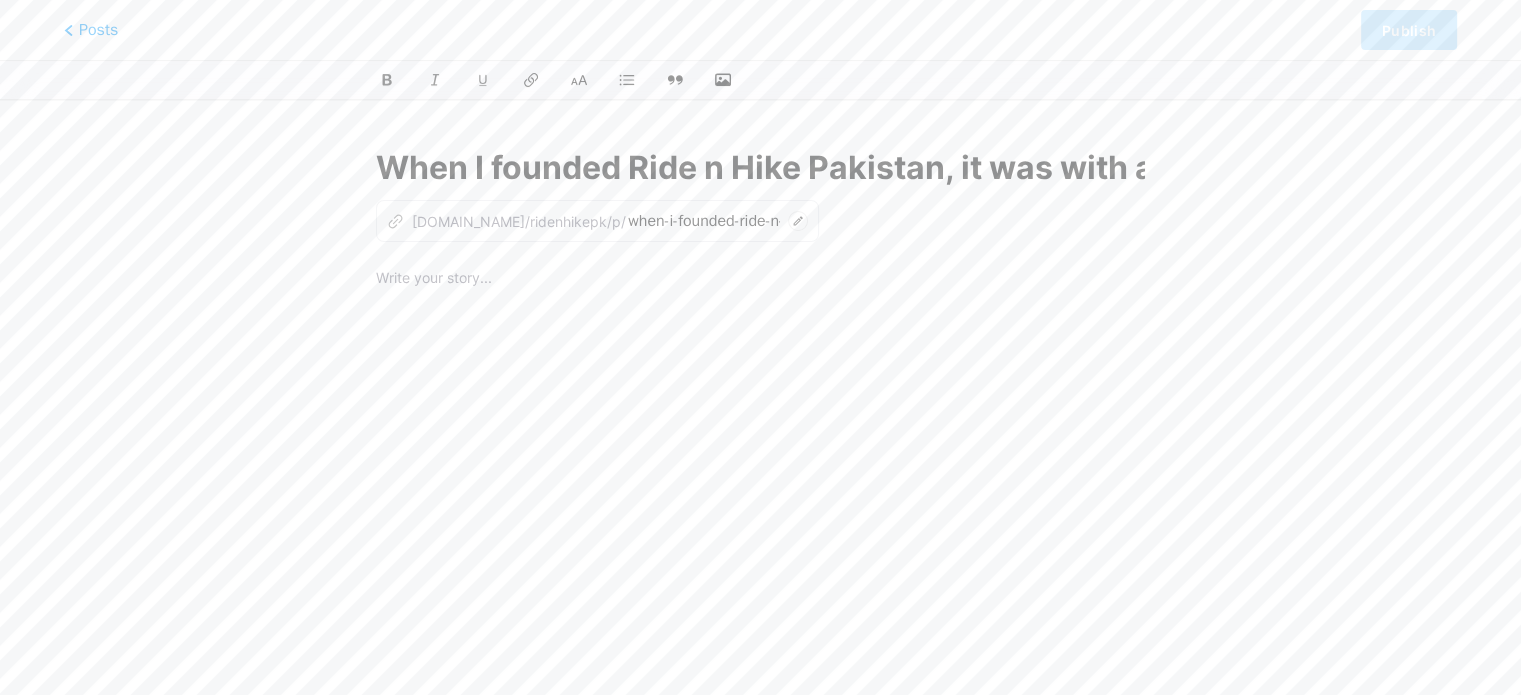 click on "z
bio.link/ridenhikepk/p/
when-i-founded-ride-n-hike-pakistan-it-was-with-a-dream-to-change-the-way-the-world-sees-our-beautiful-country-pakistan-is-more-than-just-a-destination-its-a-journey-through-history-culture-and-unmatched-natural-wonder-with-ride-n-hike-i-wanted-to-create-not-just-a-tour-company-but-a-movement-one-that-connects-travelers-with-the-soul-of-pakistan-in-the-most-genuine-safe-and-unforgettable-way-possible-thank-you-for-trusting-us-to-be-part-of-your-story" at bounding box center (597, 221) 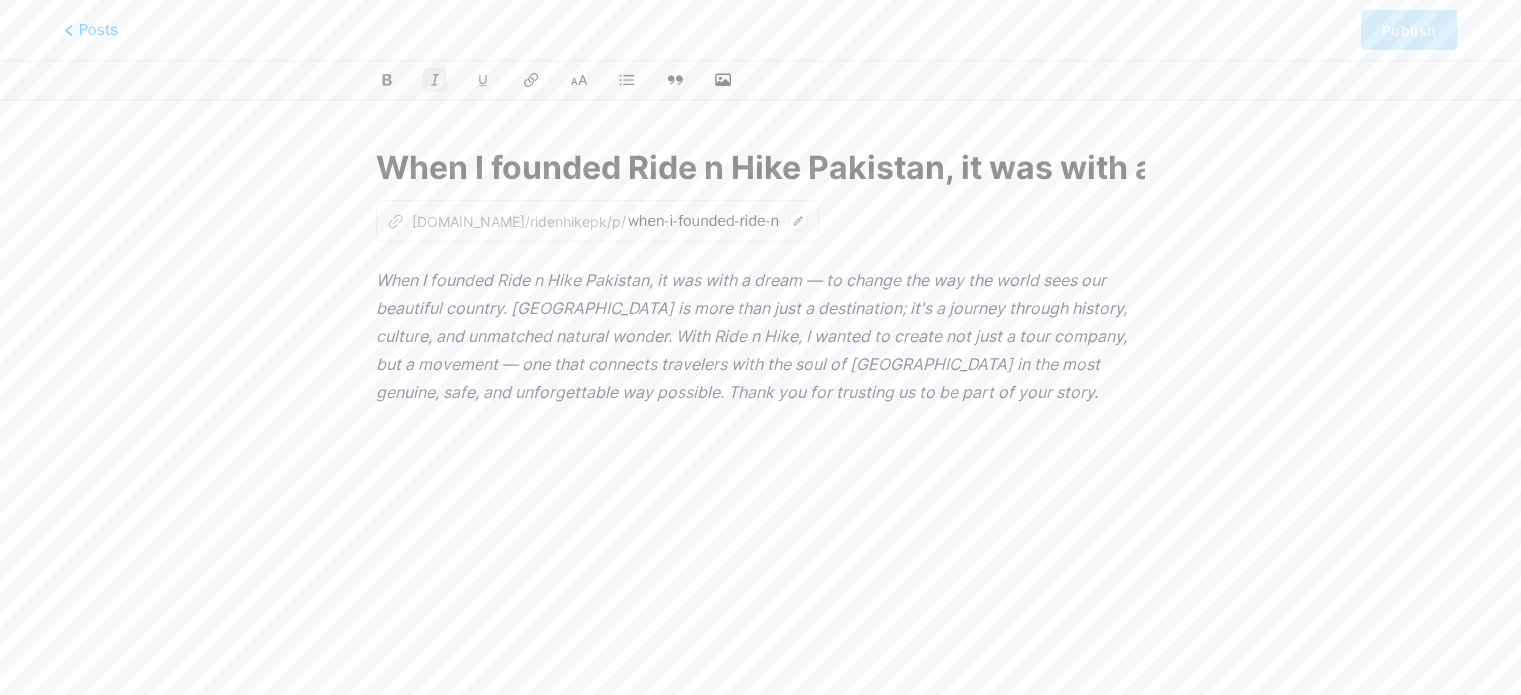 click 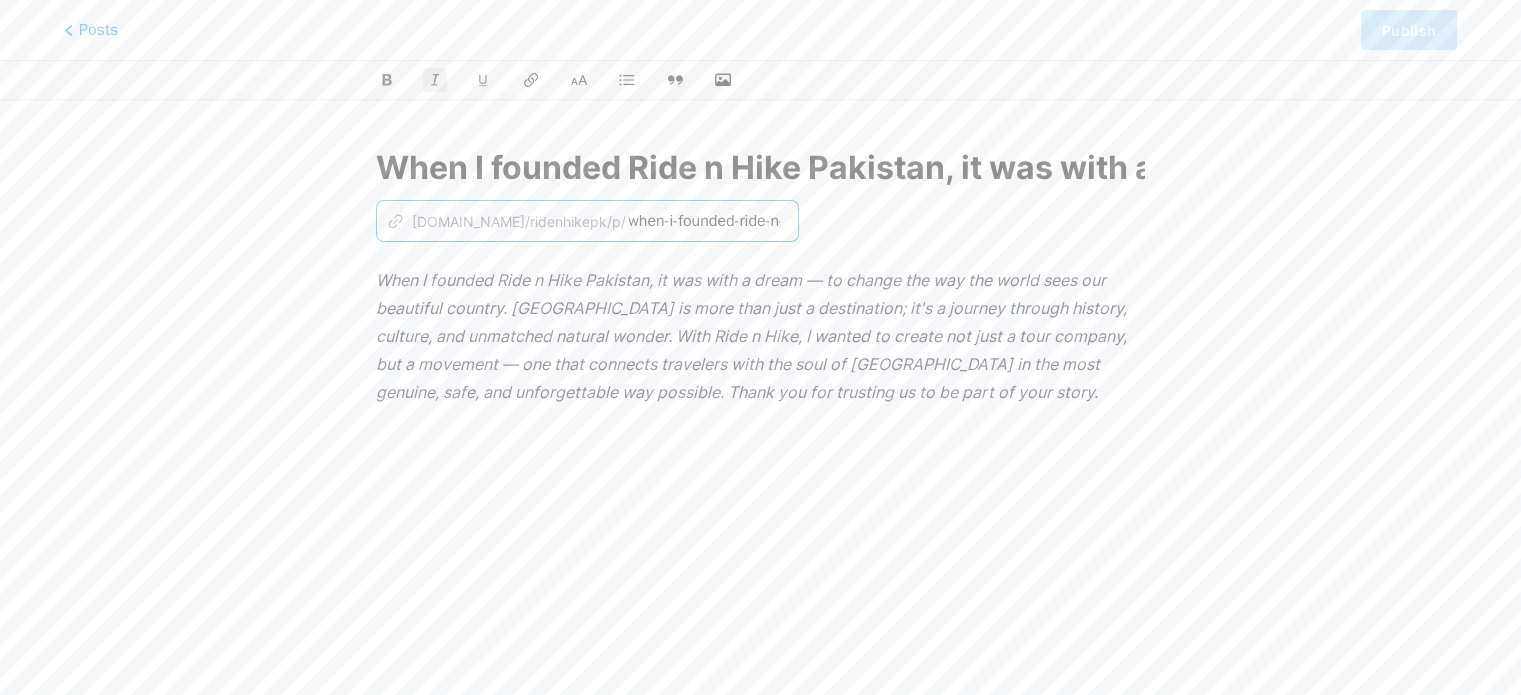 scroll, scrollTop: 0, scrollLeft: 3199, axis: horizontal 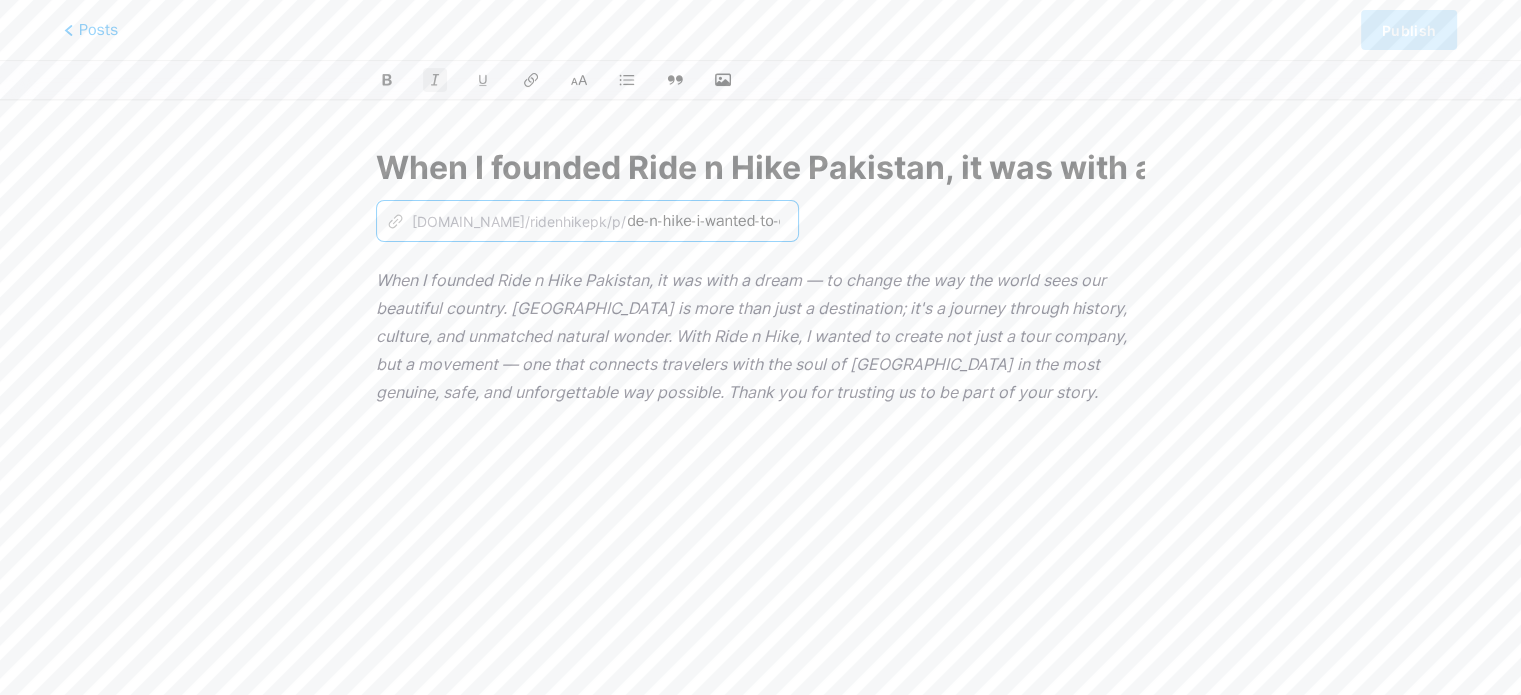 type on "when-i-founded-ride-n-hike-pakistan-it-was-with-a-dream-to-change-the-way-the-world-sees-our-beautiful-country-pakistan-is-more-than-just-a-destination-its-a-journey-through-history-culture-and-unmatched-natural-wonder-with-ride-n-hike-i-wanted-to-create-not-" 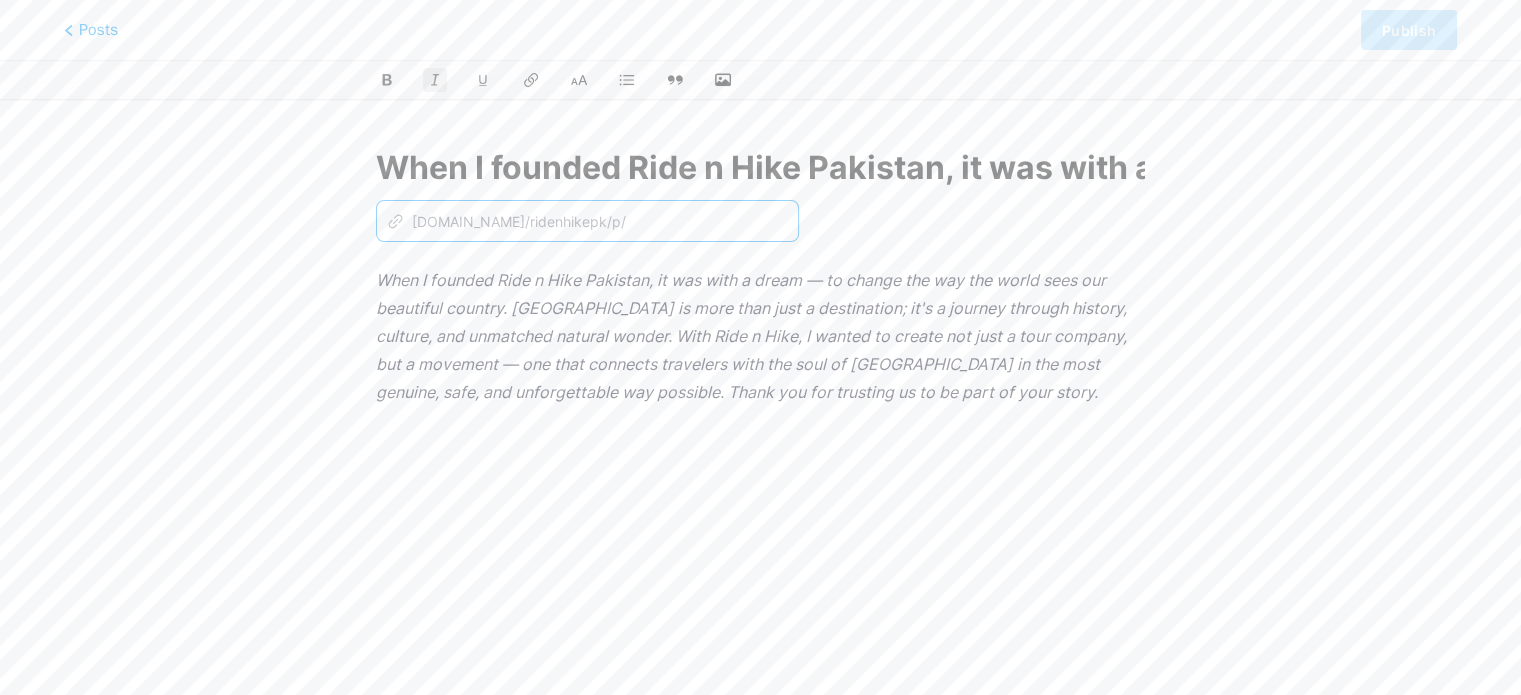 scroll, scrollTop: 0, scrollLeft: 0, axis: both 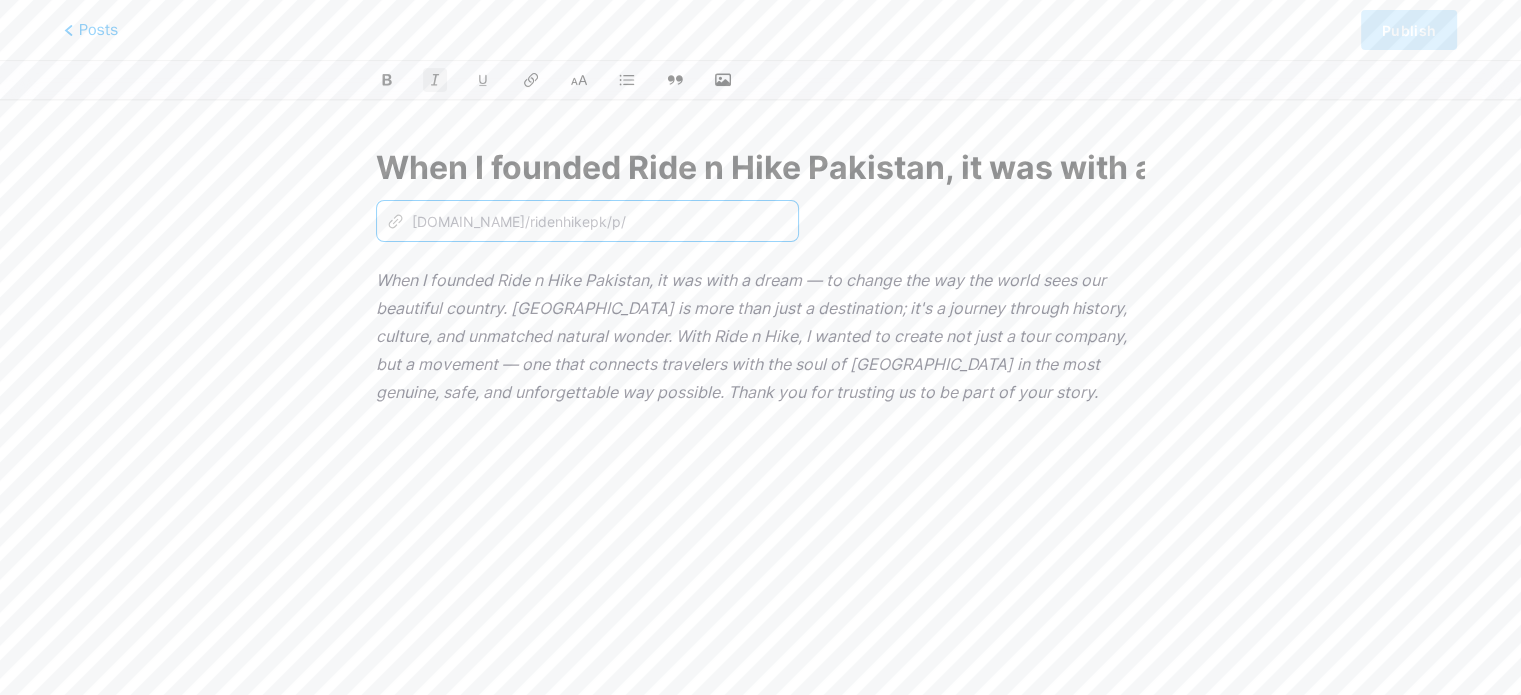 type 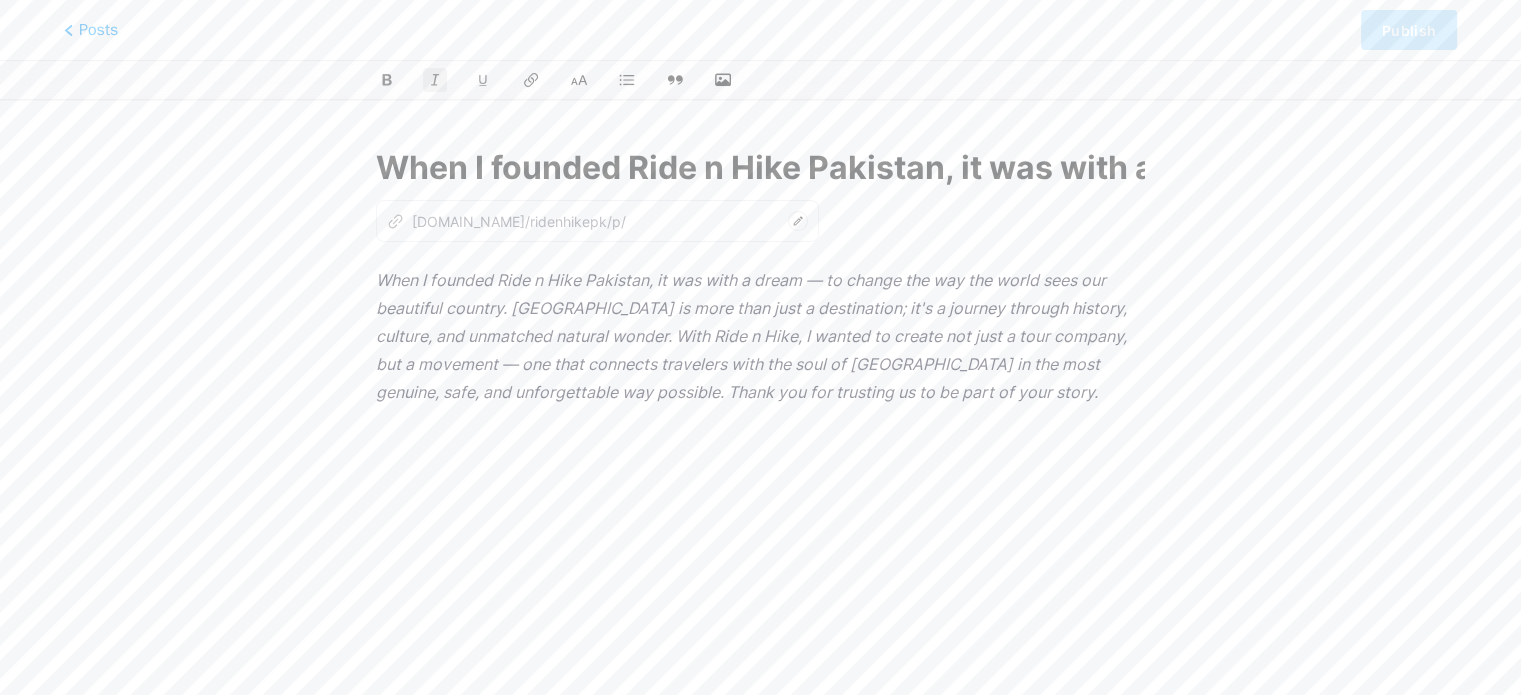 click on "When I founded Ride n Hike Pakistan, it was with a dream — to change the way the world sees our beautiful country. Pakistan is more than just a destination; it's a journey through history, culture, and unmatched natural wonder. With Ride n Hike, I wanted to create not just a tour company, but a movement — one that connects travelers with the soul of Pakistan in the most genuine, safe, and unforgettable way possible. Thank you for trusting us to be part of your story." at bounding box center [760, 168] 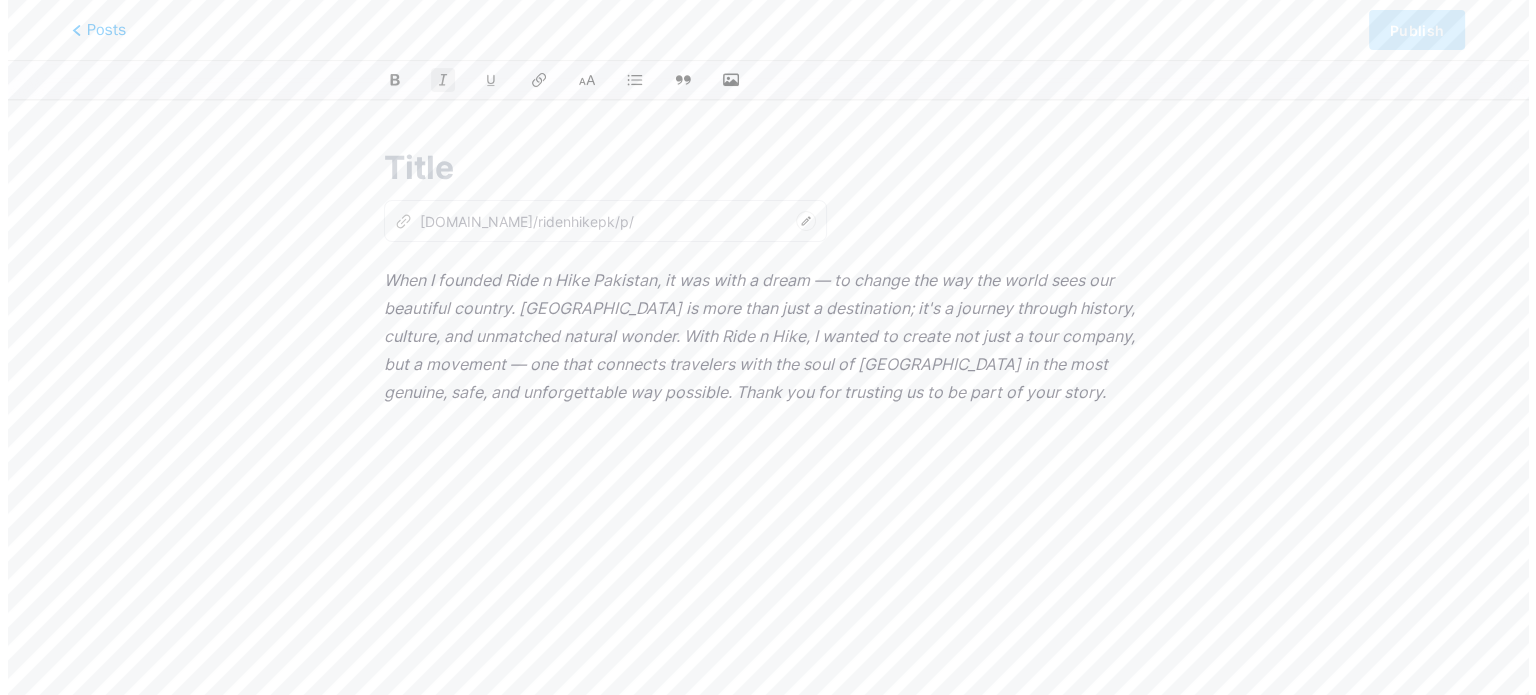 scroll, scrollTop: 0, scrollLeft: 0, axis: both 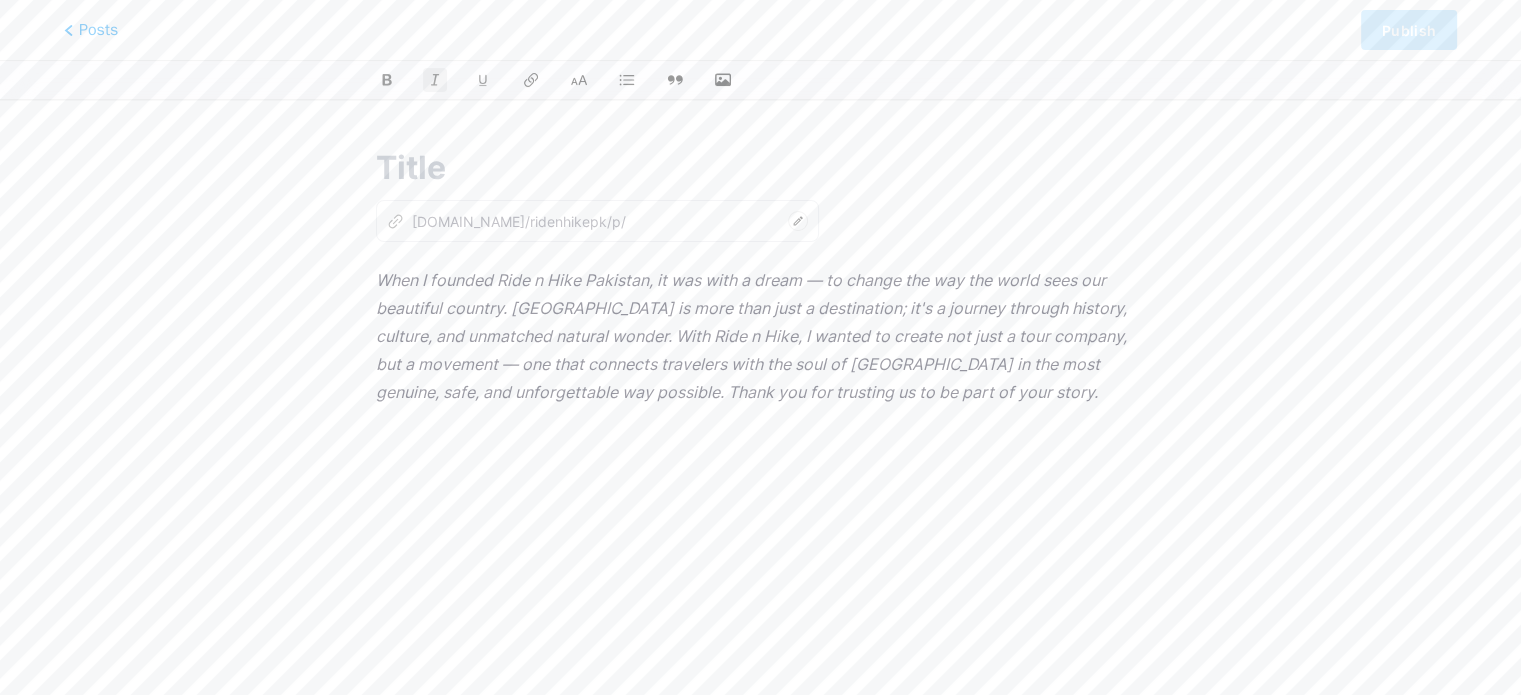 click at bounding box center (760, 168) 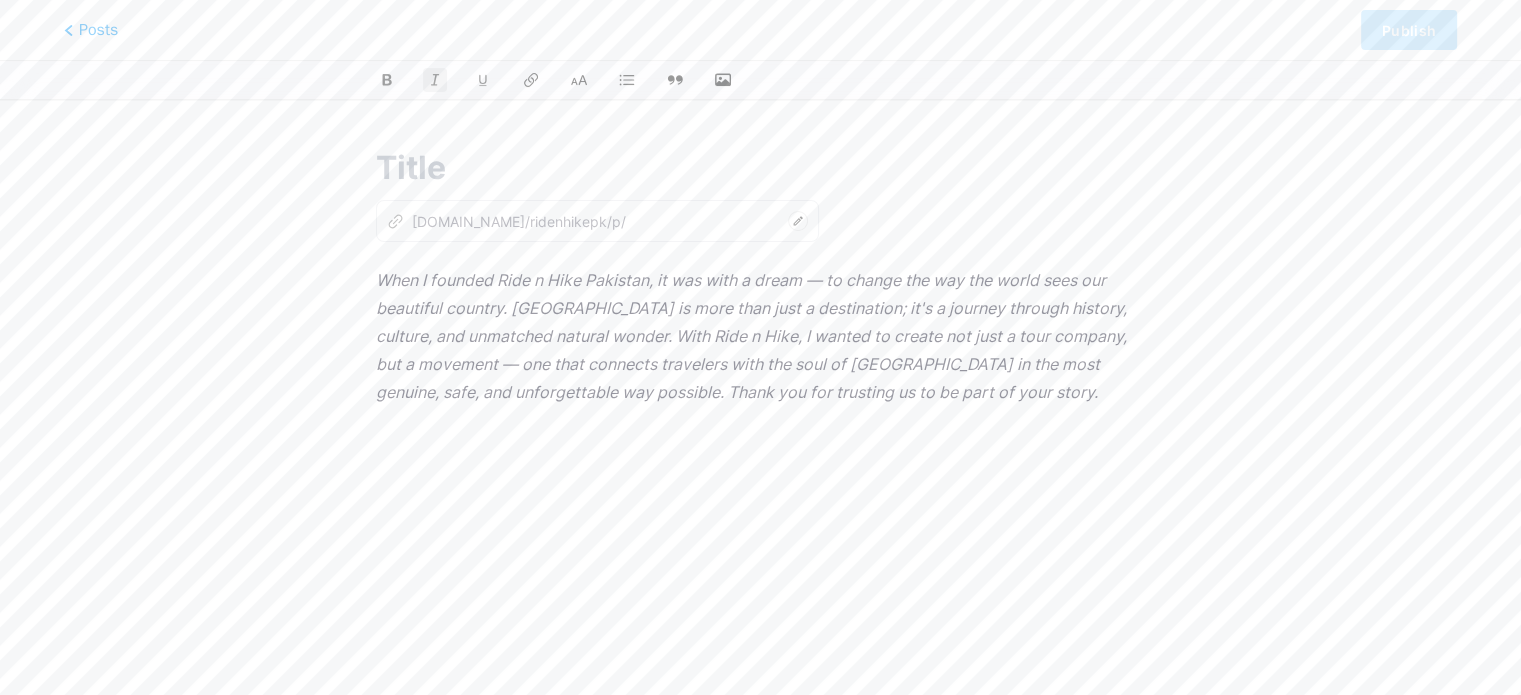click at bounding box center [760, 168] 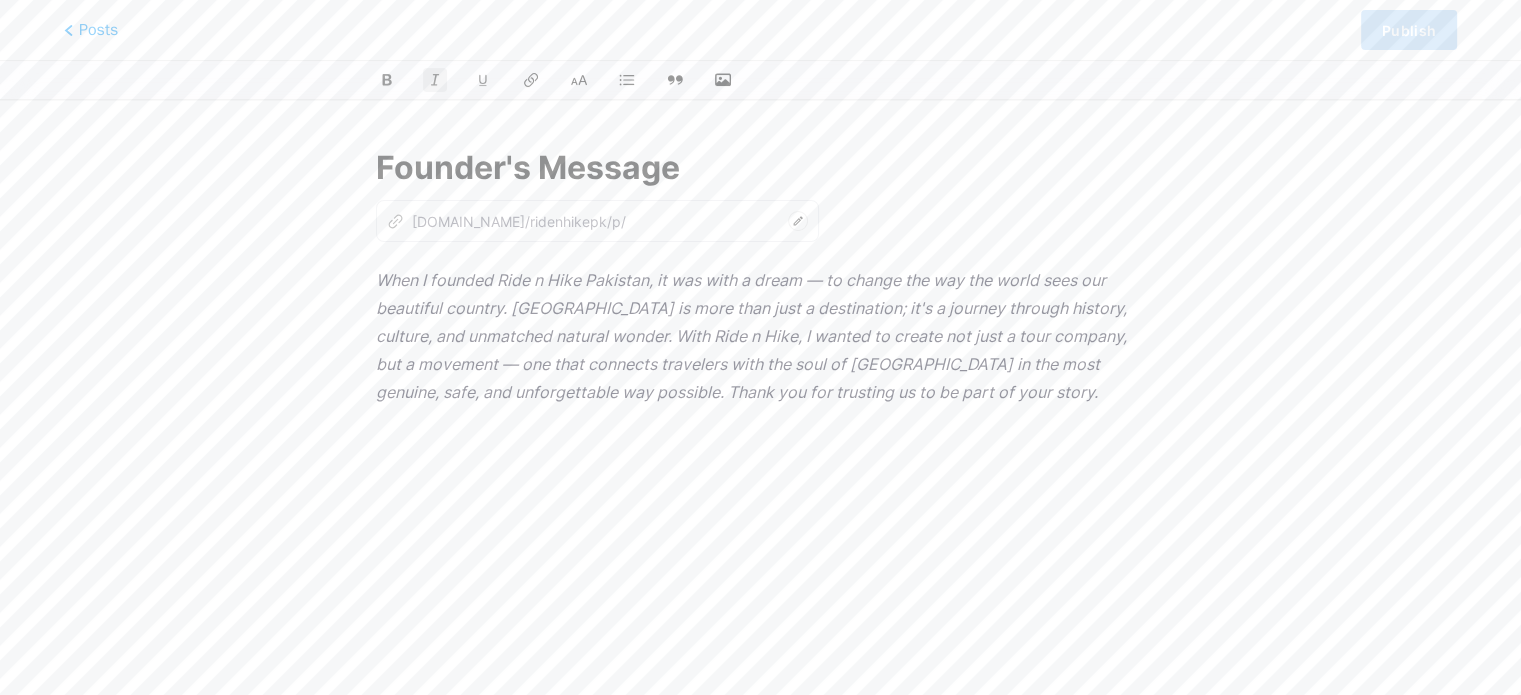 type on "Founder's Message" 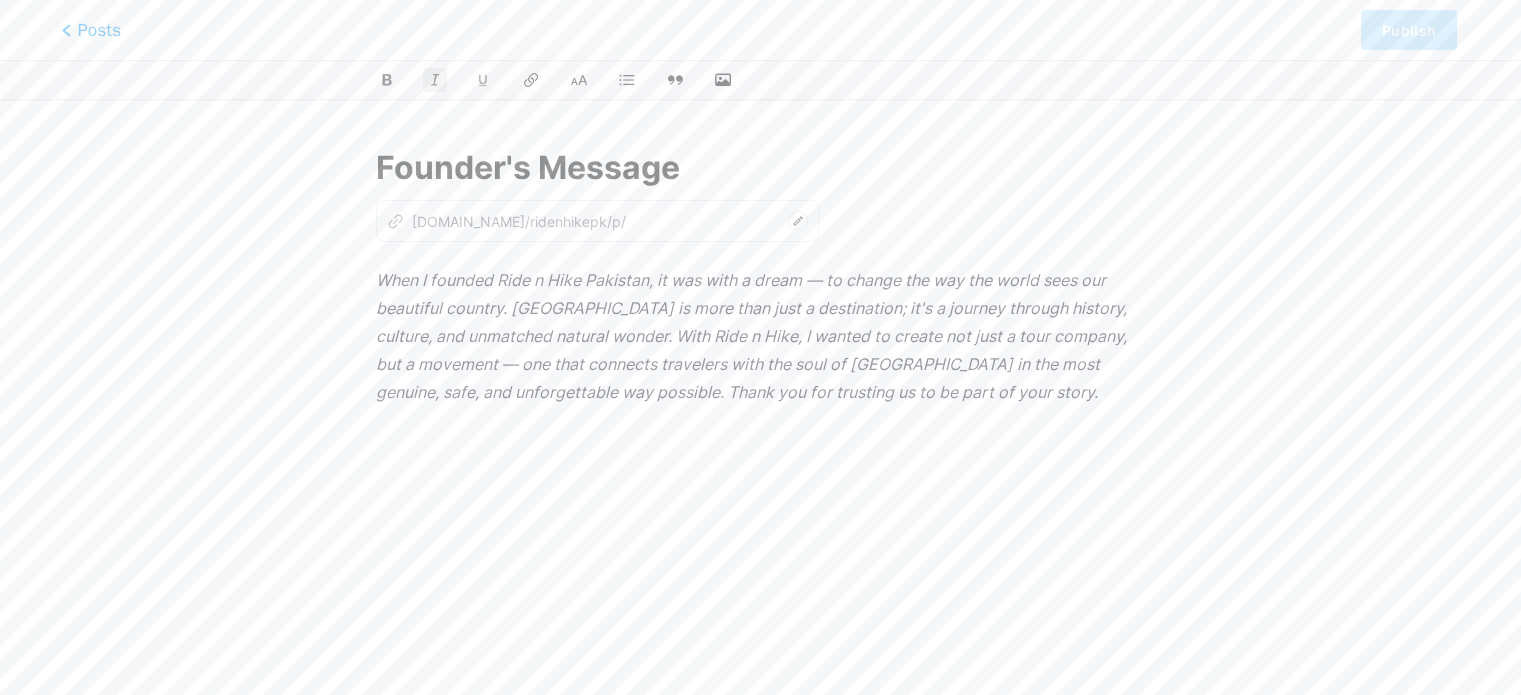 click on "Posts" at bounding box center (91, 30) 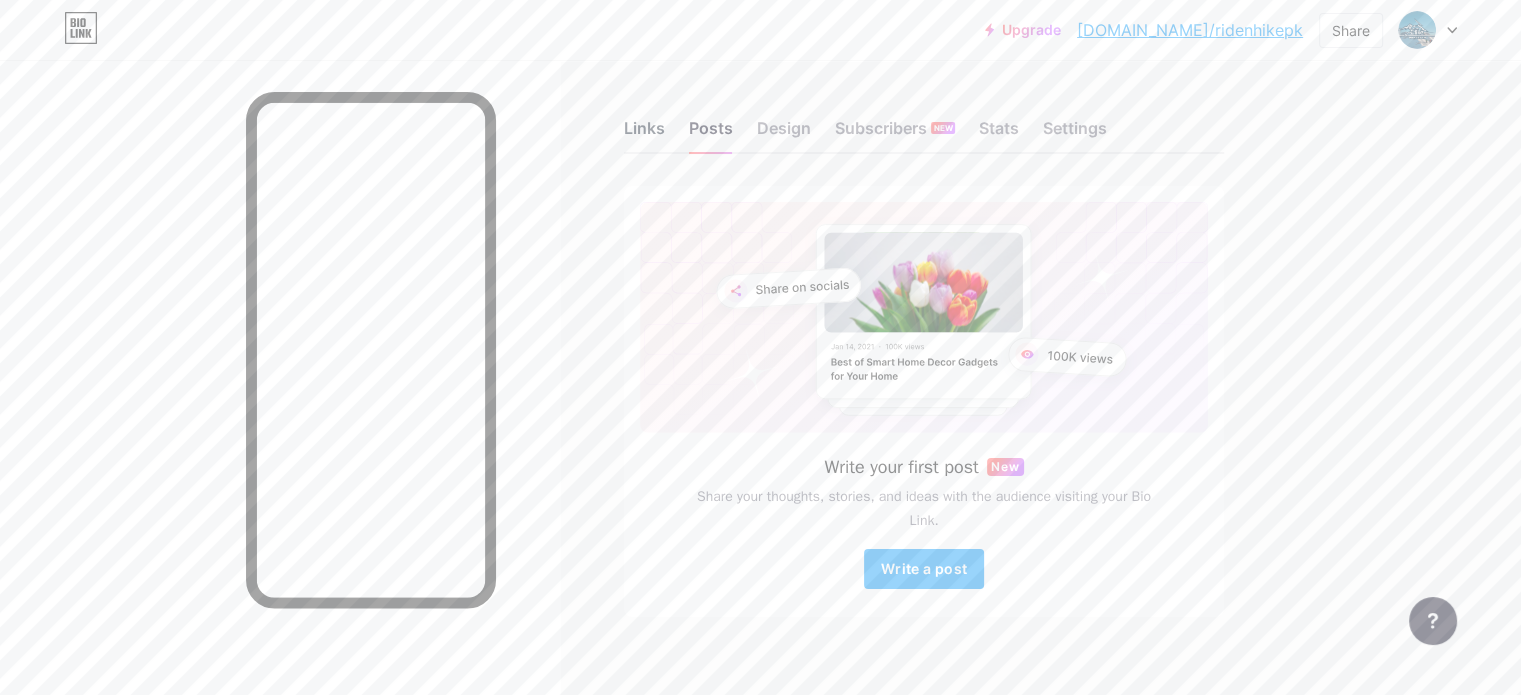 click on "Links" at bounding box center [644, 134] 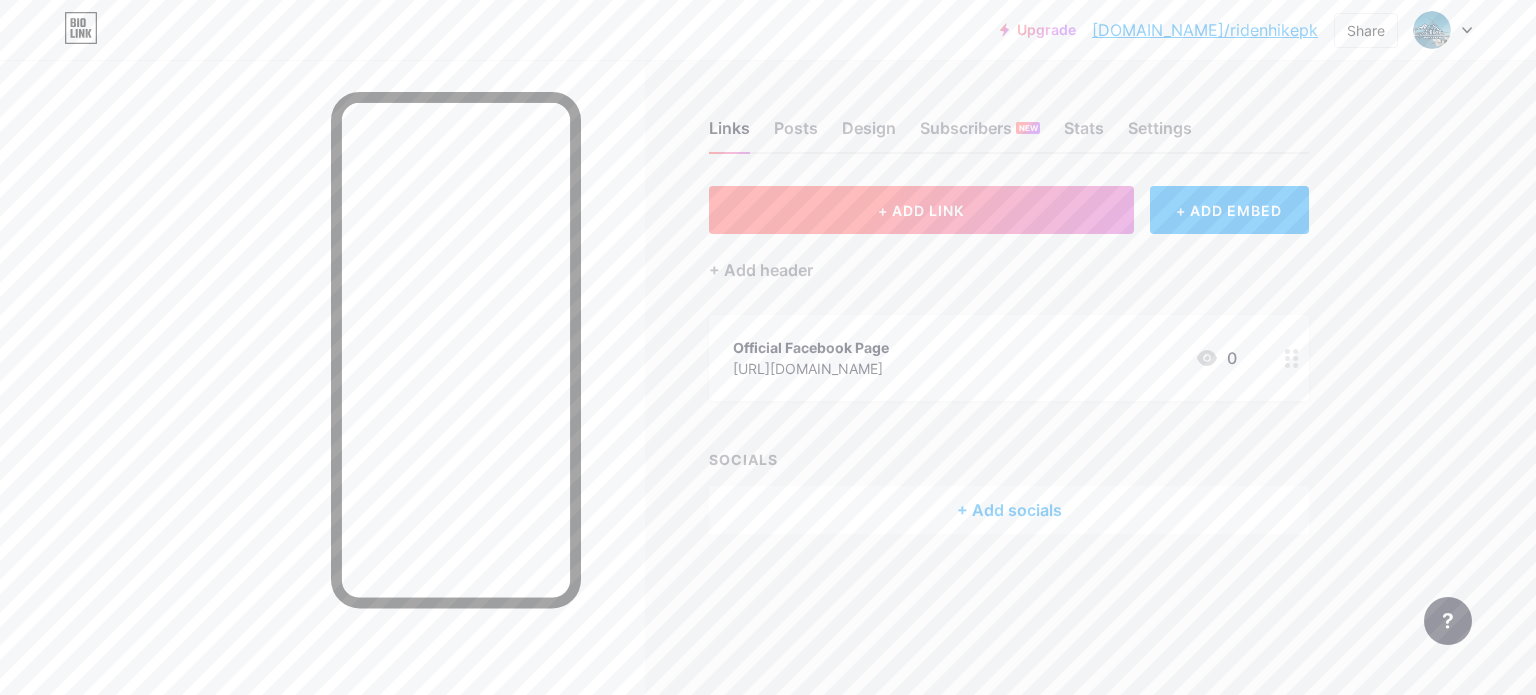 click on "+ ADD LINK" at bounding box center [921, 210] 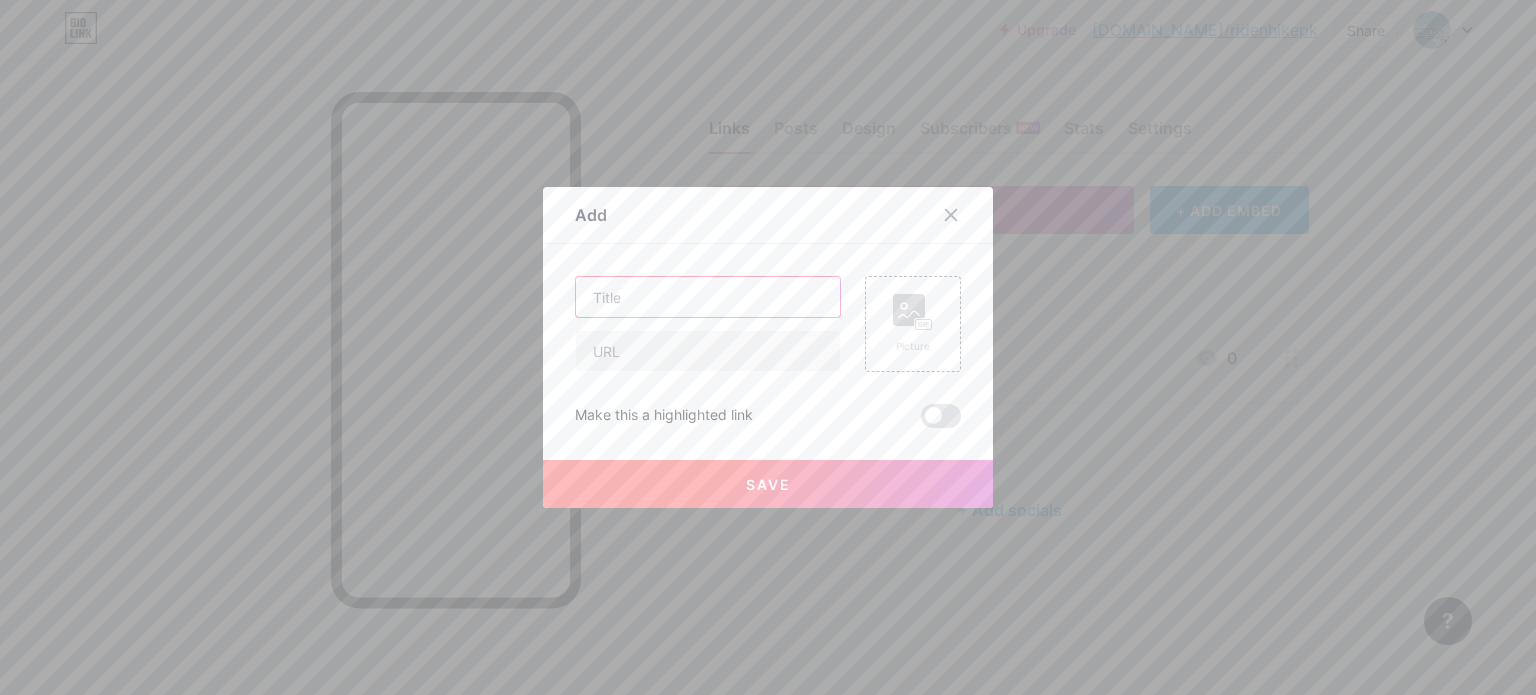 click at bounding box center [708, 297] 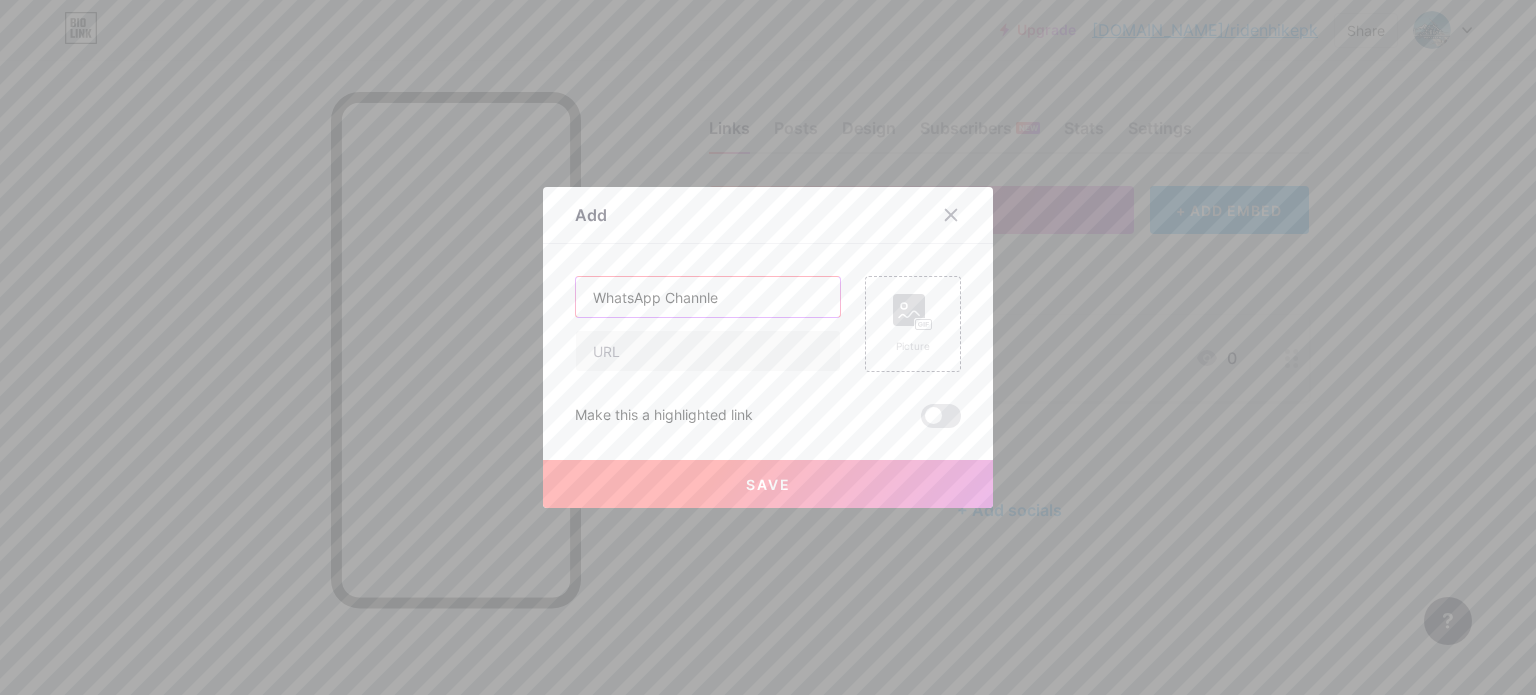 type on "WhatsApp Channle" 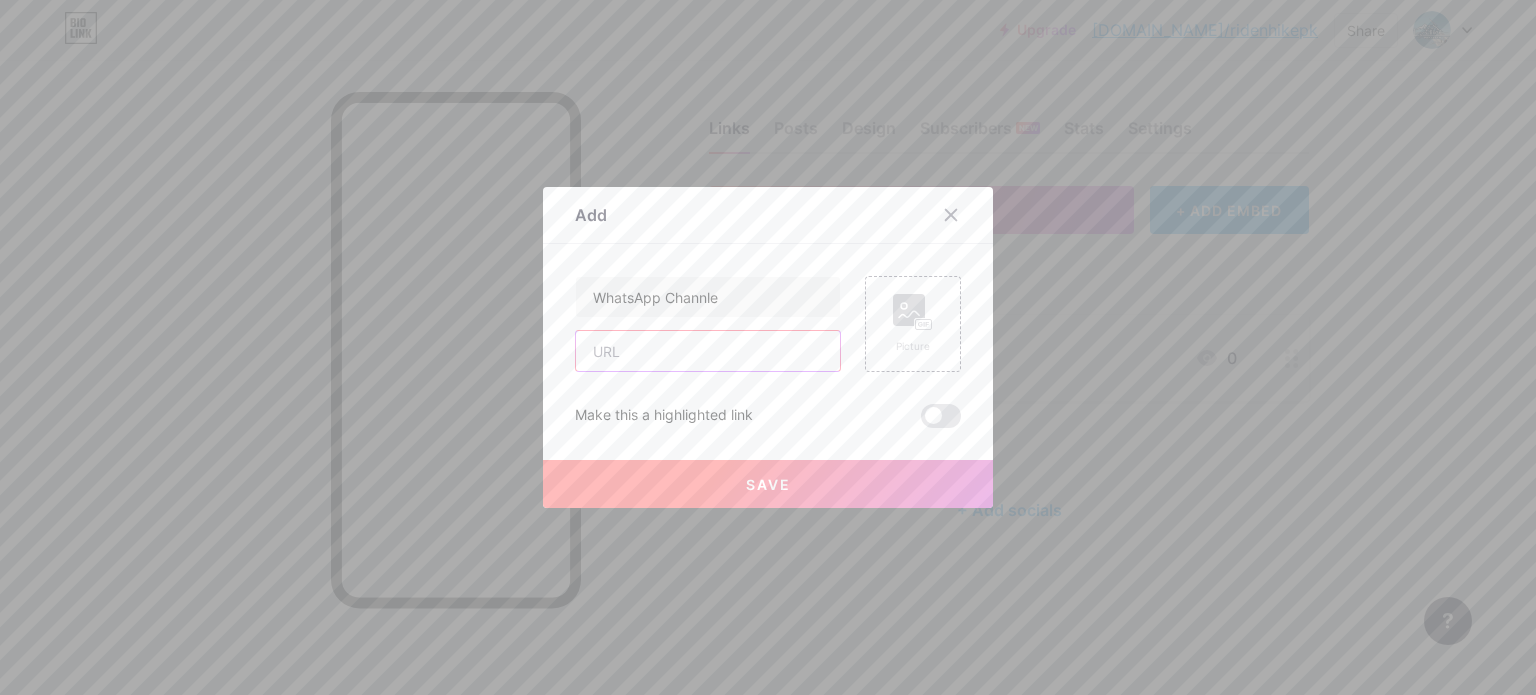 click at bounding box center [708, 351] 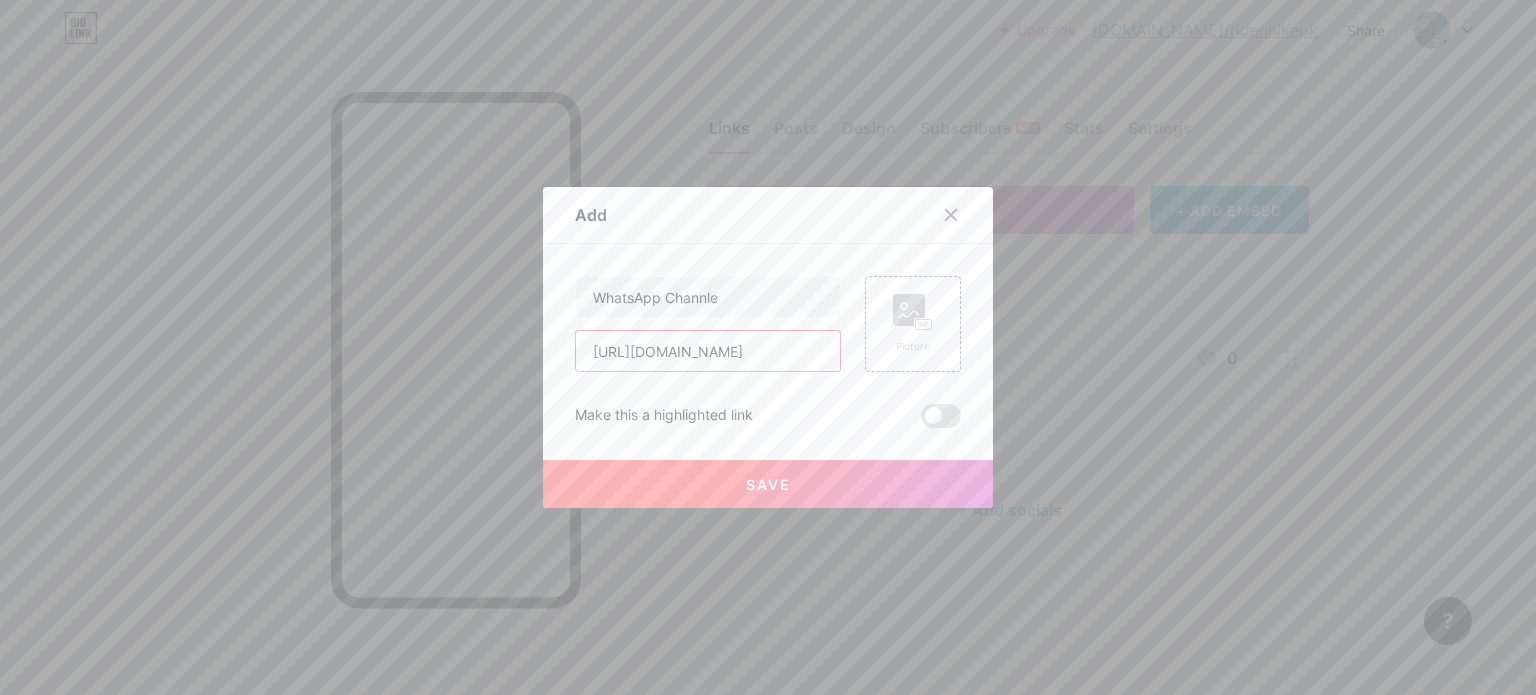 scroll, scrollTop: 0, scrollLeft: 188, axis: horizontal 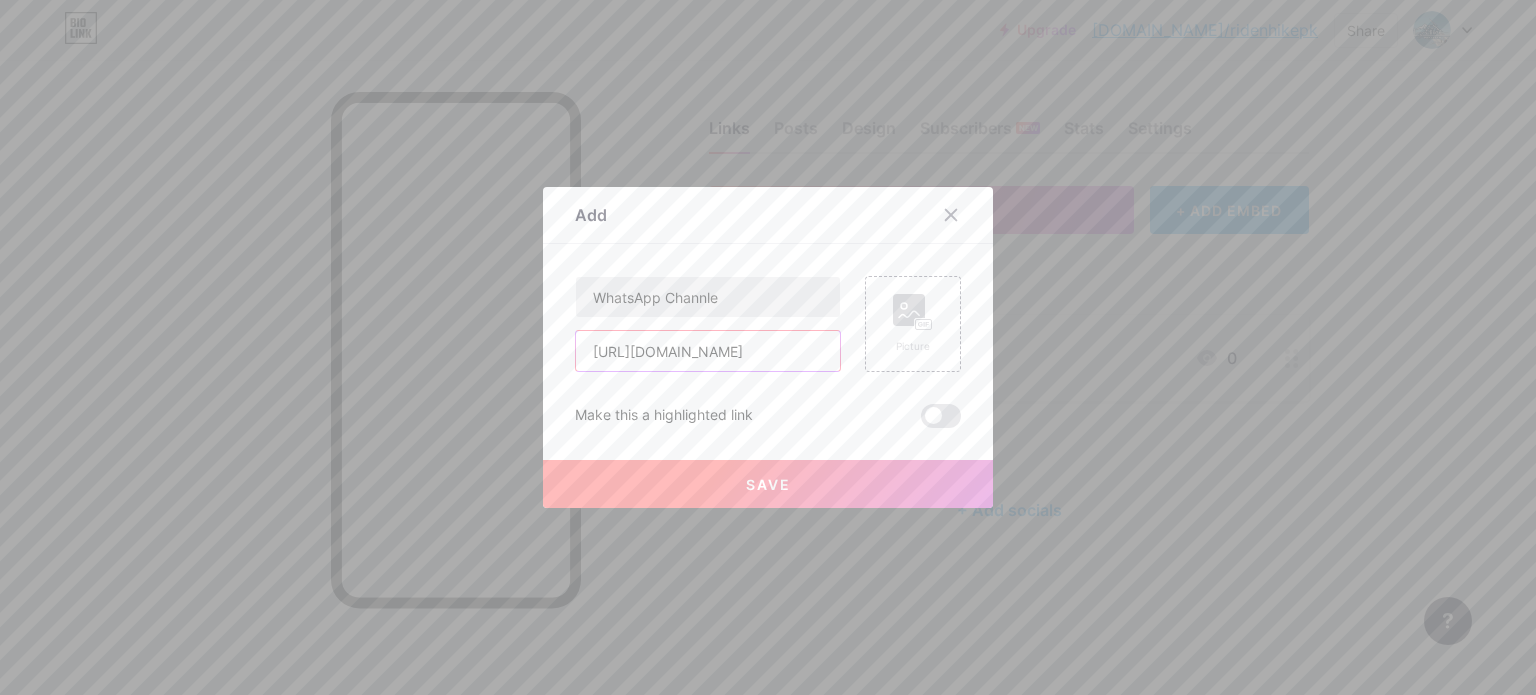 type on "[URL][DOMAIN_NAME]" 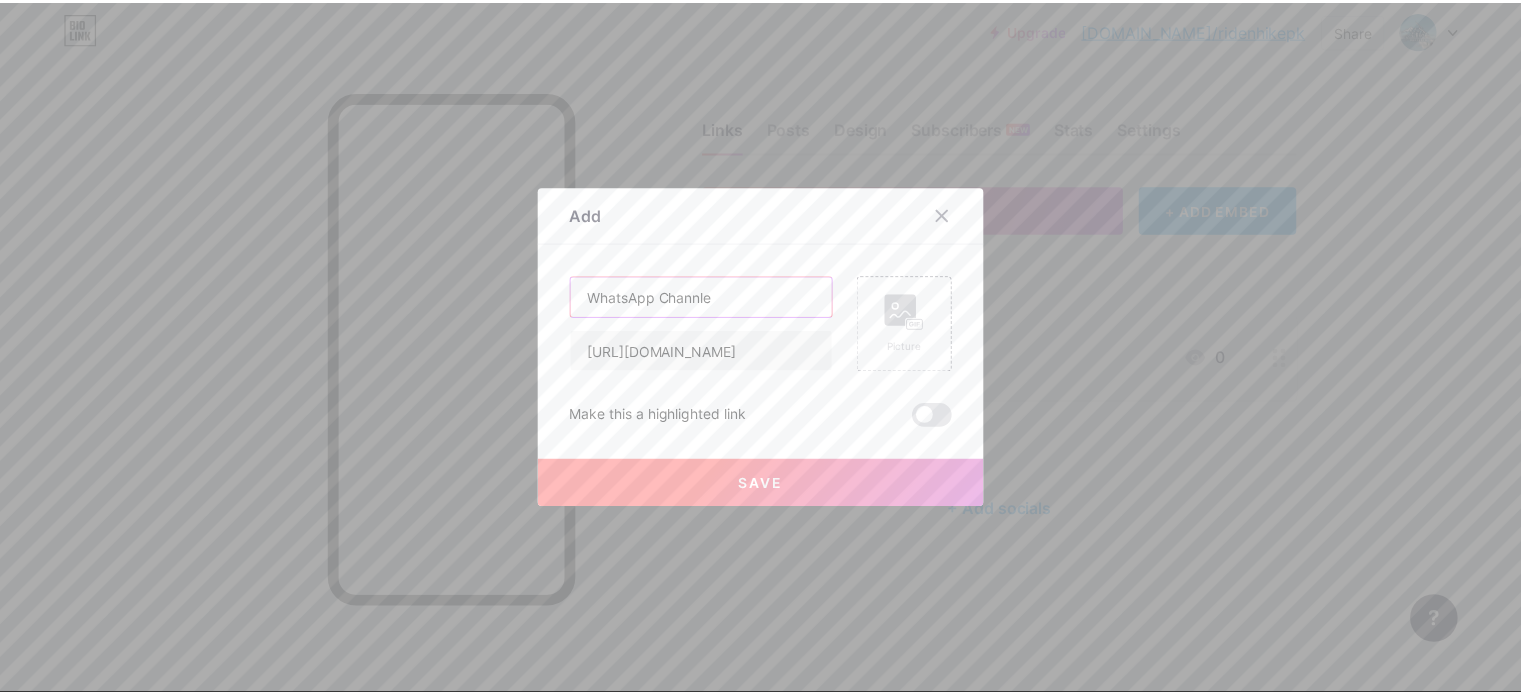 scroll, scrollTop: 0, scrollLeft: 0, axis: both 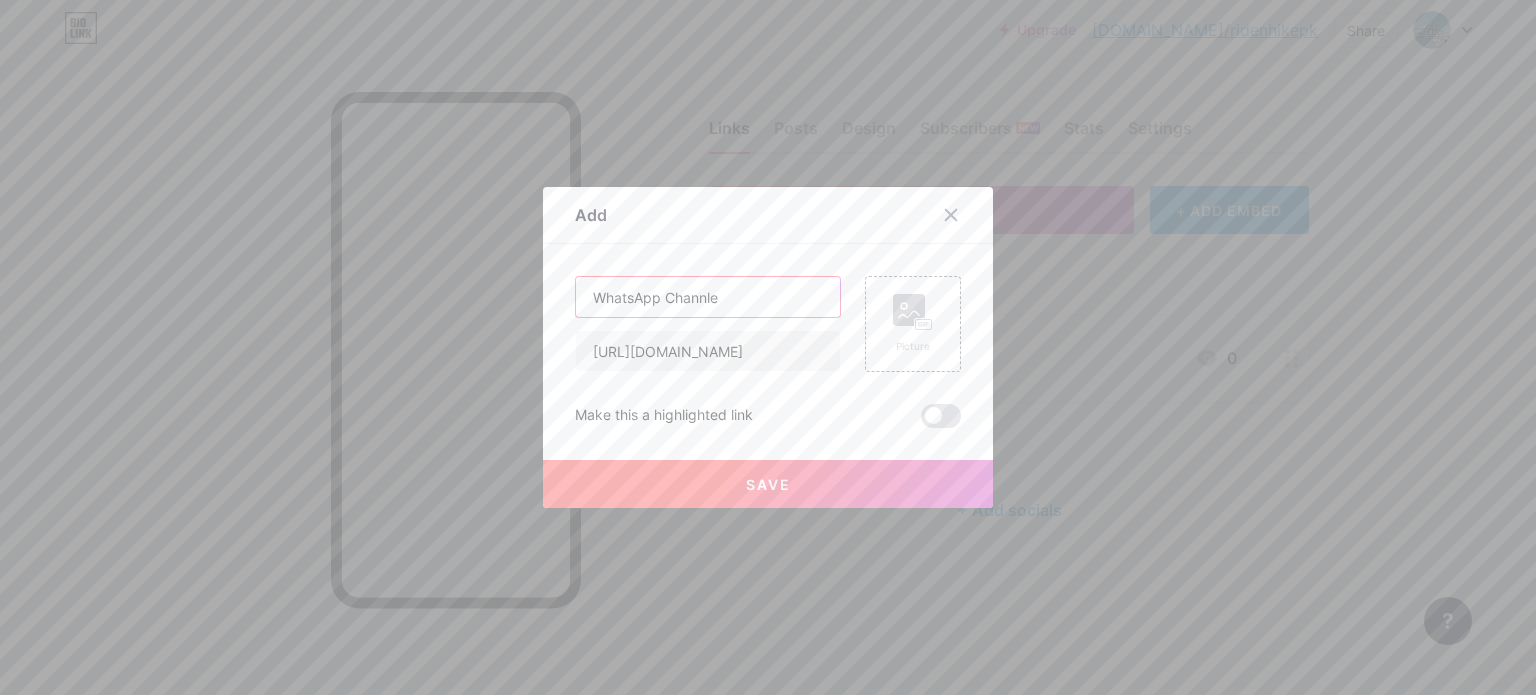 click on "WhatsApp Channle" at bounding box center [708, 297] 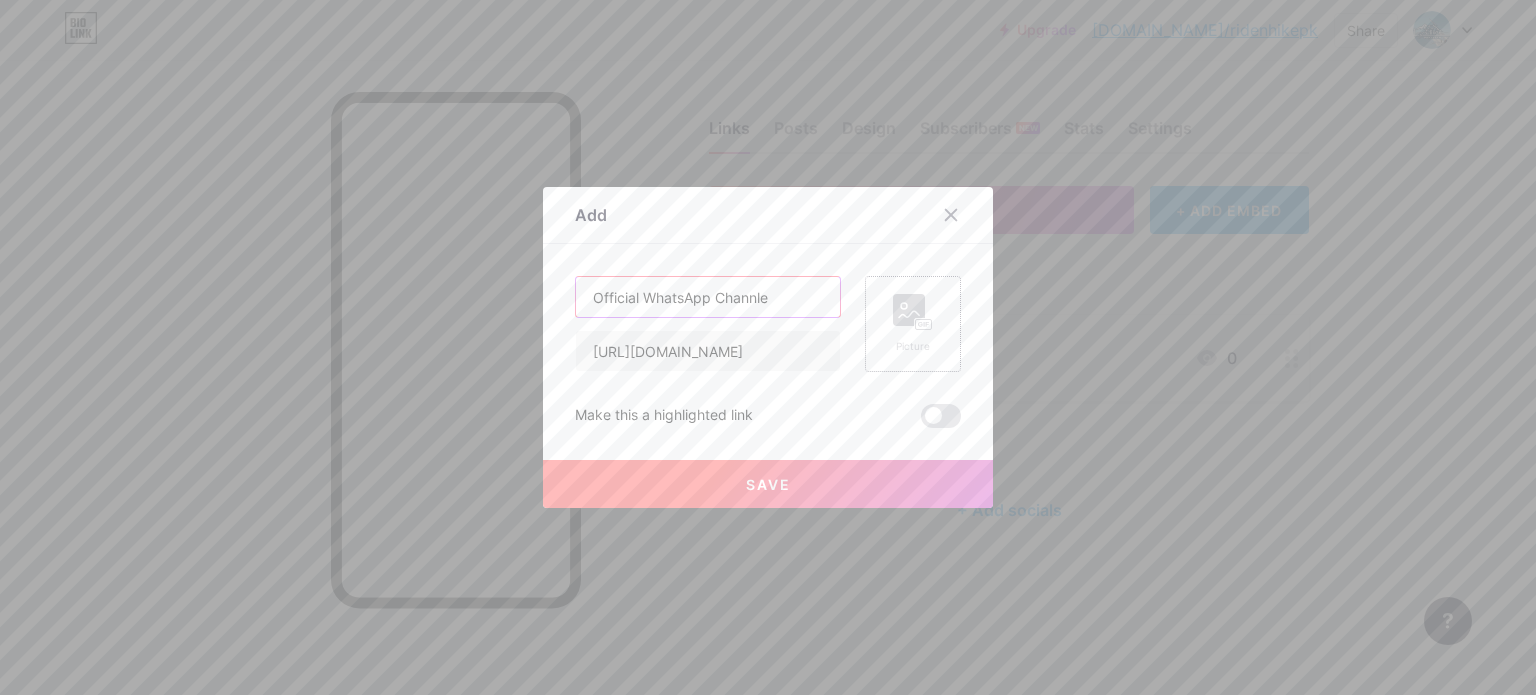 type on "Official WhatsApp Channle" 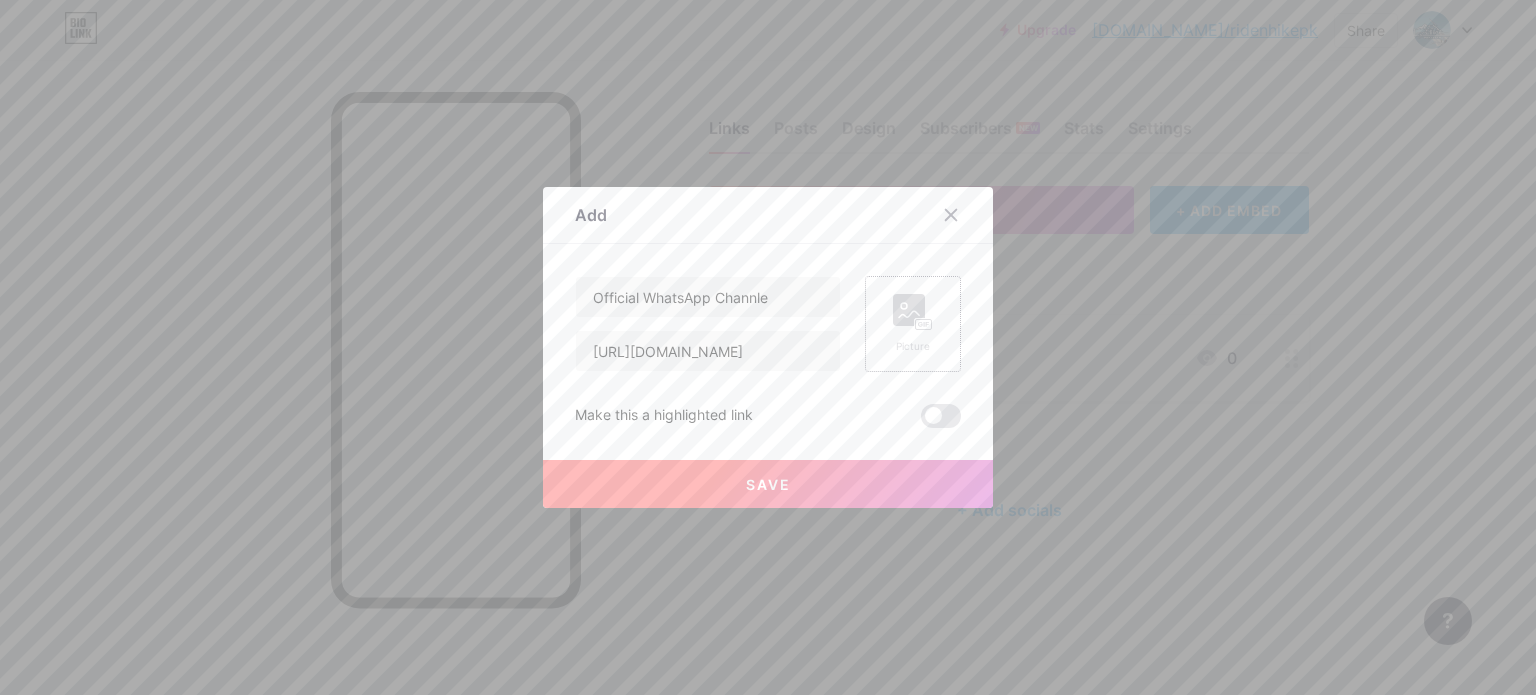 click 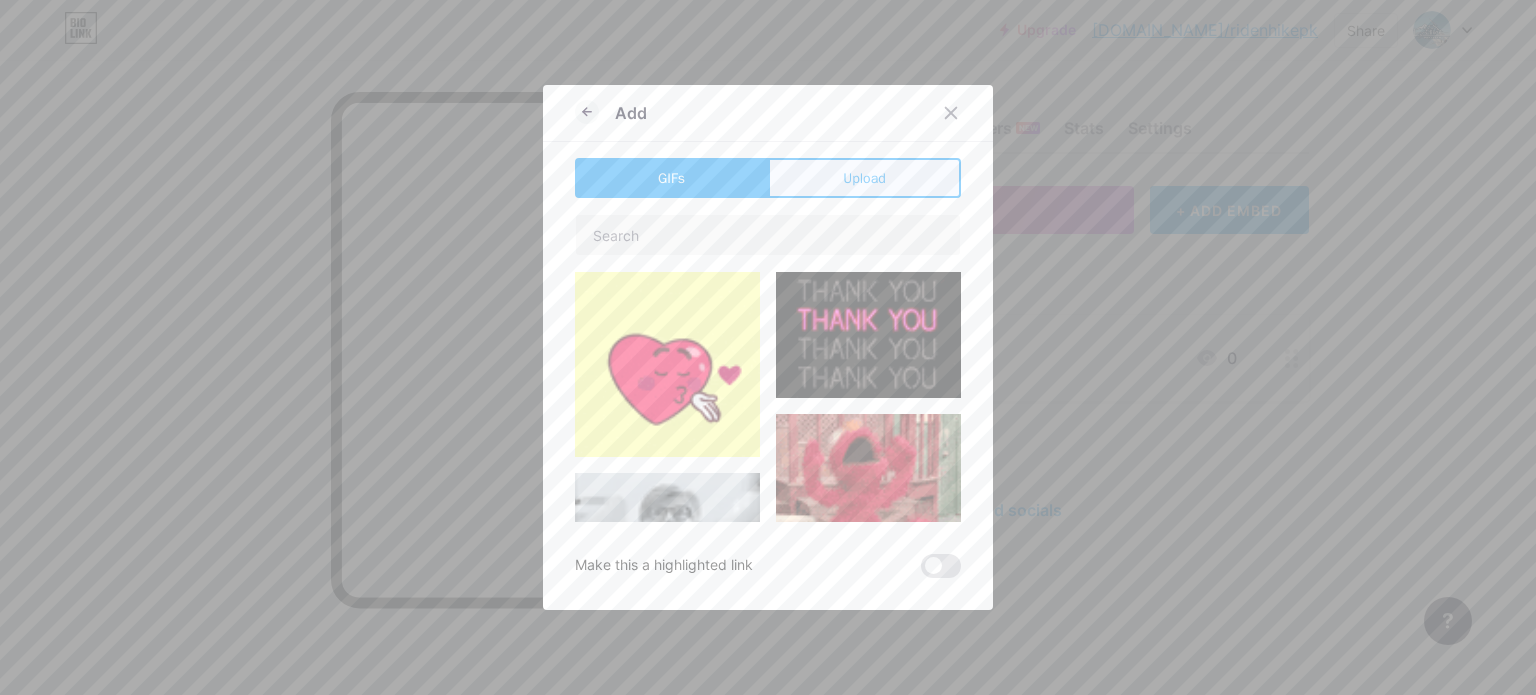 click on "Upload" at bounding box center (864, 178) 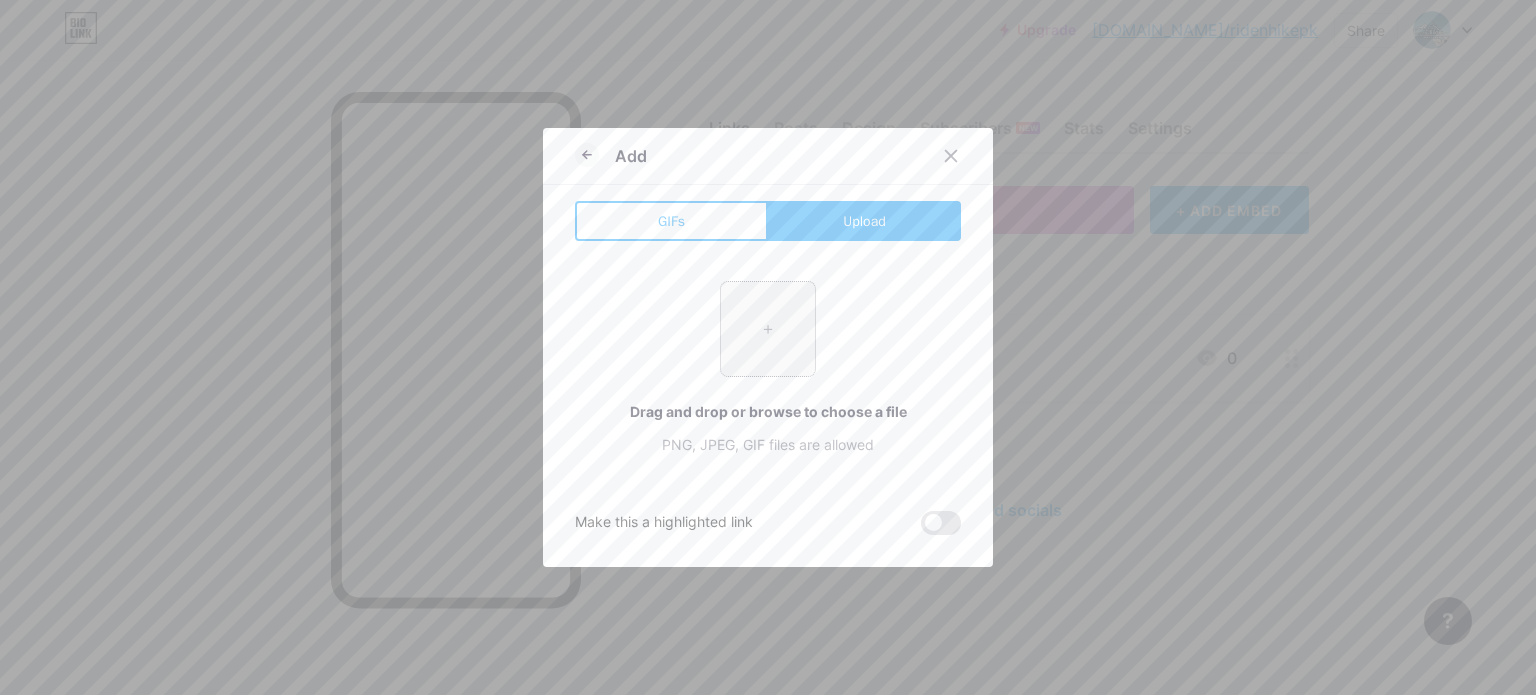 click at bounding box center [768, 329] 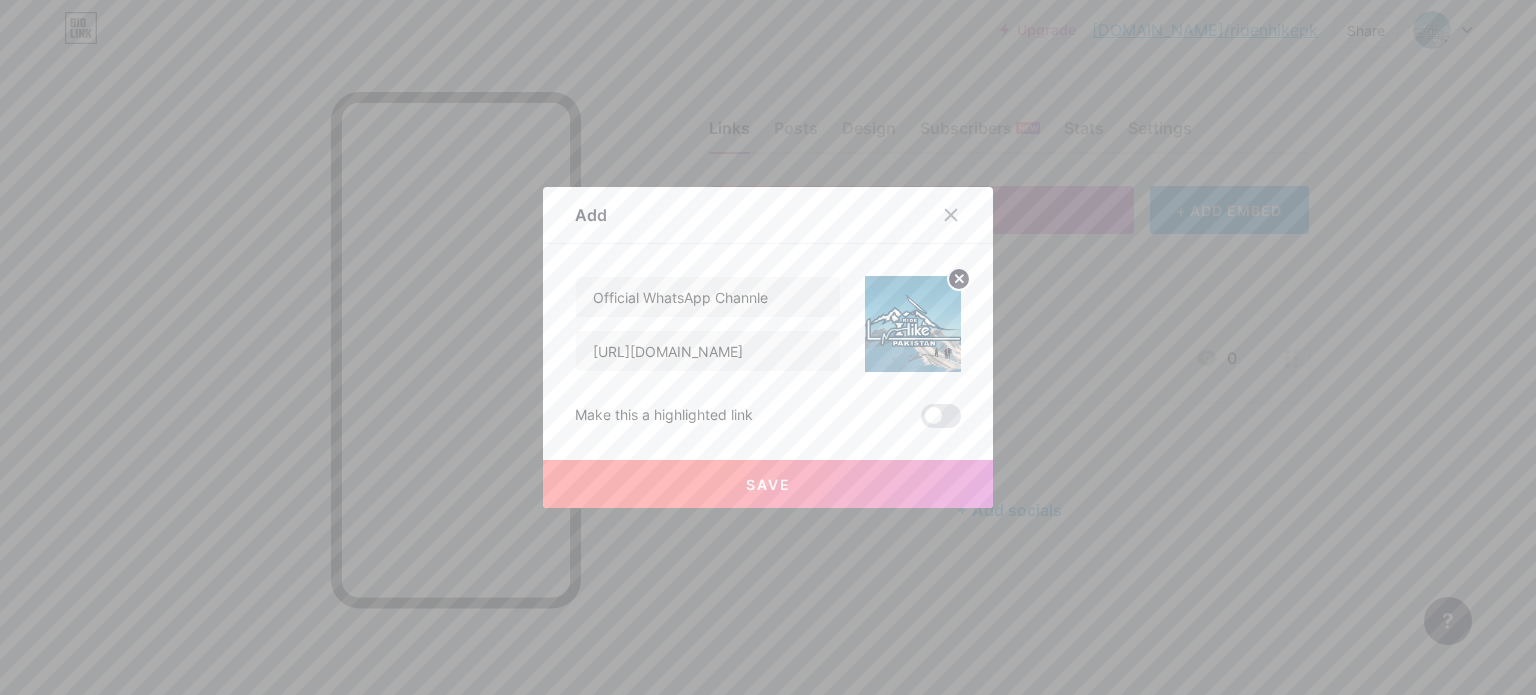 click on "Save" at bounding box center [768, 484] 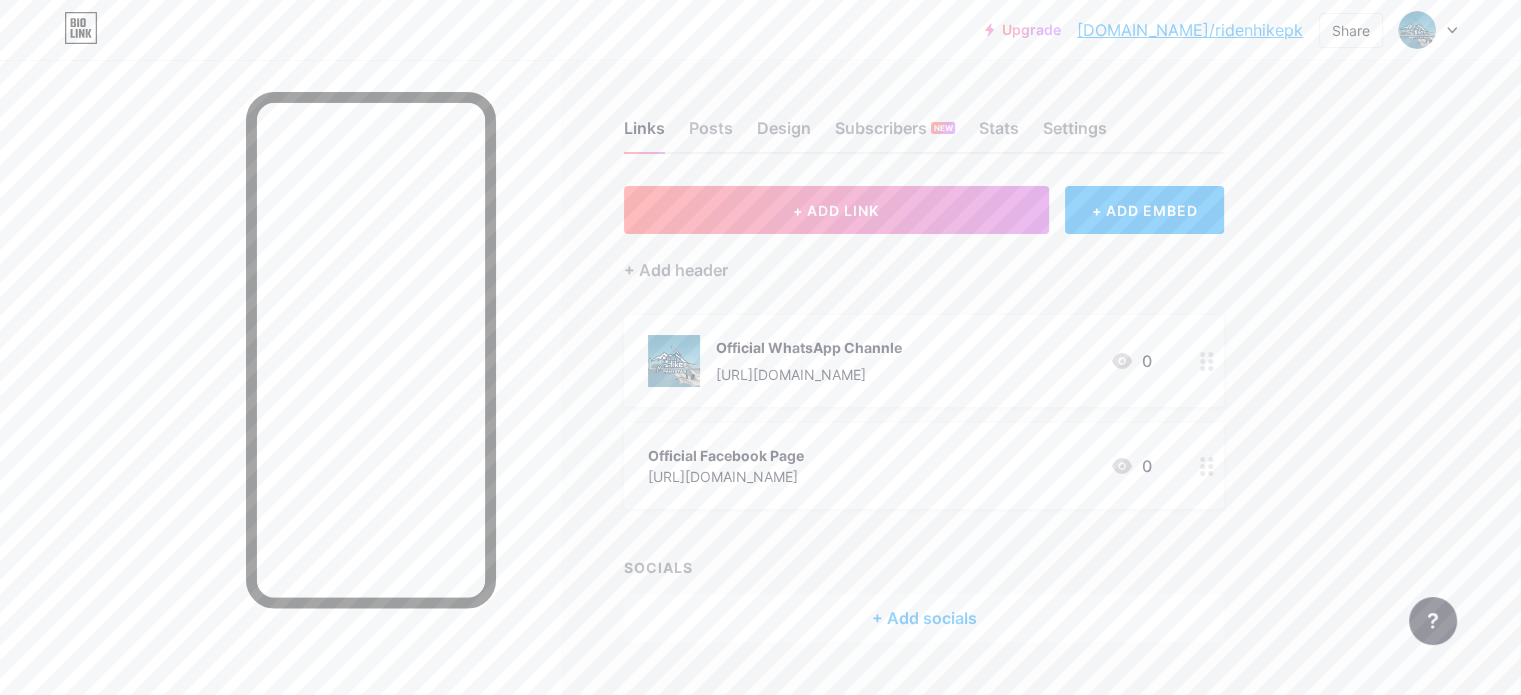 click 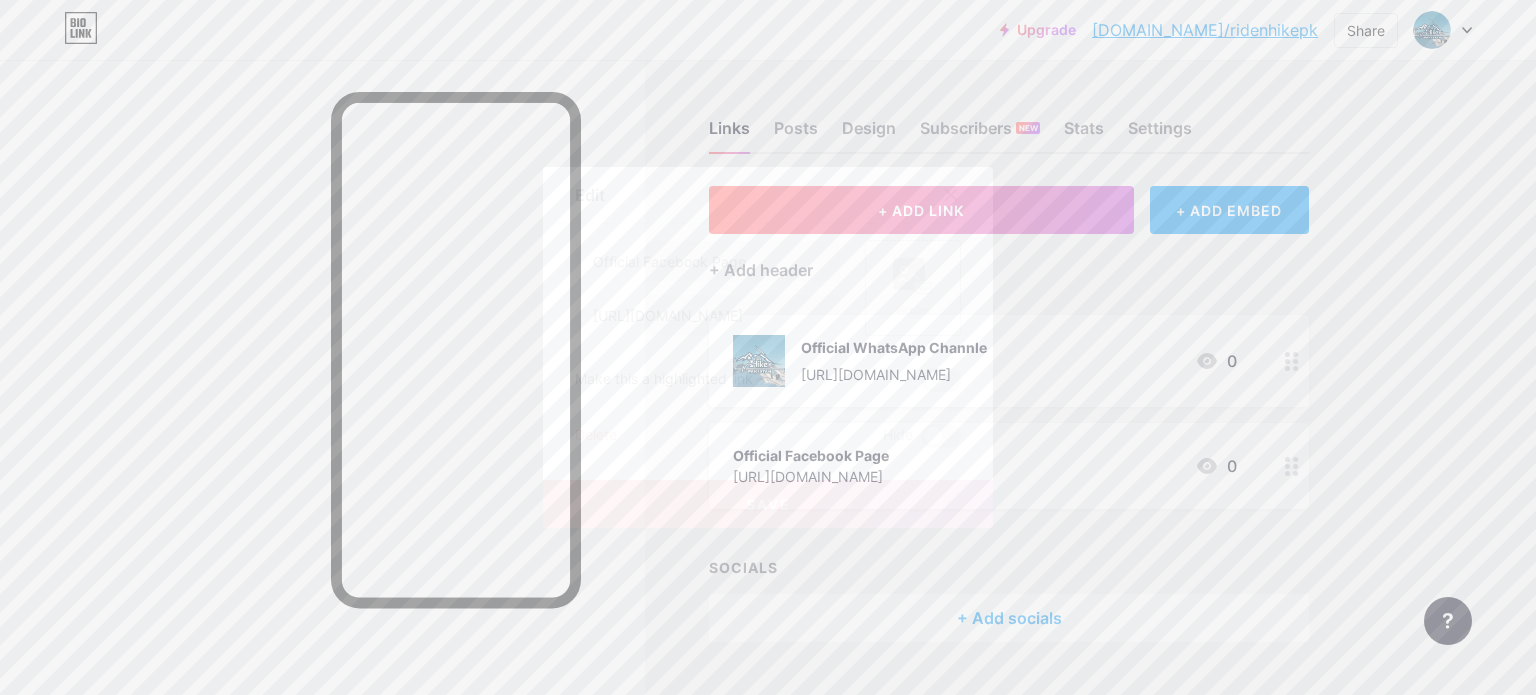 click 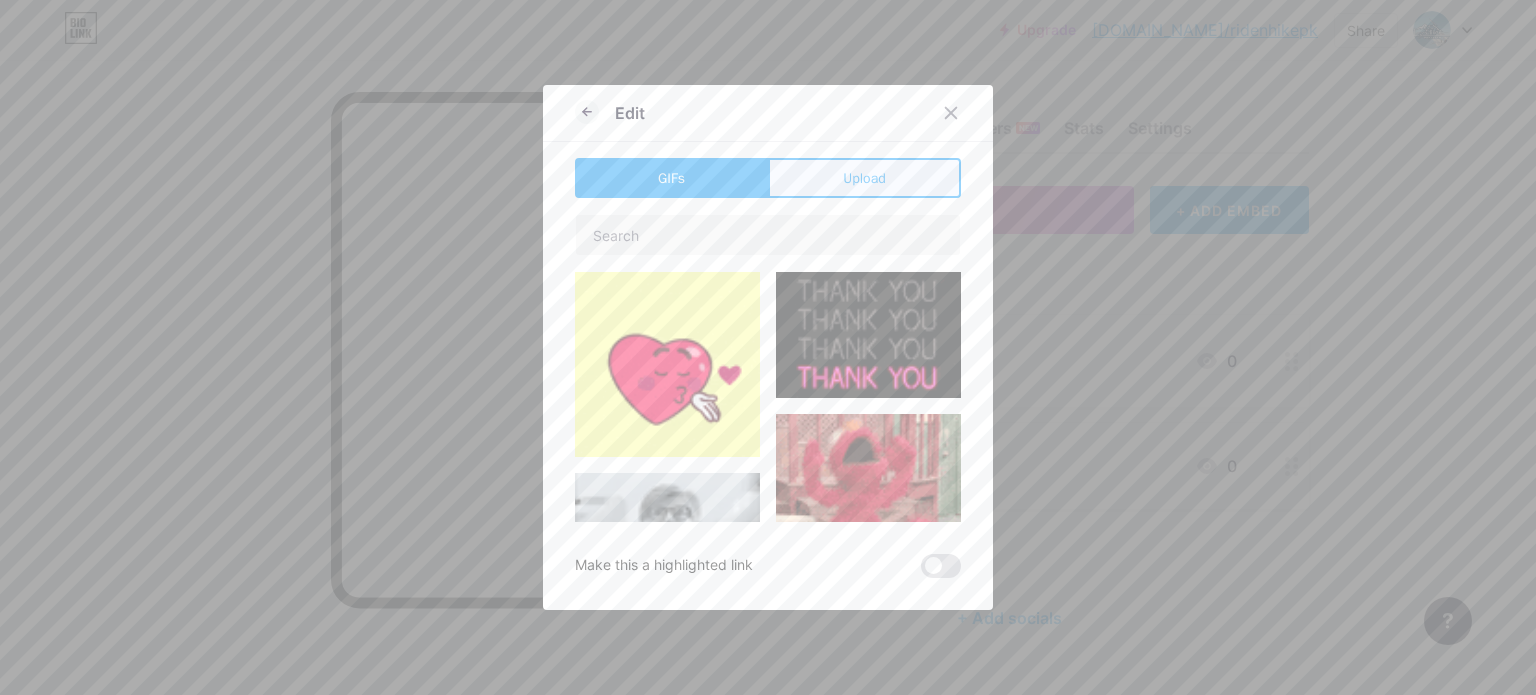 click on "Upload" at bounding box center (864, 178) 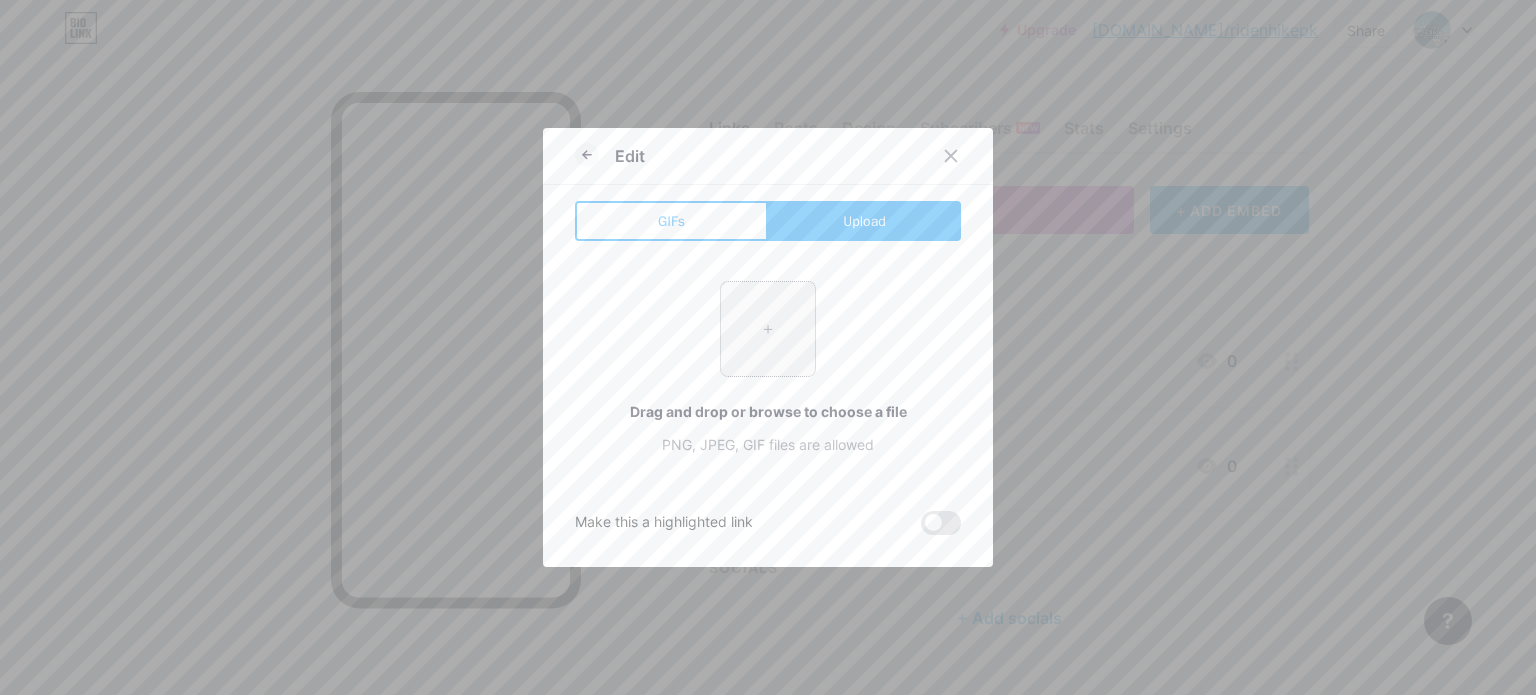 click at bounding box center (768, 329) 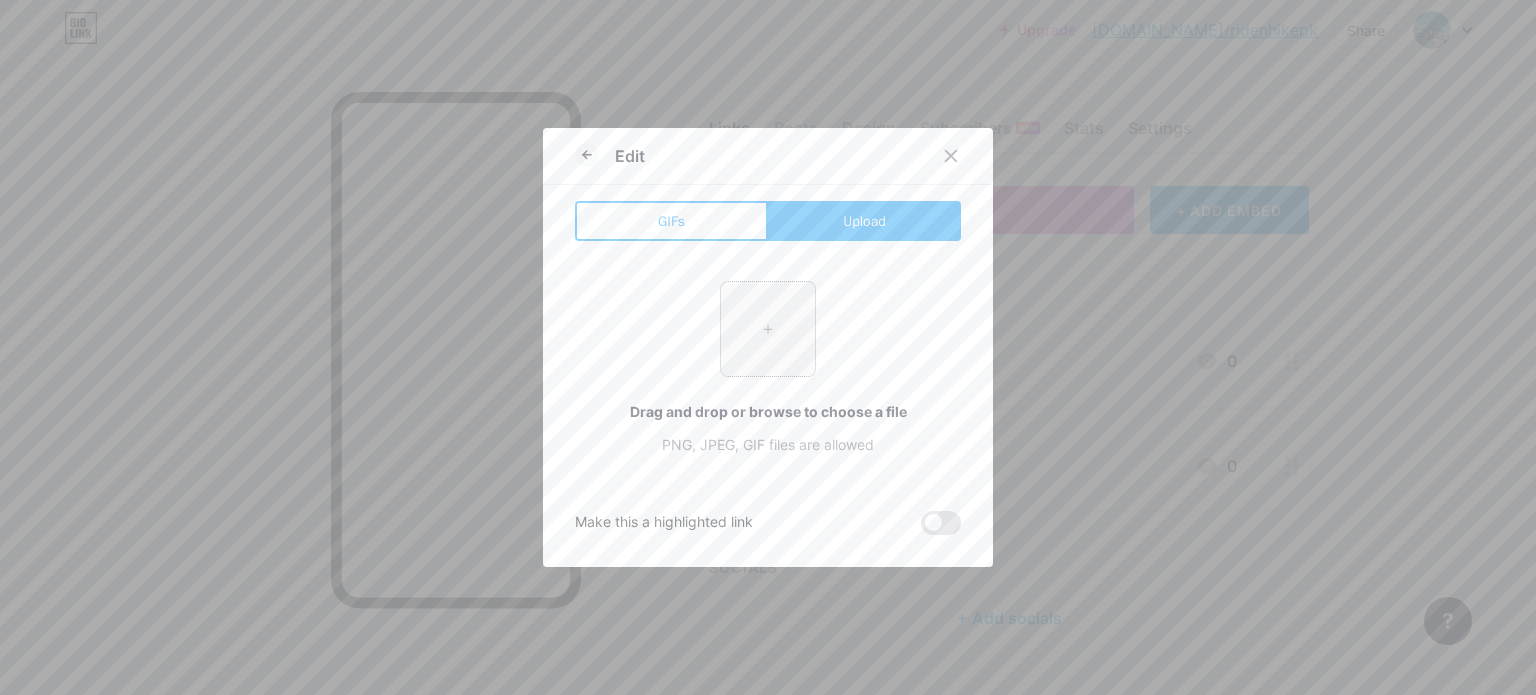 type on "C:\fakepath\An_WpRGsKHO2mH8YIKxFIpEzKgbw2_subm0scKgCeQrakpxrbocqoKdYXmzBpd-CW-w_vytxsL4IYivWajMkzgqjtOyefSGVwlNmsK0V3CczaAamigWDHPTUvdUAJVD2vVRp2uaCFIfKsLDwhEY.jpeg" 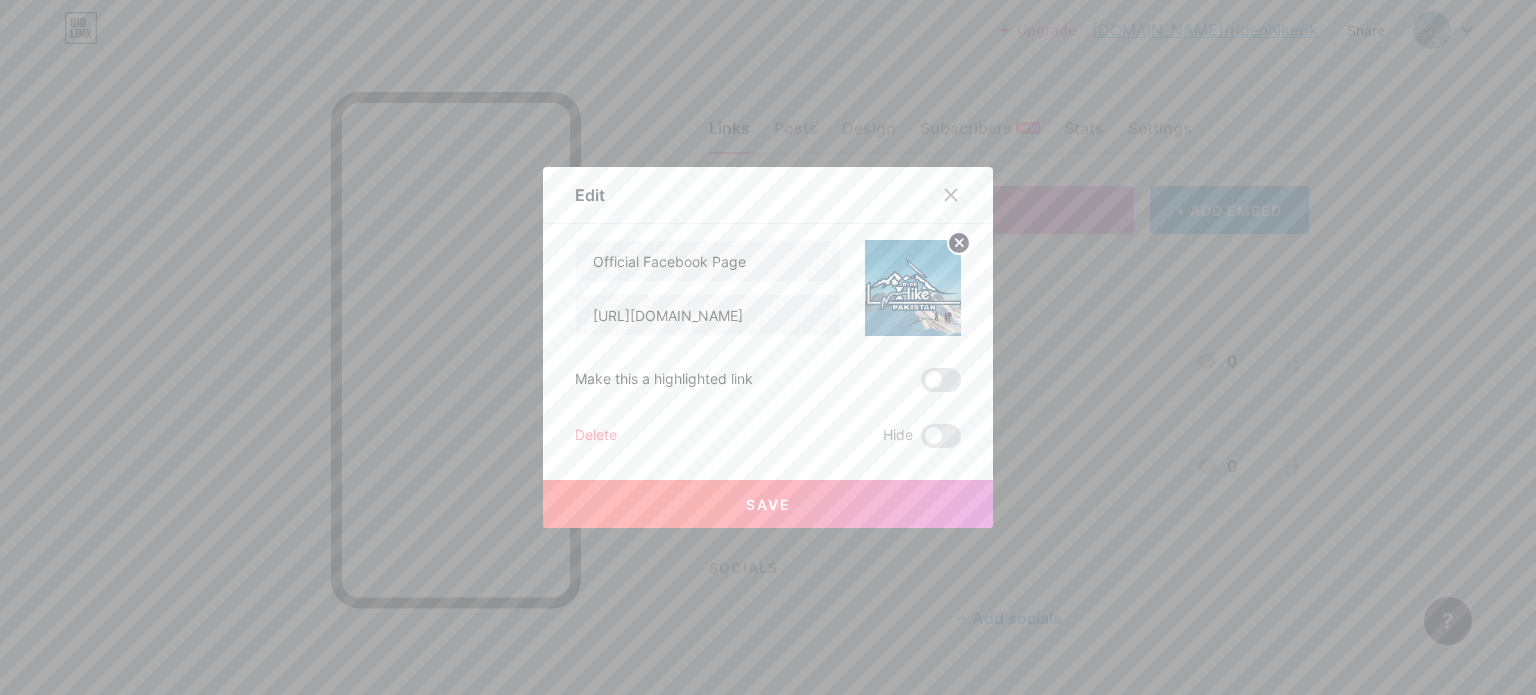 click on "Save" at bounding box center (768, 504) 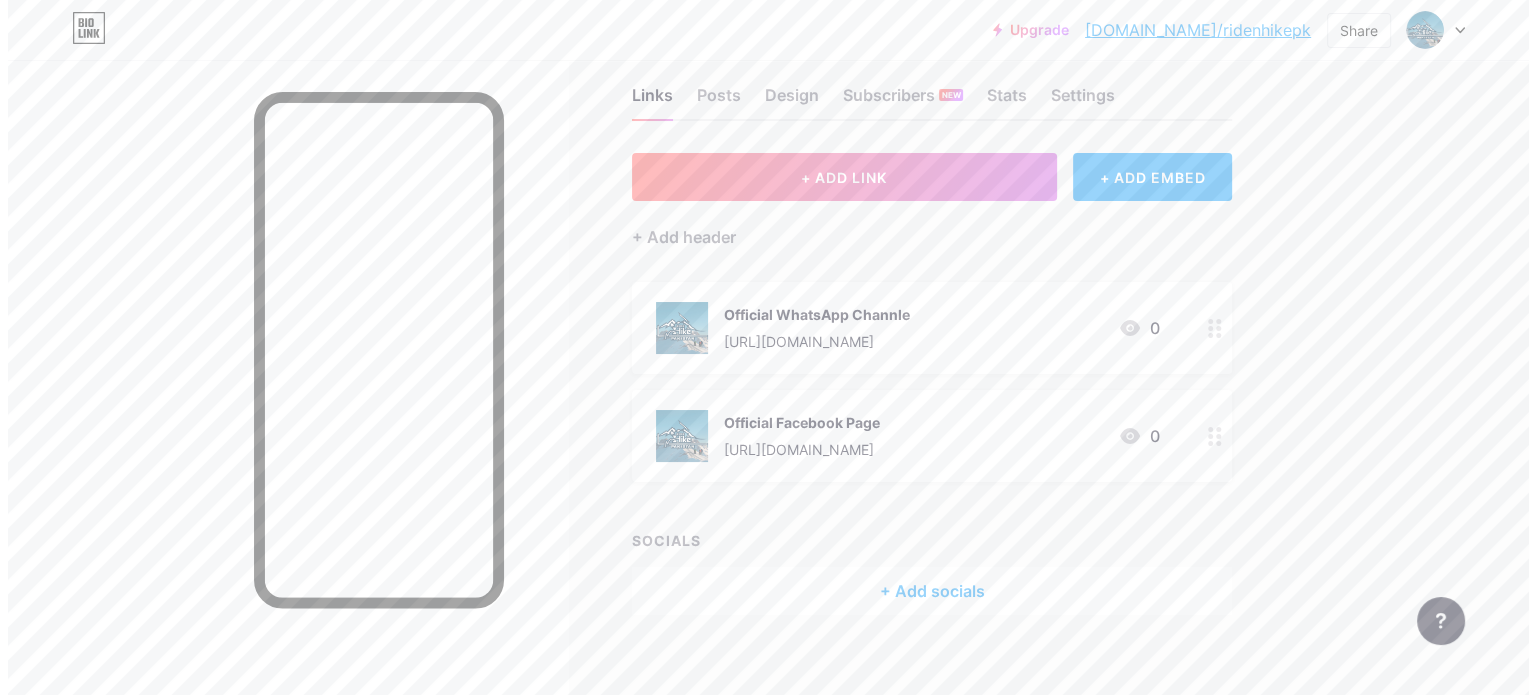 scroll, scrollTop: 51, scrollLeft: 0, axis: vertical 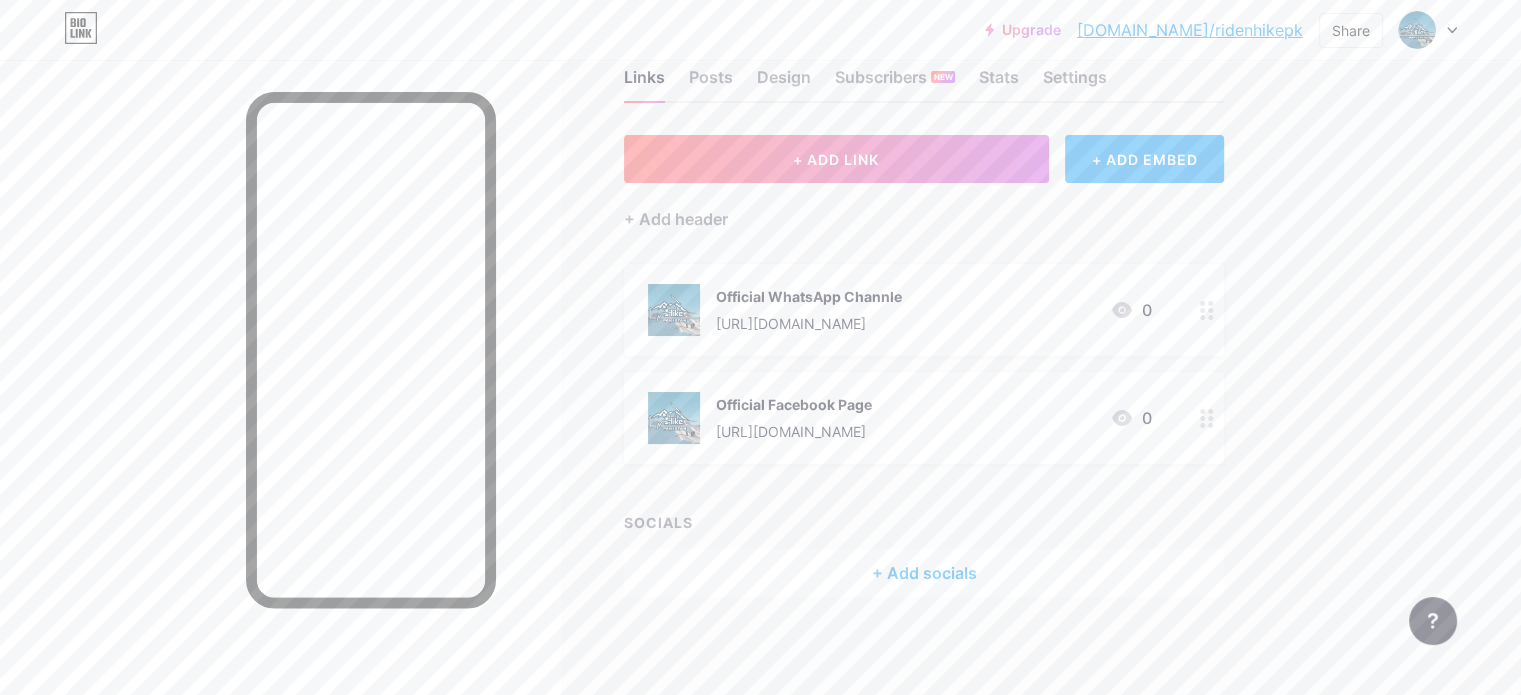 click on "+ ADD EMBED" at bounding box center (1144, 159) 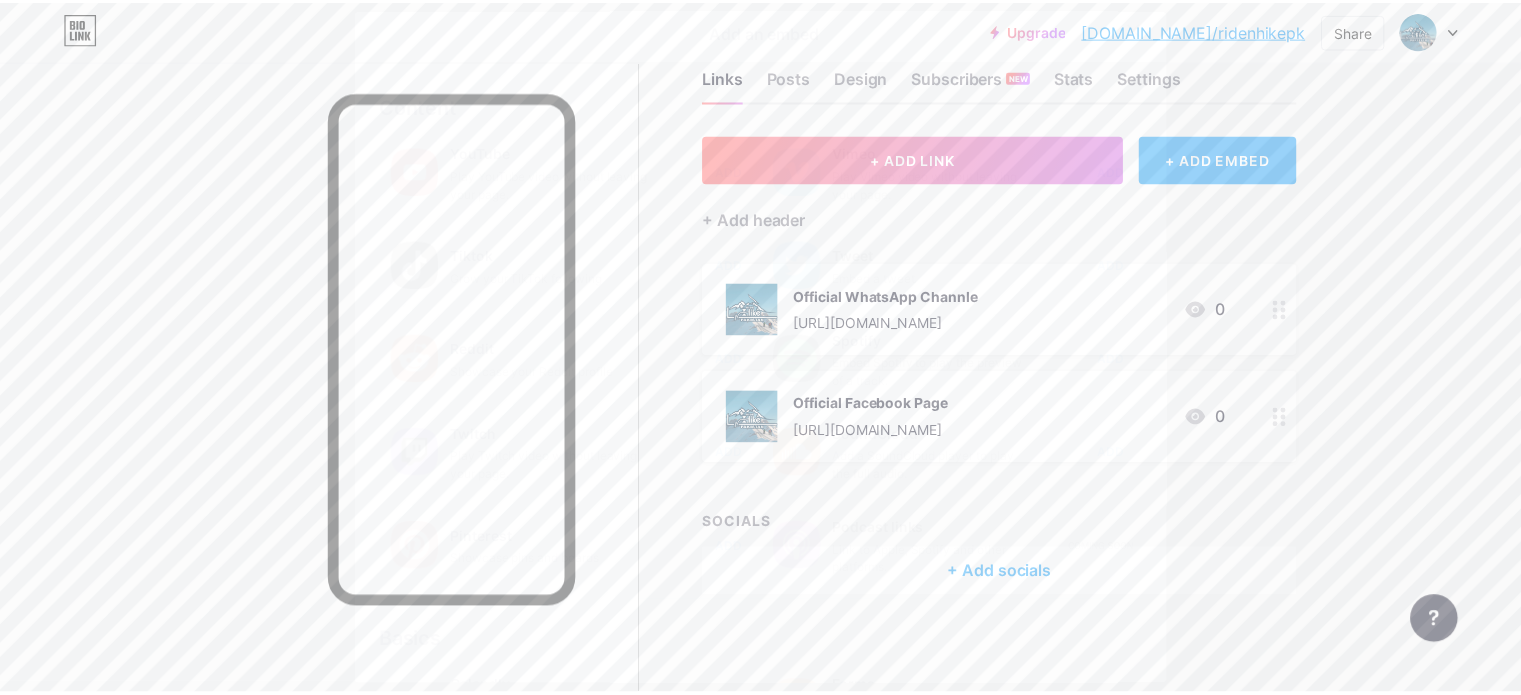 scroll, scrollTop: 0, scrollLeft: 0, axis: both 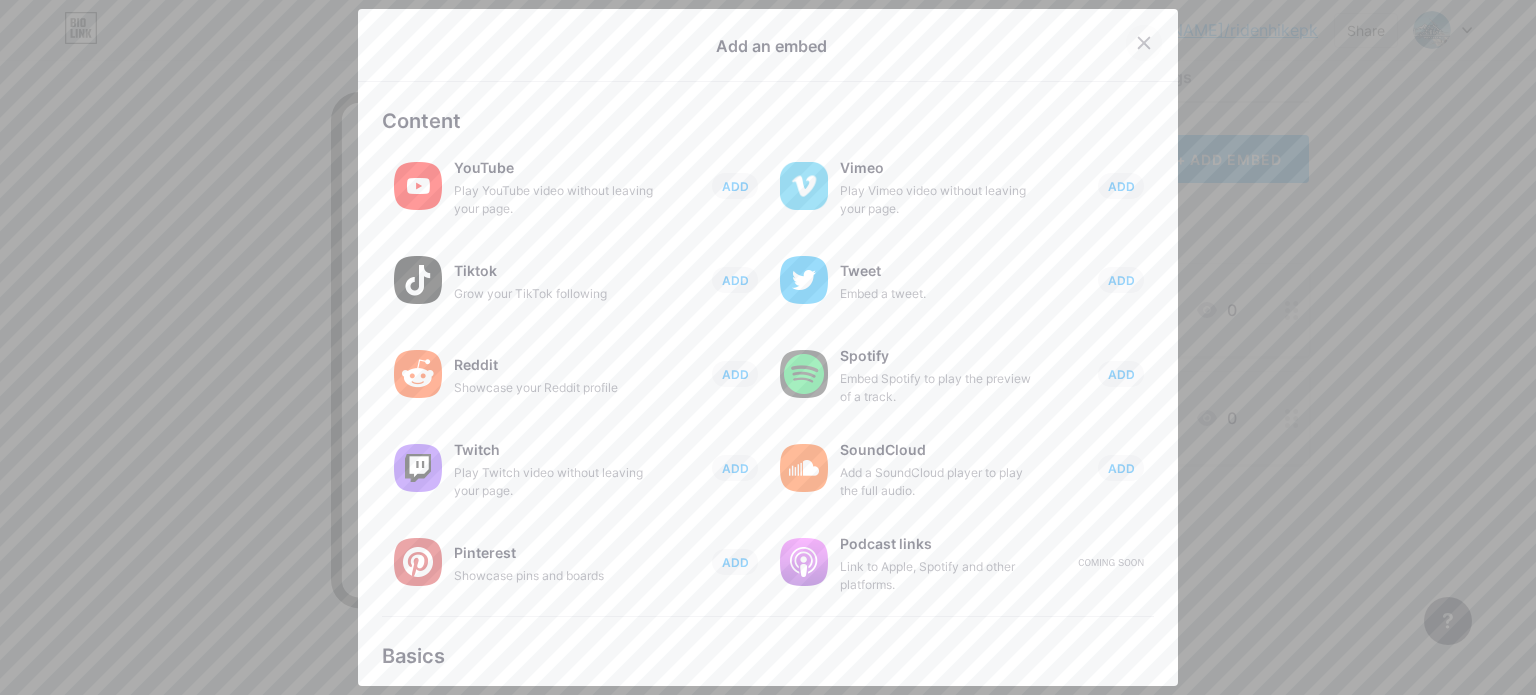 click 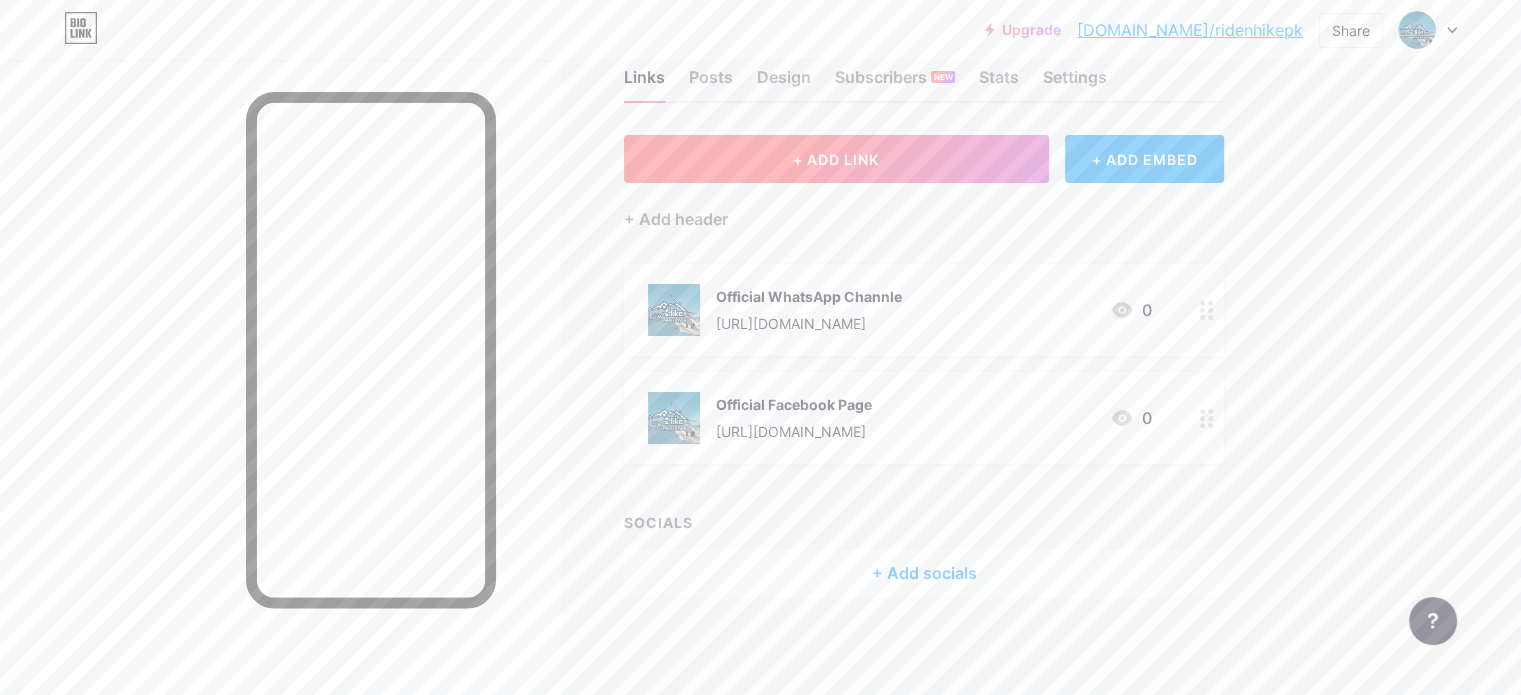 click on "+ ADD LINK" at bounding box center (836, 159) 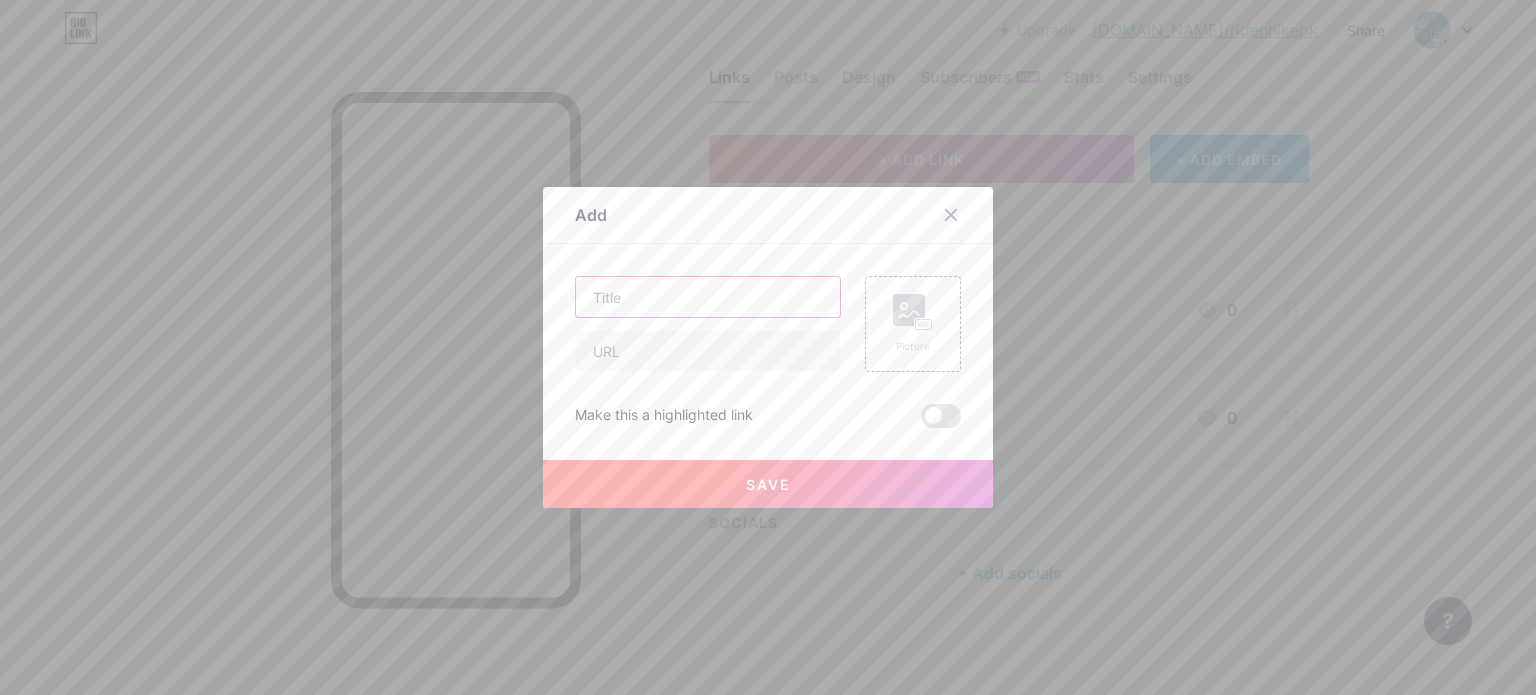click at bounding box center [708, 297] 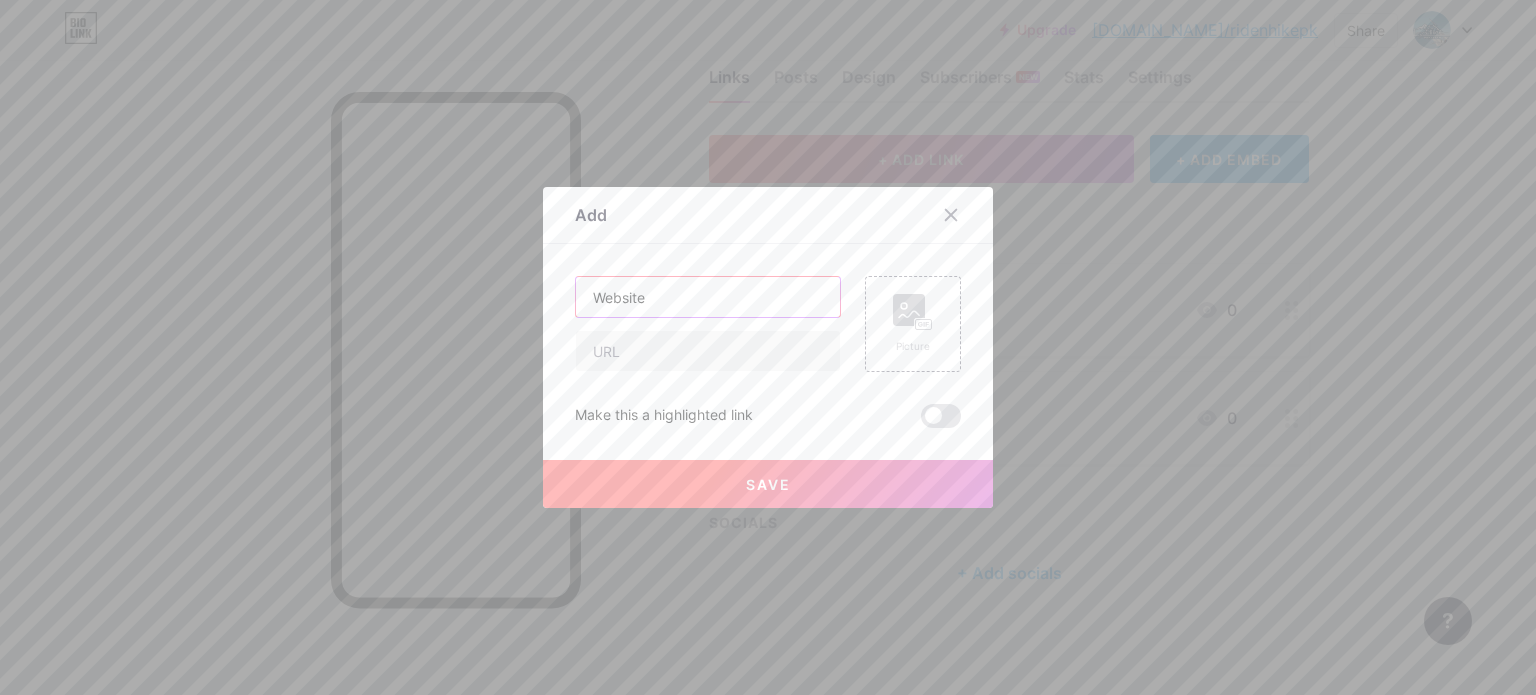 type on "Website" 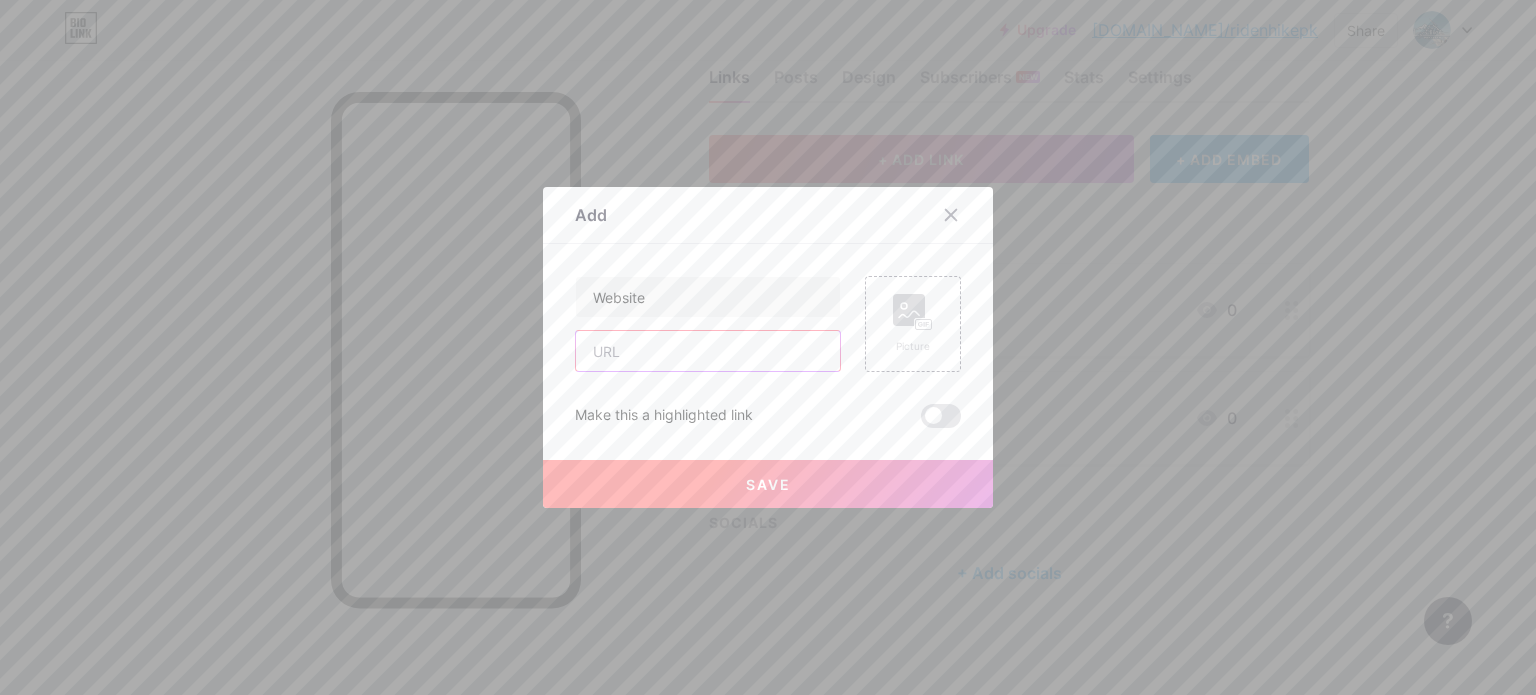 click at bounding box center [708, 351] 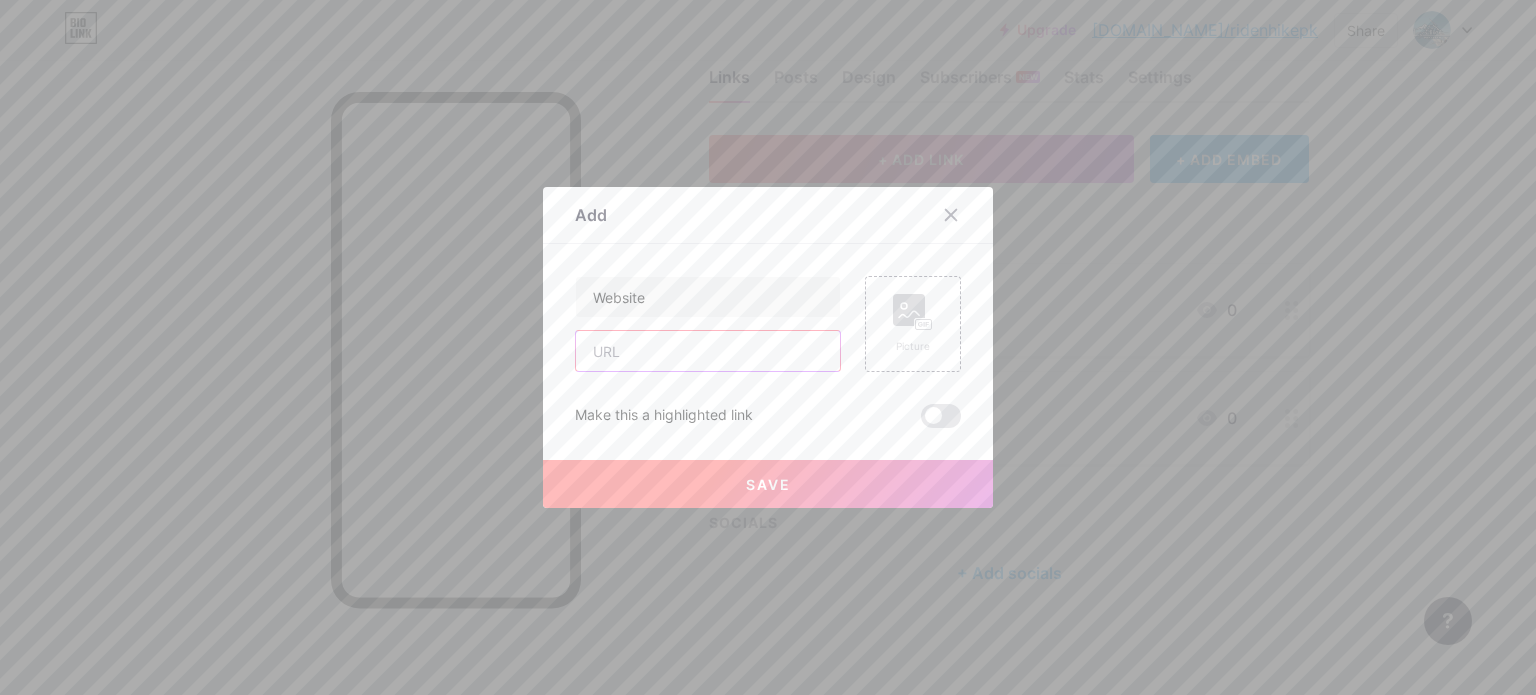 paste on "nwxsbizn.manus.space" 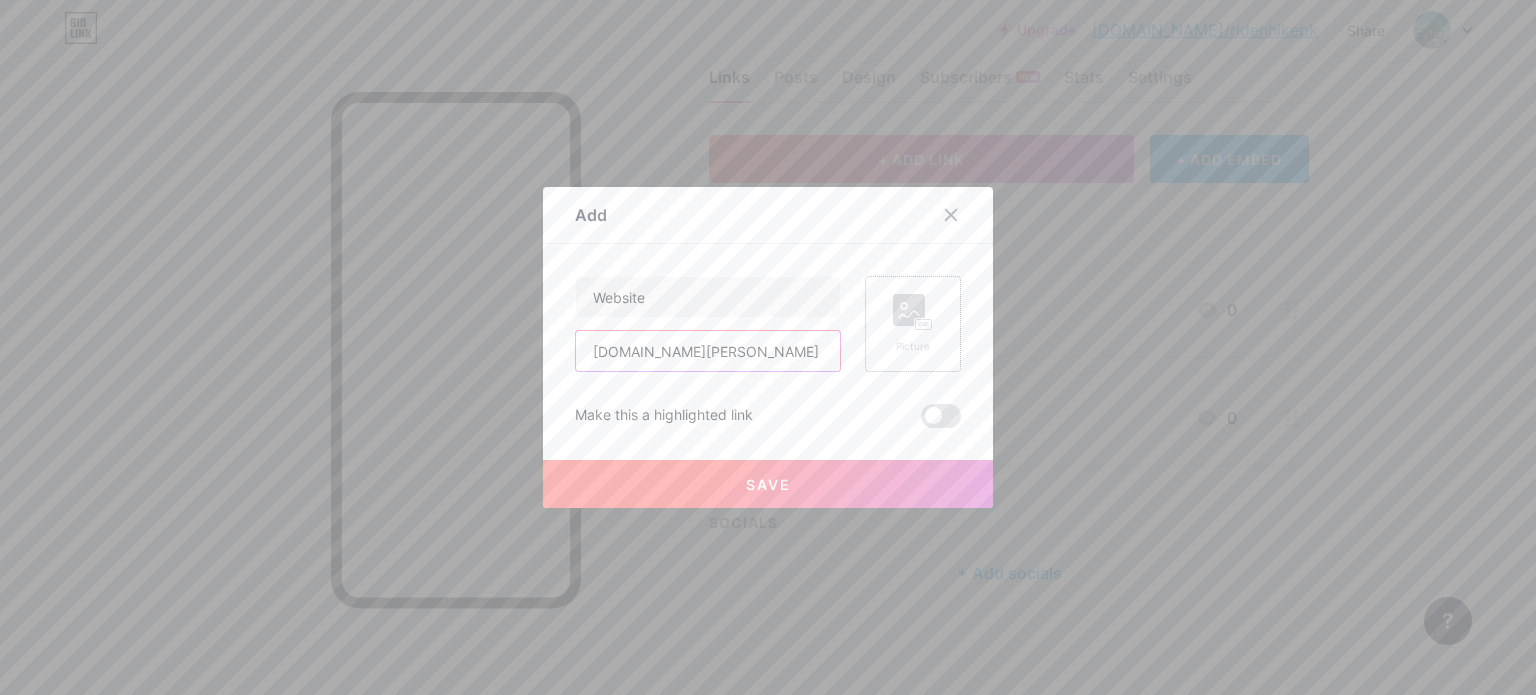type on "nwxsbizn.manus.space" 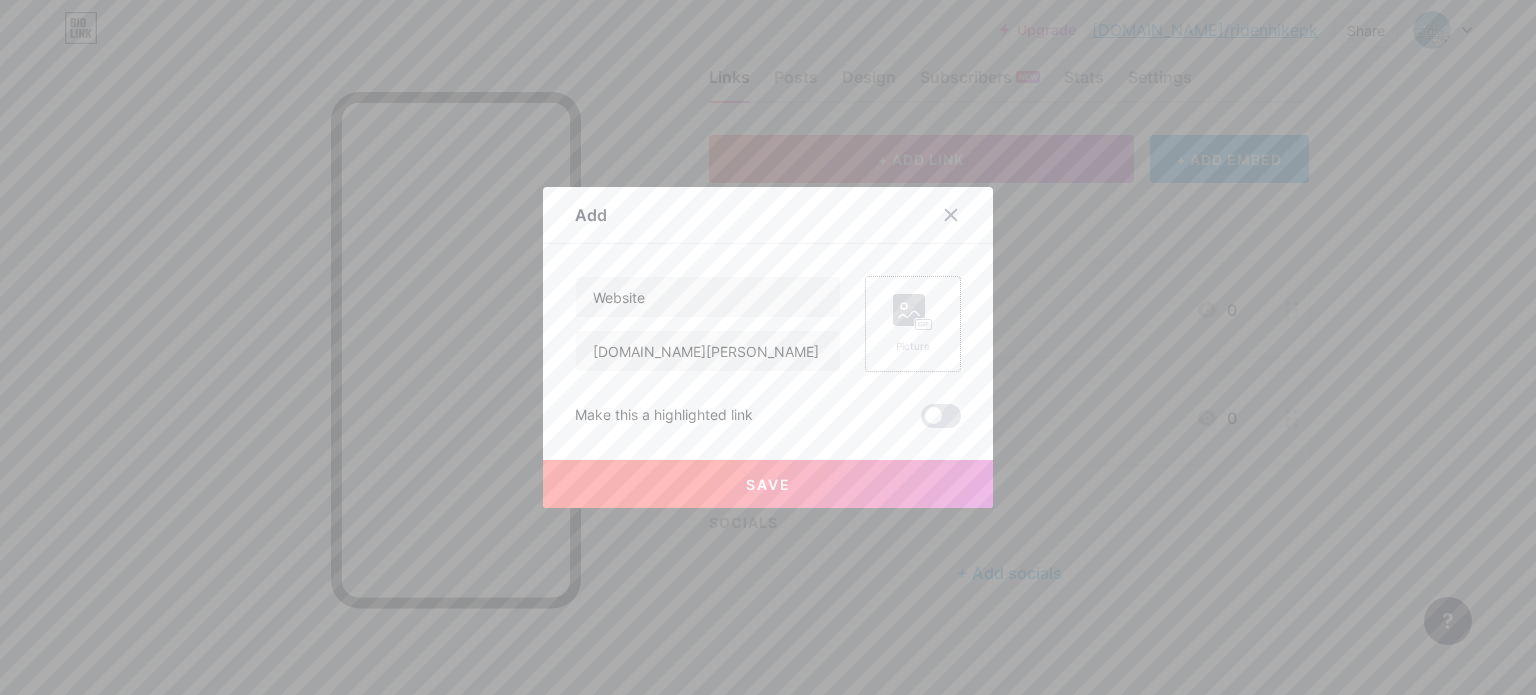 click on "Picture" at bounding box center [913, 324] 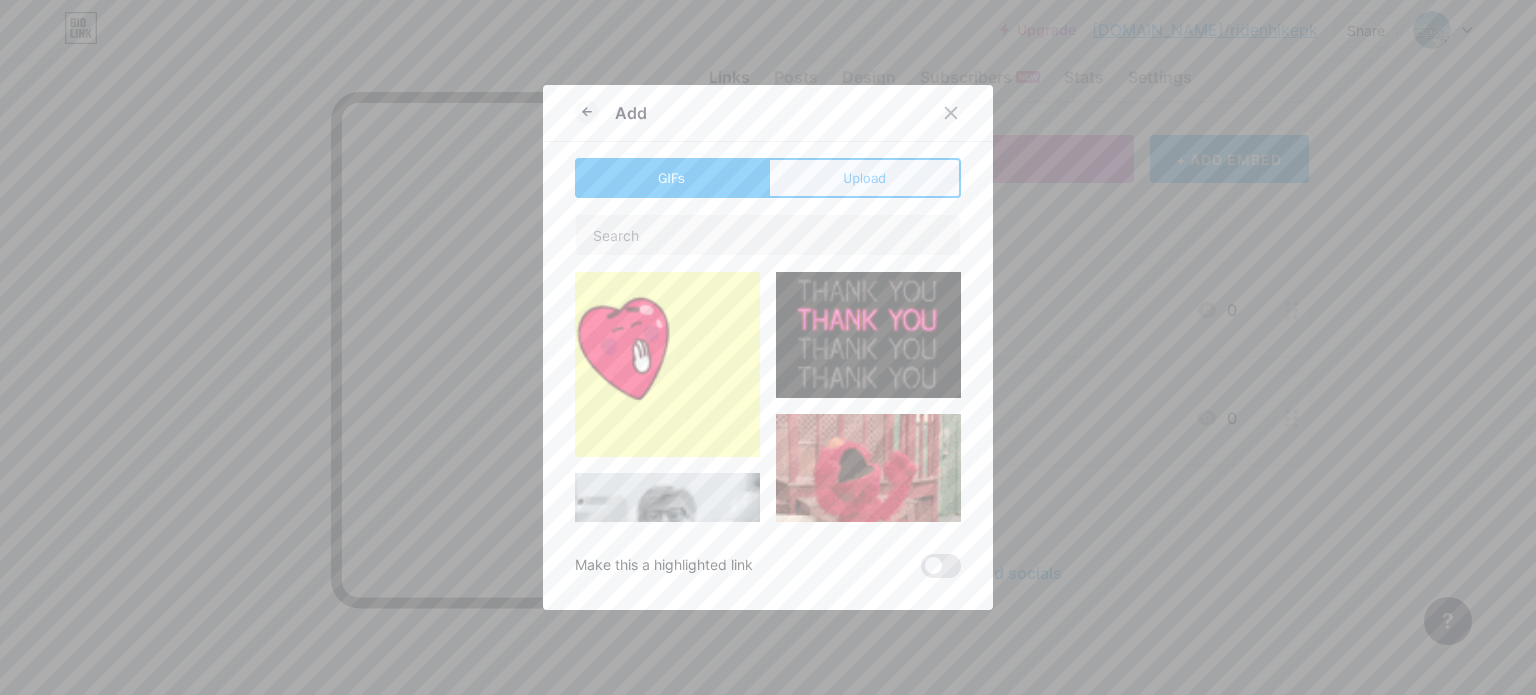 click on "Upload" at bounding box center [864, 178] 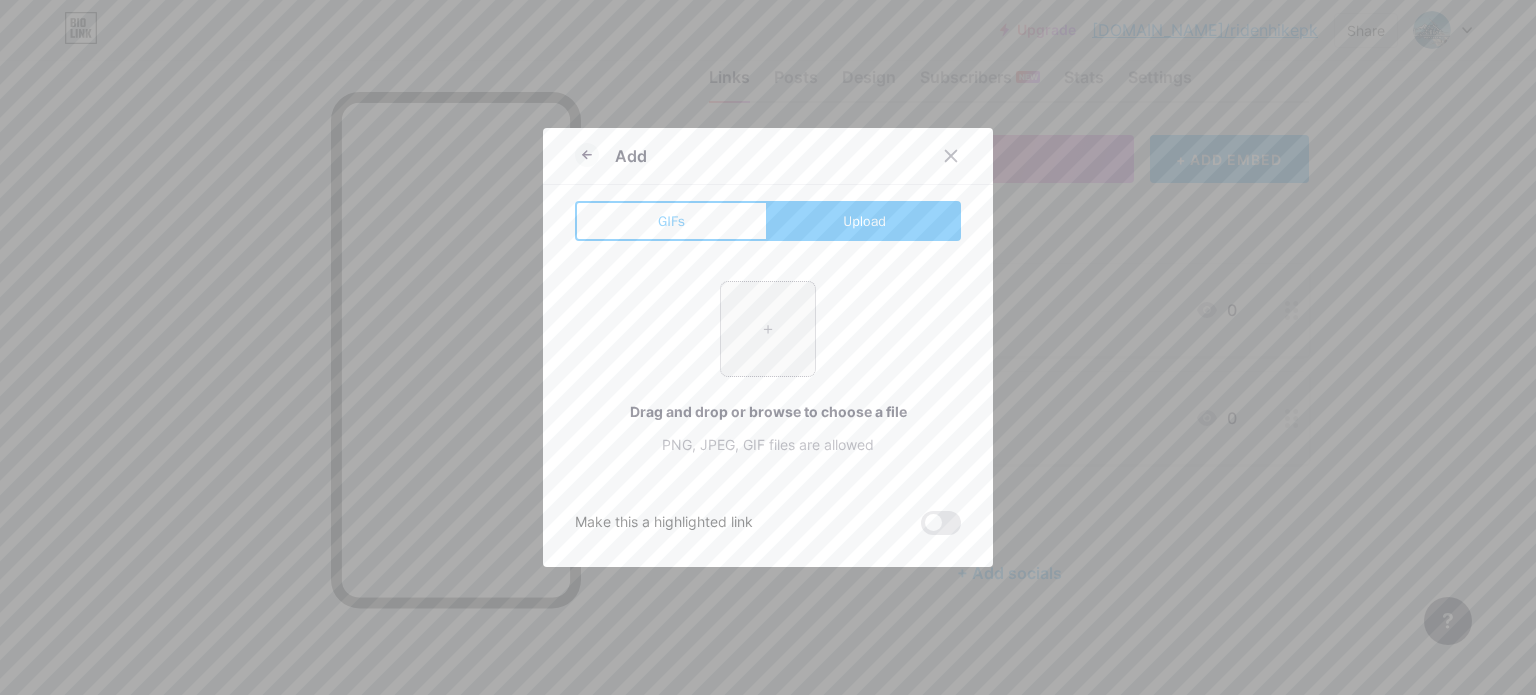 click at bounding box center [768, 329] 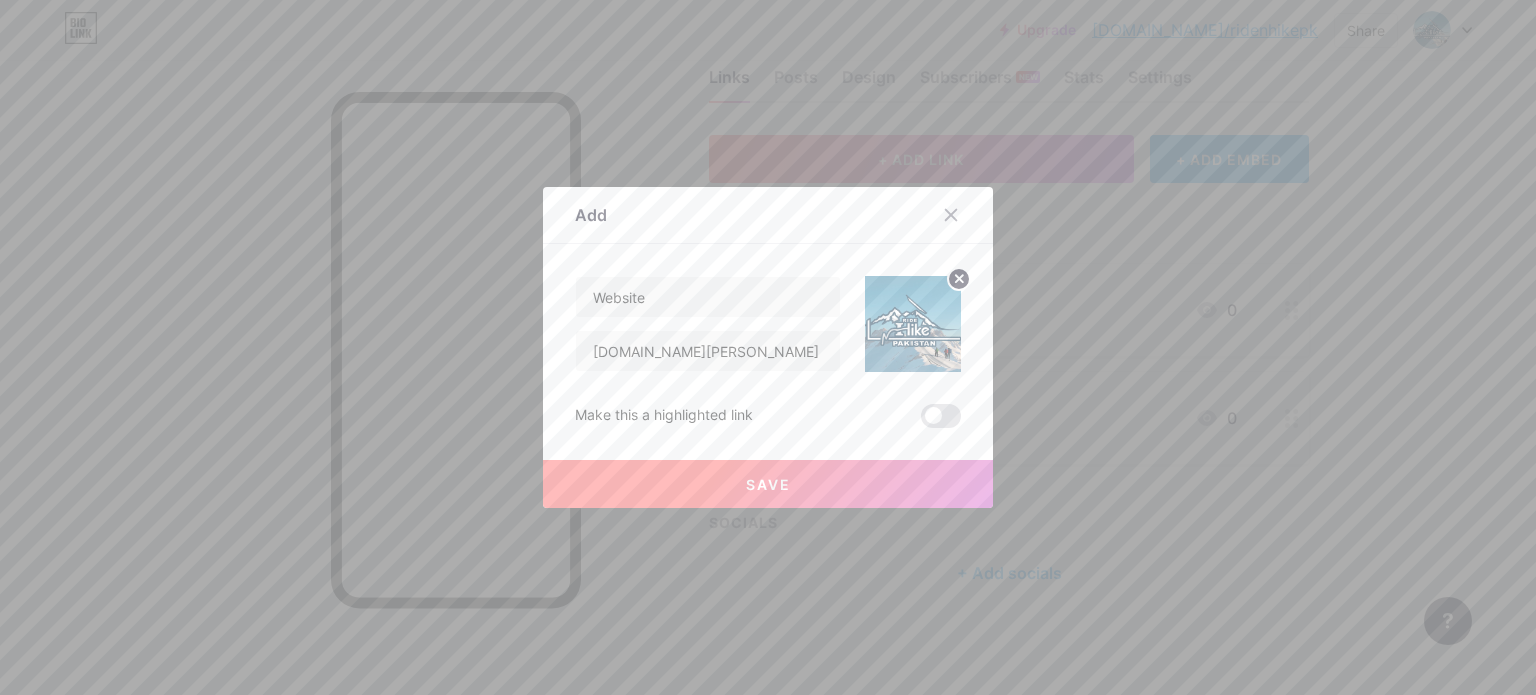 click on "Save" at bounding box center (768, 484) 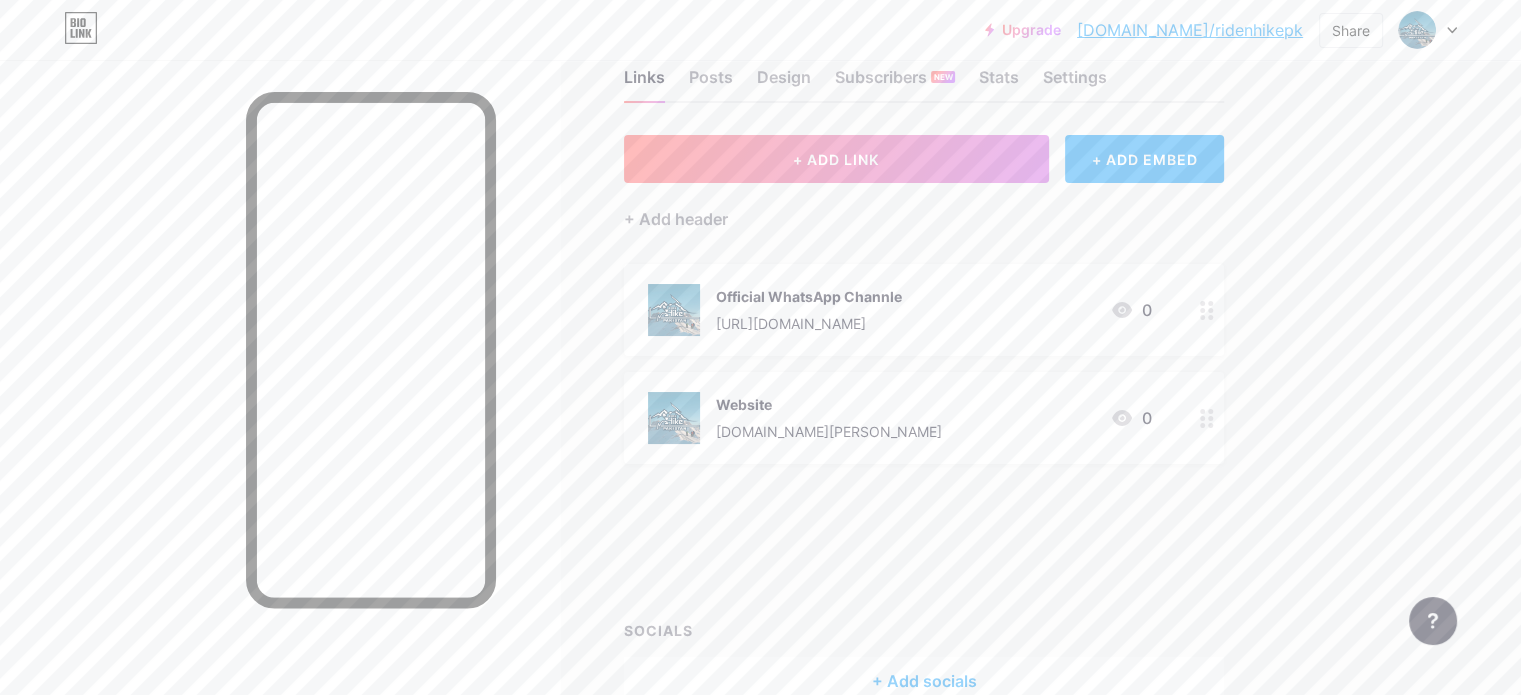type 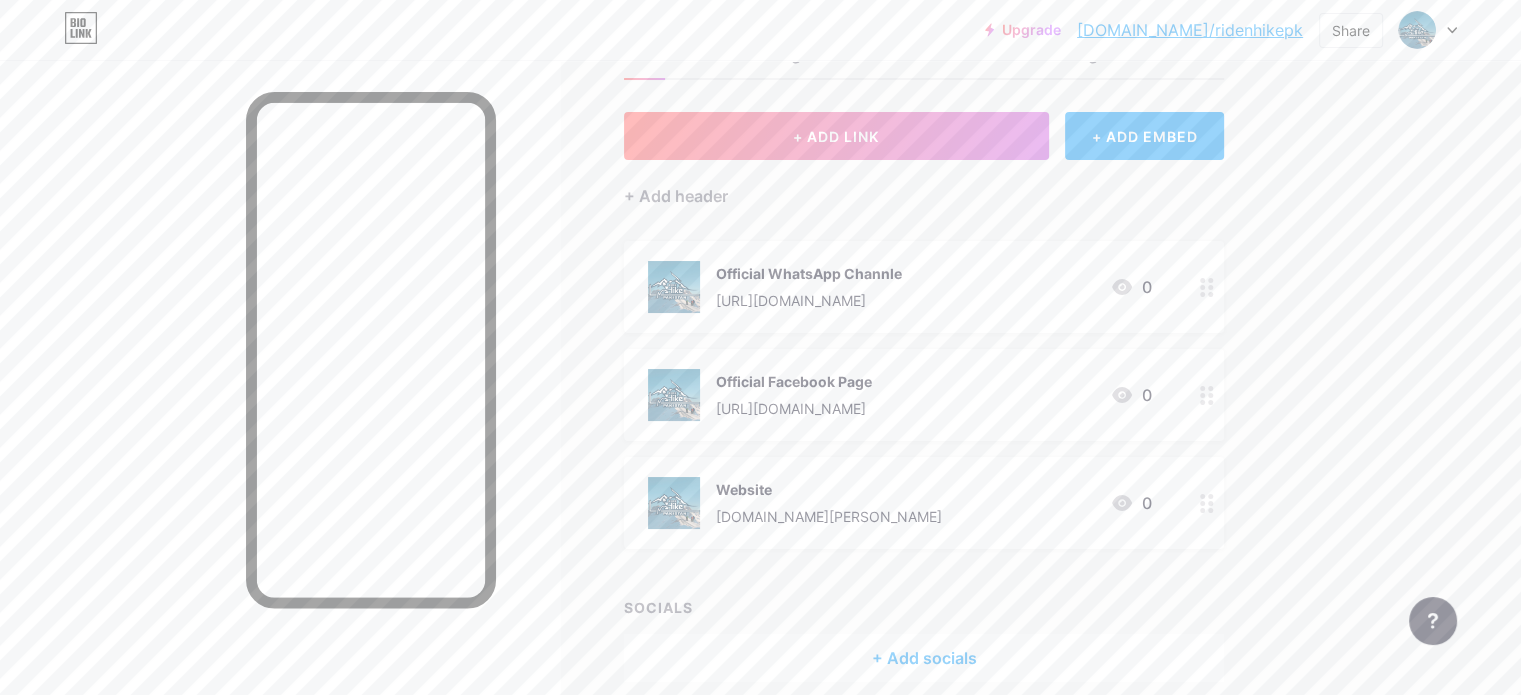 scroll, scrollTop: 0, scrollLeft: 0, axis: both 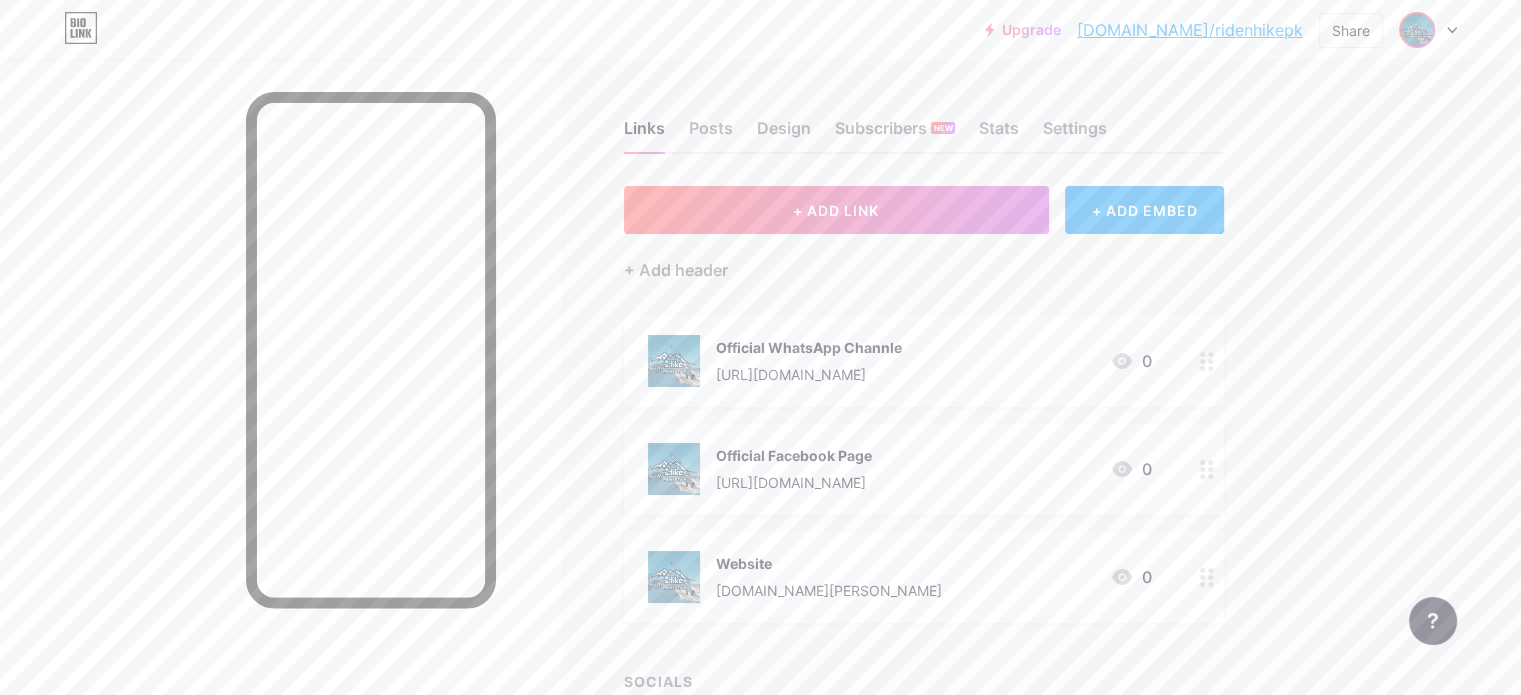 click at bounding box center [1417, 30] 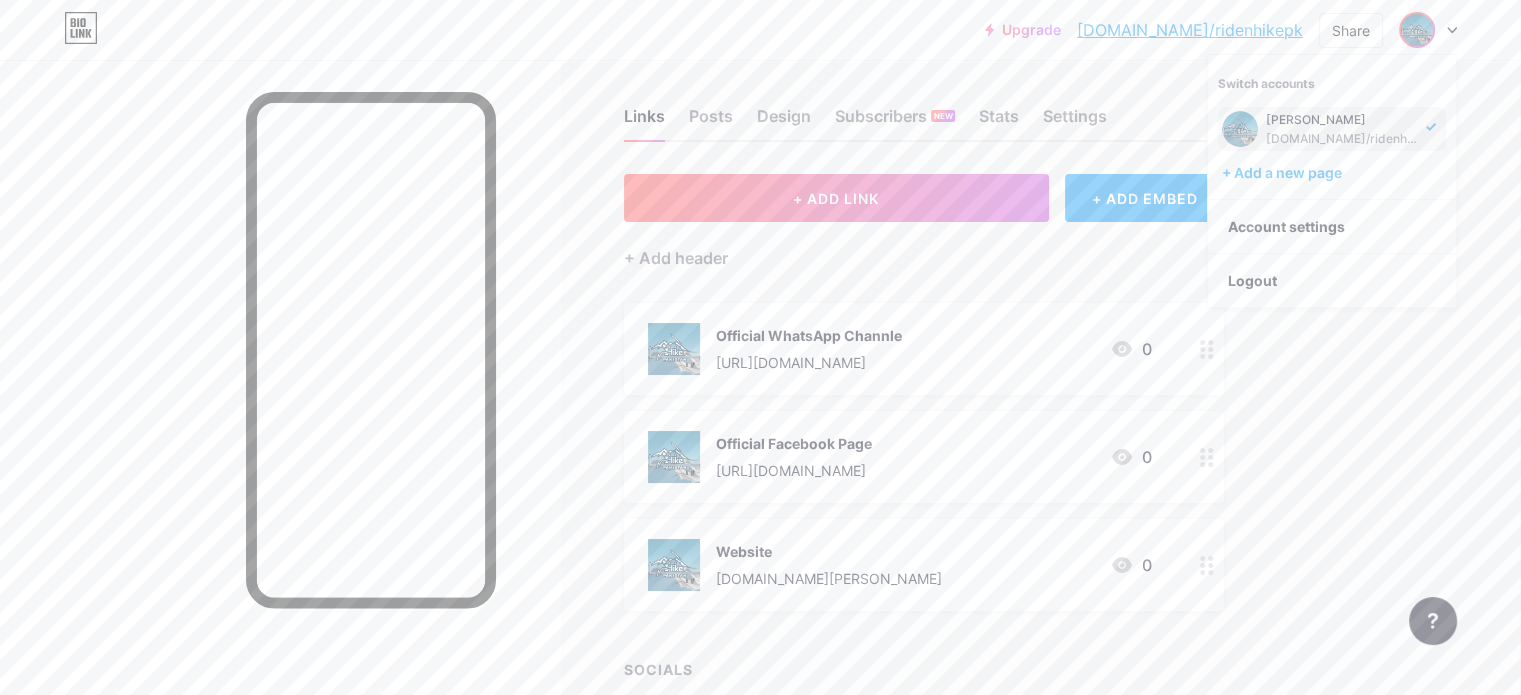scroll, scrollTop: 159, scrollLeft: 0, axis: vertical 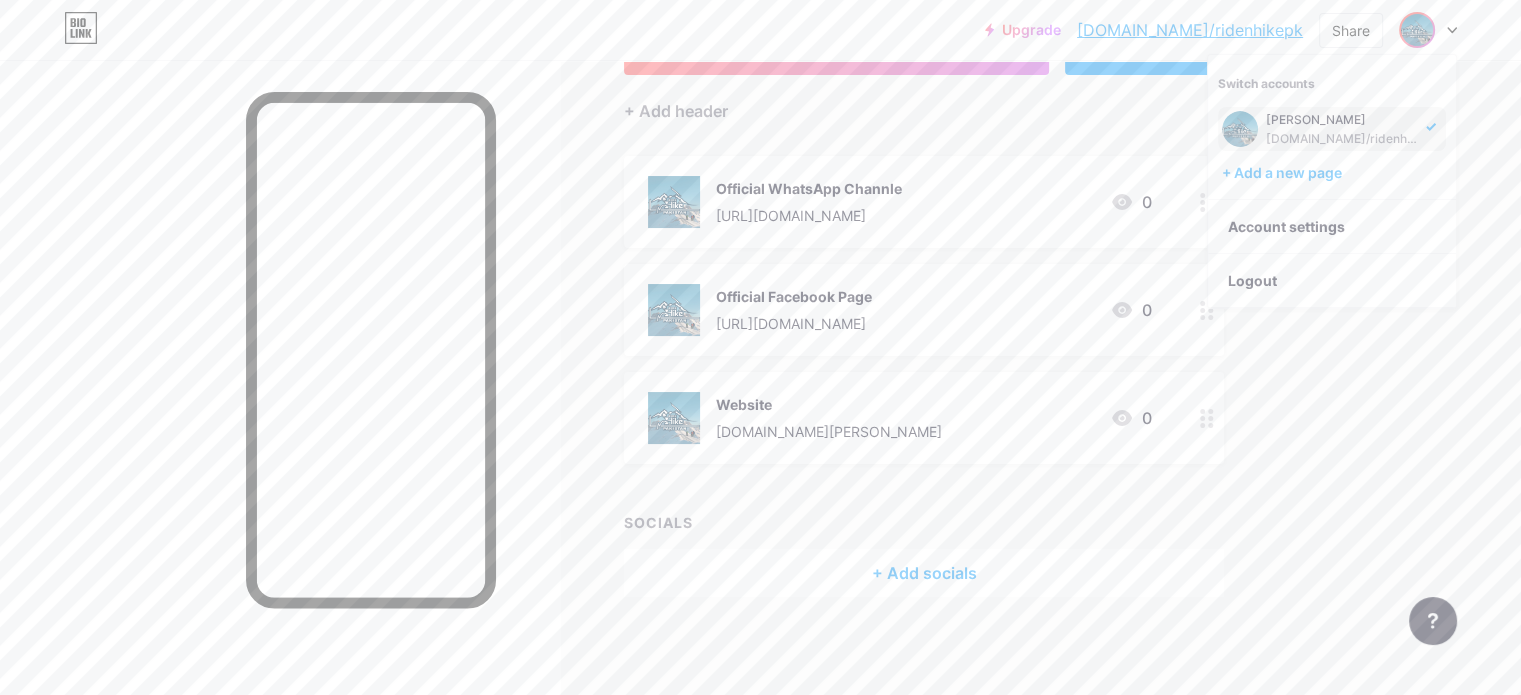 click on "+ Add socials" at bounding box center (924, 573) 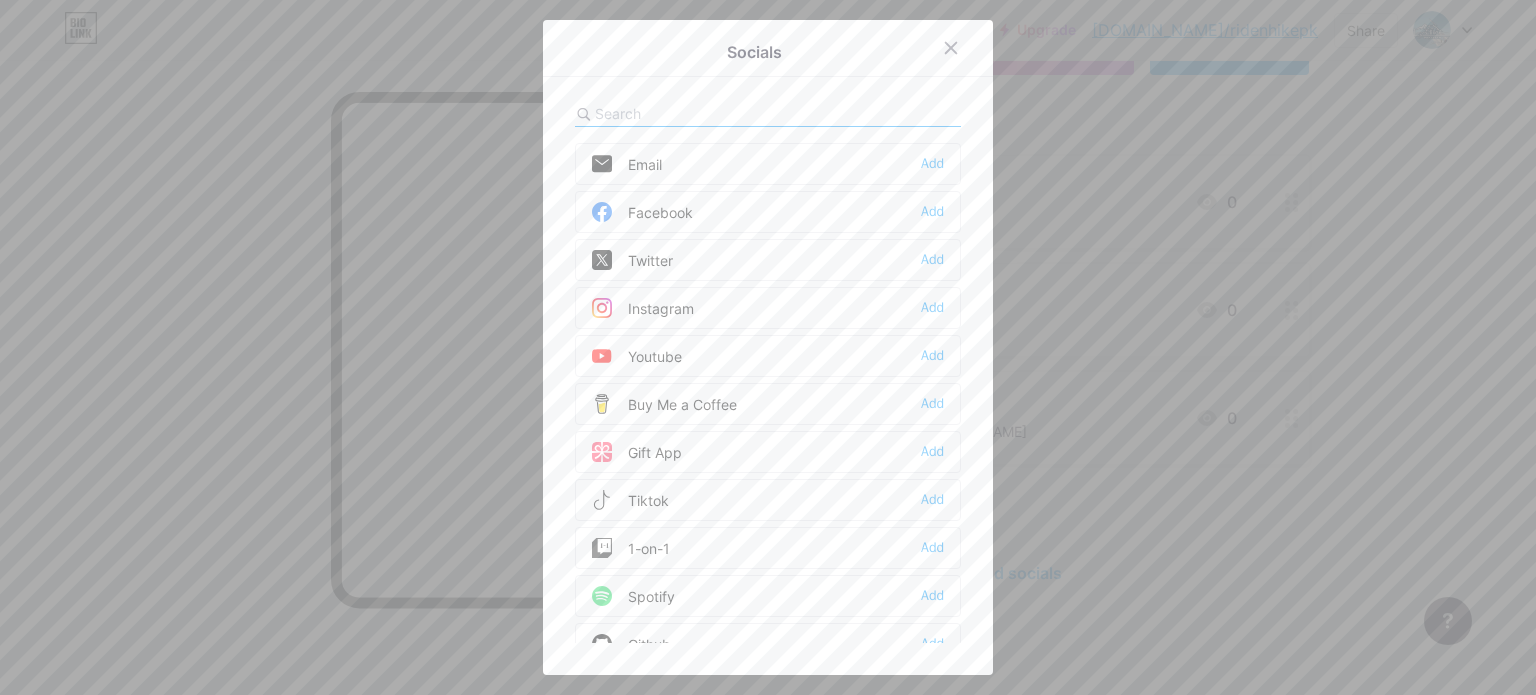 click on "Email
Add" at bounding box center (768, 164) 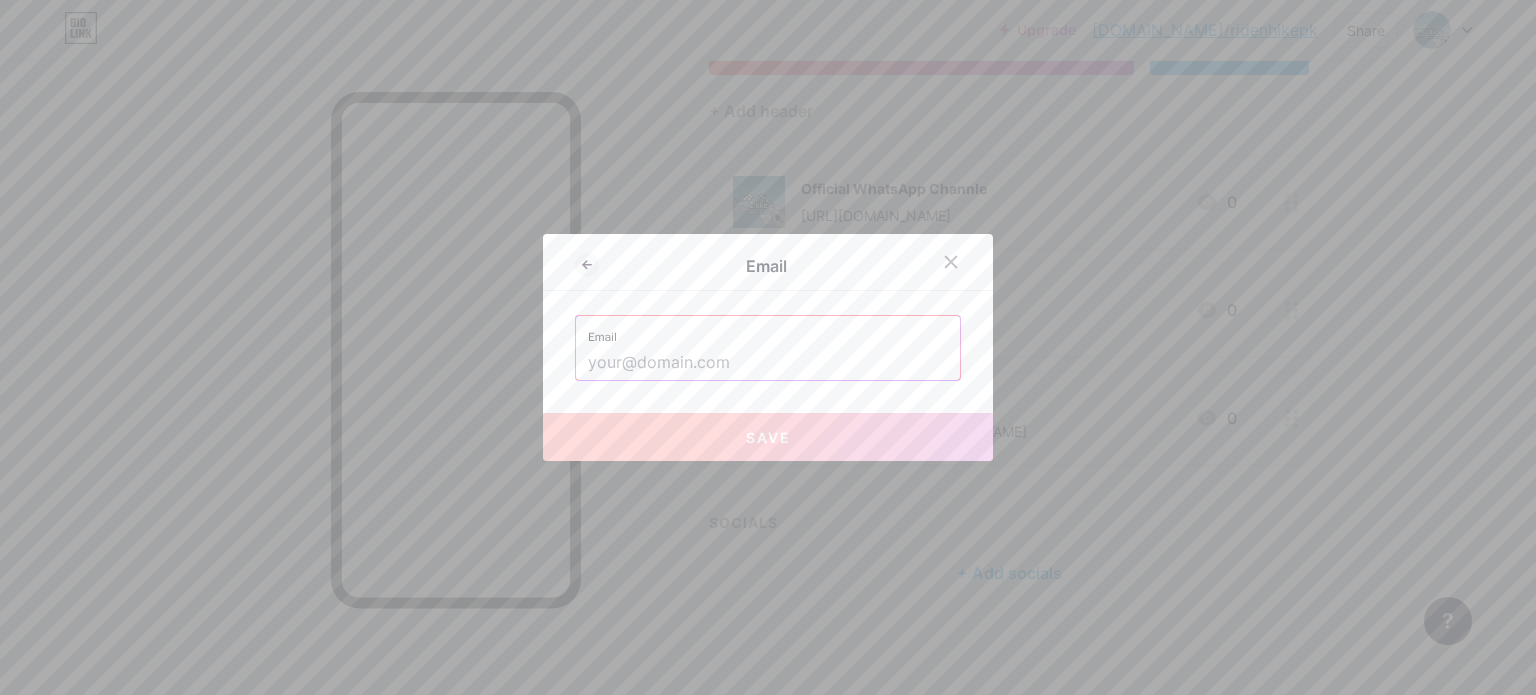 click at bounding box center (768, 363) 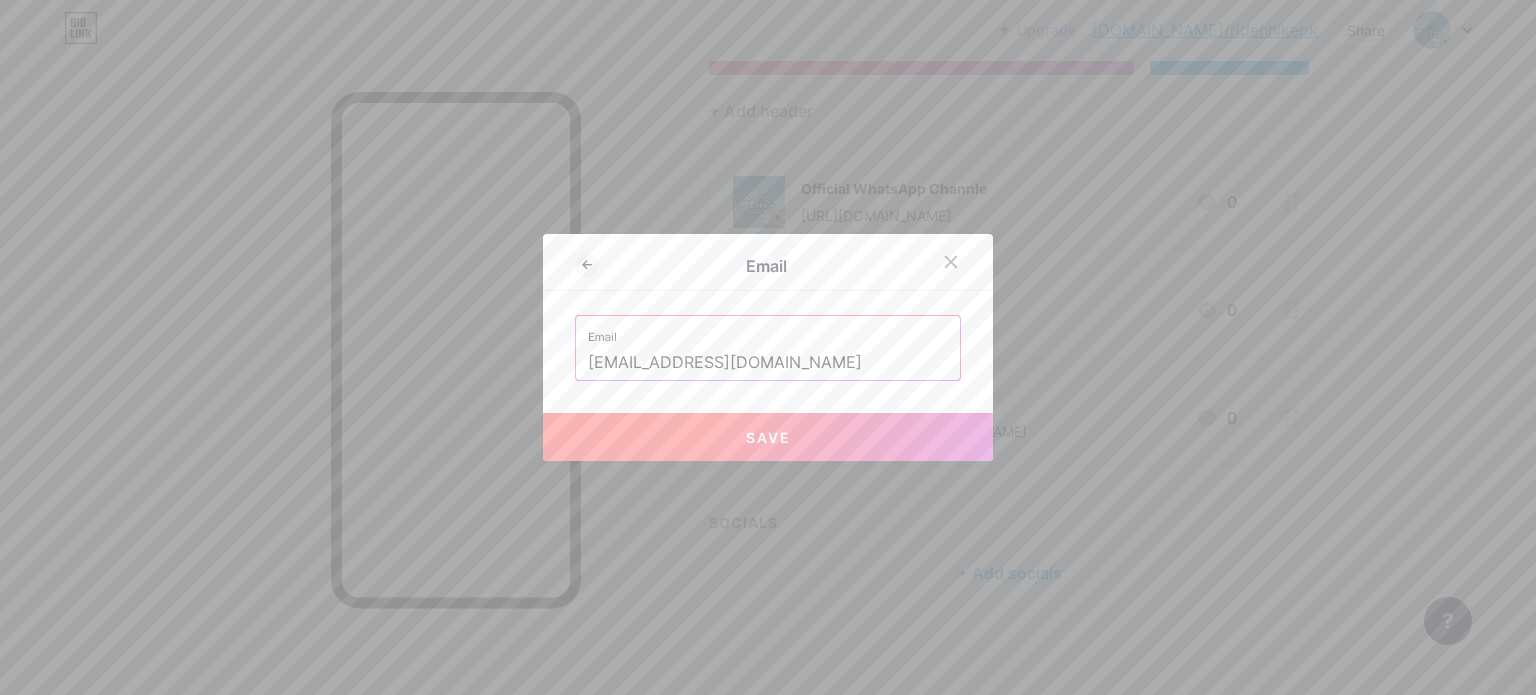 click on "Save" at bounding box center [768, 437] 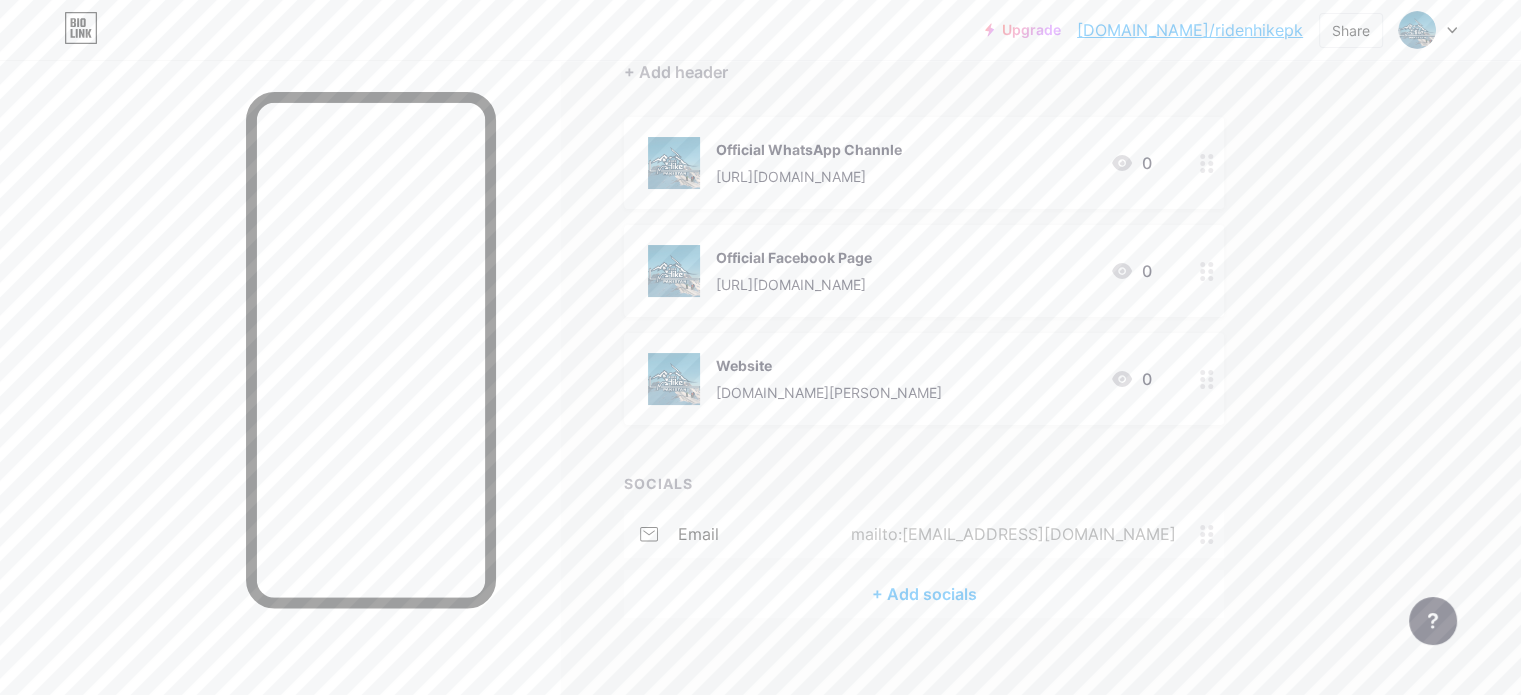 scroll, scrollTop: 219, scrollLeft: 0, axis: vertical 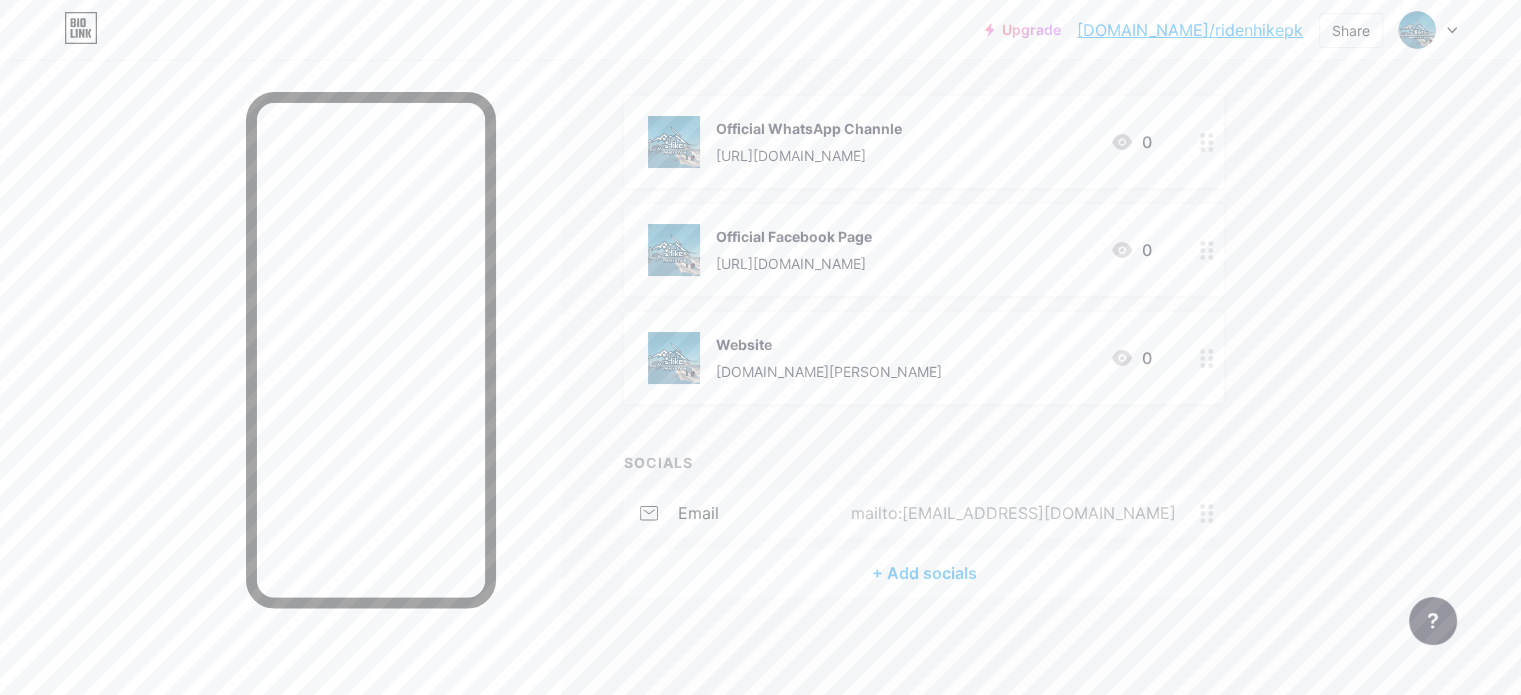 click on "+ Add socials" at bounding box center [924, 573] 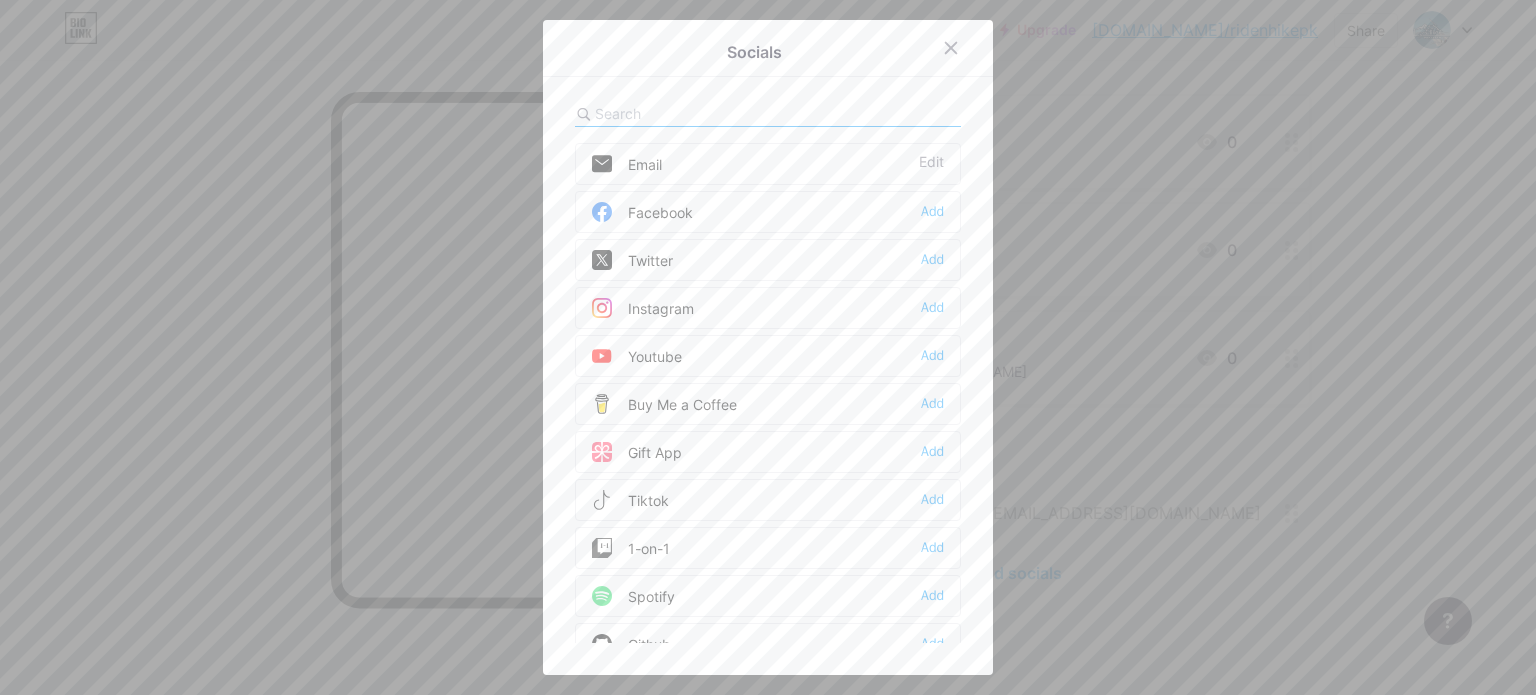 click on "Facebook" at bounding box center (642, 212) 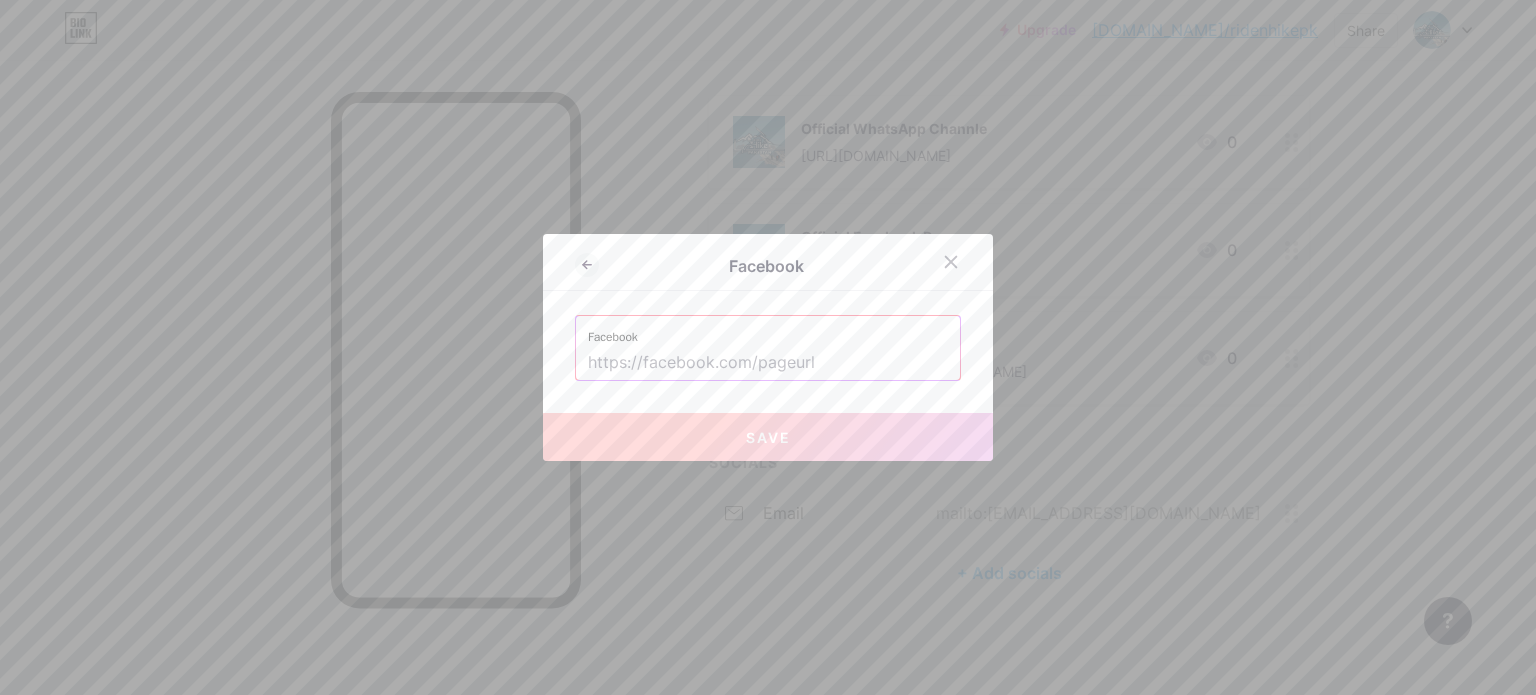 click at bounding box center (768, 363) 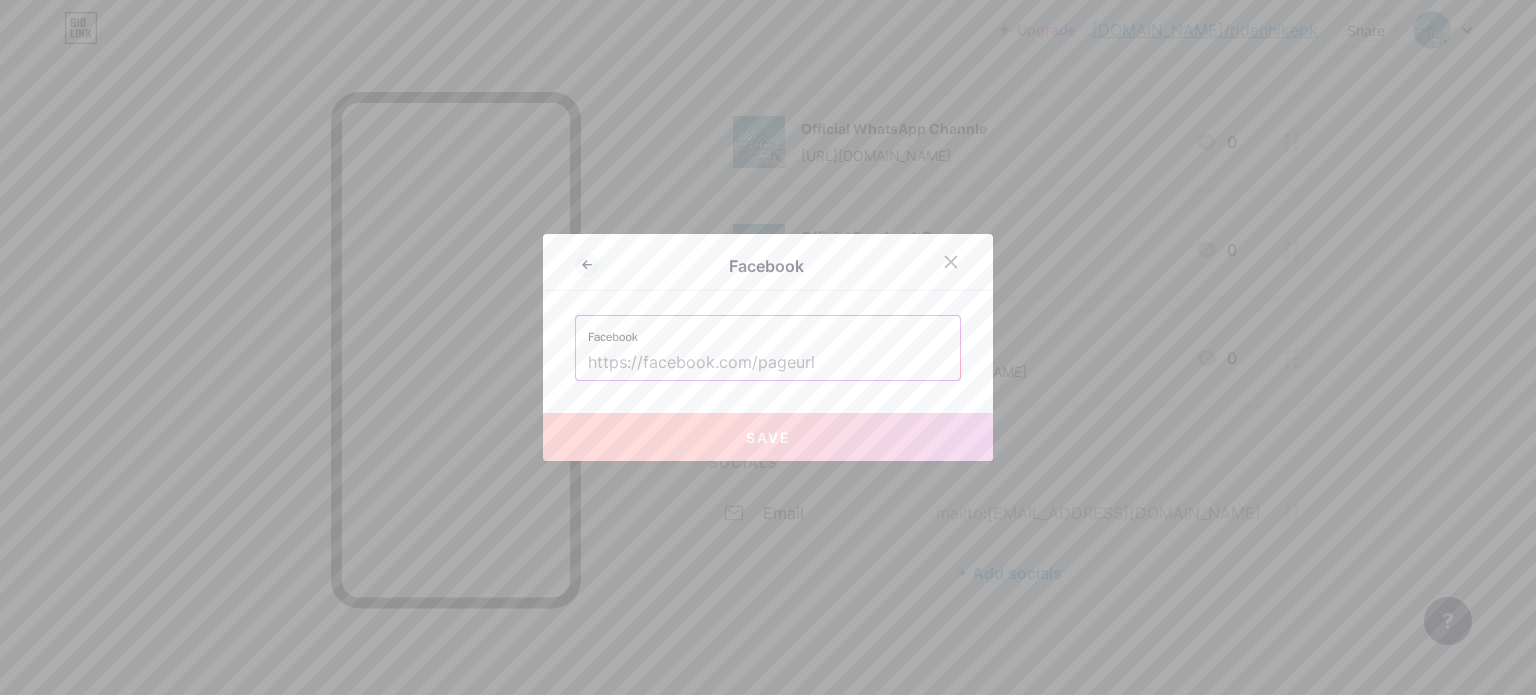 paste on "[URL][DOMAIN_NAME]" 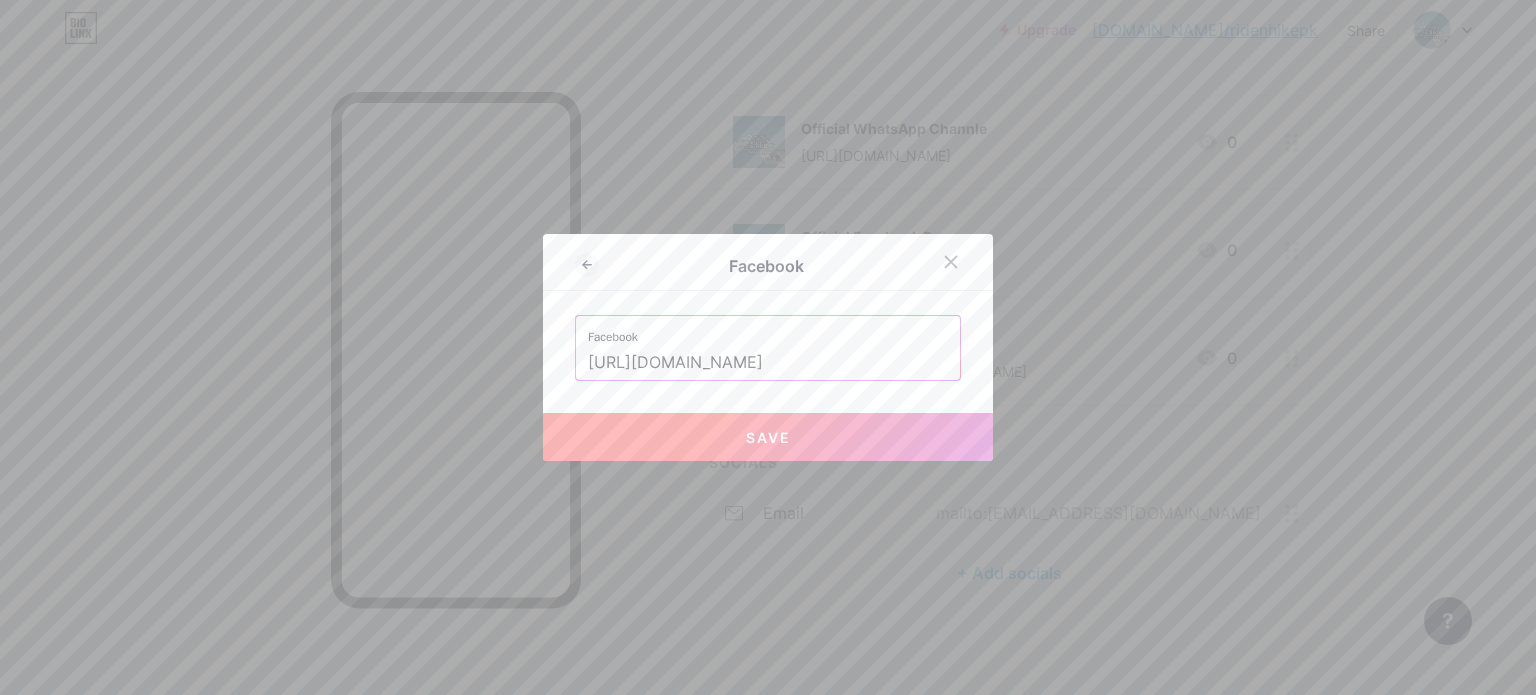 type on "[URL][DOMAIN_NAME]" 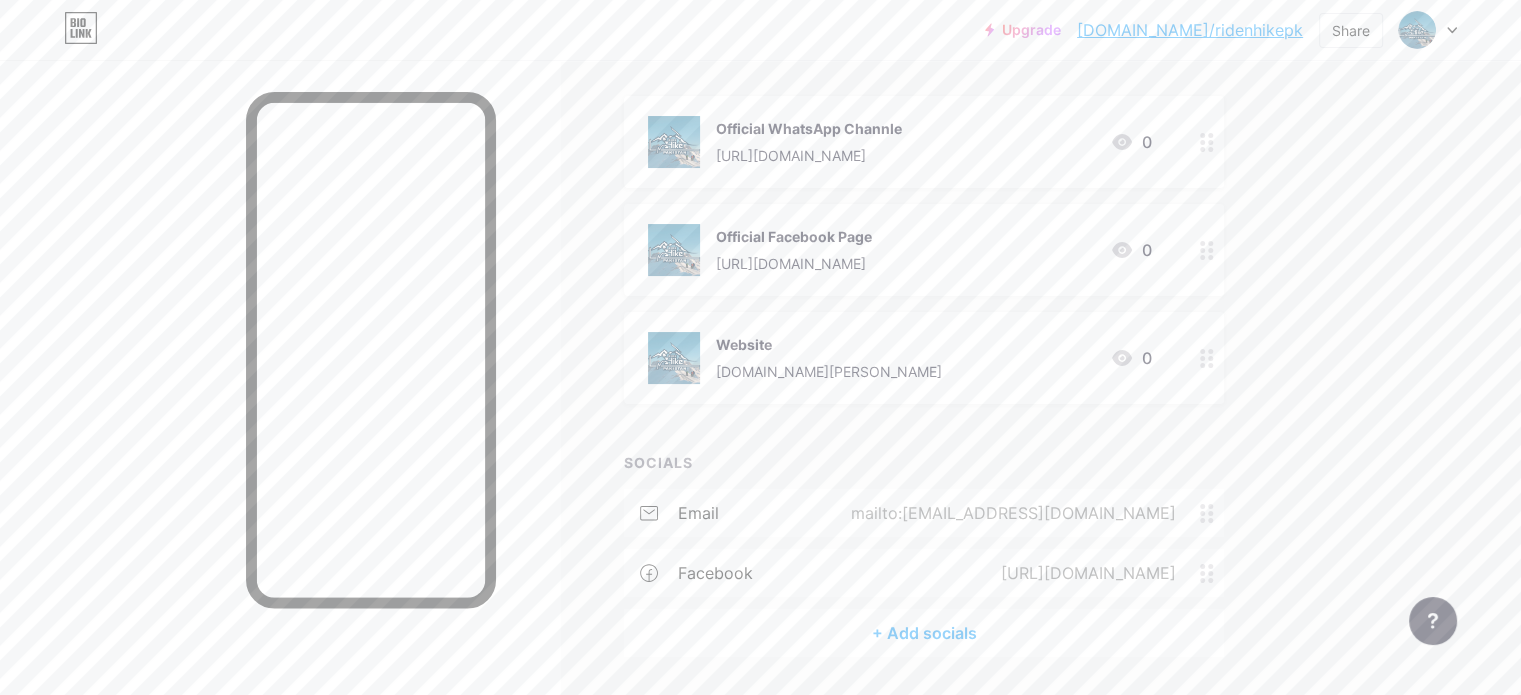click on "[URL][DOMAIN_NAME]" at bounding box center [794, 263] 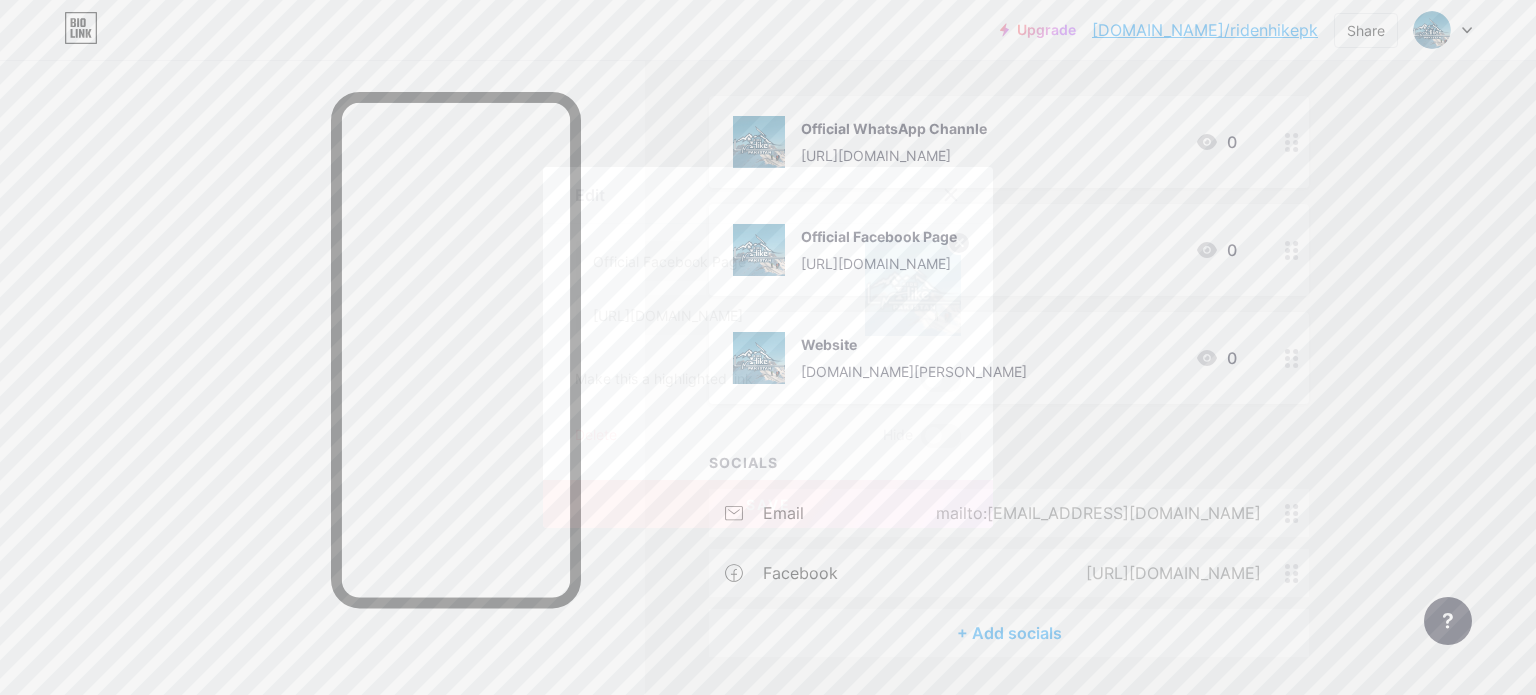 click on "Delete" at bounding box center [596, 436] 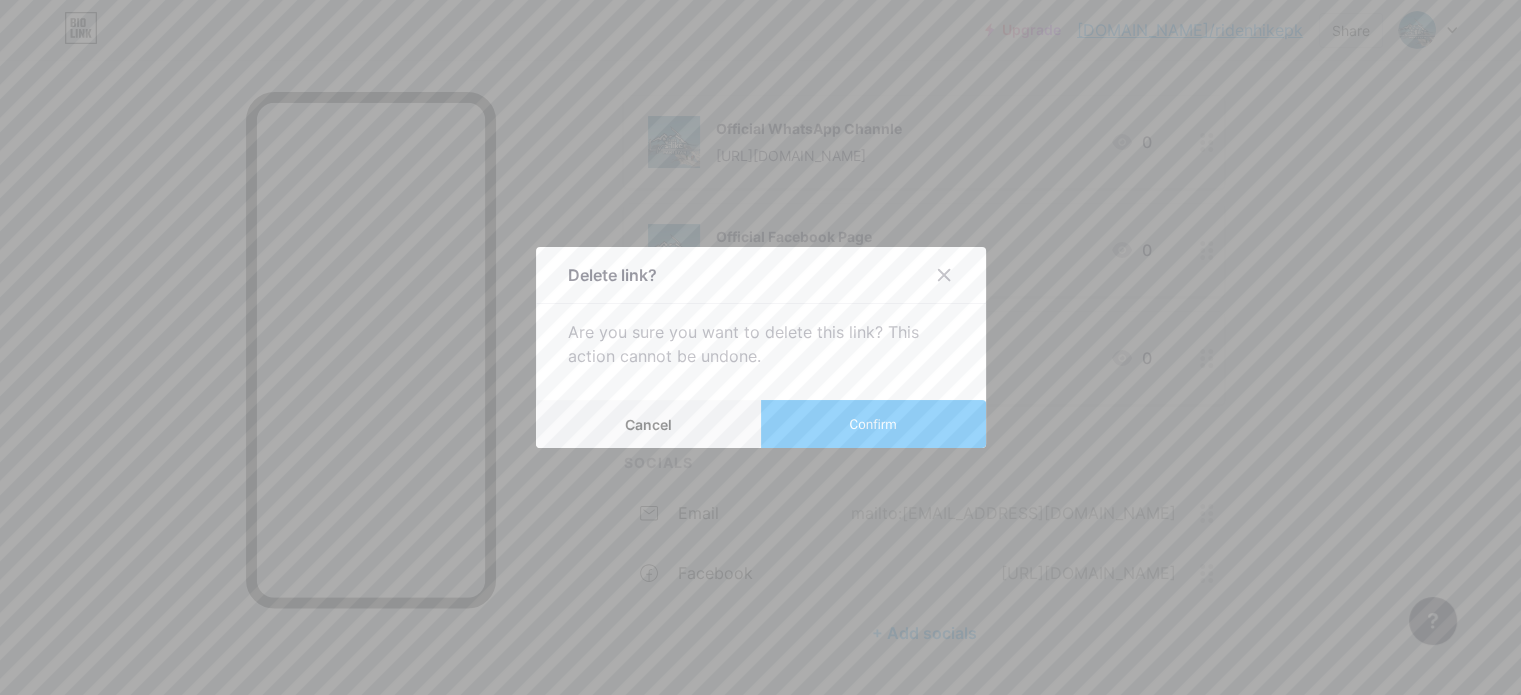 click on "Confirm" at bounding box center [872, 424] 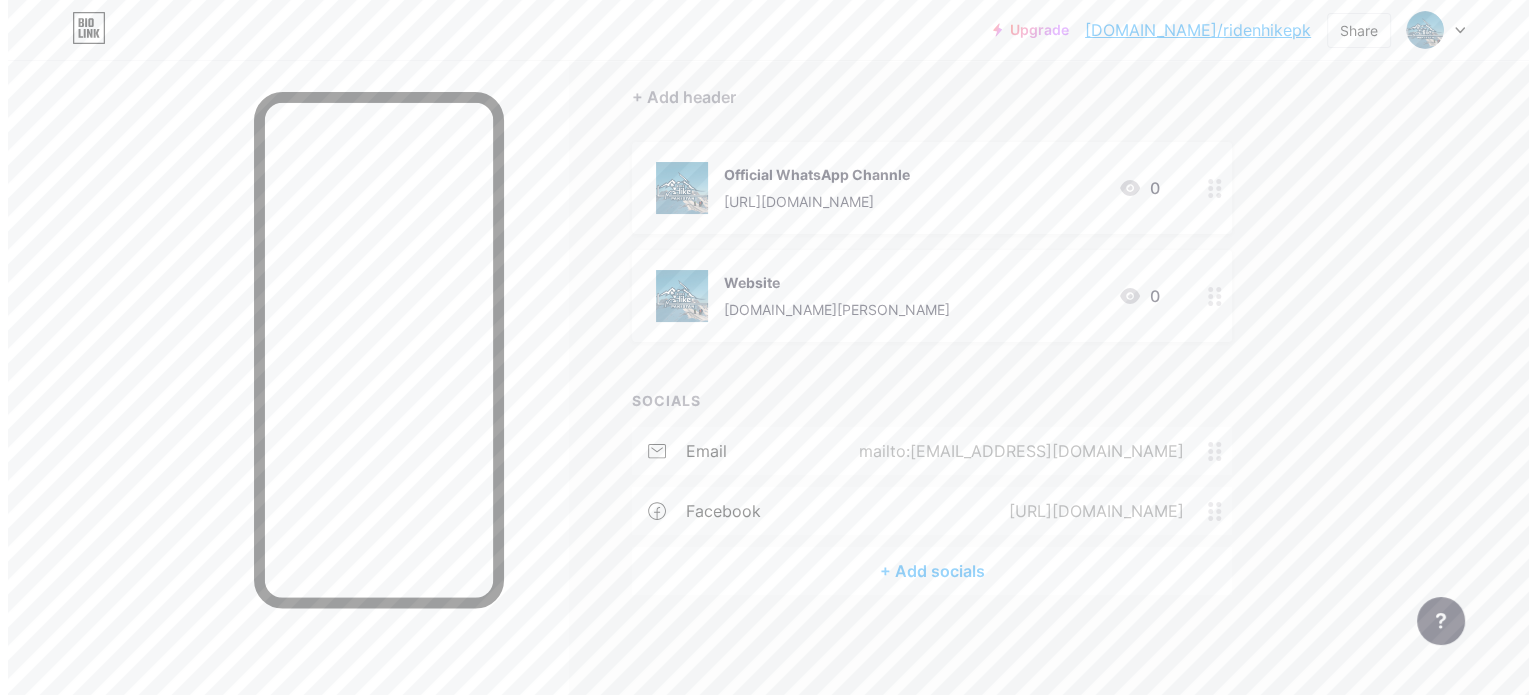 scroll, scrollTop: 171, scrollLeft: 0, axis: vertical 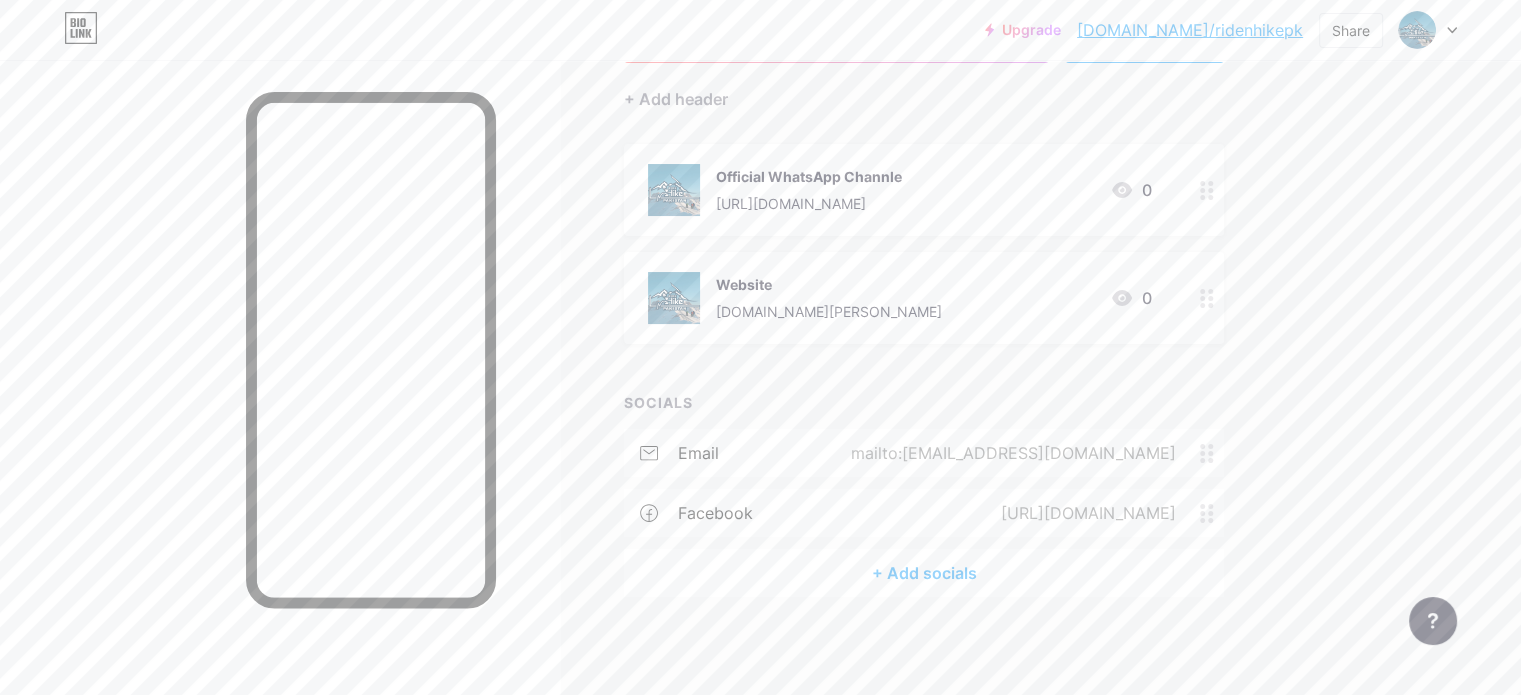 click on "Official WhatsApp Channle" at bounding box center [809, 176] 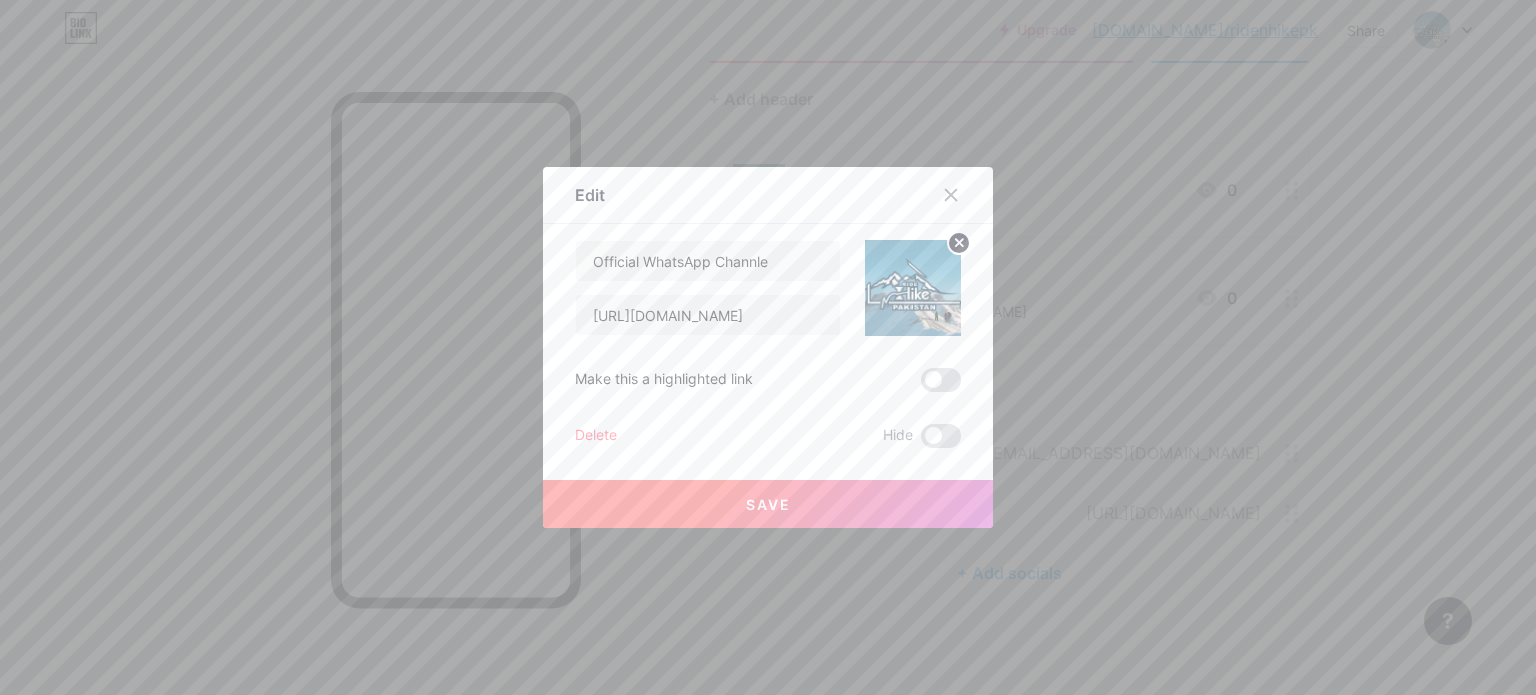 click on "Delete" at bounding box center [596, 436] 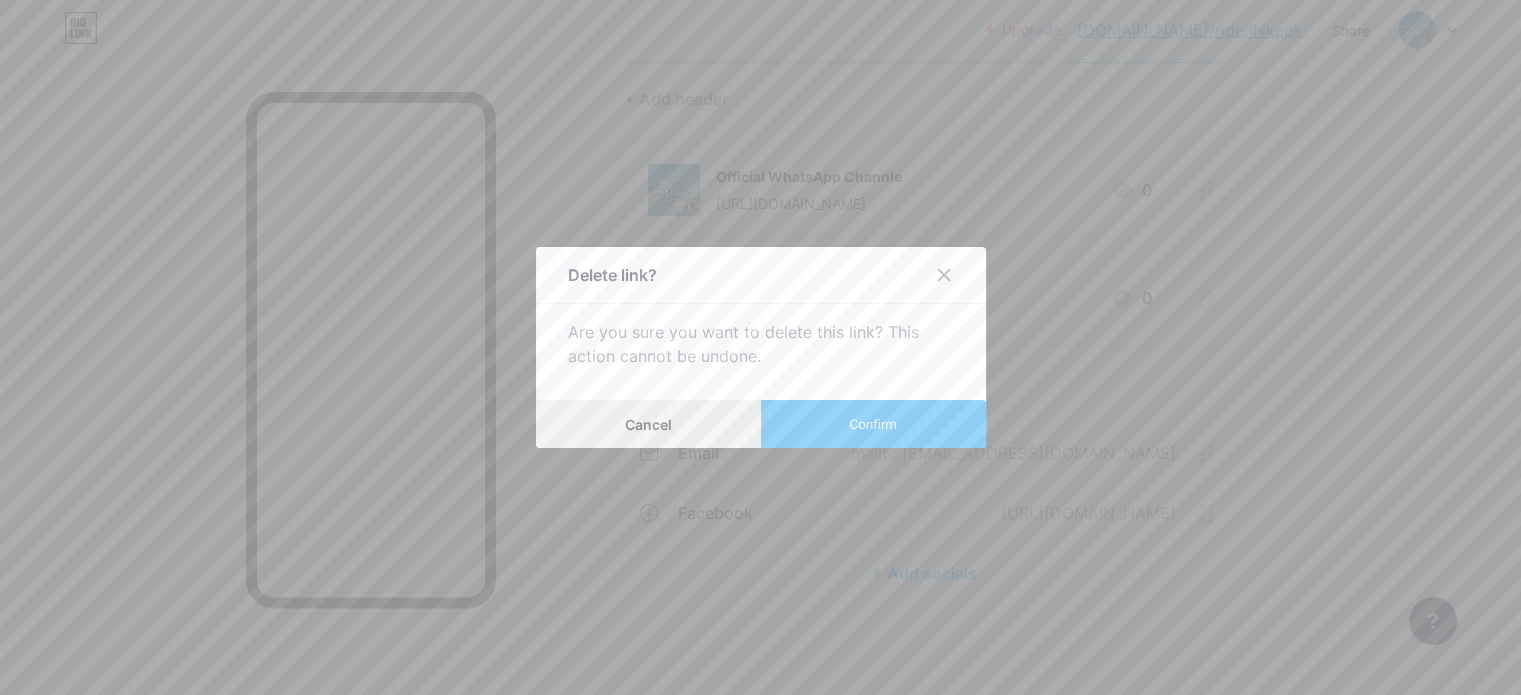 click on "Cancel" at bounding box center (648, 424) 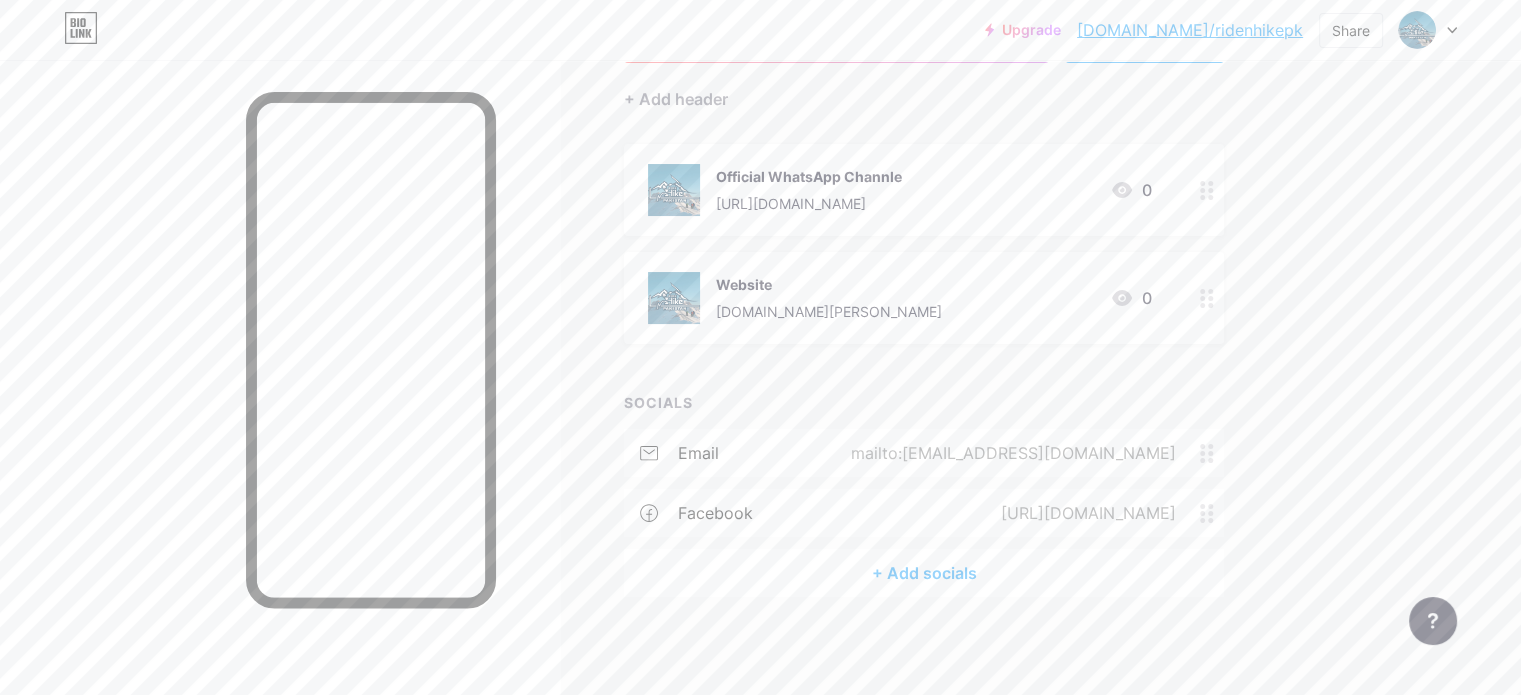 click on "+ Add socials" at bounding box center (924, 573) 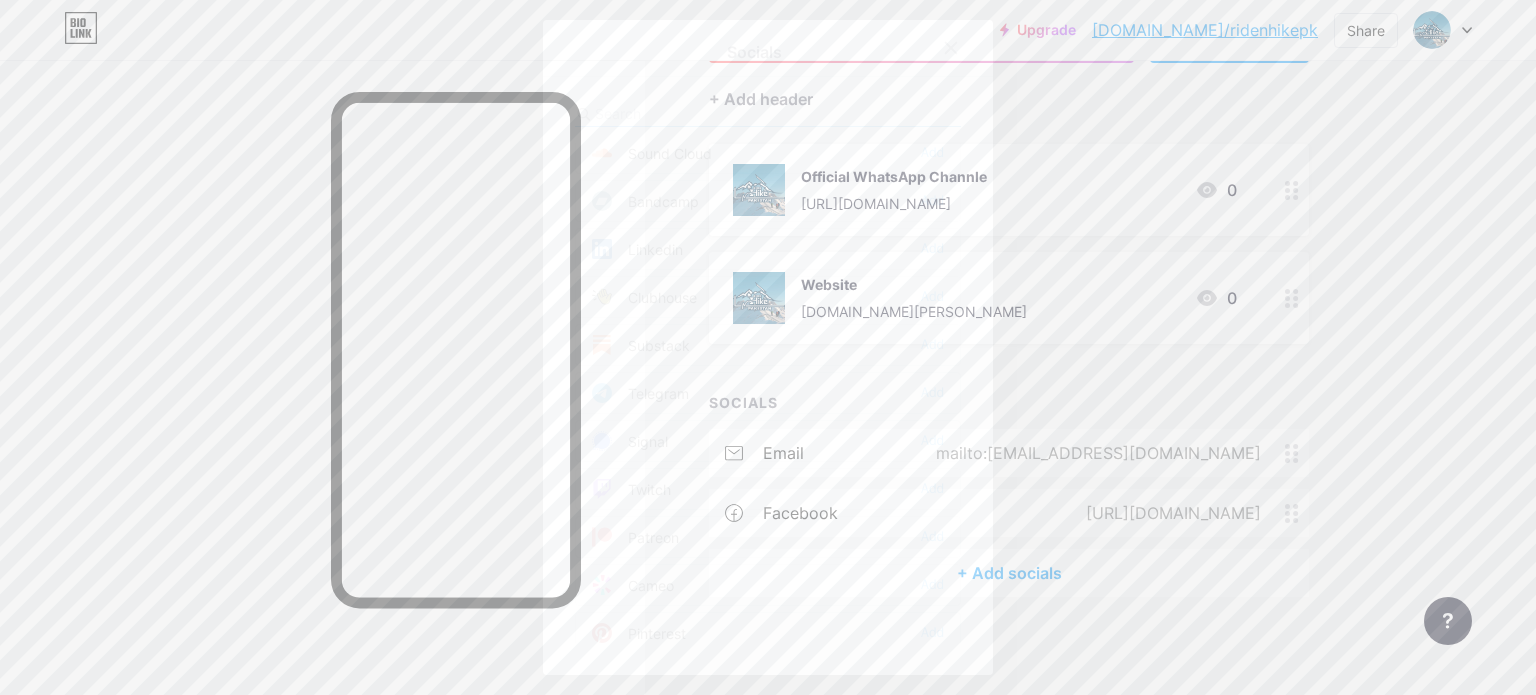 scroll, scrollTop: 800, scrollLeft: 0, axis: vertical 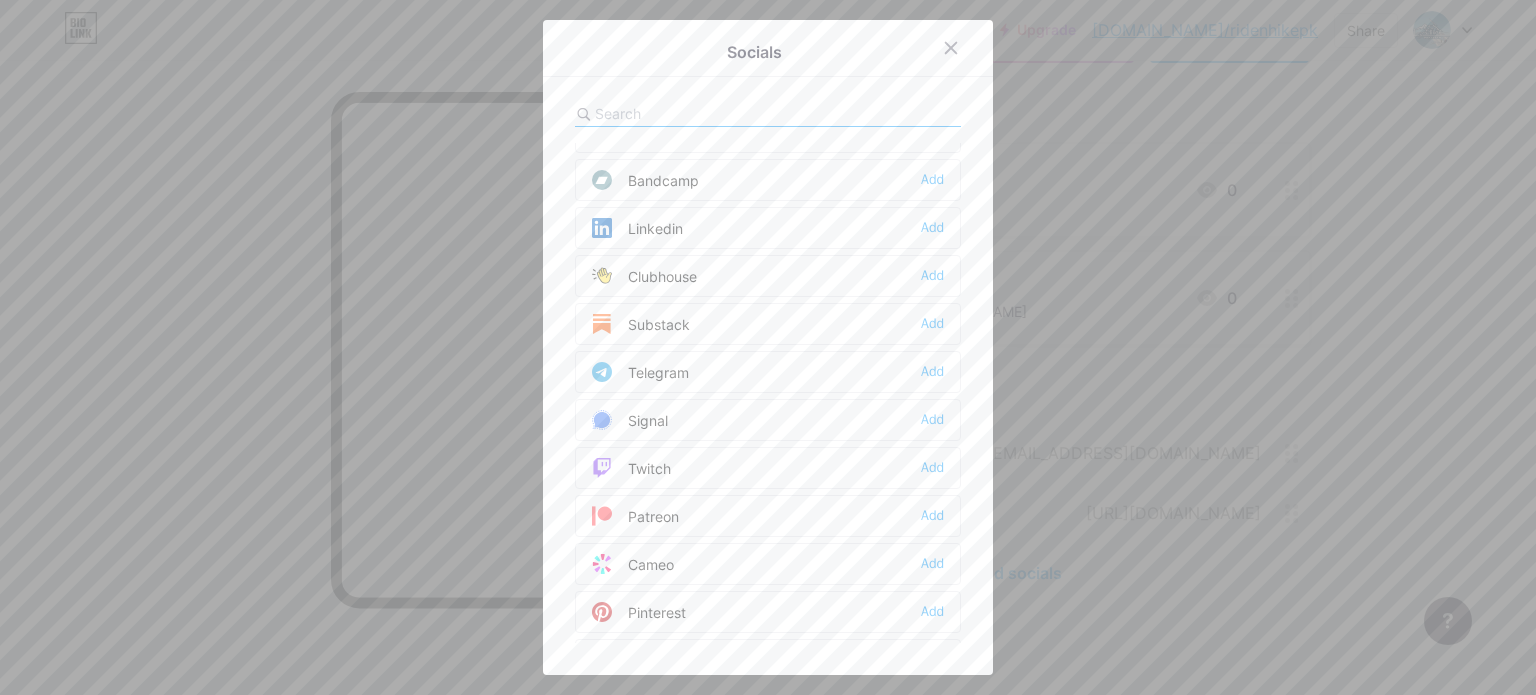 click on "Linkedin
Add" at bounding box center (768, 228) 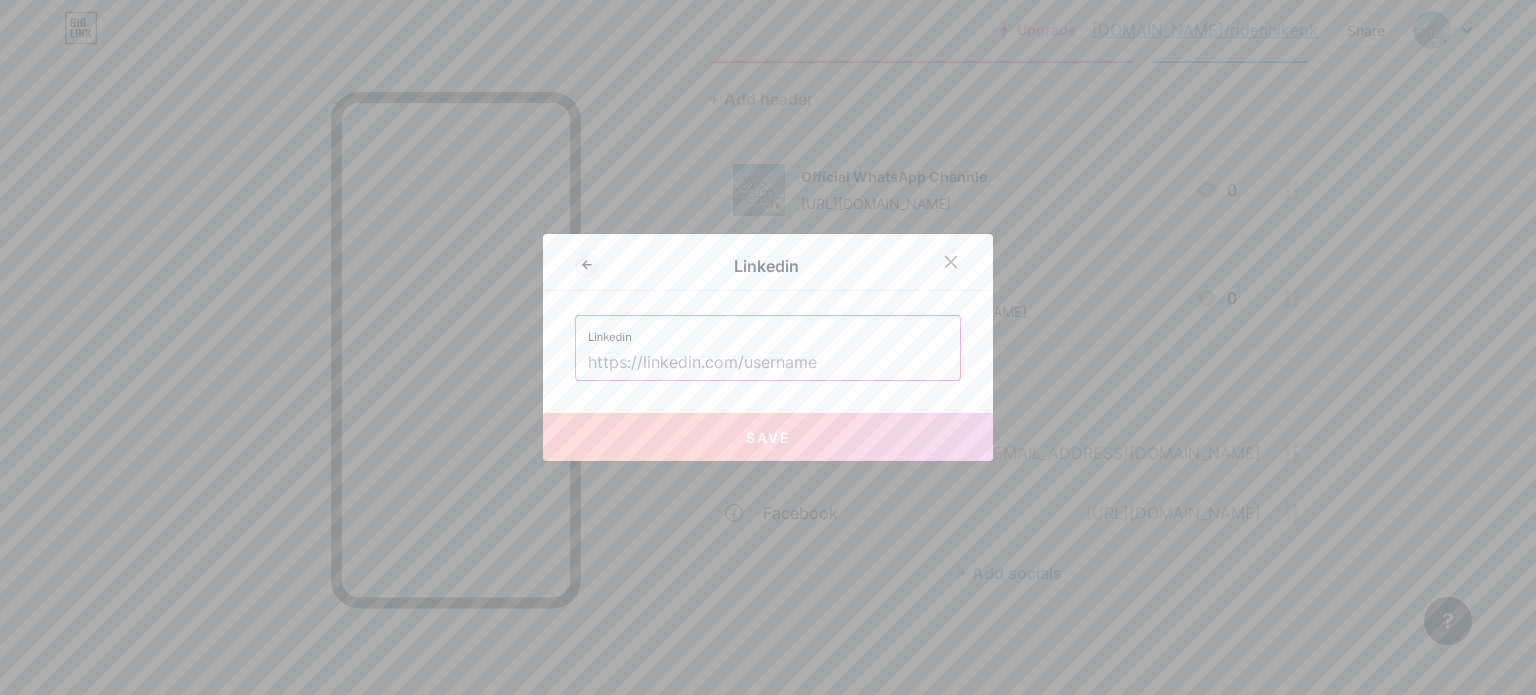 click at bounding box center (768, 363) 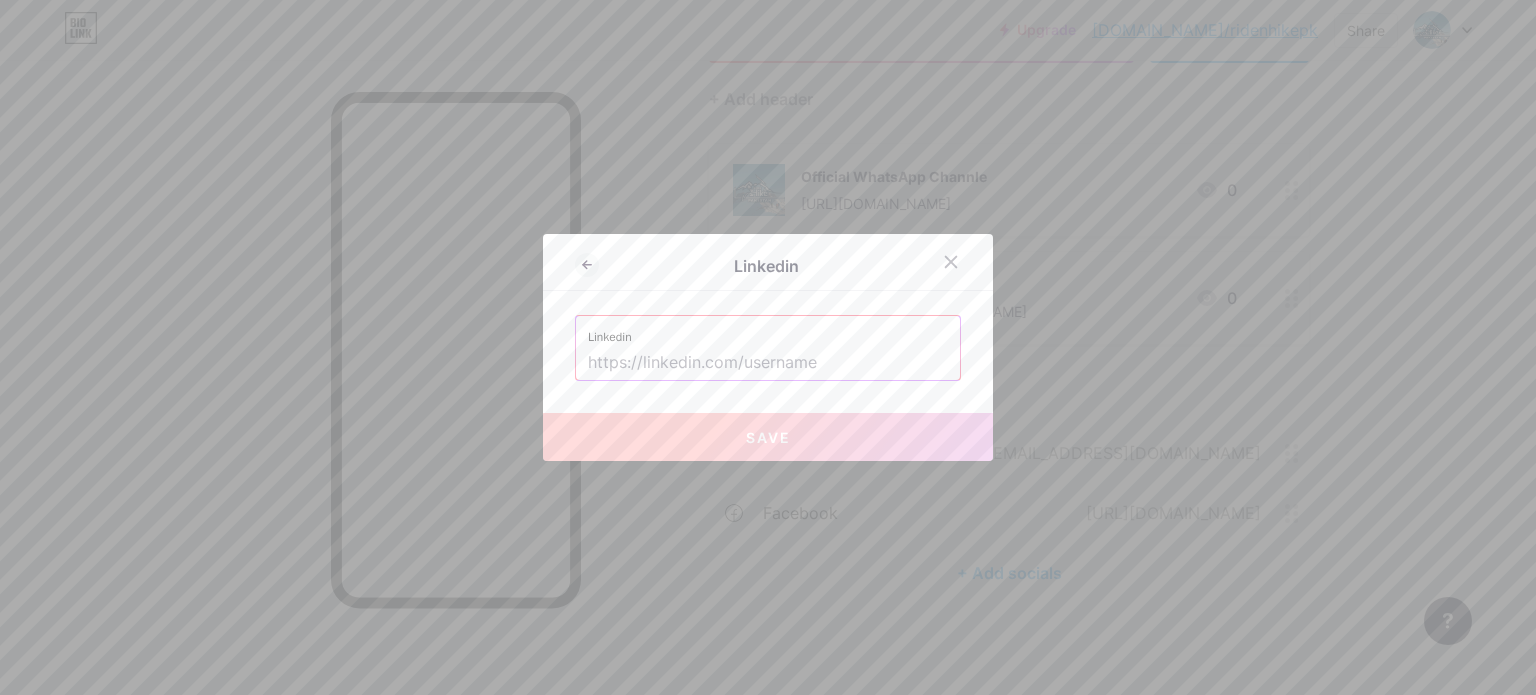 paste on "[URL][DOMAIN_NAME]" 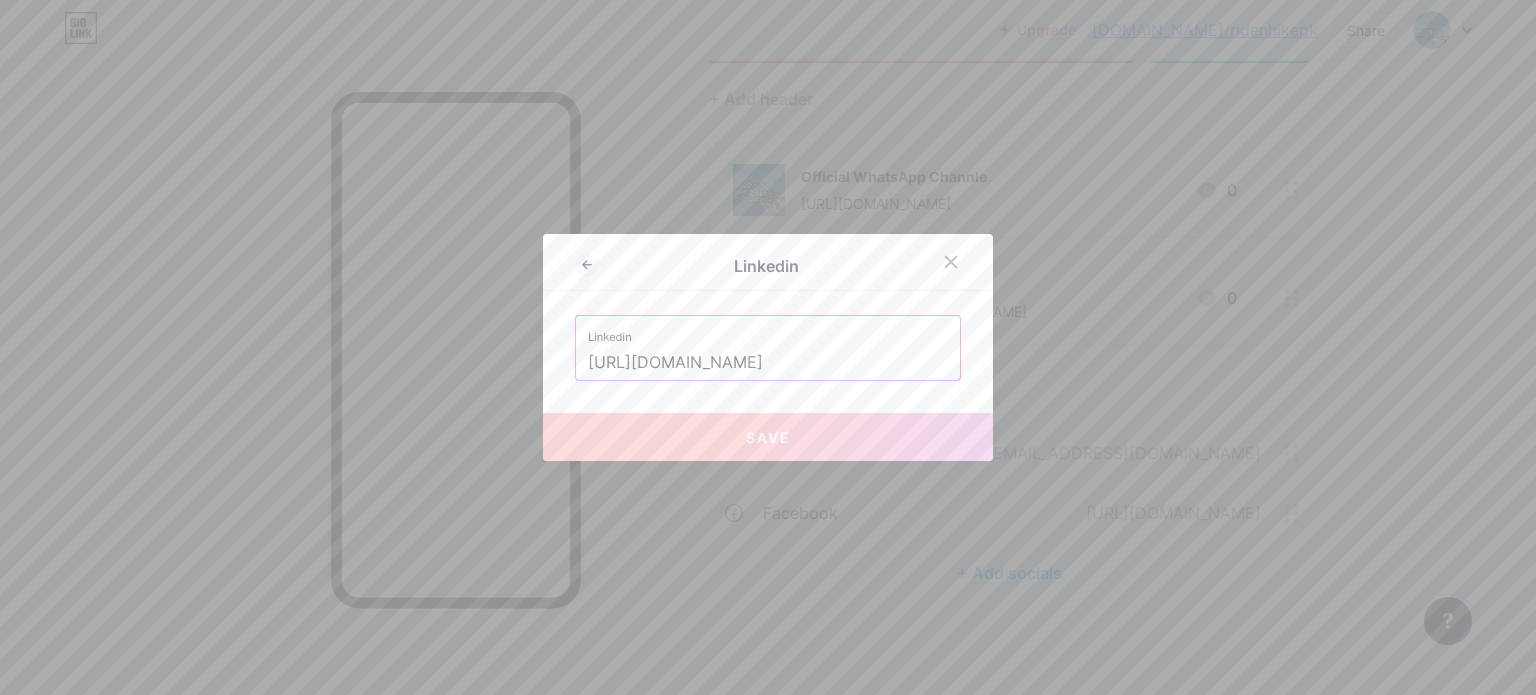 scroll, scrollTop: 0, scrollLeft: 4, axis: horizontal 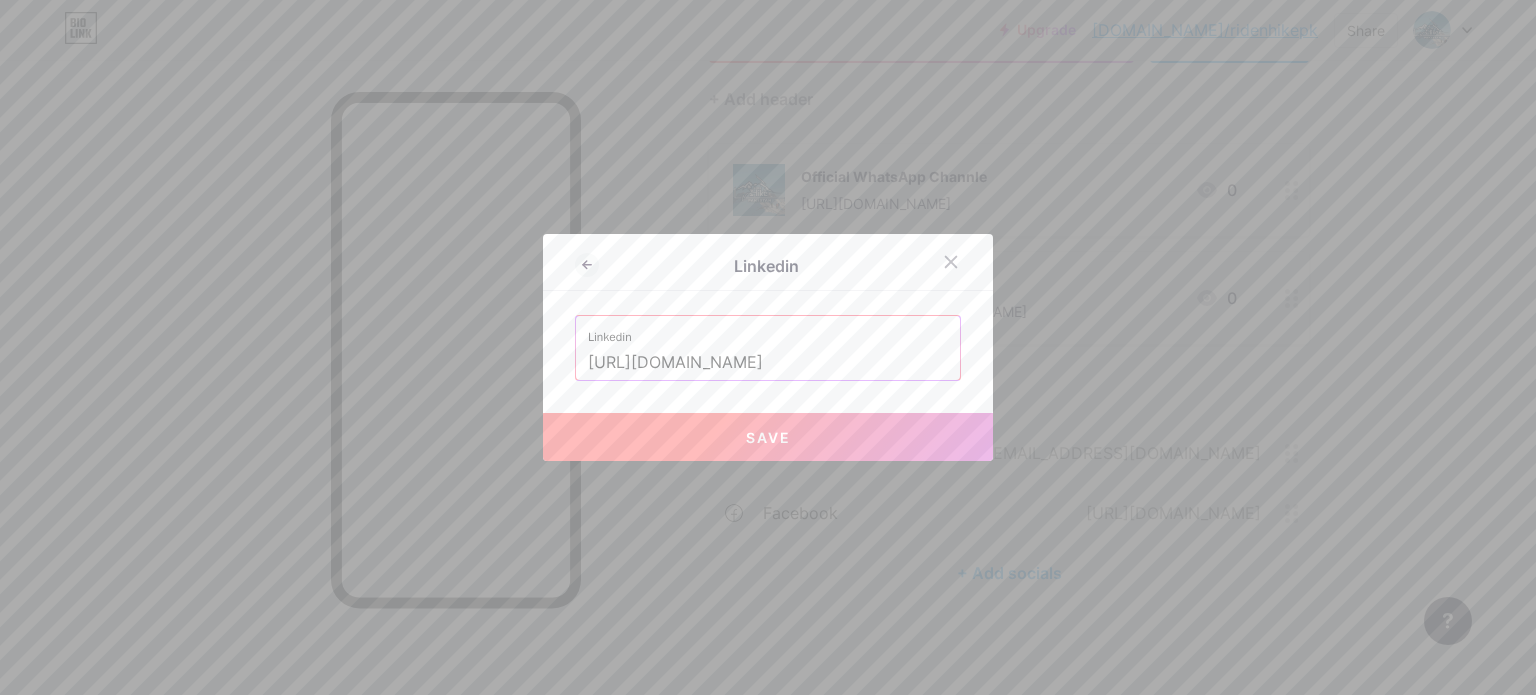 type on "[URL][DOMAIN_NAME]" 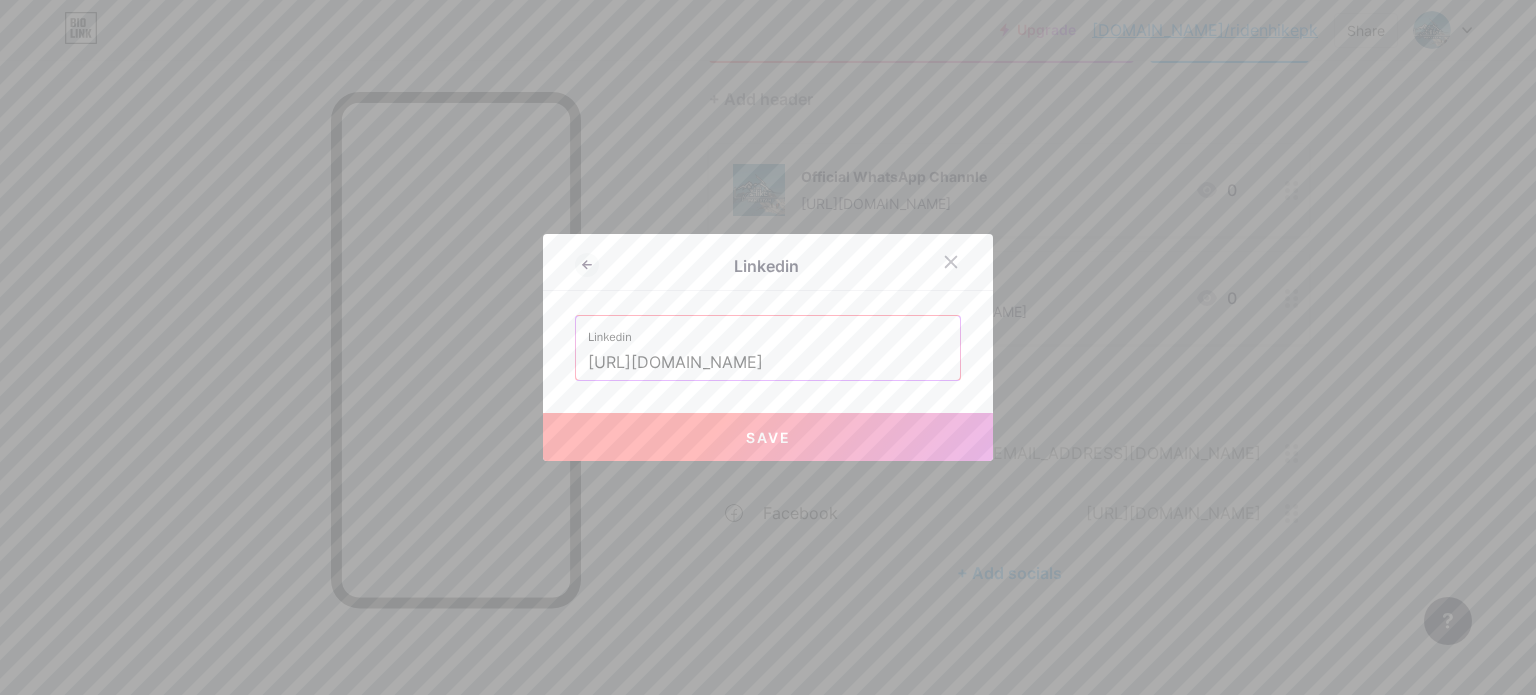 click on "Save" at bounding box center [768, 437] 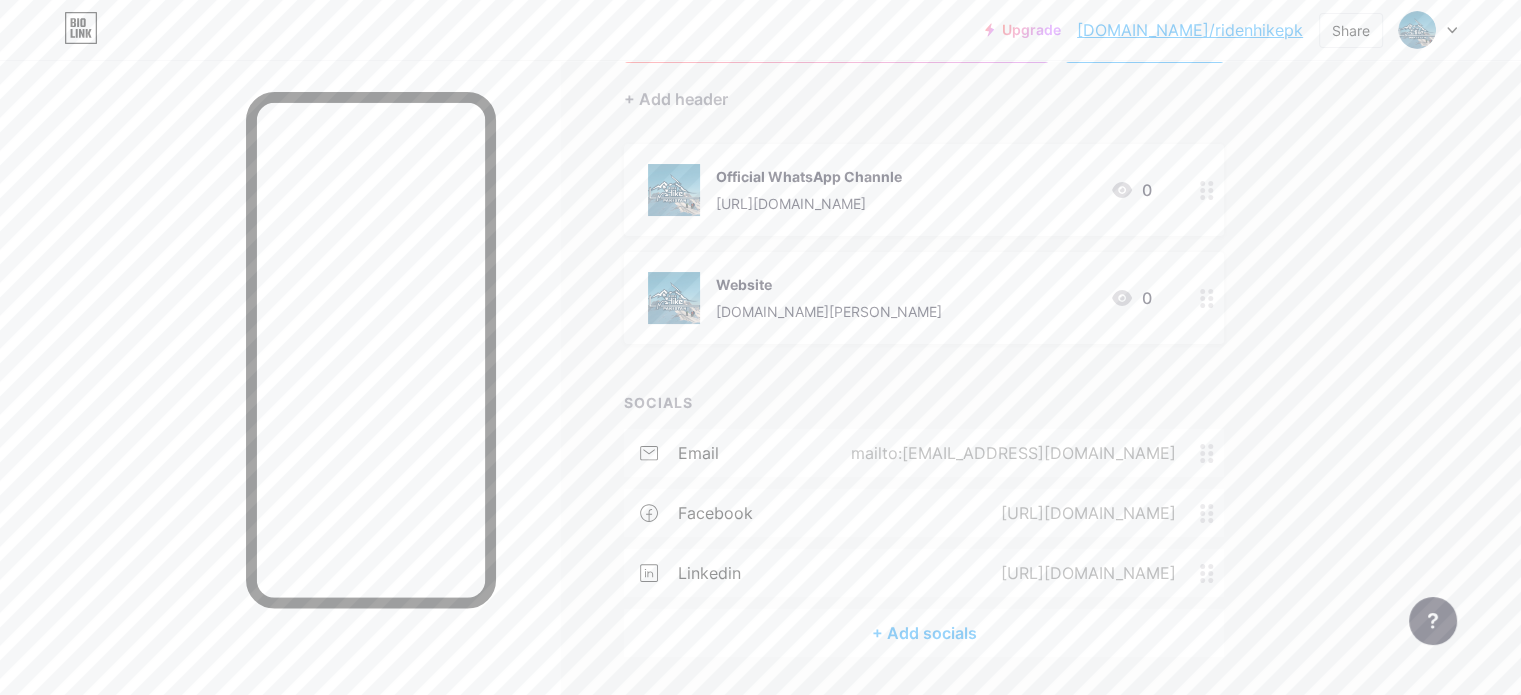 click on "+ Add socials" at bounding box center (924, 633) 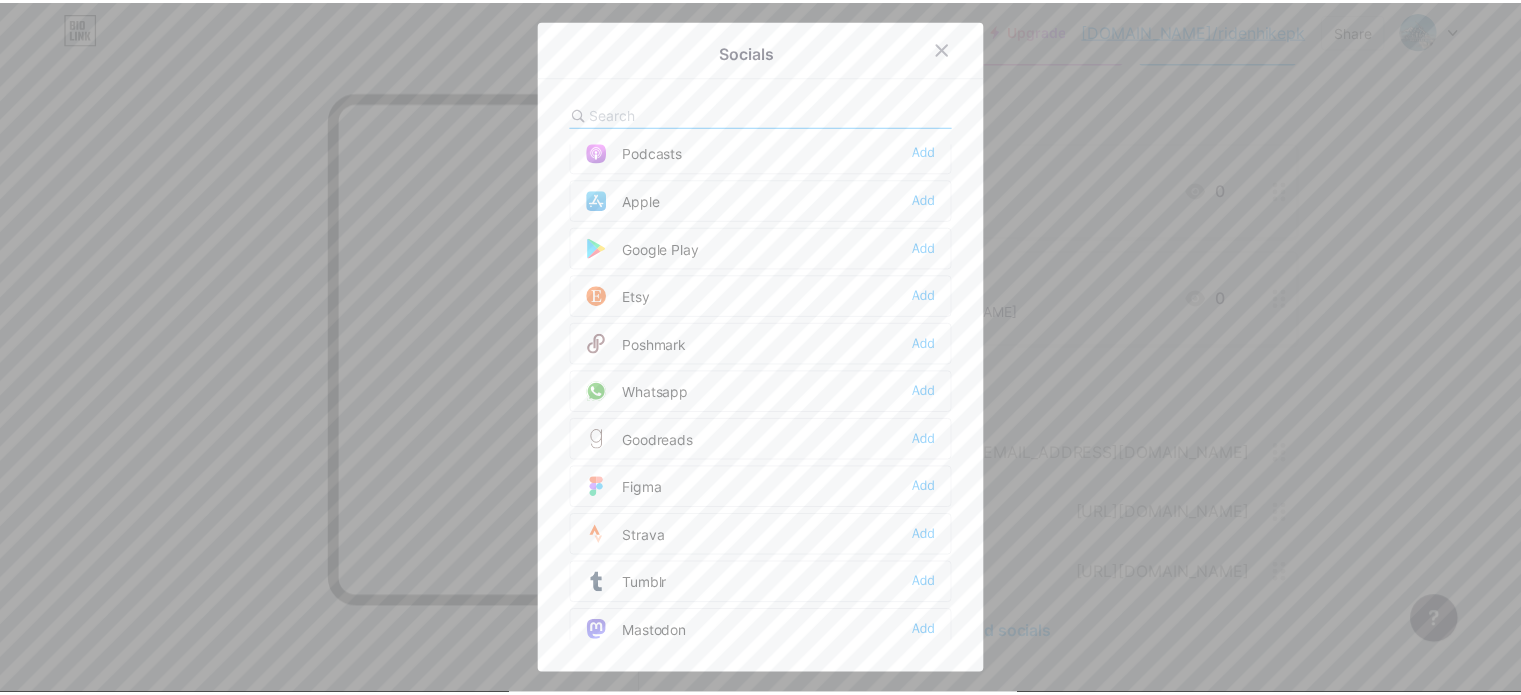 scroll, scrollTop: 1600, scrollLeft: 0, axis: vertical 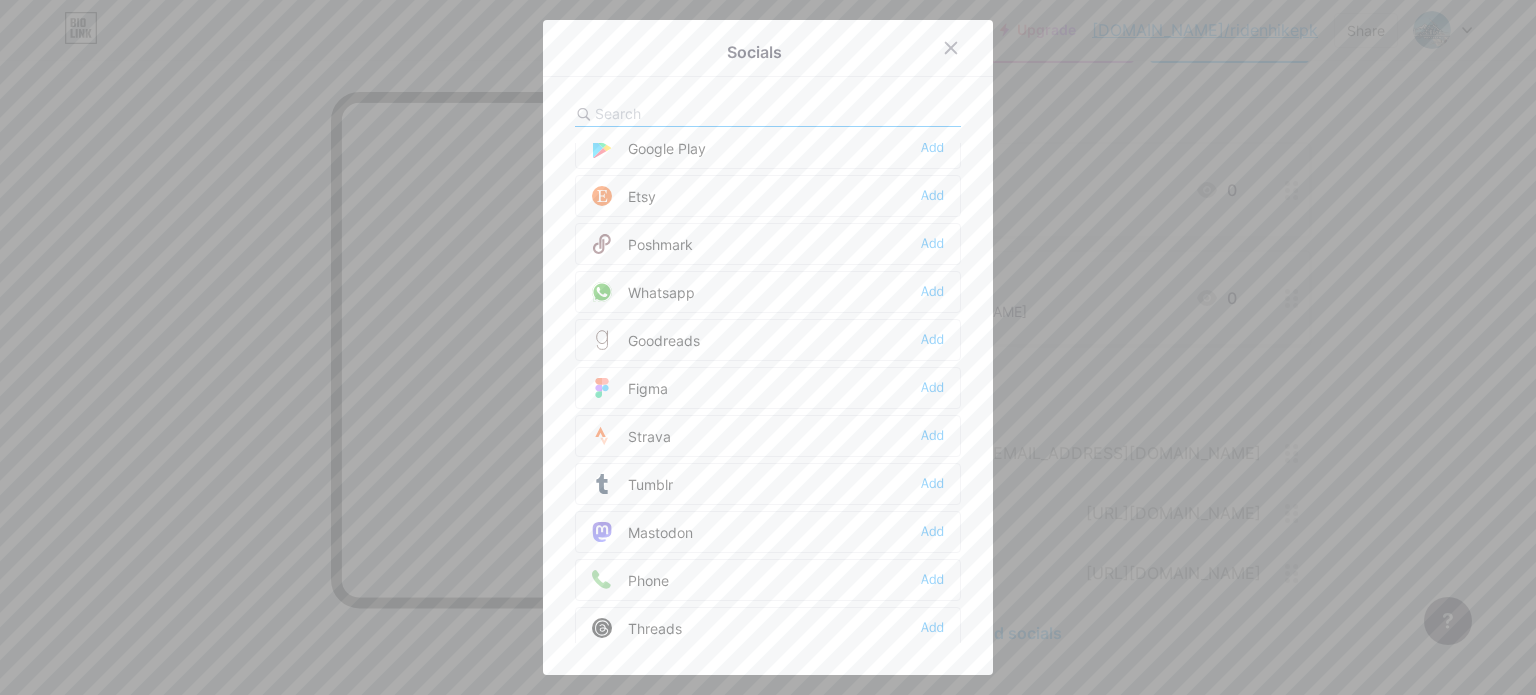 click on "Whatsapp
Add" at bounding box center (768, 292) 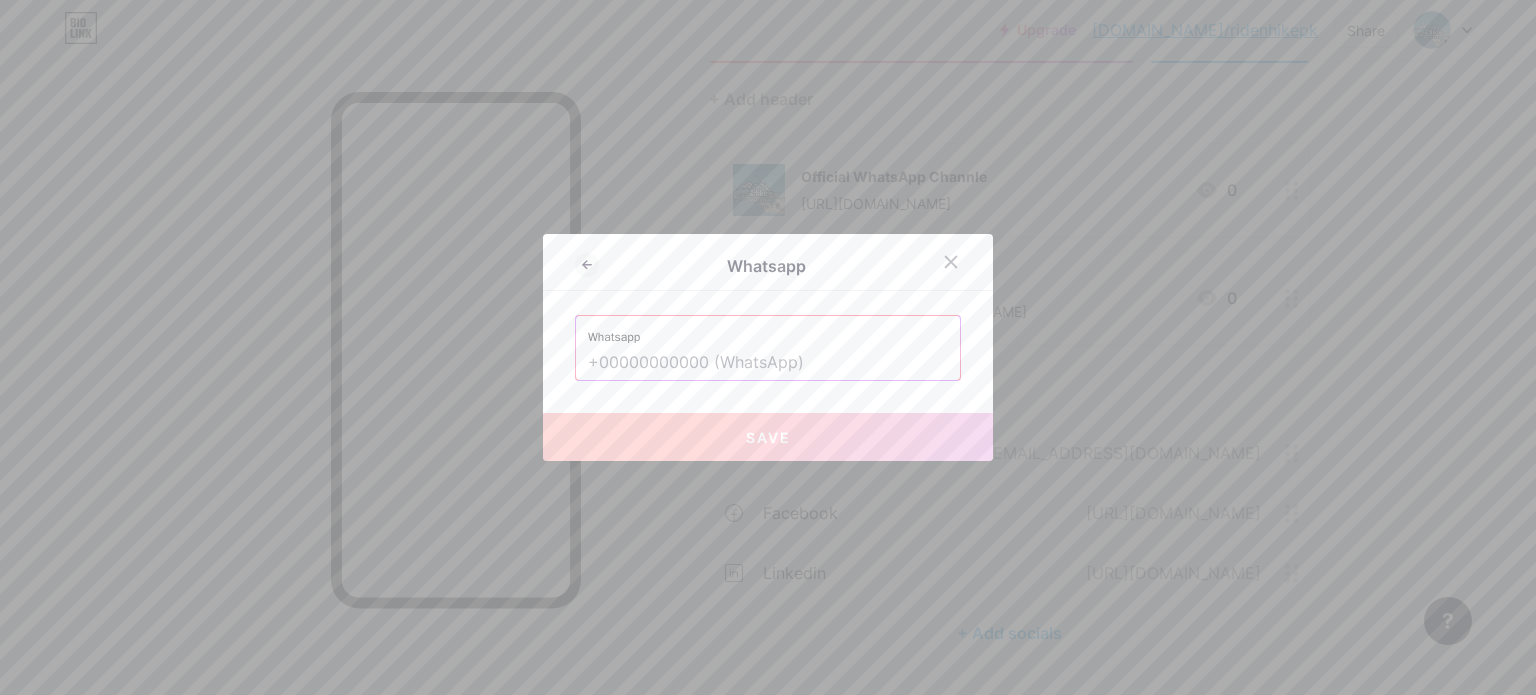 click at bounding box center (768, 363) 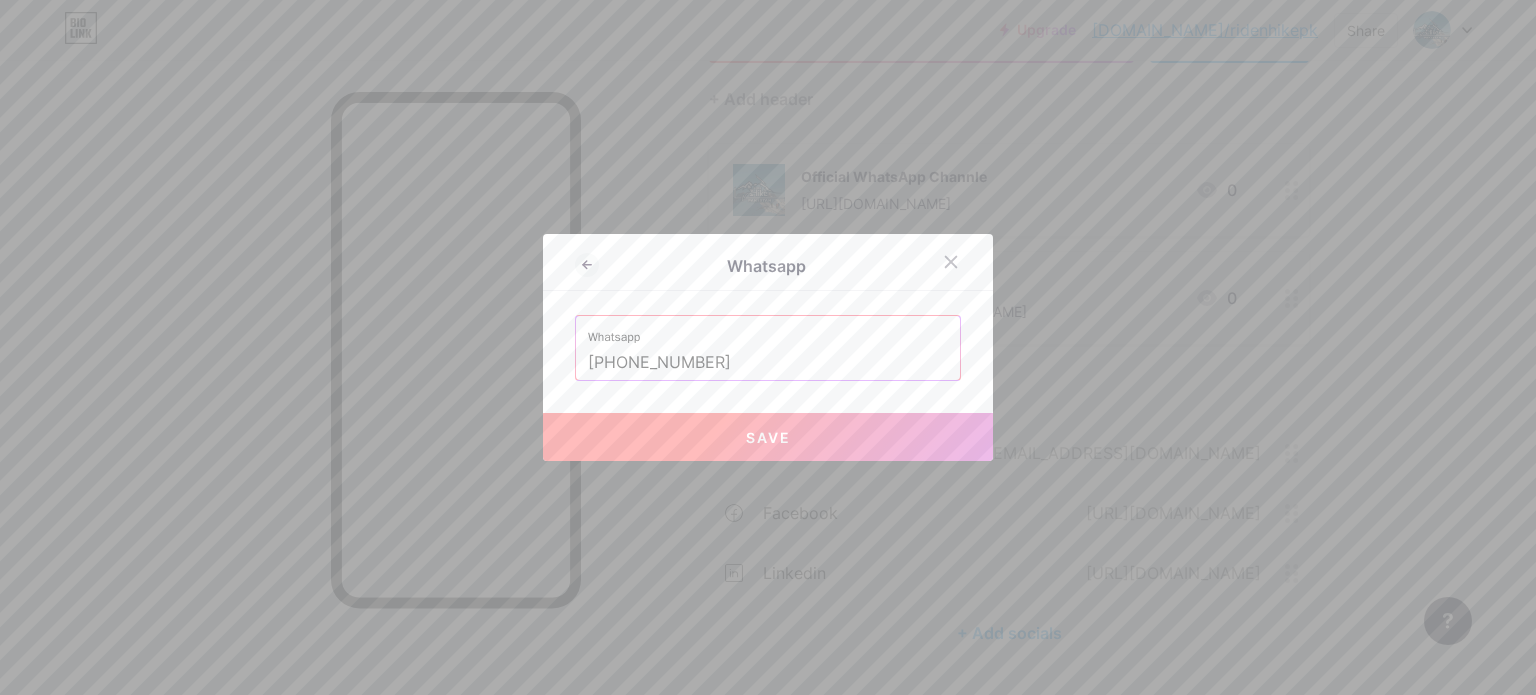 click on "Save" at bounding box center [768, 437] 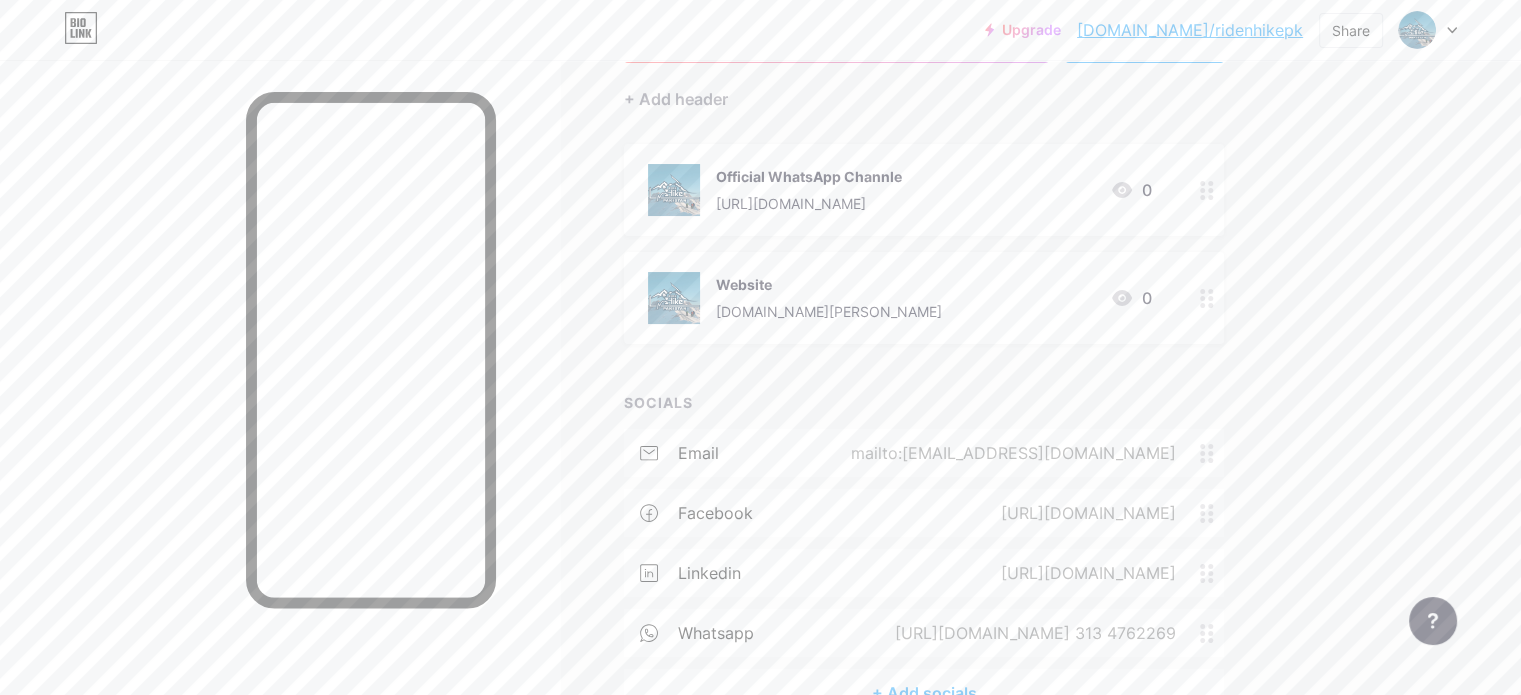 type 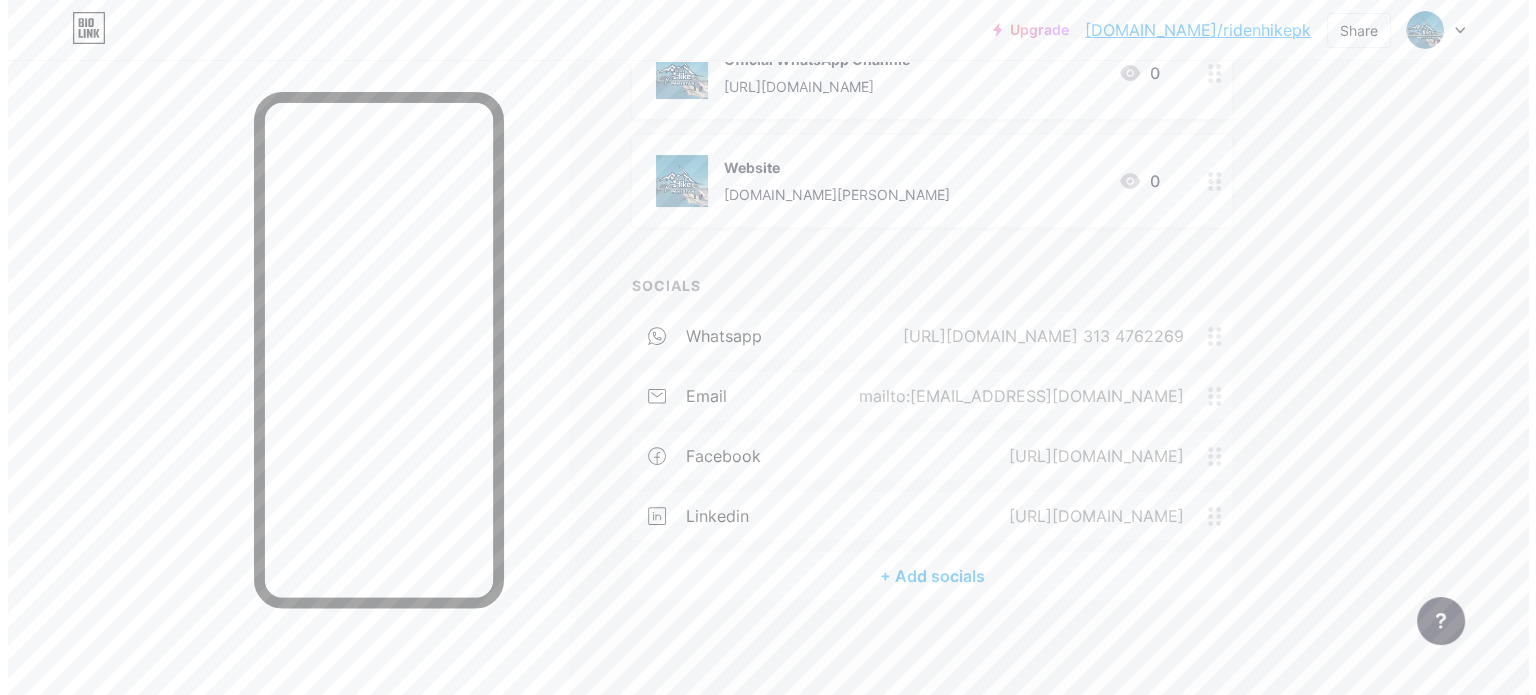 scroll, scrollTop: 291, scrollLeft: 0, axis: vertical 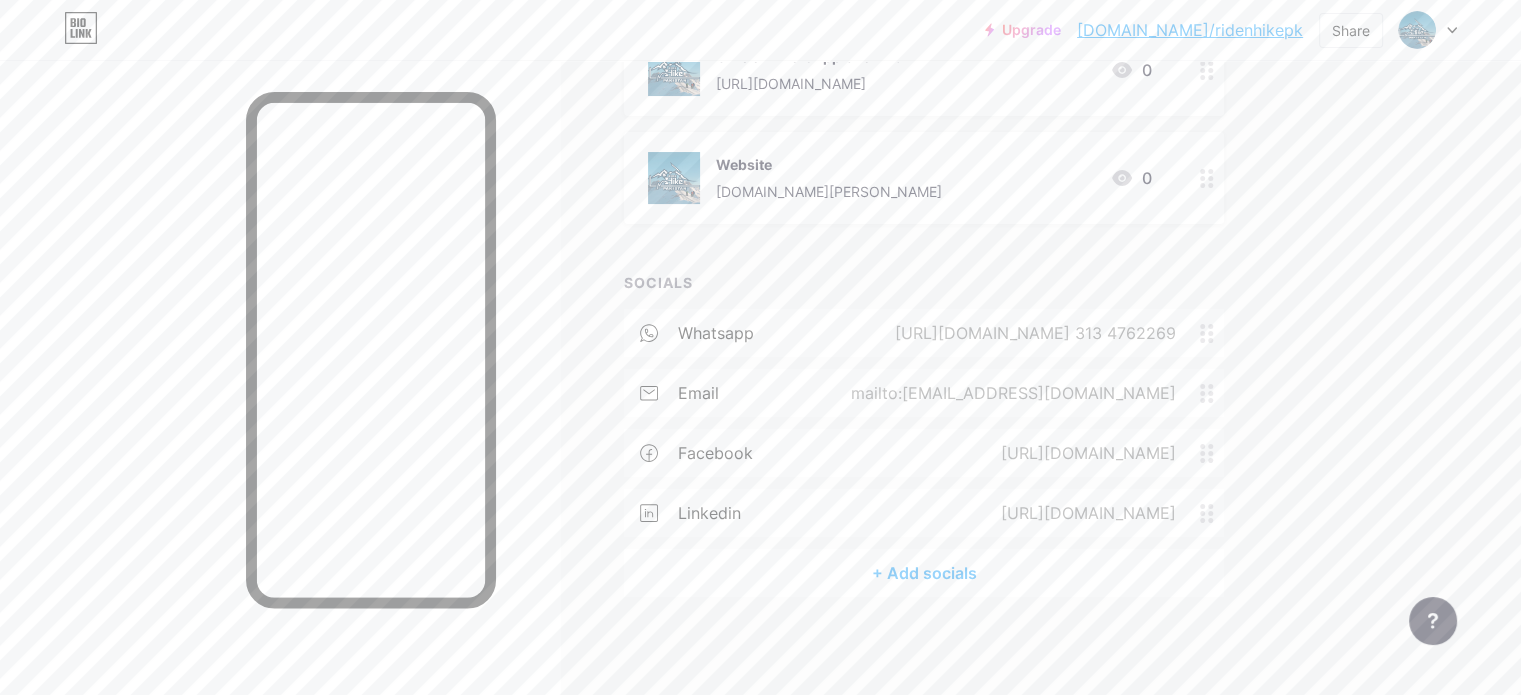 click on "+ Add socials" at bounding box center (924, 573) 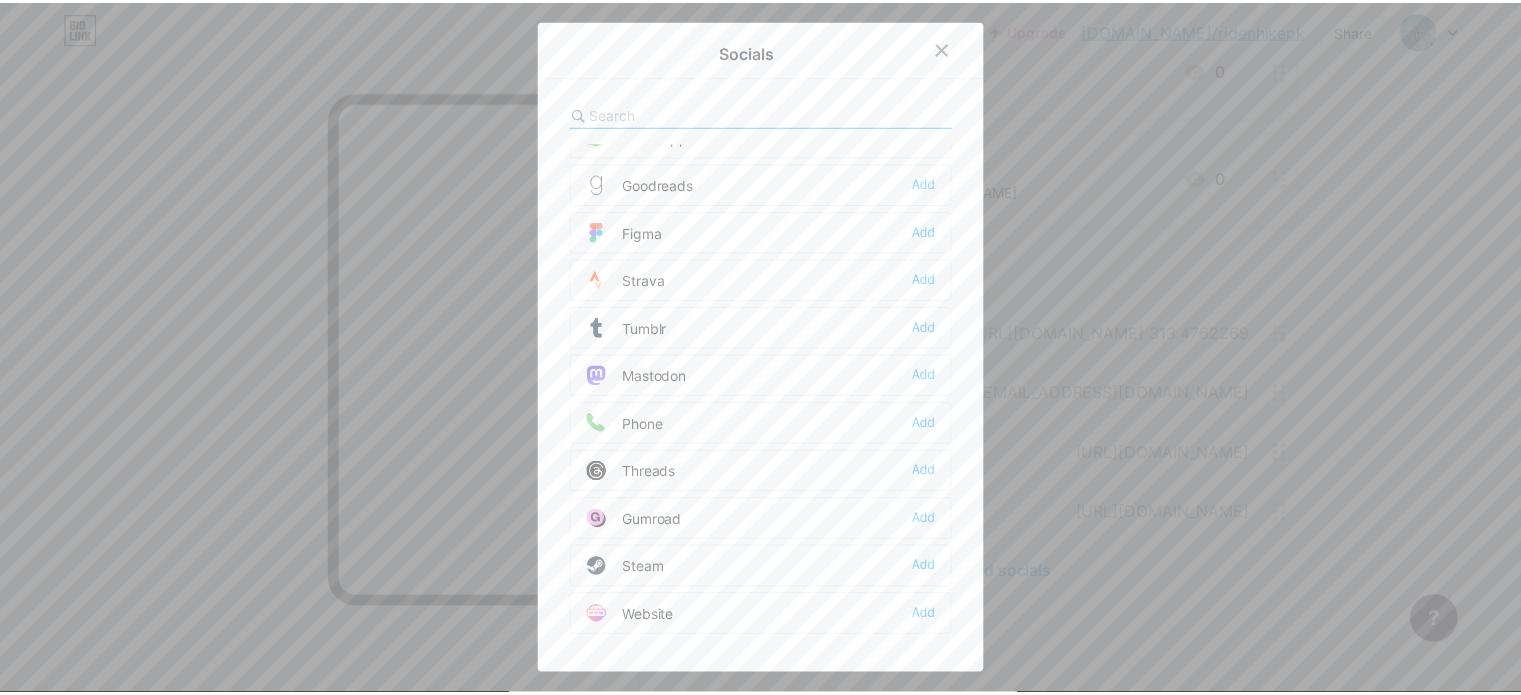 scroll, scrollTop: 1784, scrollLeft: 0, axis: vertical 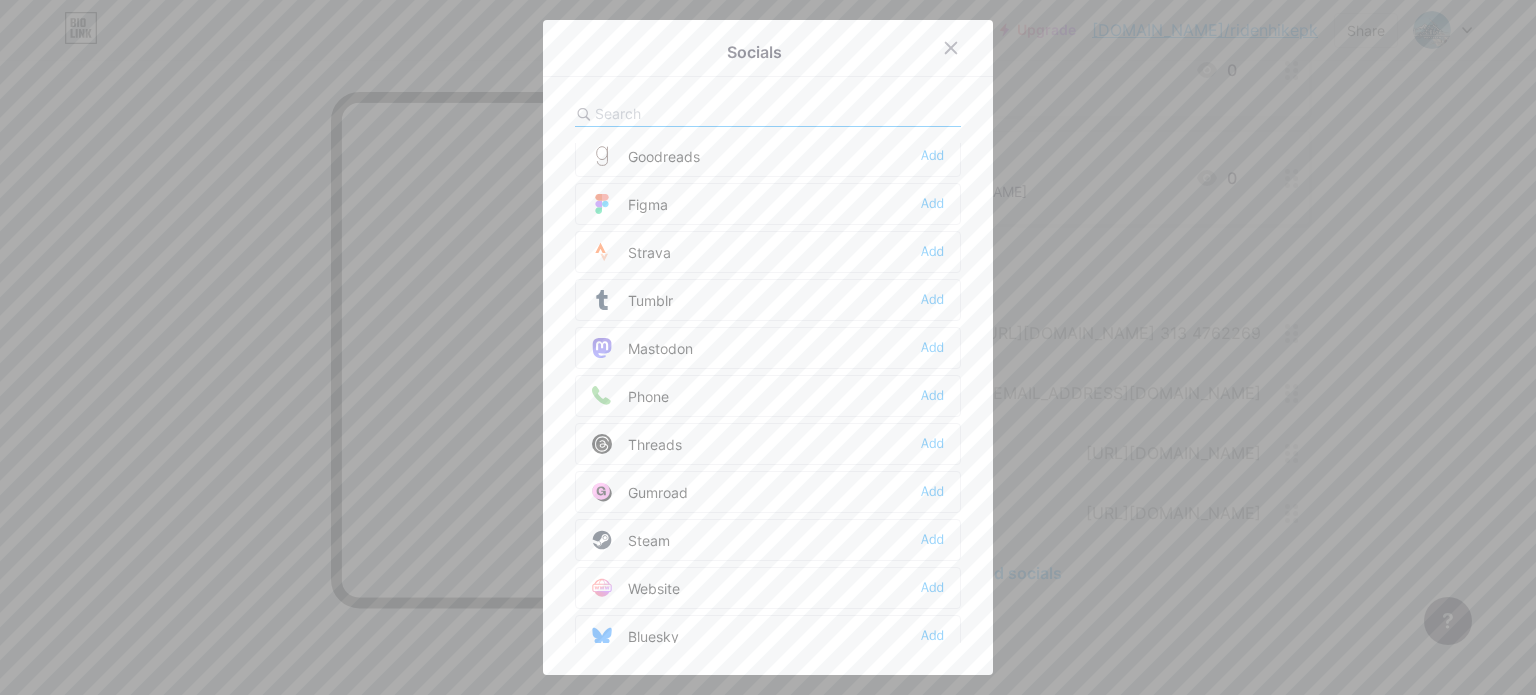click on "Phone
Add" at bounding box center (768, 396) 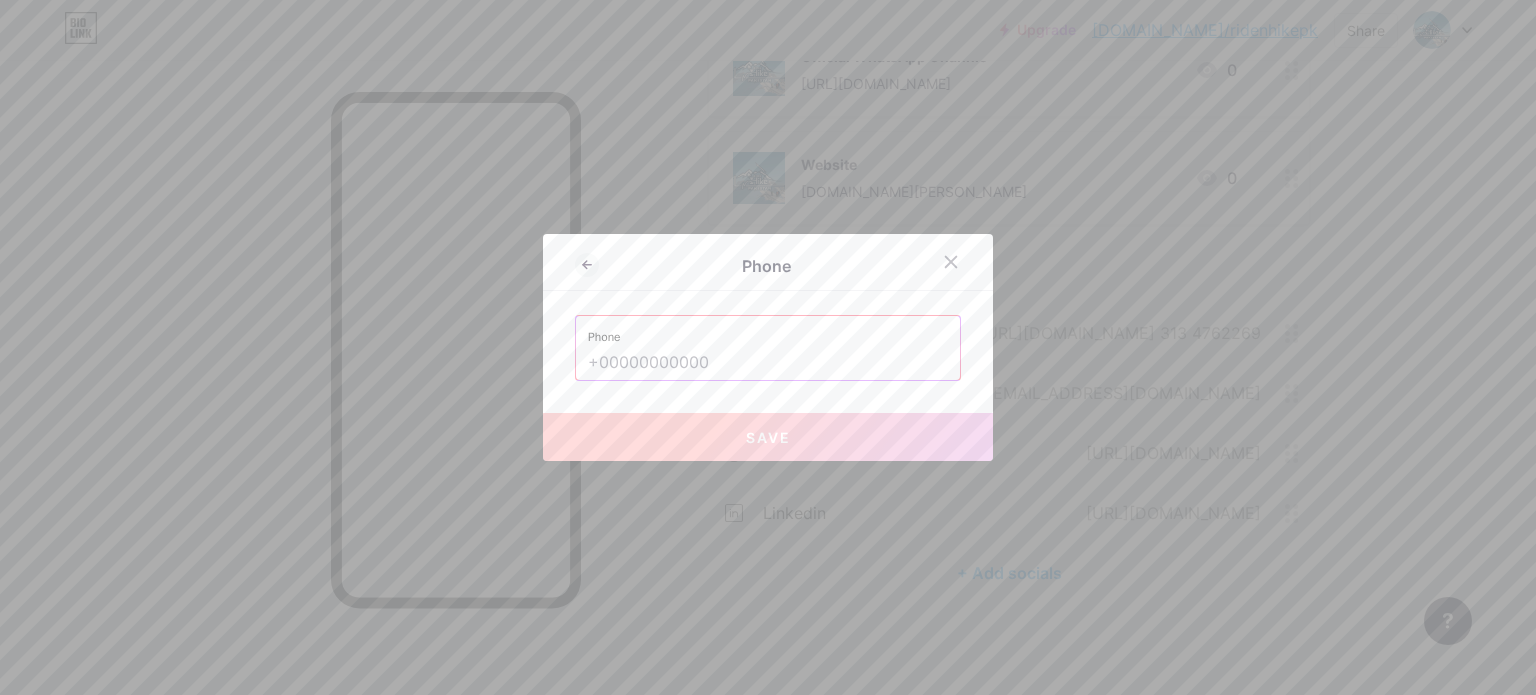 click at bounding box center (768, 363) 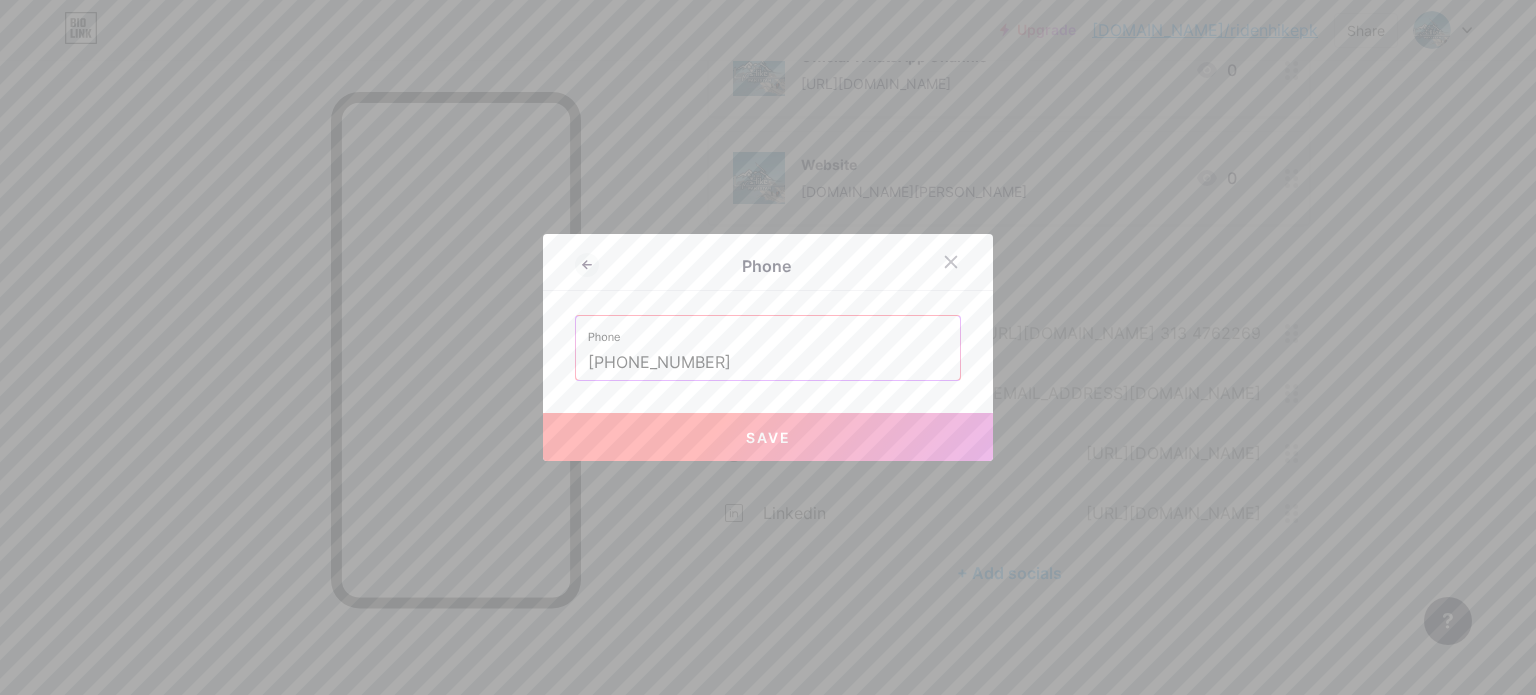 click on "Save" at bounding box center [768, 437] 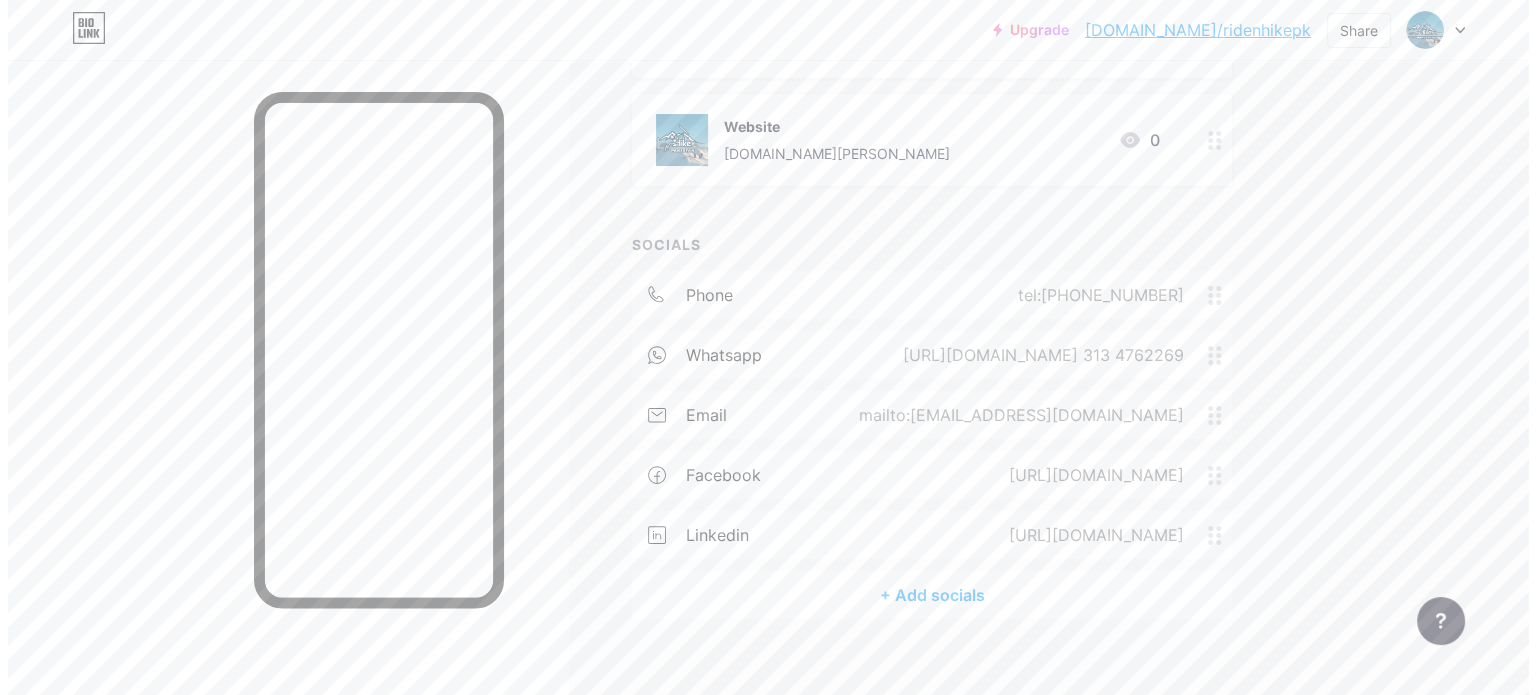 scroll, scrollTop: 351, scrollLeft: 0, axis: vertical 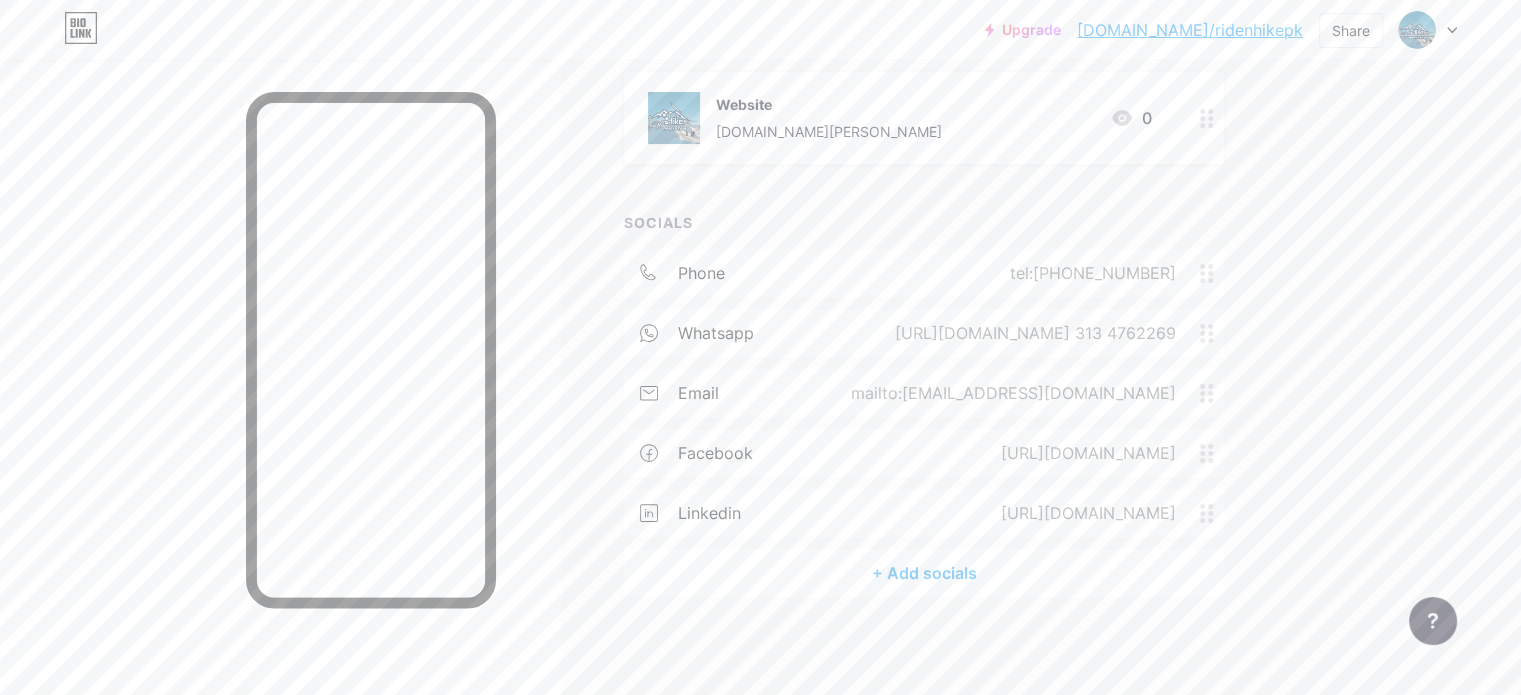 click on "+ Add socials" at bounding box center (924, 573) 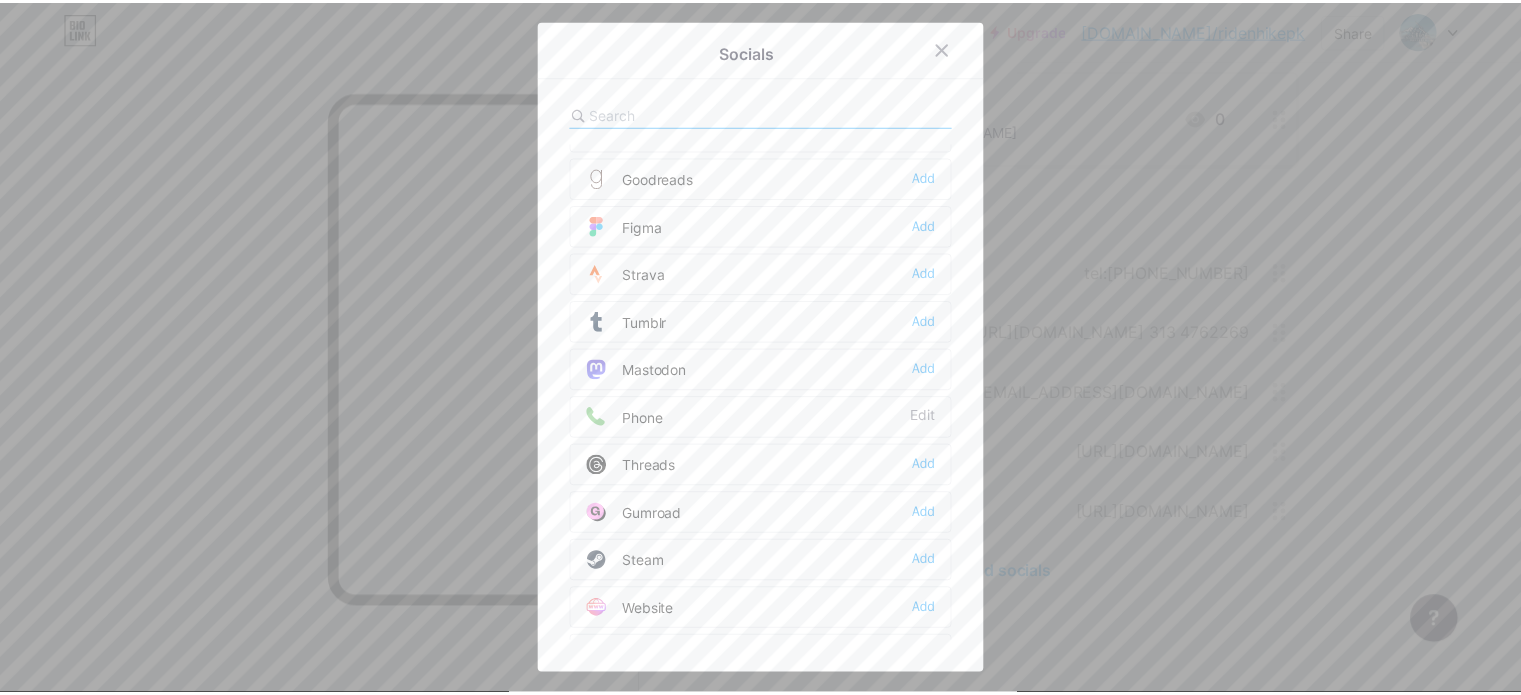 scroll, scrollTop: 1784, scrollLeft: 0, axis: vertical 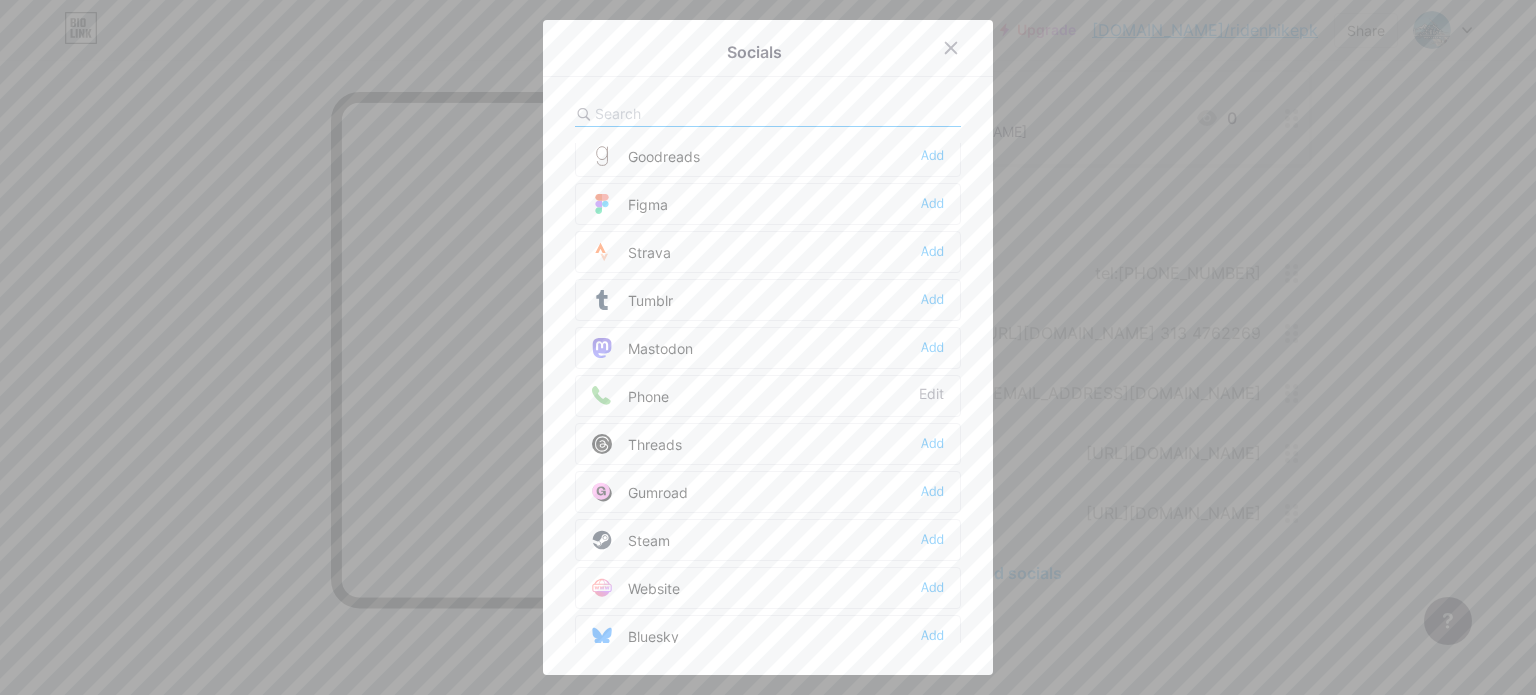 click on "Website
Add" at bounding box center [768, 588] 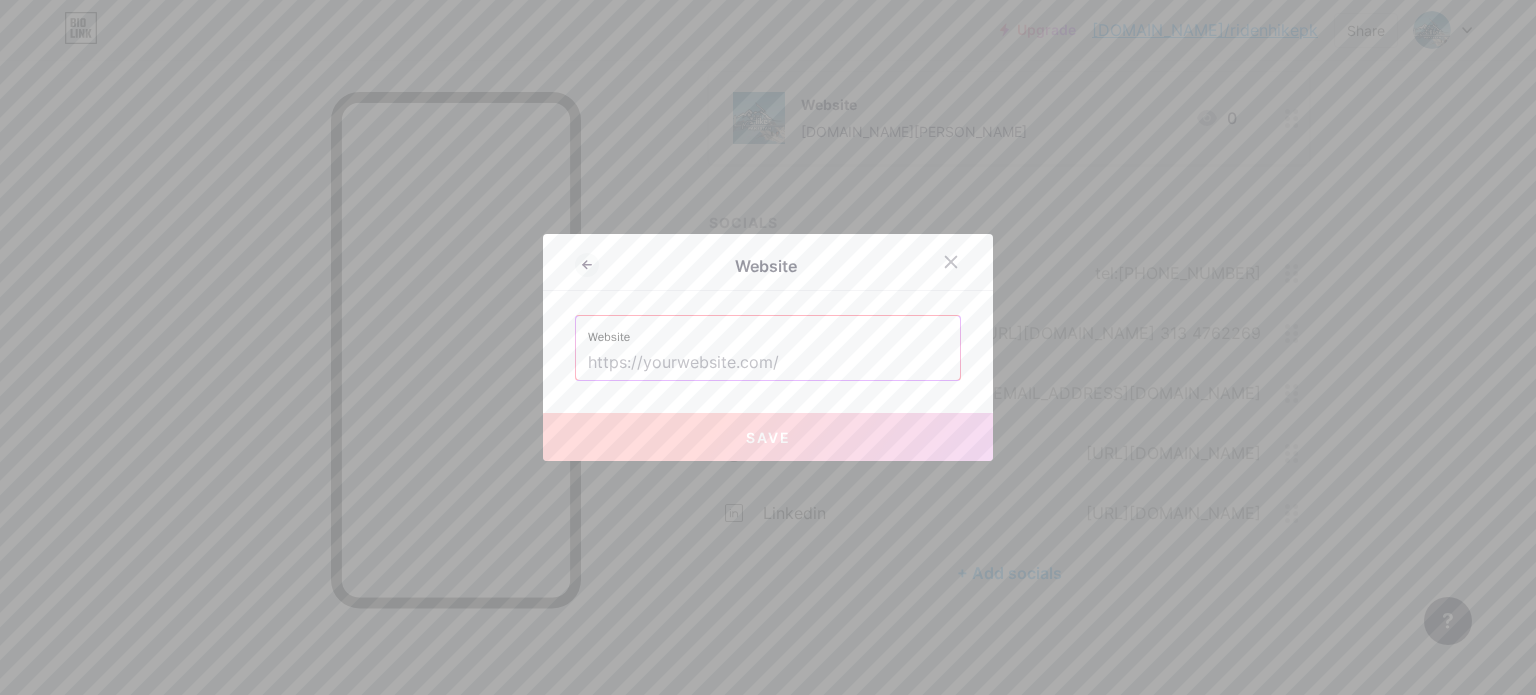 click at bounding box center (768, 363) 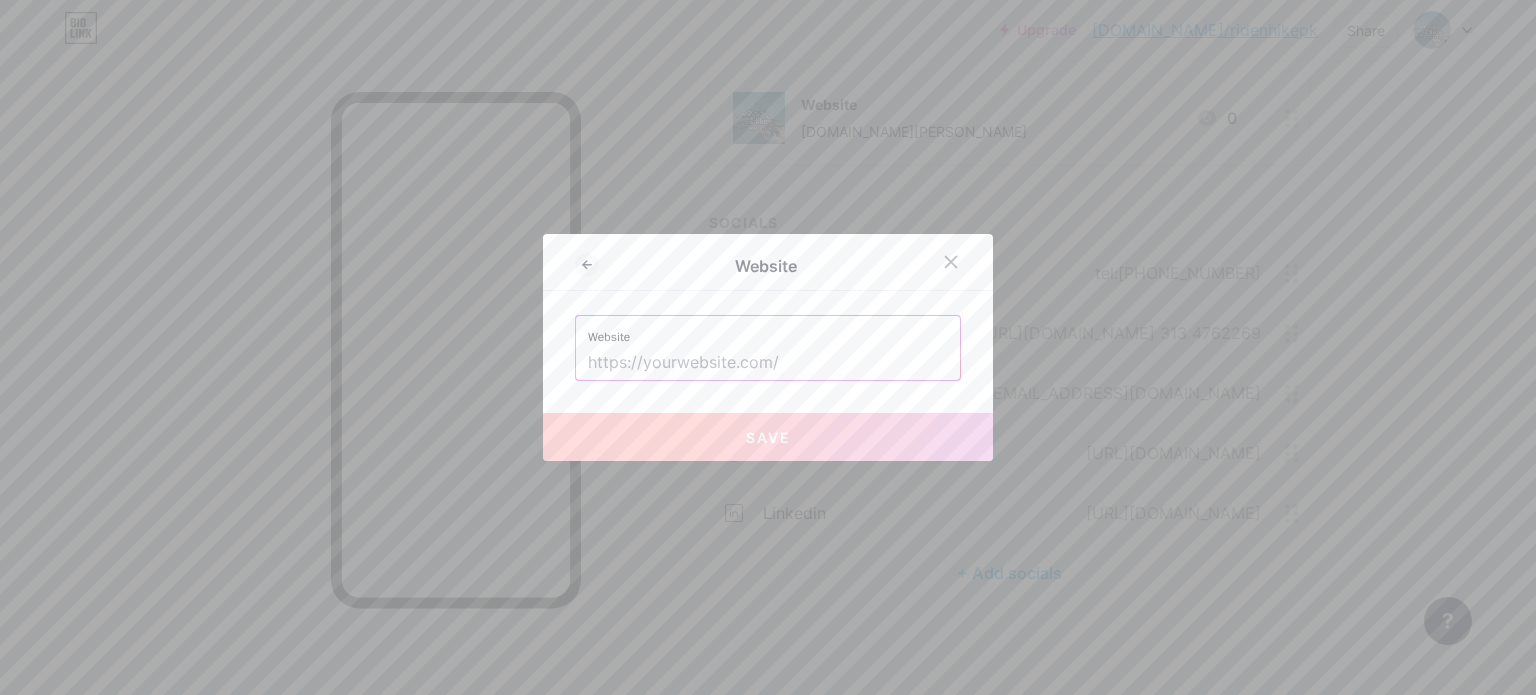 paste on "nwxsbizn.manus.space" 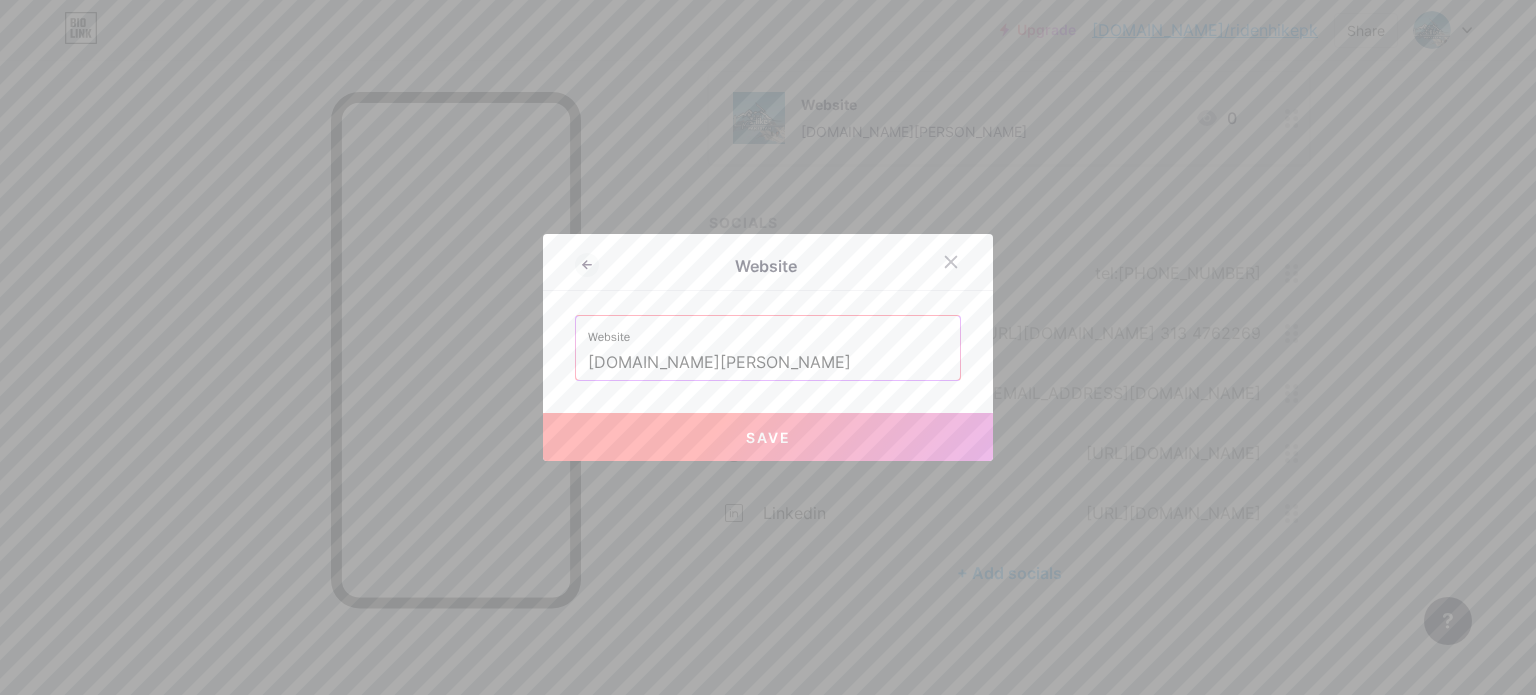 click on "Save" at bounding box center (768, 437) 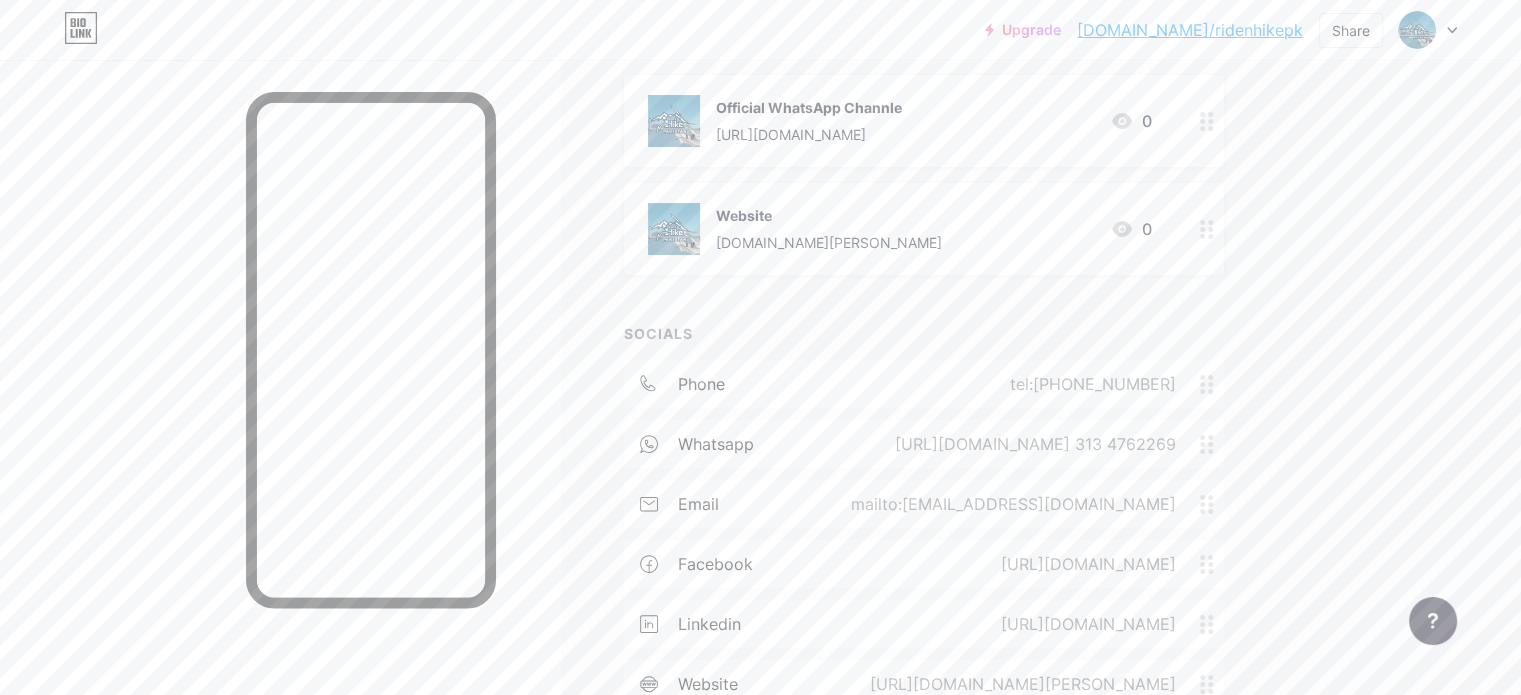 scroll, scrollTop: 0, scrollLeft: 0, axis: both 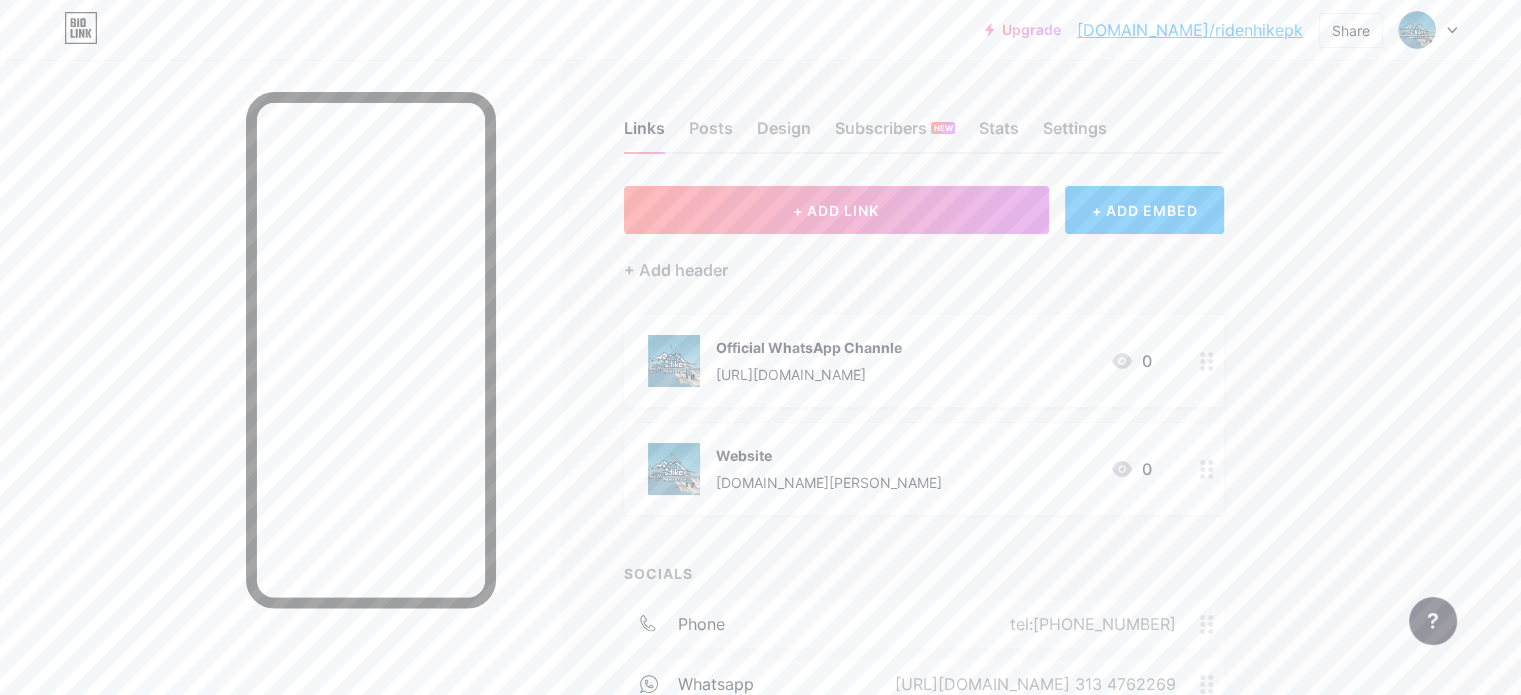 click on "Website
nwxsbizn.manus.space
0" at bounding box center [900, 469] 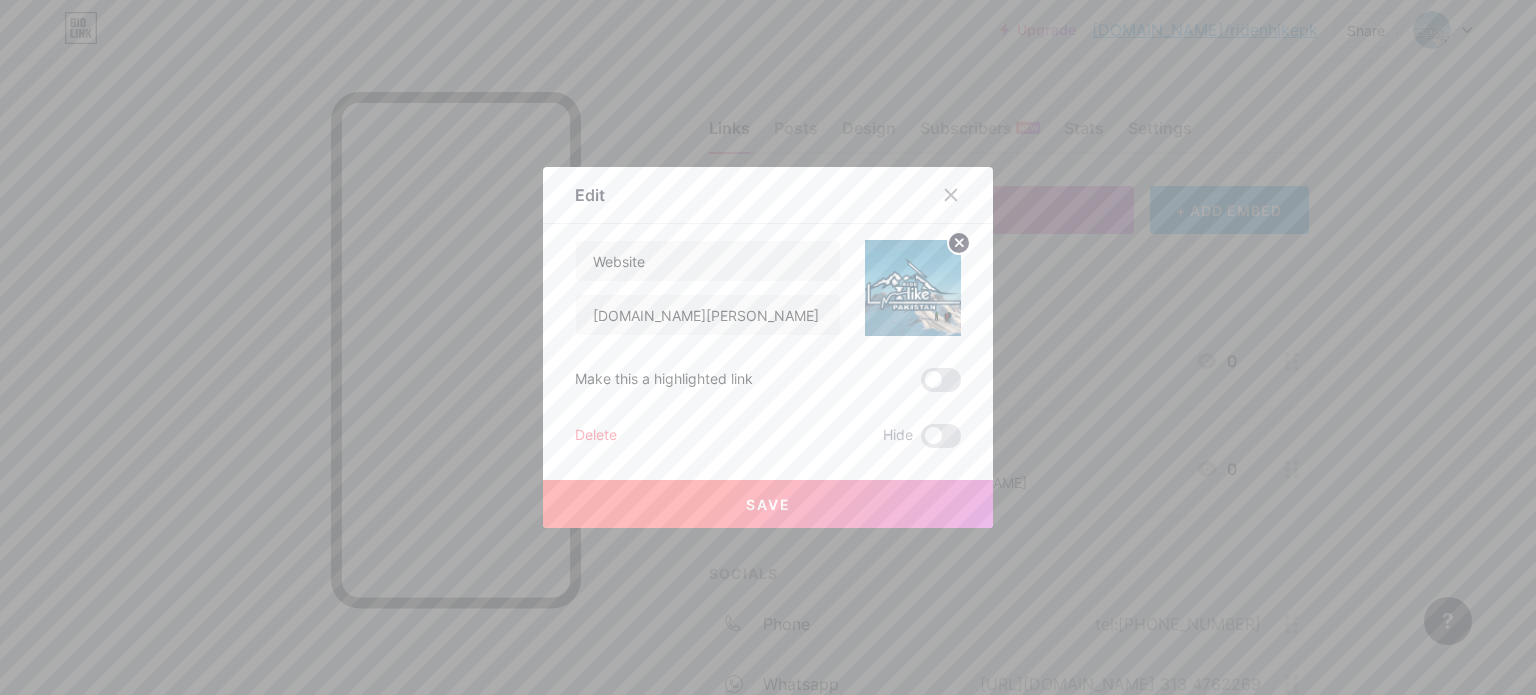 click on "Delete" at bounding box center [596, 436] 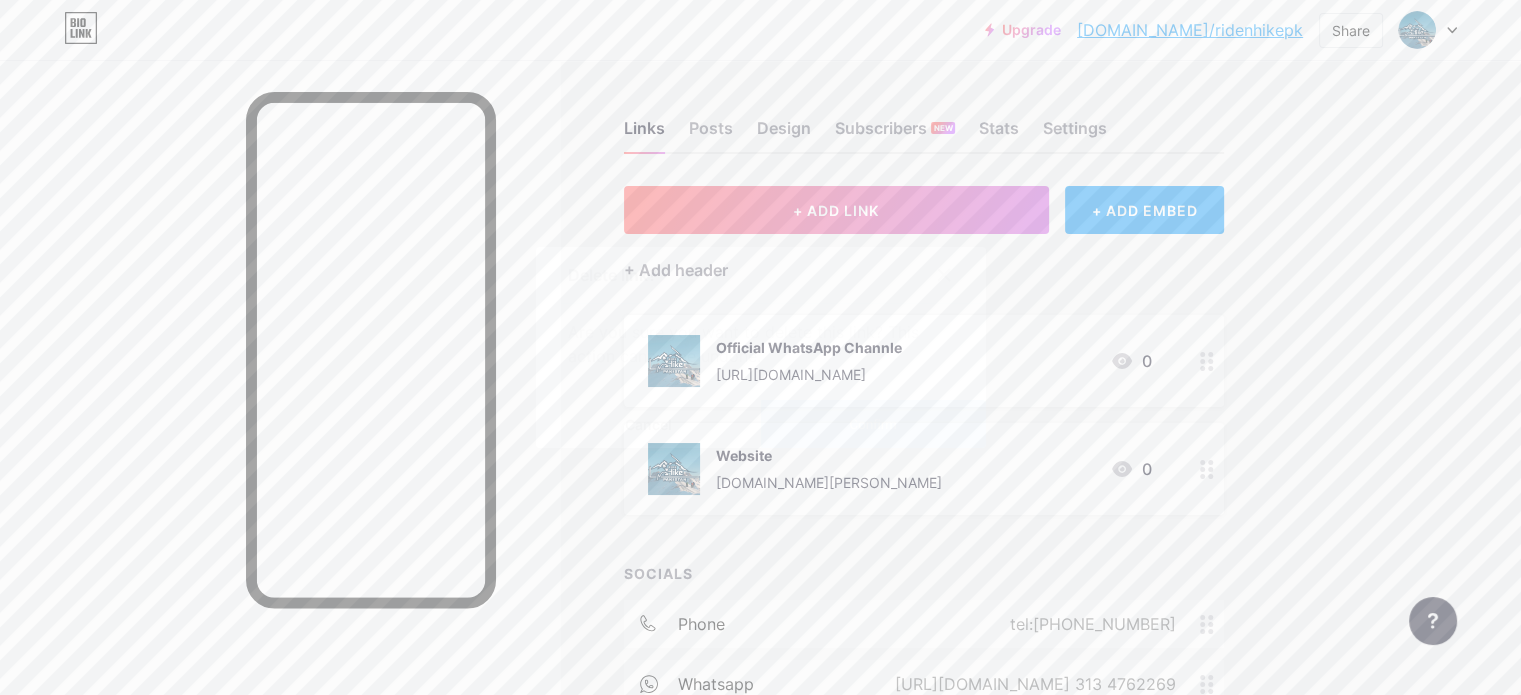 click on "Confirm" at bounding box center (872, 424) 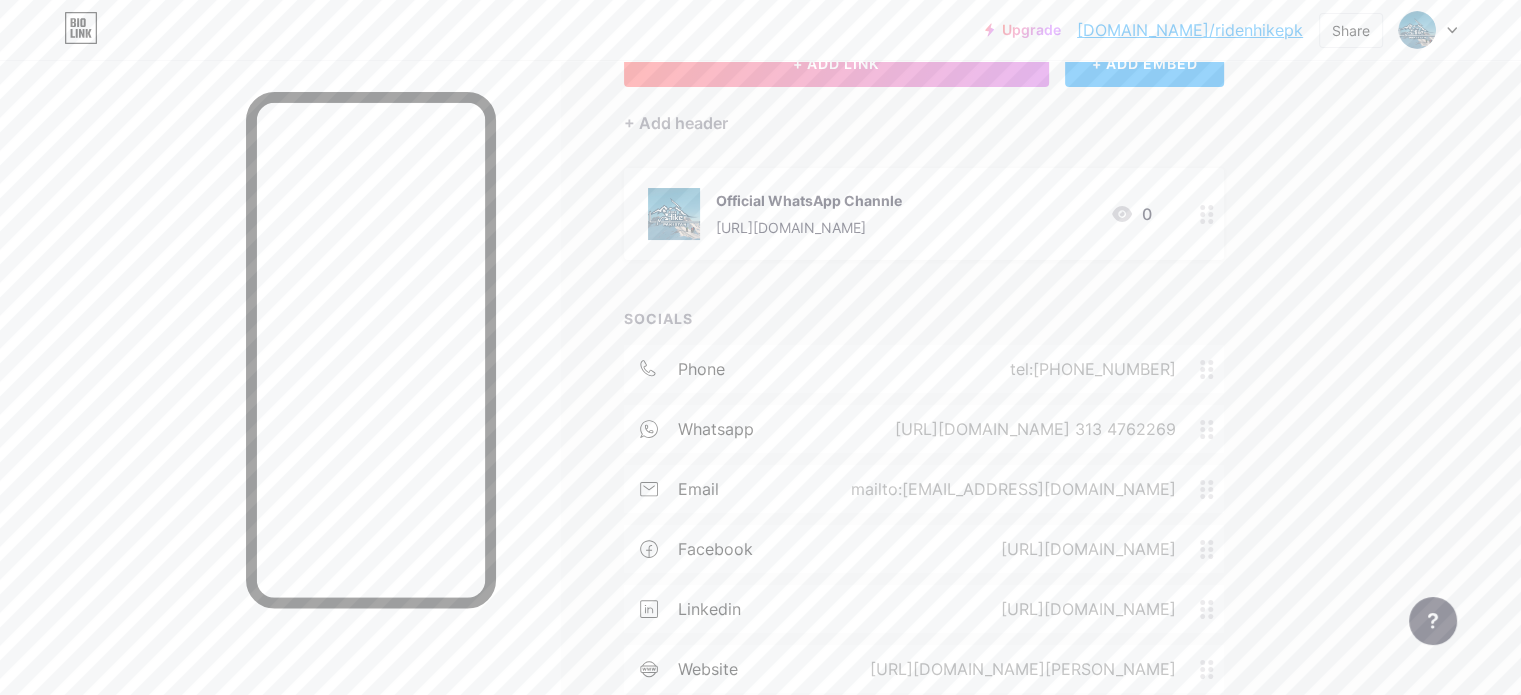 scroll, scrollTop: 0, scrollLeft: 0, axis: both 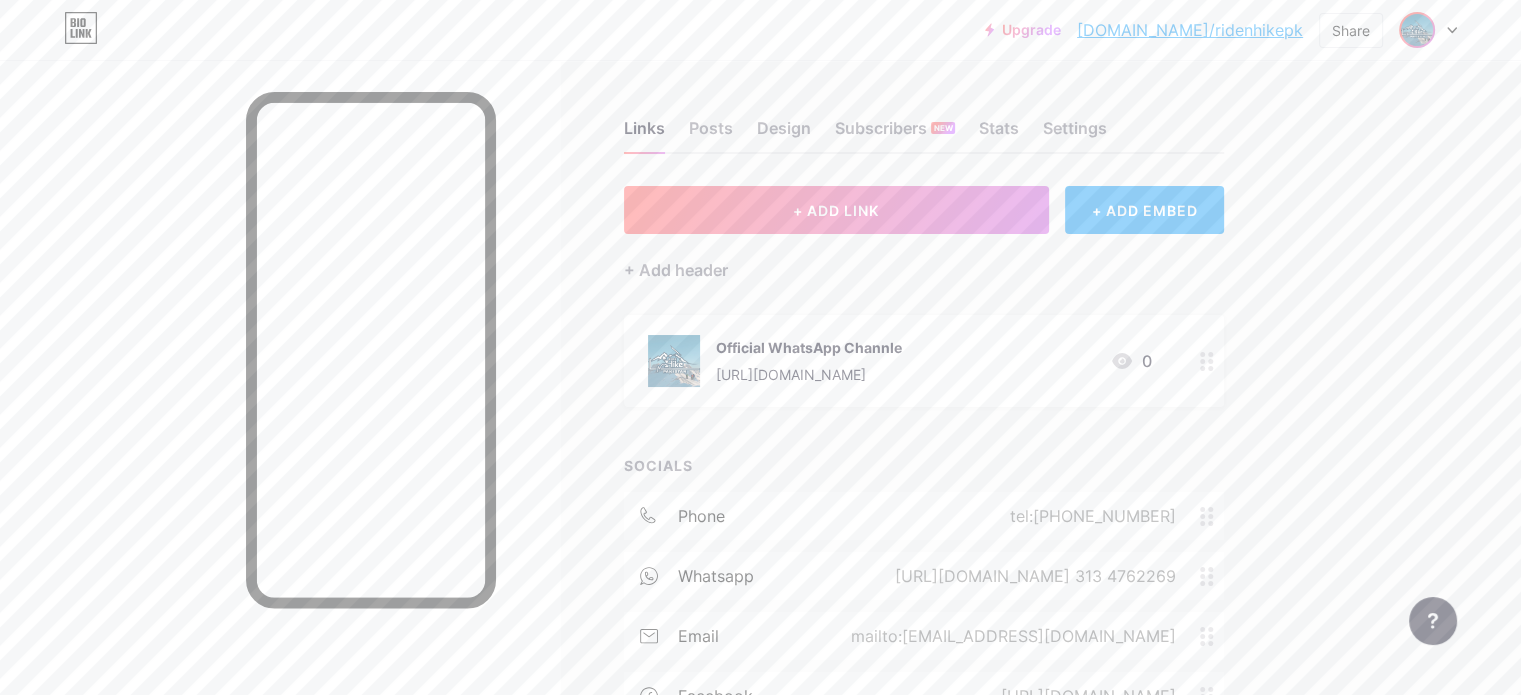 click at bounding box center [1417, 30] 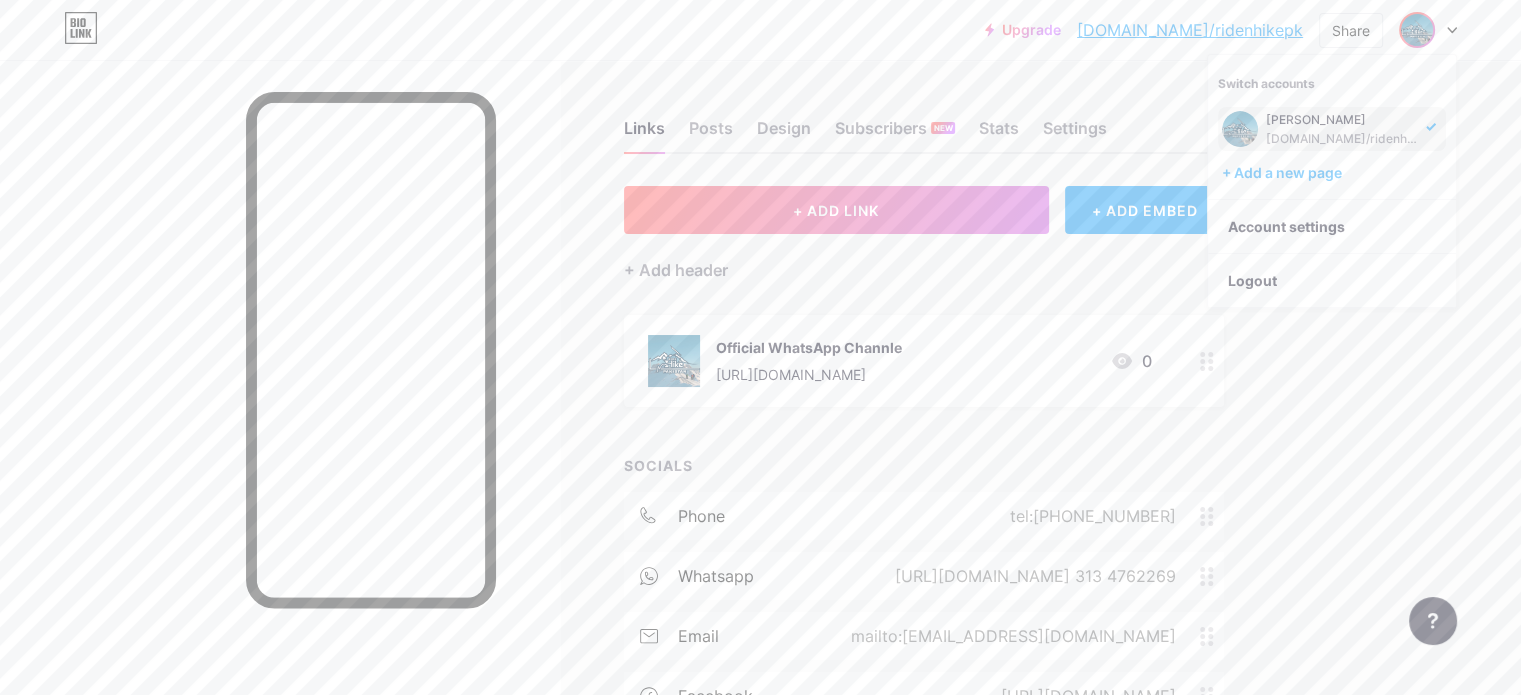 click on "Mirza Hanif   bio.link/ridenhikepk" at bounding box center (1343, 129) 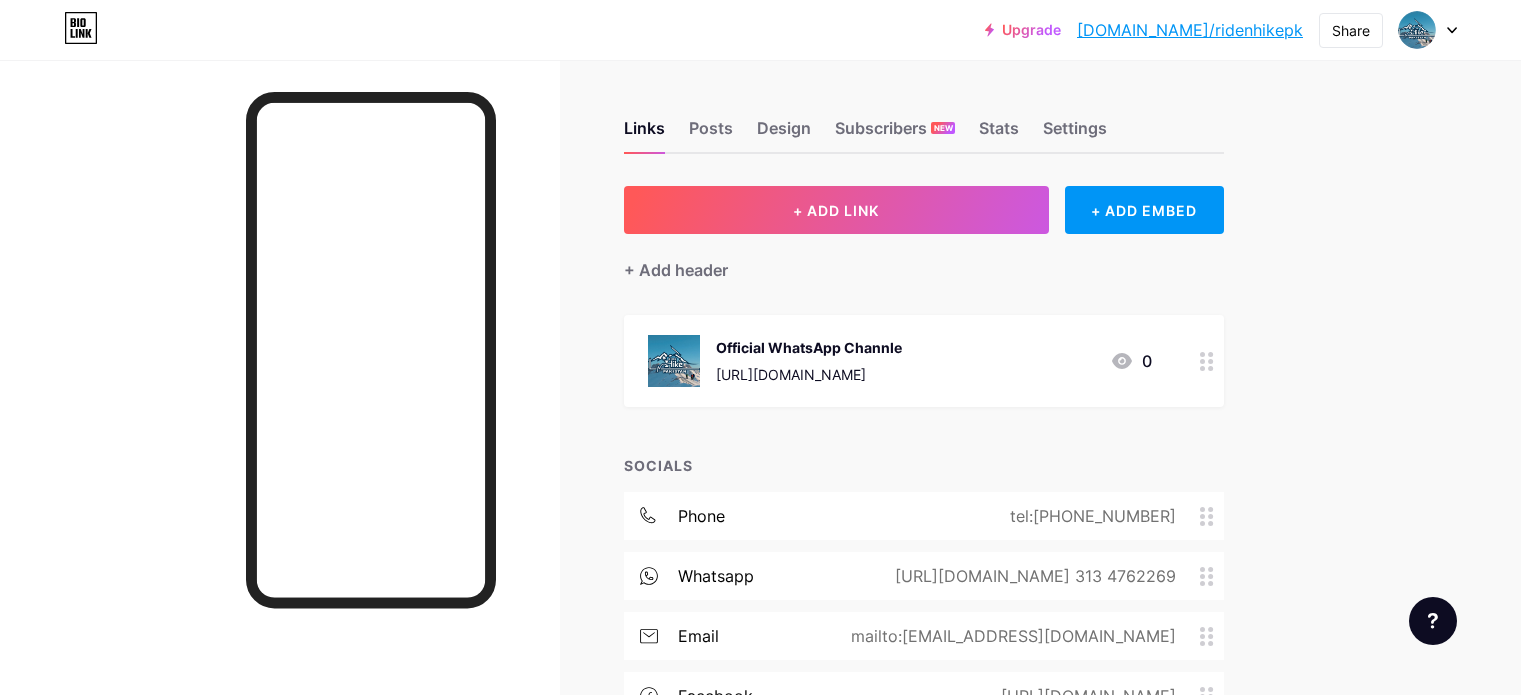 scroll, scrollTop: 0, scrollLeft: 0, axis: both 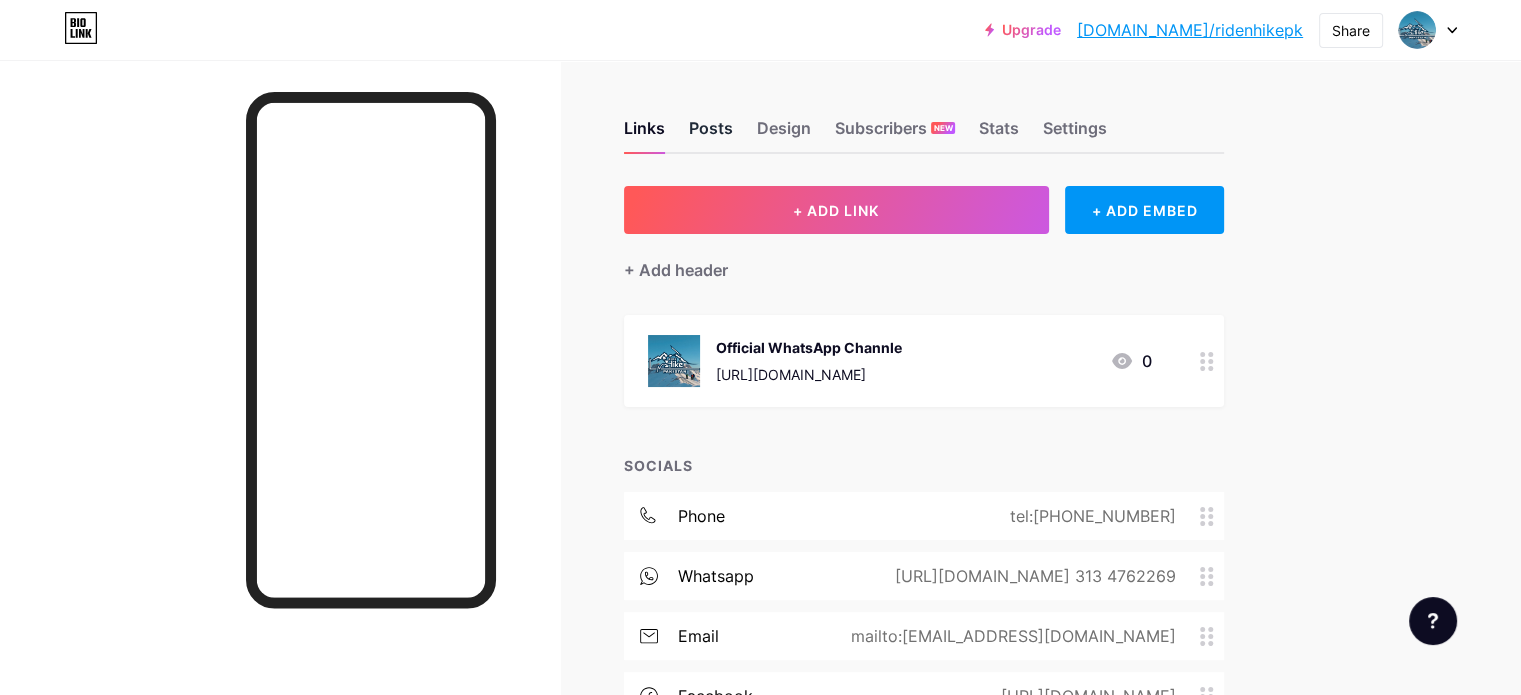 click on "Posts" at bounding box center (711, 134) 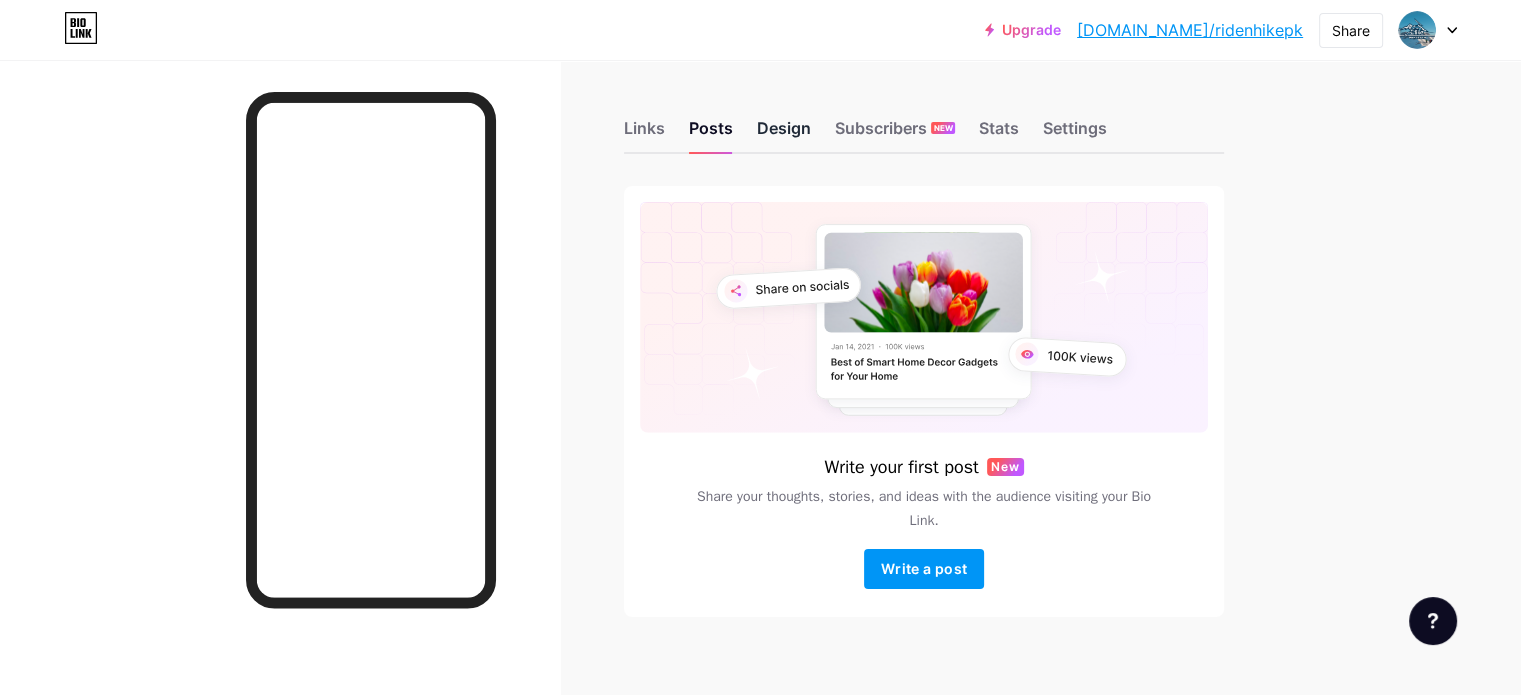 click on "Design" at bounding box center [784, 134] 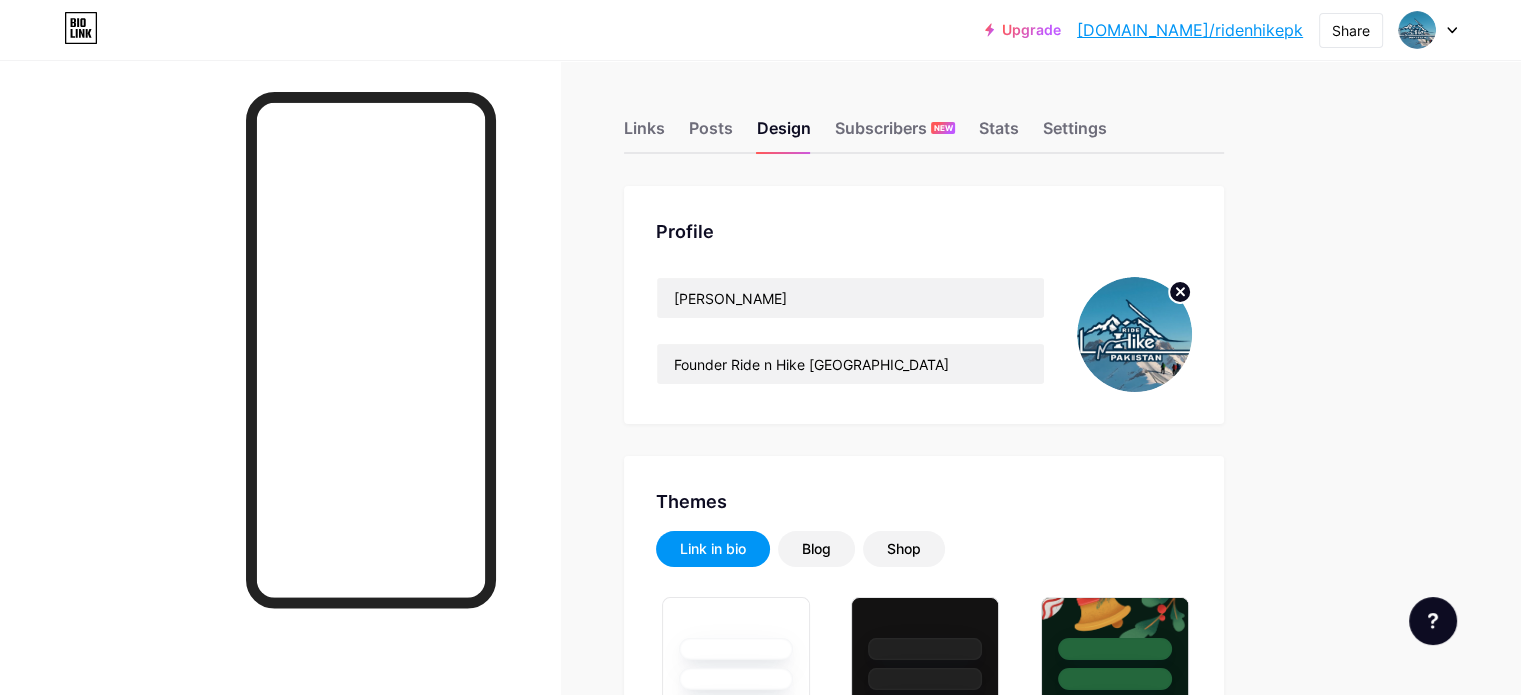 click at bounding box center [1134, 334] 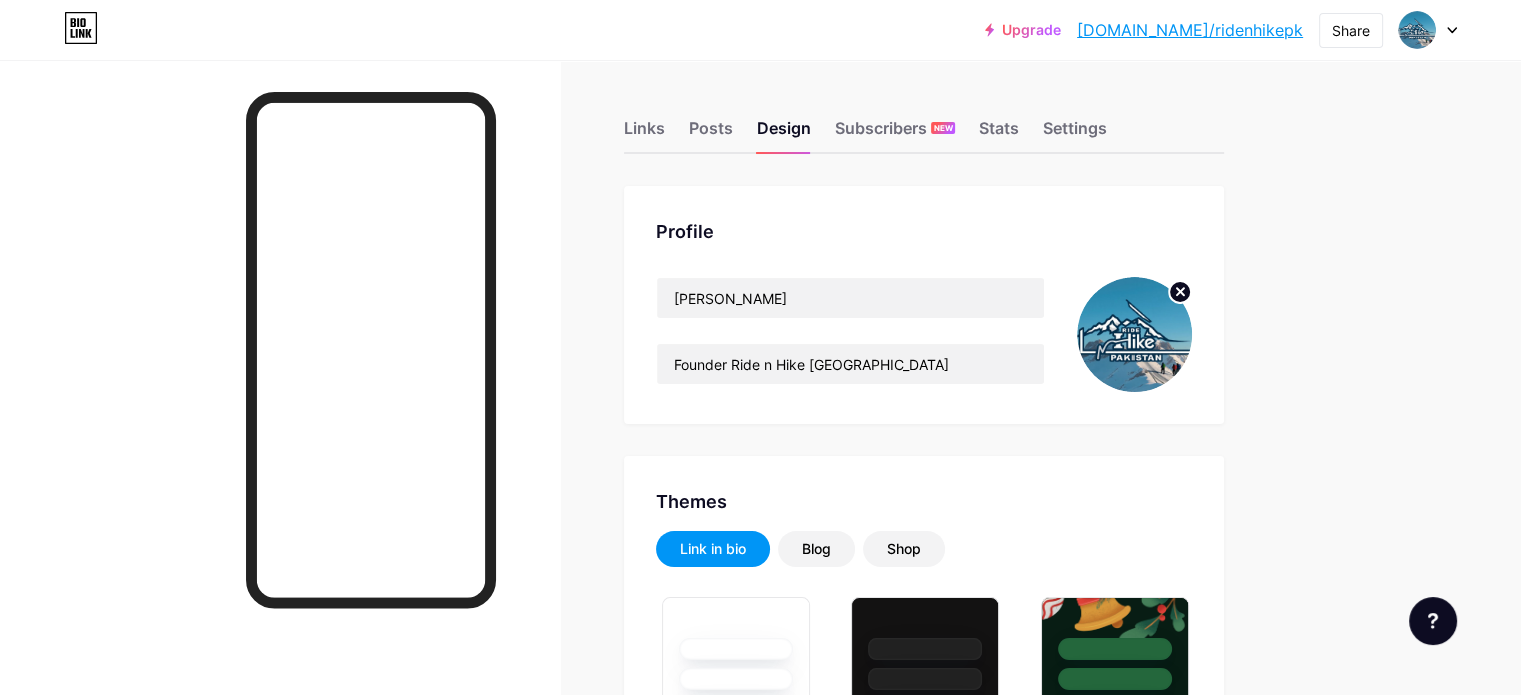 click 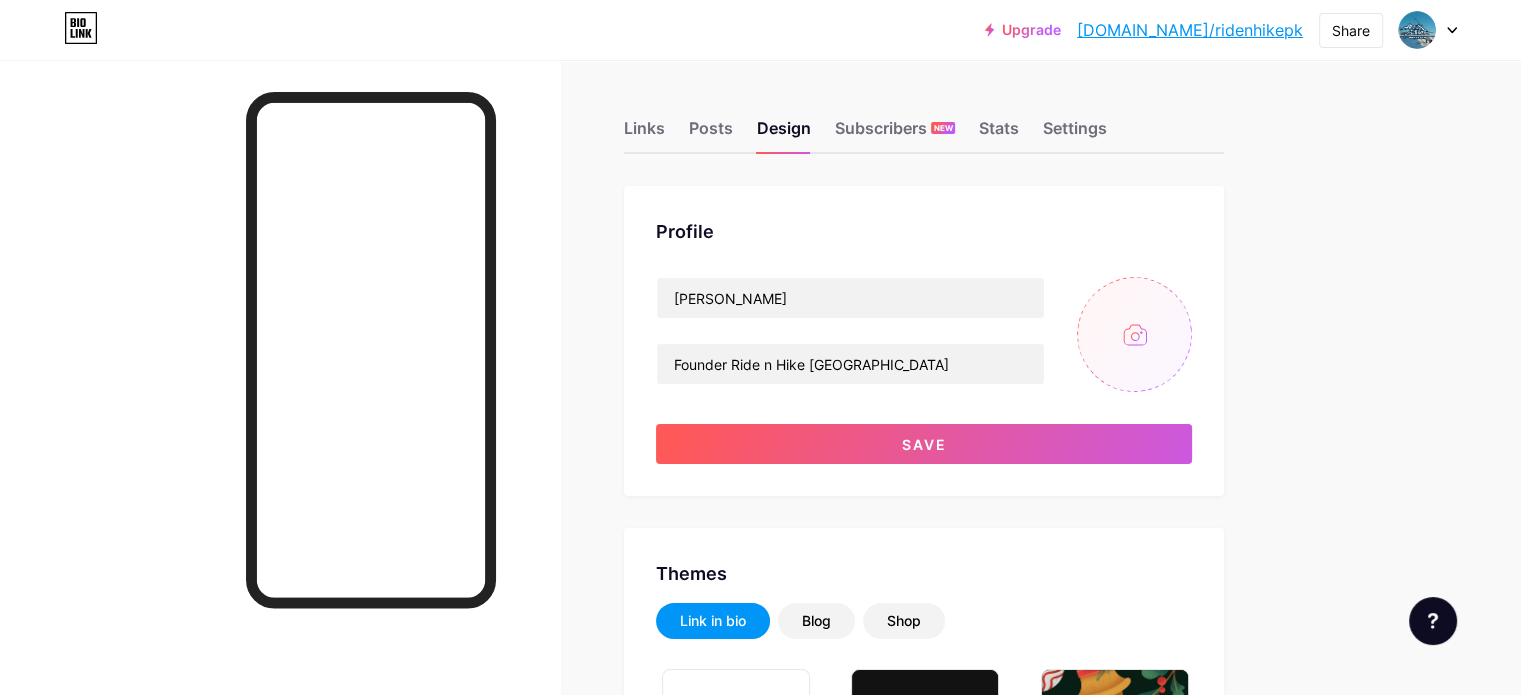 click at bounding box center [1134, 334] 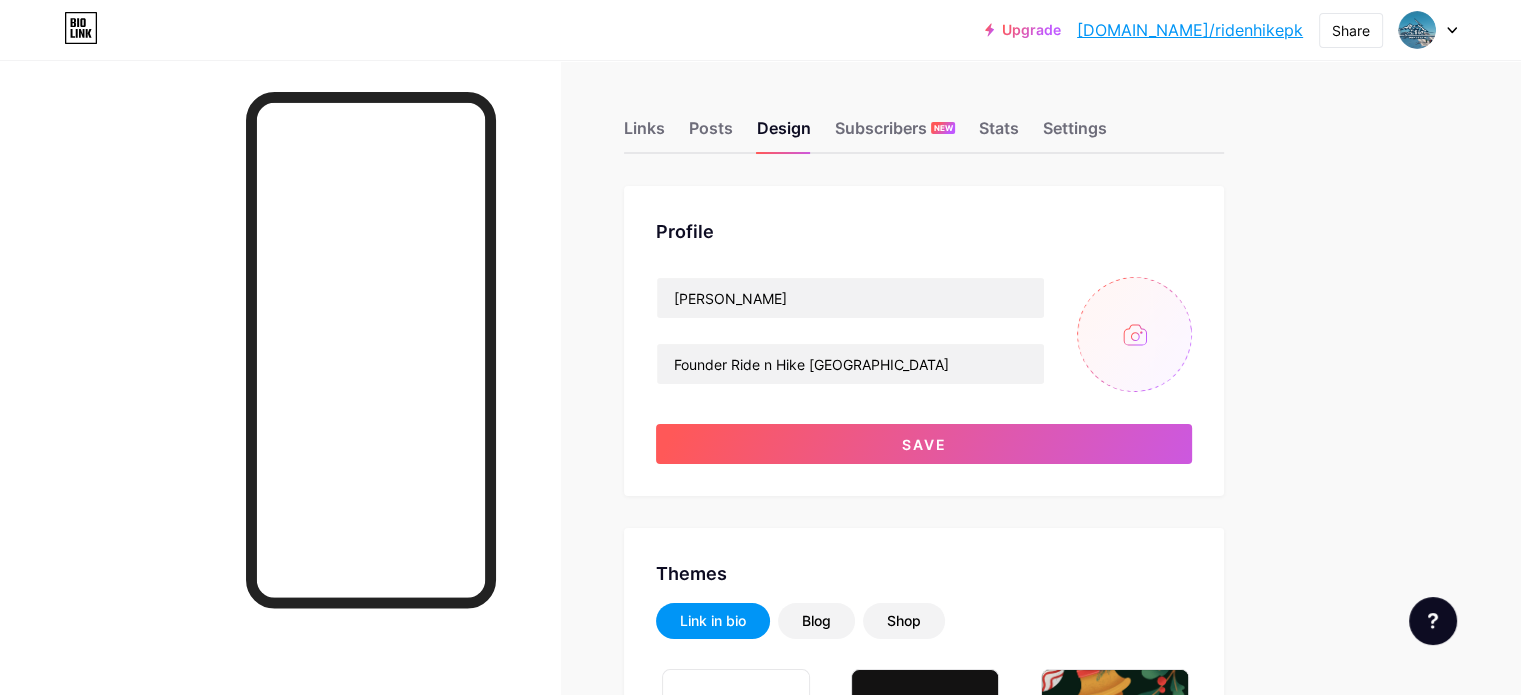 type on "C:\fakepath\IMG-20221201-WA0128.jpg" 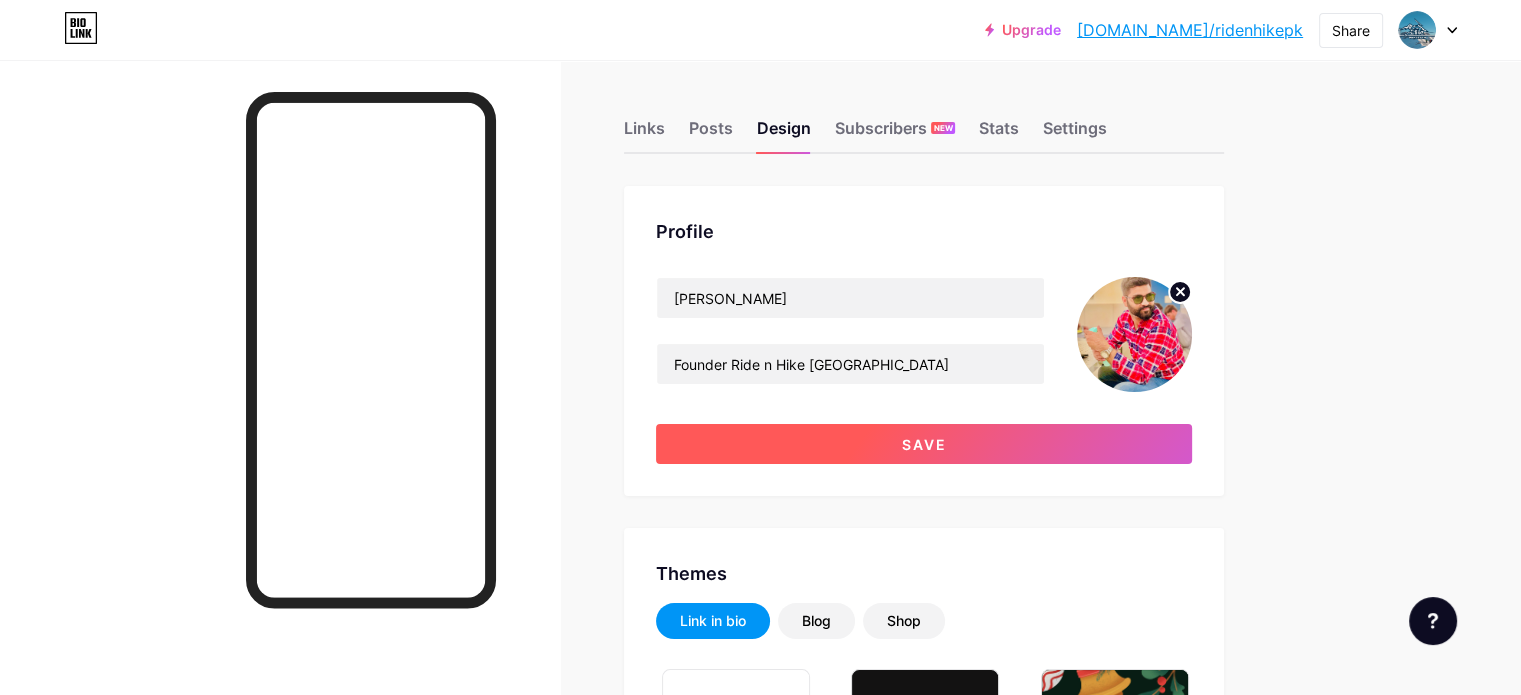 click on "Save" at bounding box center [924, 444] 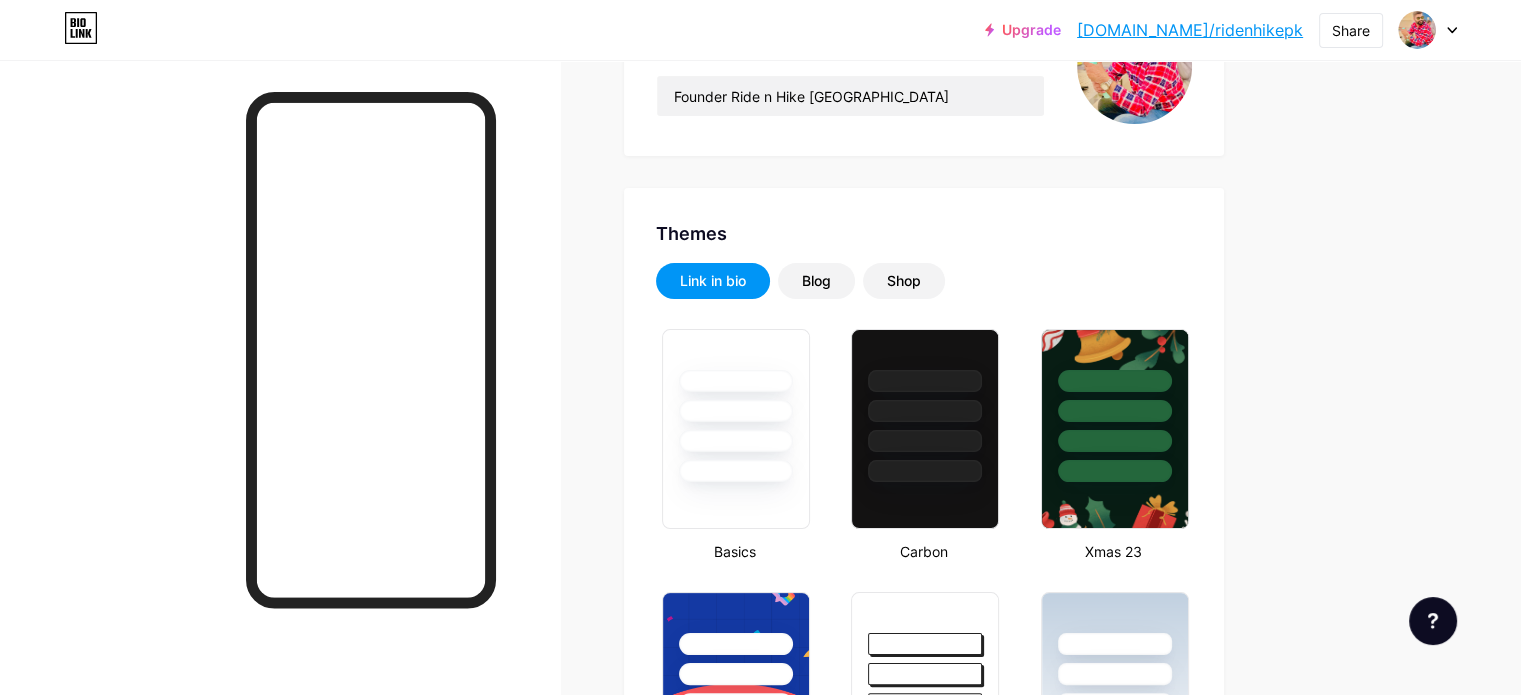 scroll, scrollTop: 300, scrollLeft: 0, axis: vertical 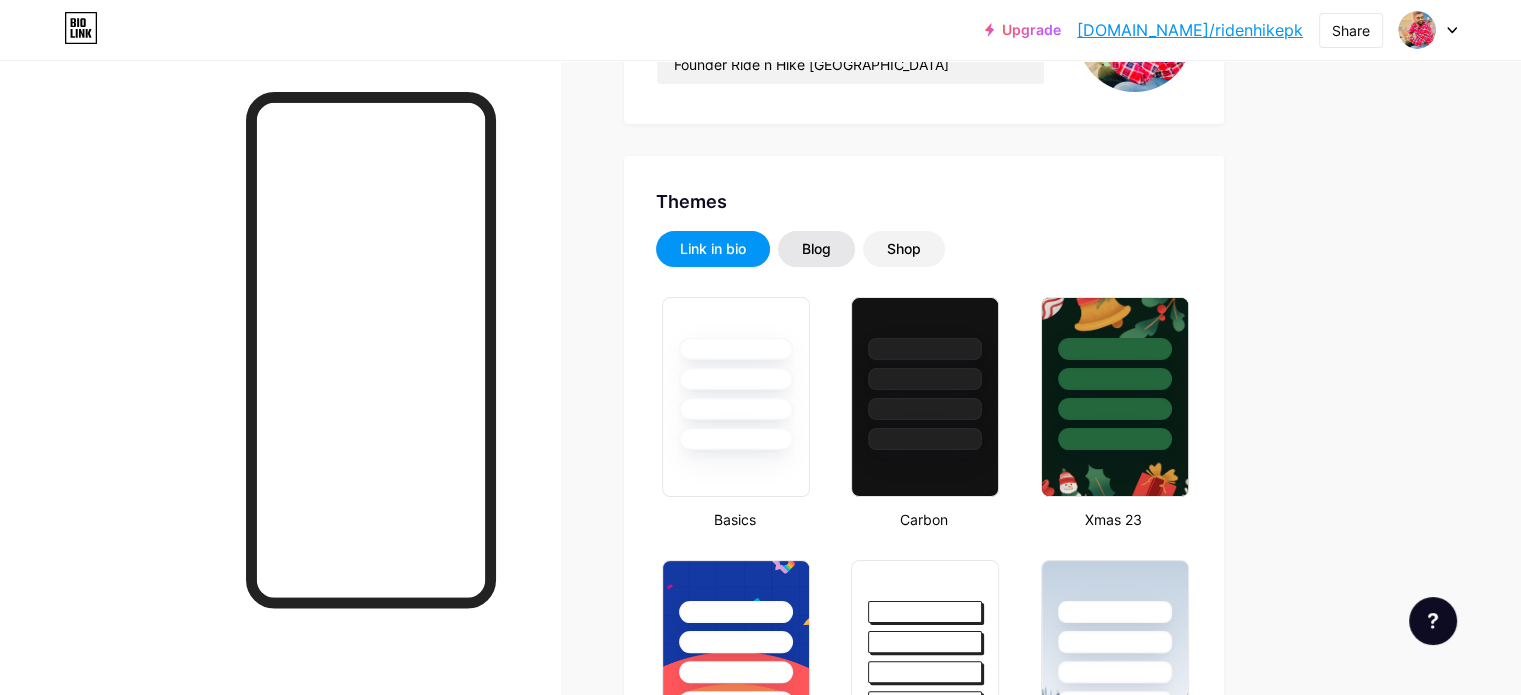 click on "Blog" at bounding box center (816, 249) 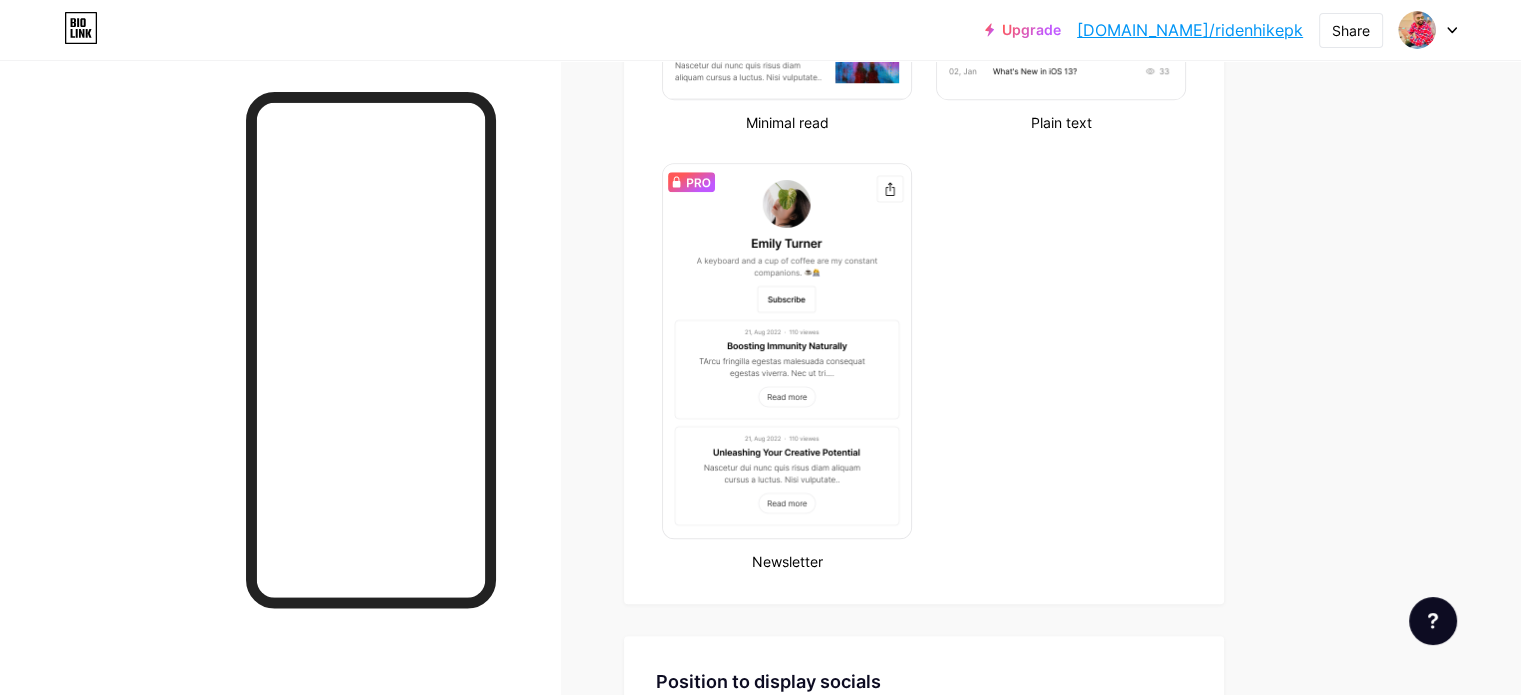scroll, scrollTop: 773, scrollLeft: 0, axis: vertical 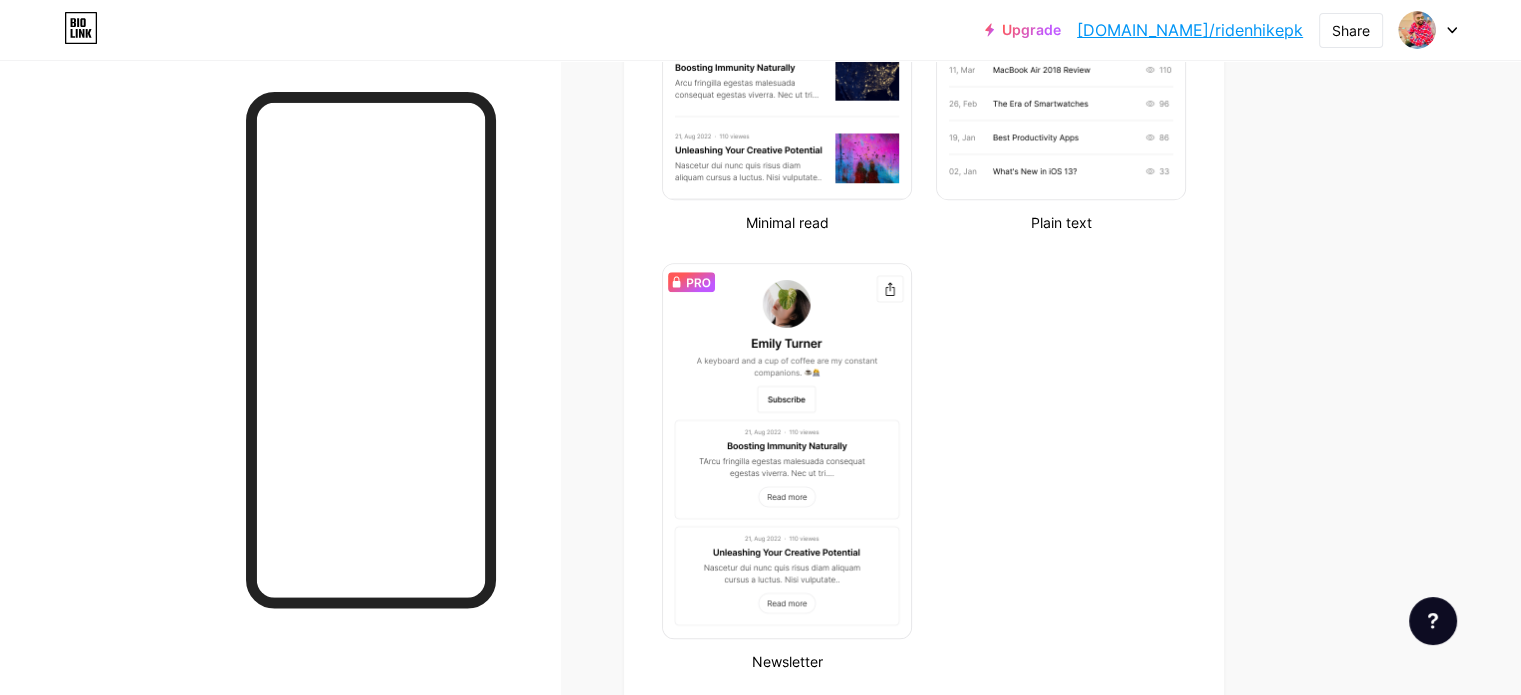 click on "Minimal read               Plain text               Newsletter" at bounding box center (924, 245) 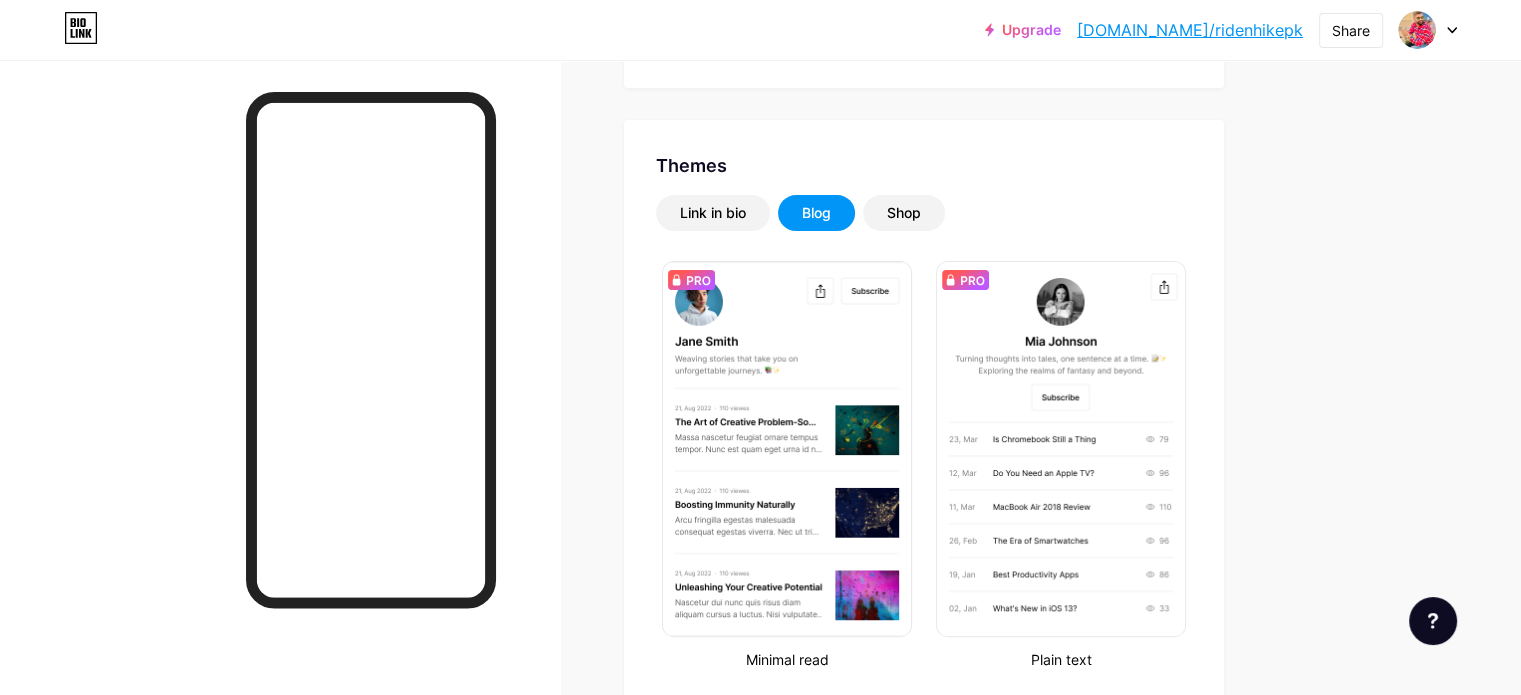 scroll, scrollTop: 273, scrollLeft: 0, axis: vertical 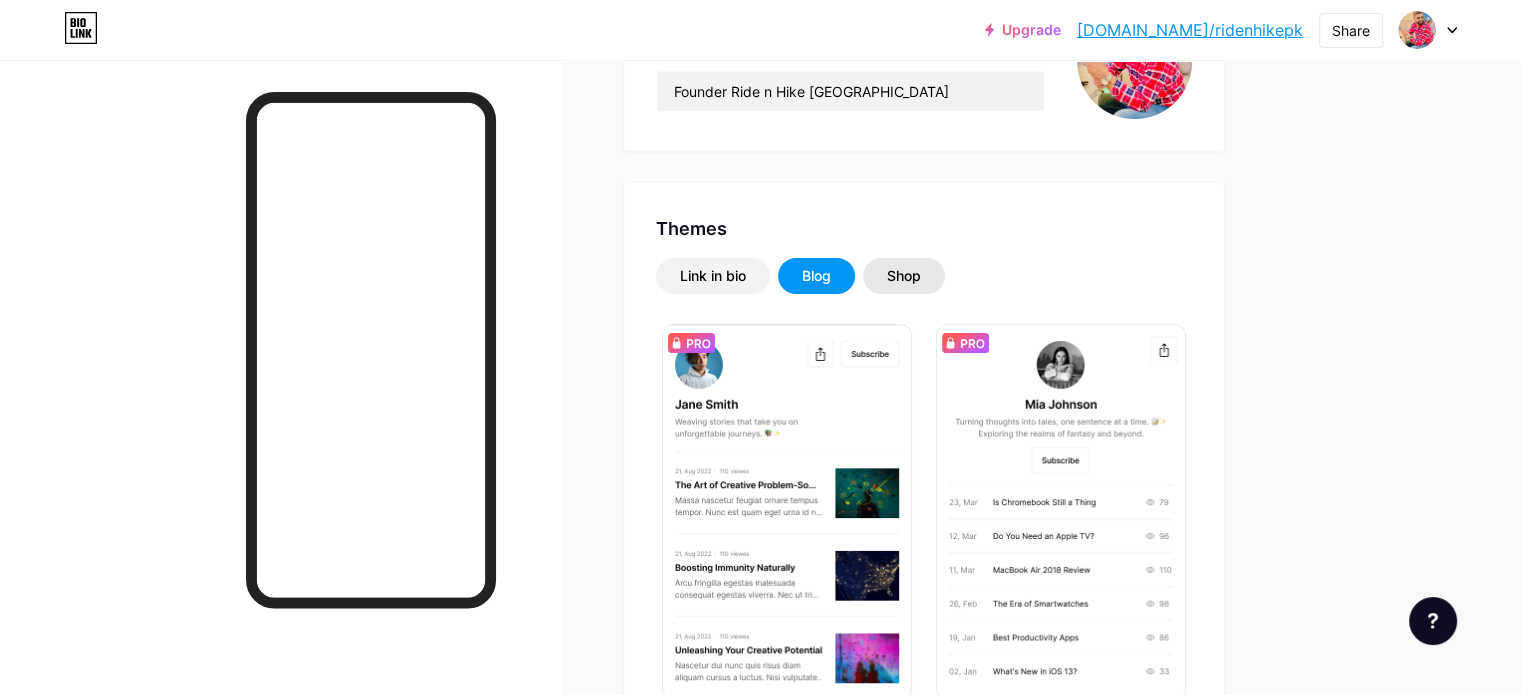 click on "Shop" at bounding box center [904, 276] 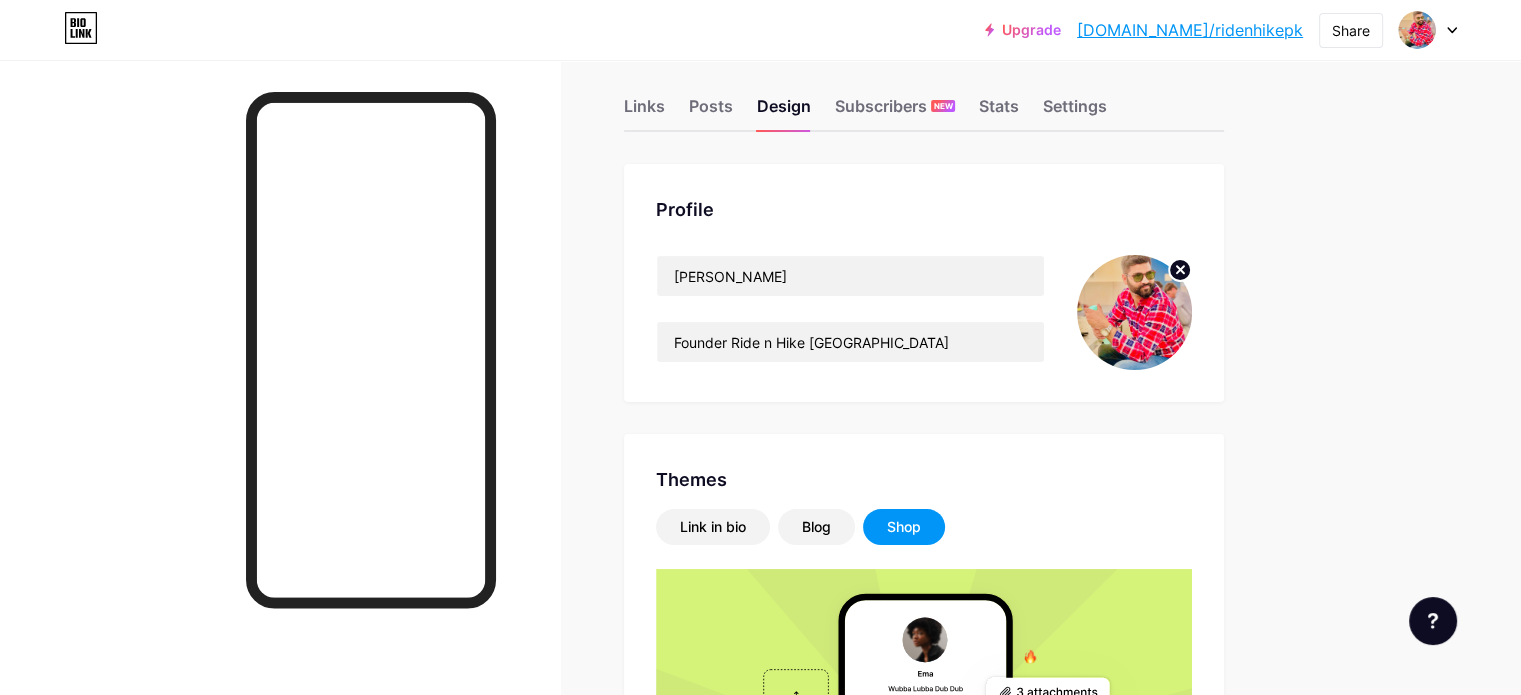 scroll, scrollTop: 0, scrollLeft: 0, axis: both 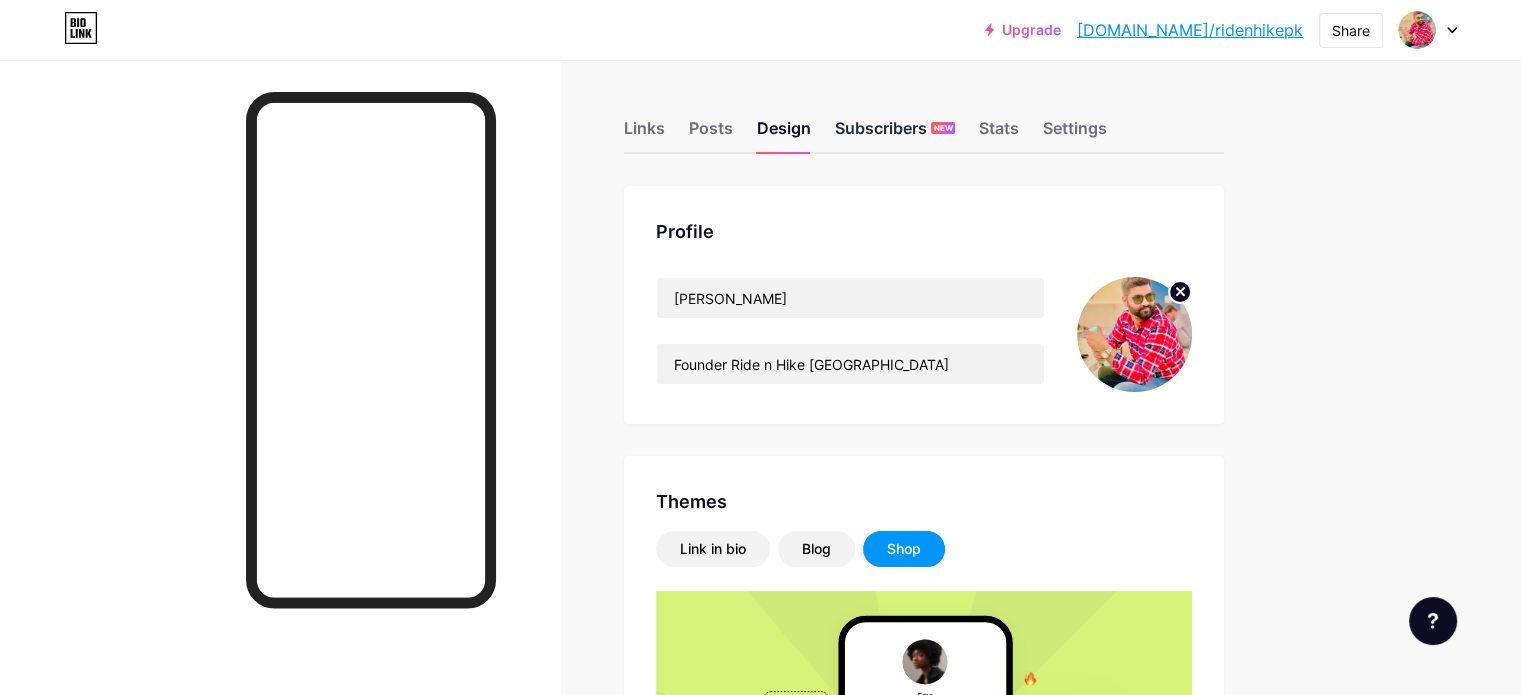 click on "Subscribers
NEW" at bounding box center (895, 134) 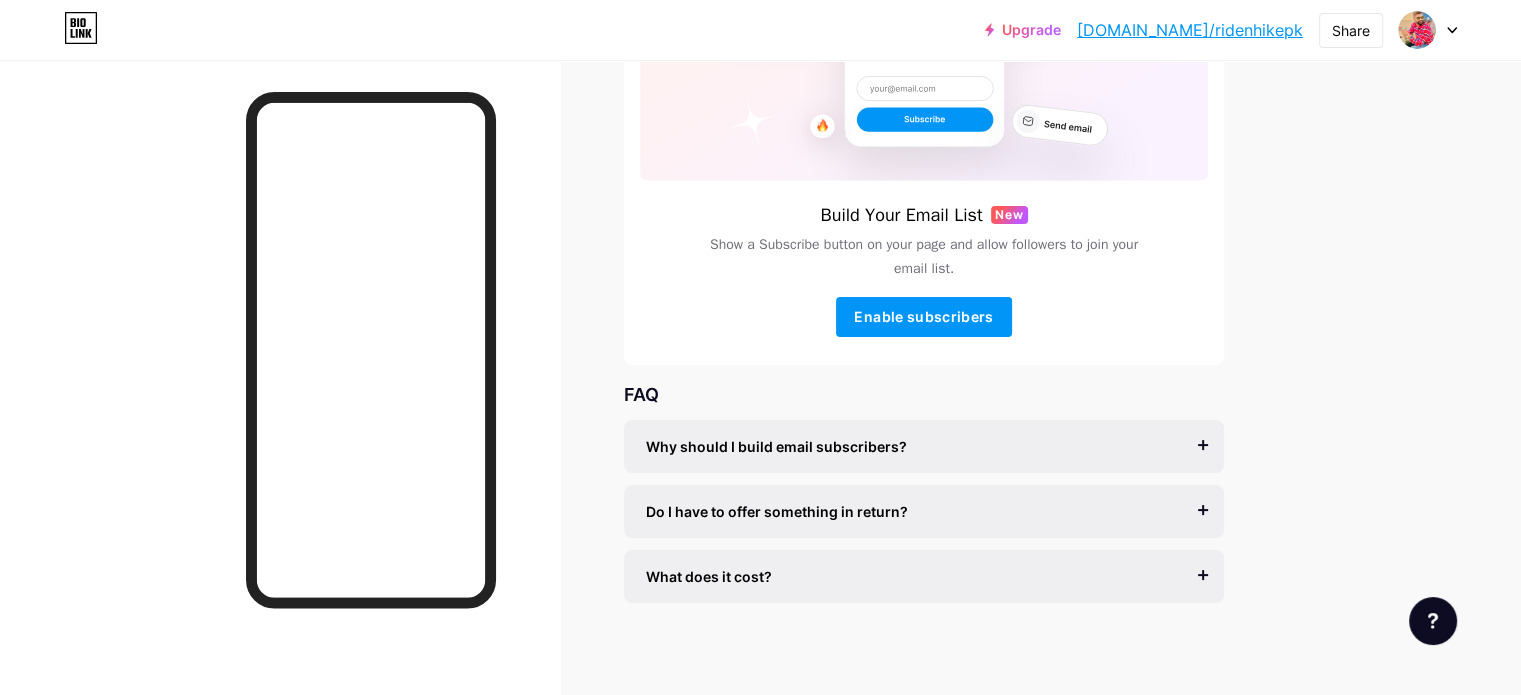 scroll, scrollTop: 259, scrollLeft: 0, axis: vertical 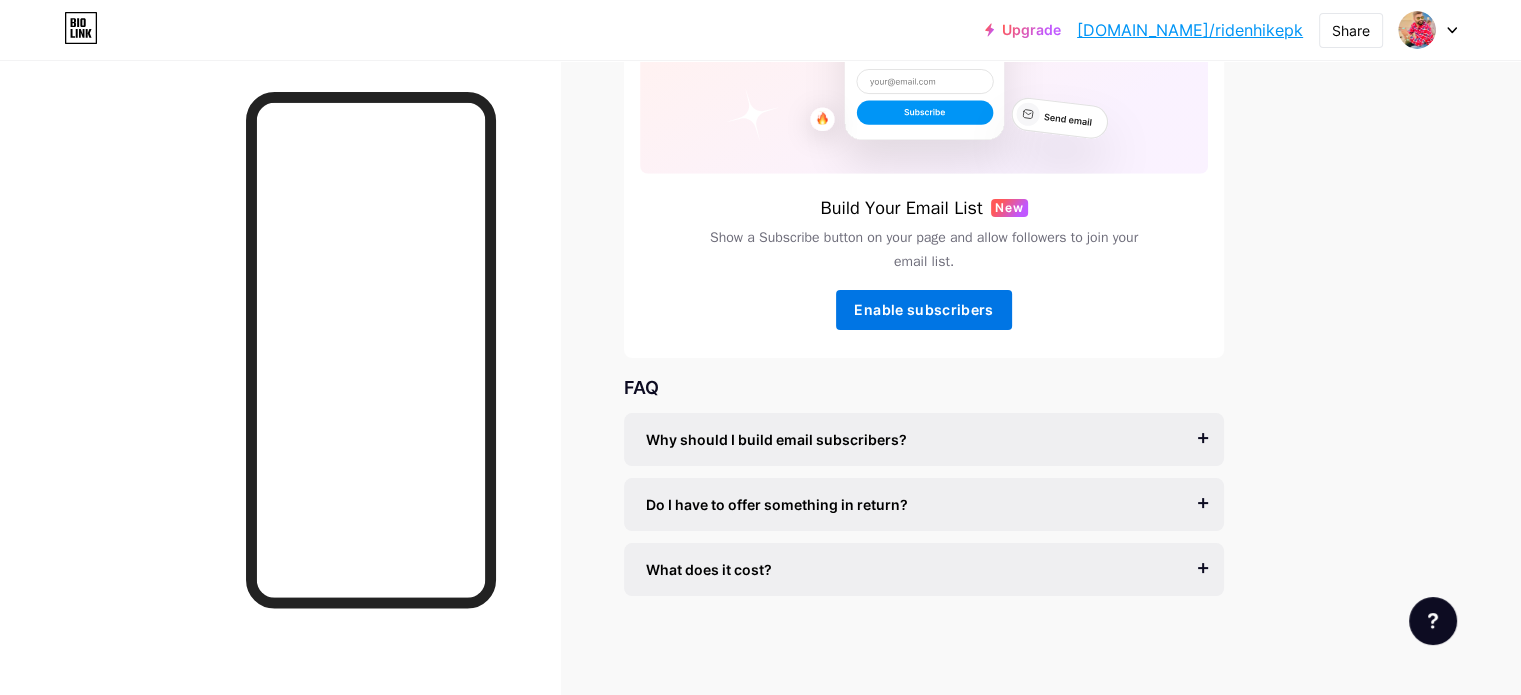 click on "Enable subscribers" at bounding box center [923, 309] 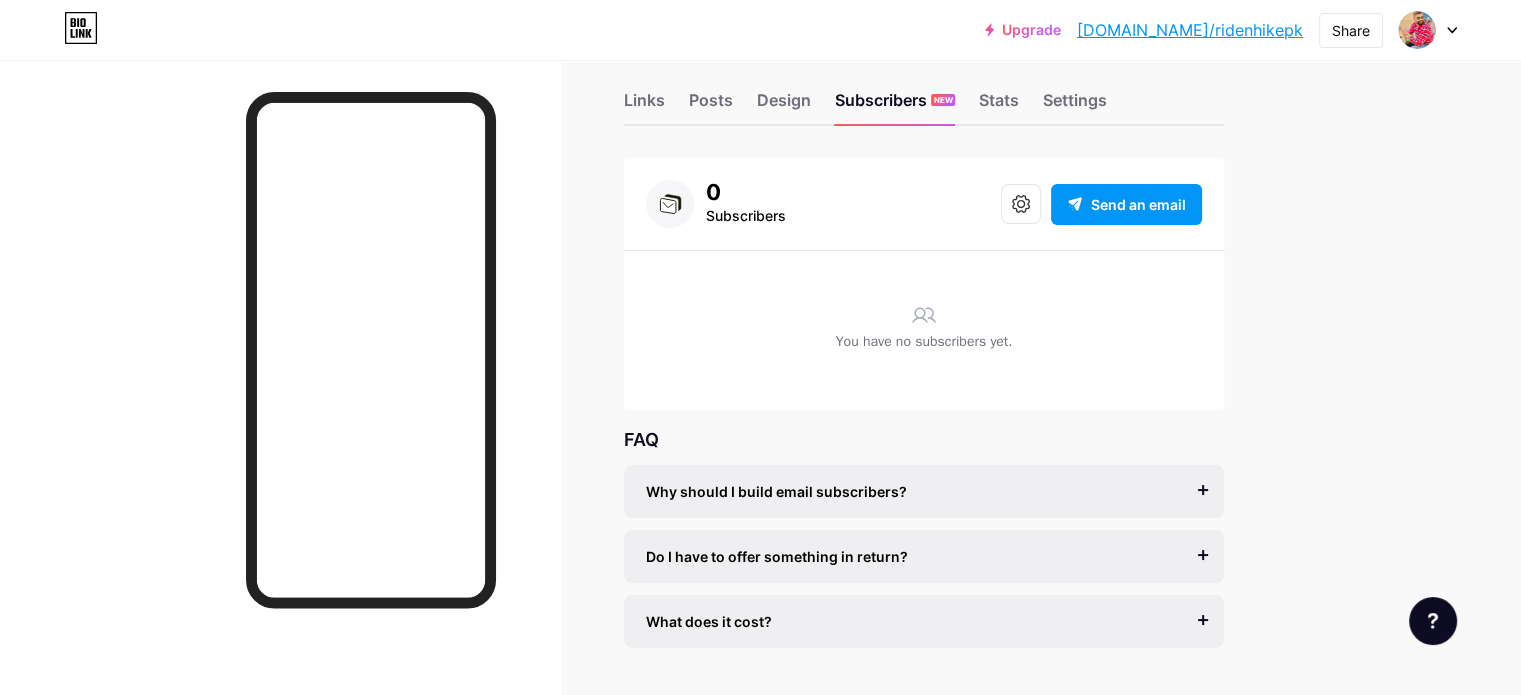 scroll, scrollTop: 0, scrollLeft: 0, axis: both 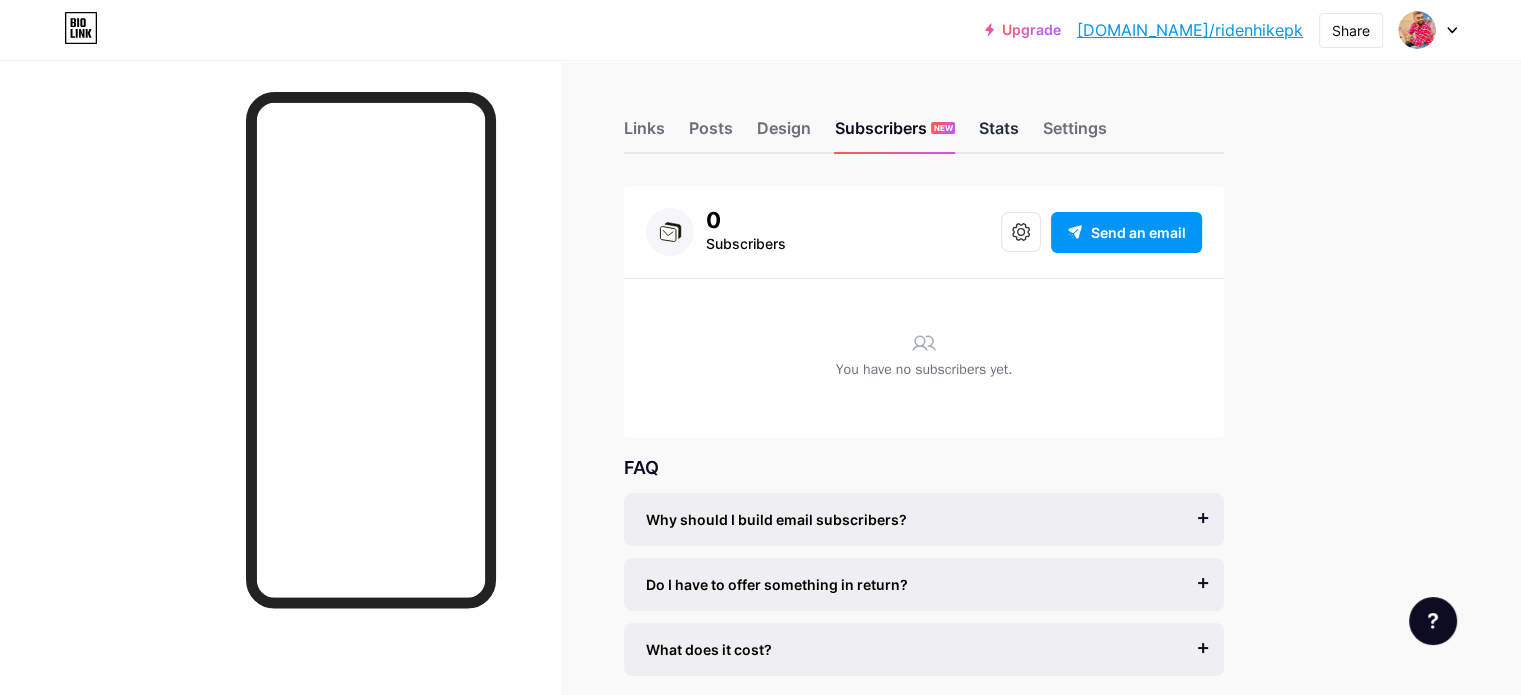 click on "Stats" at bounding box center (999, 134) 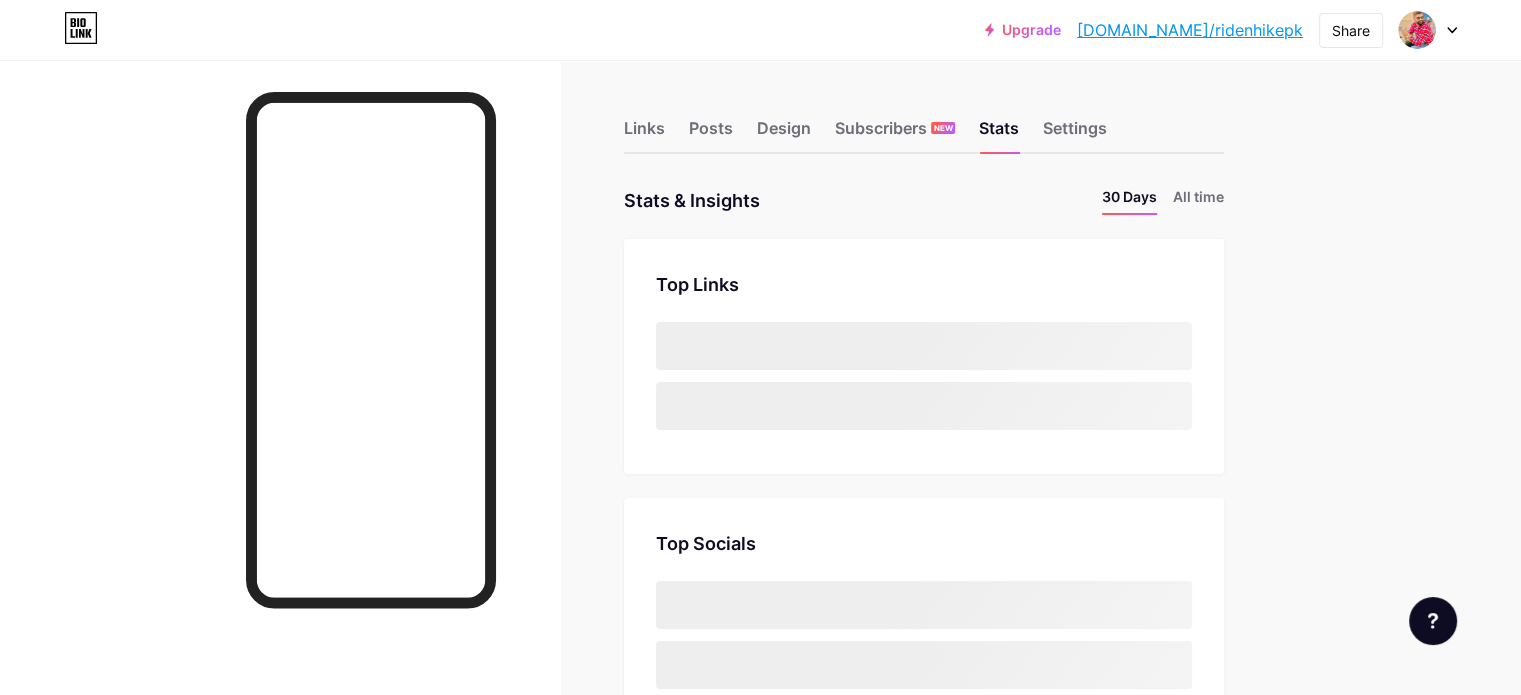 scroll, scrollTop: 999304, scrollLeft: 998479, axis: both 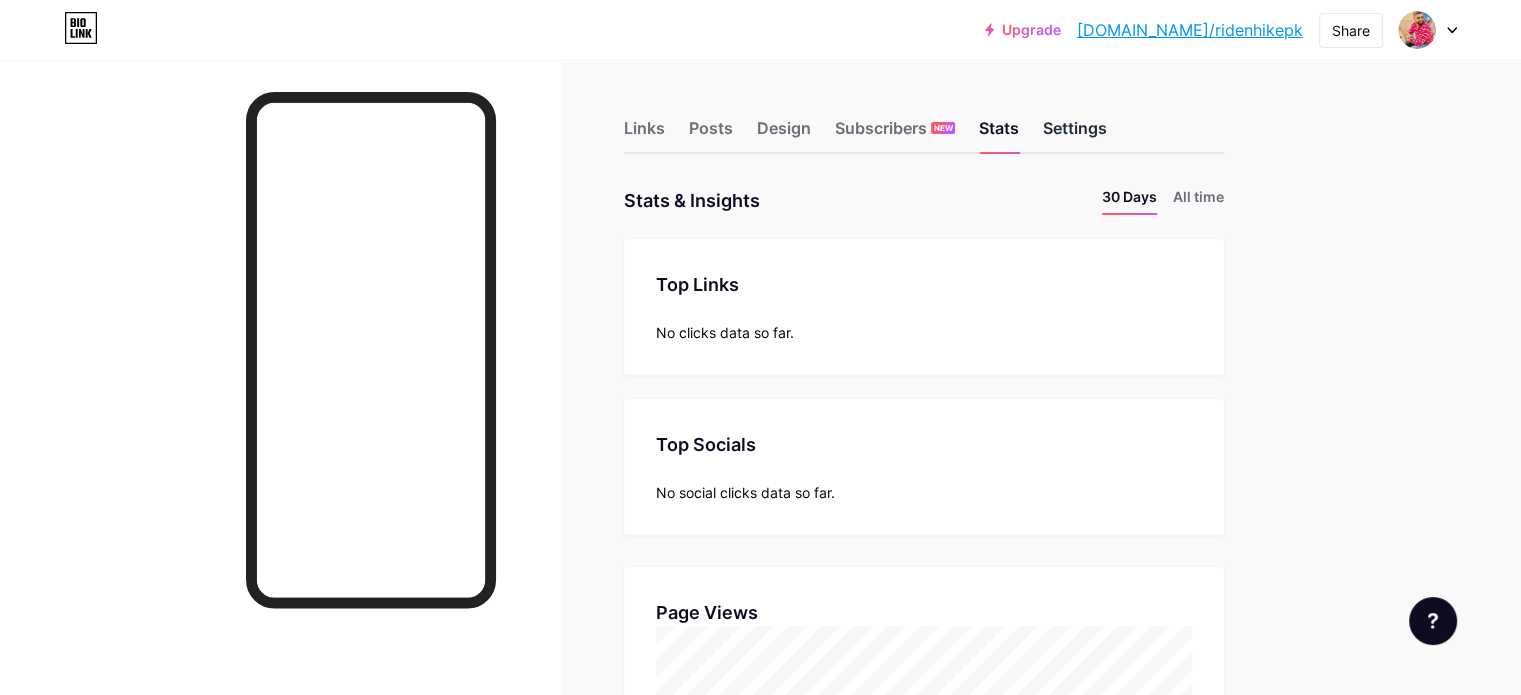 click on "Settings" at bounding box center [1075, 134] 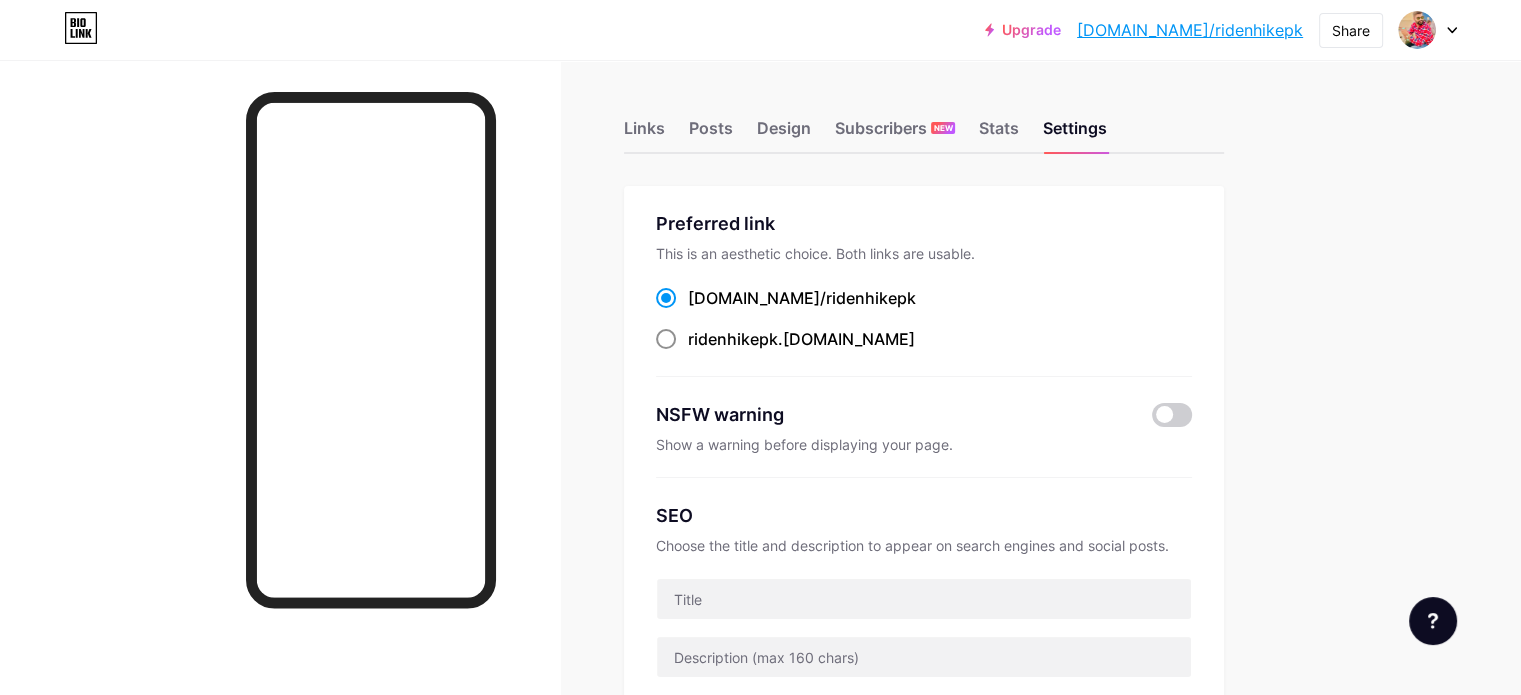 click at bounding box center (666, 339) 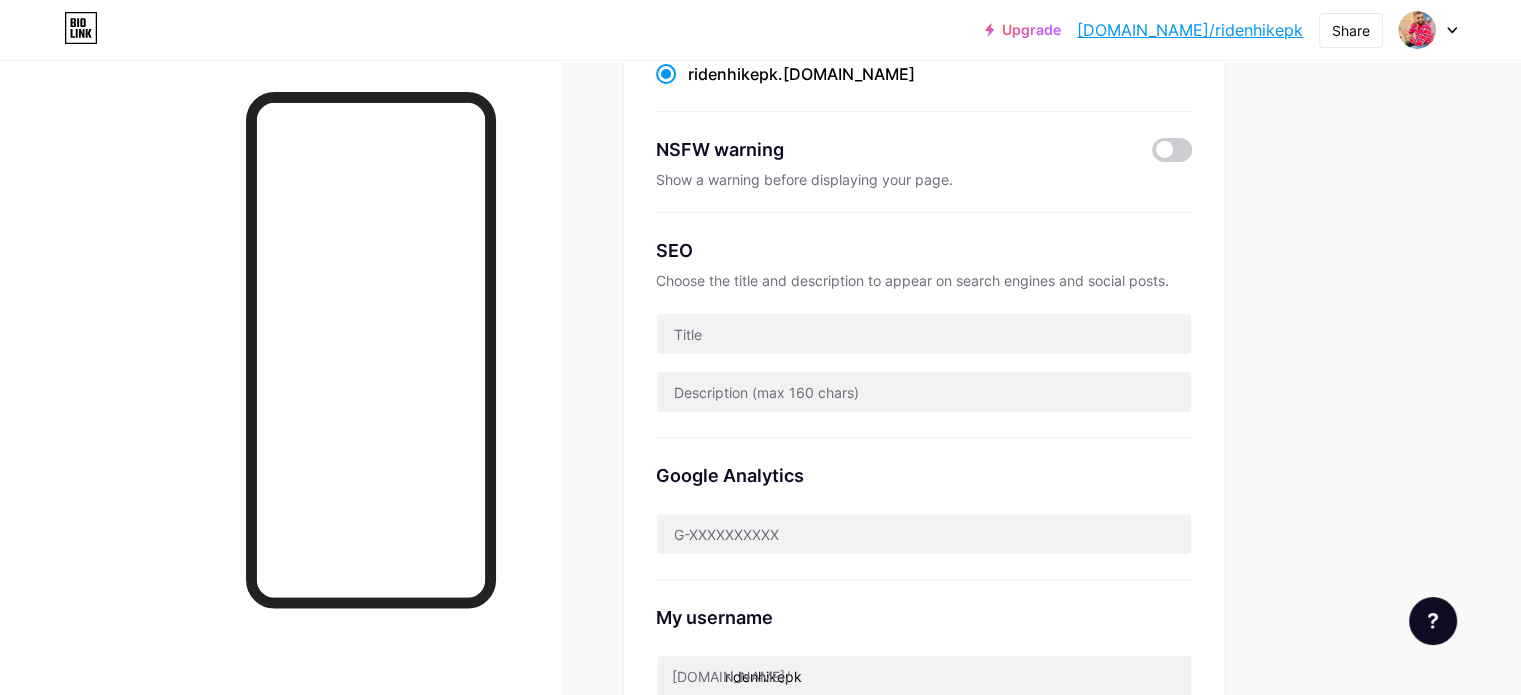 scroll, scrollTop: 300, scrollLeft: 0, axis: vertical 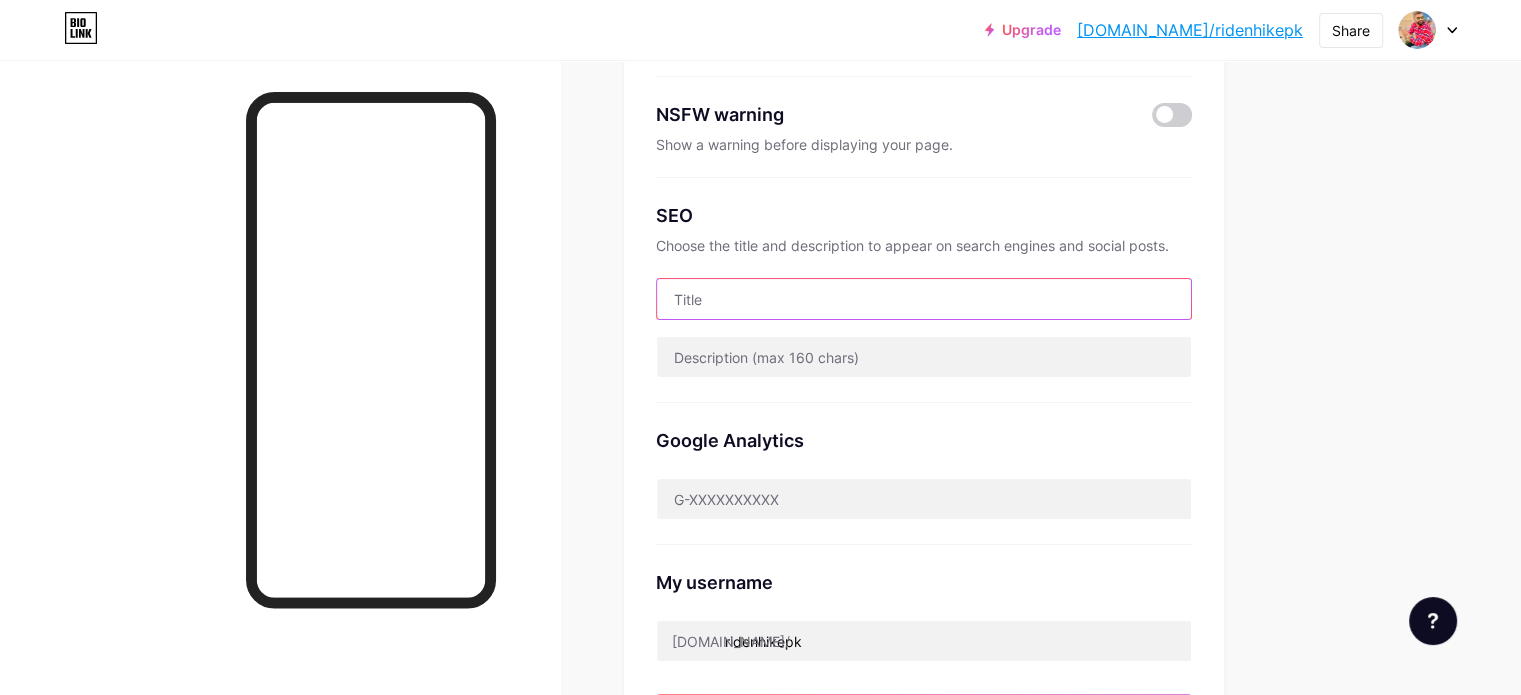 click at bounding box center [924, 299] 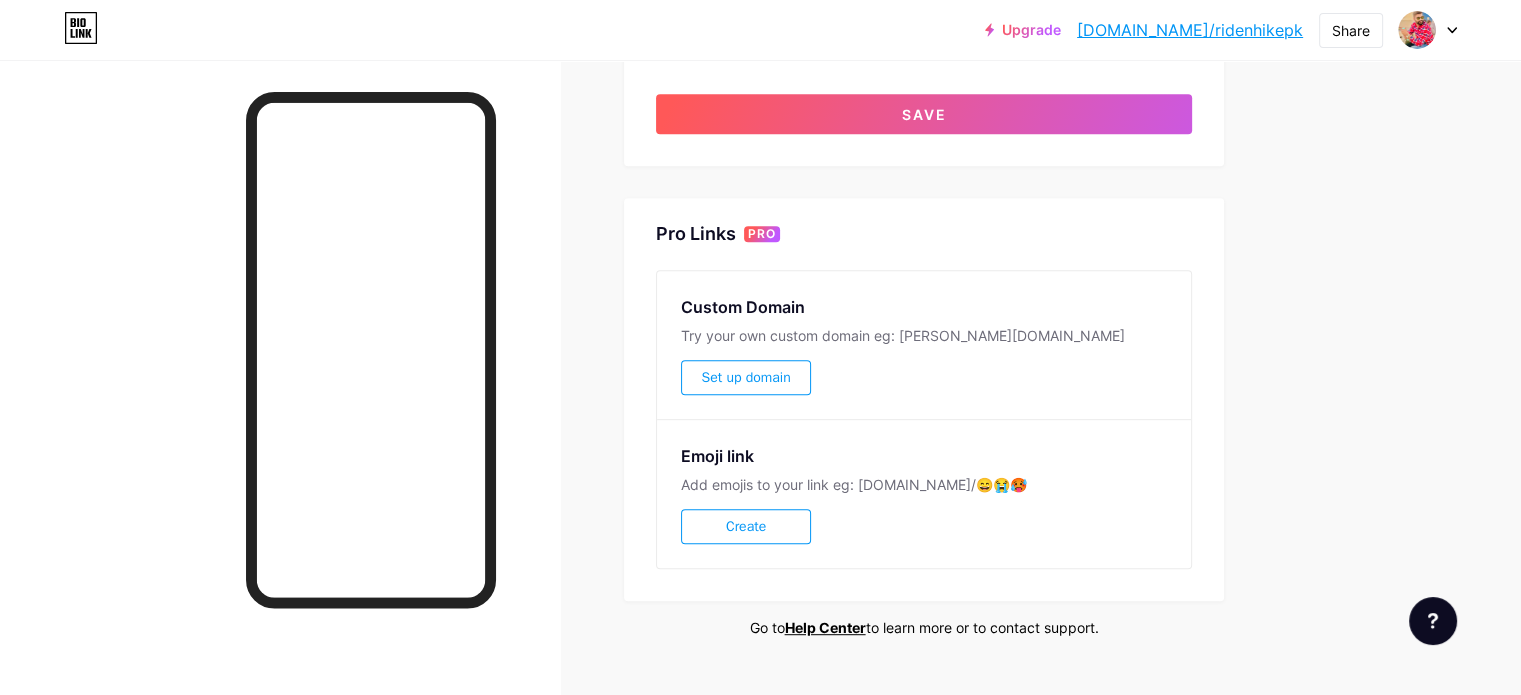 scroll, scrollTop: 938, scrollLeft: 0, axis: vertical 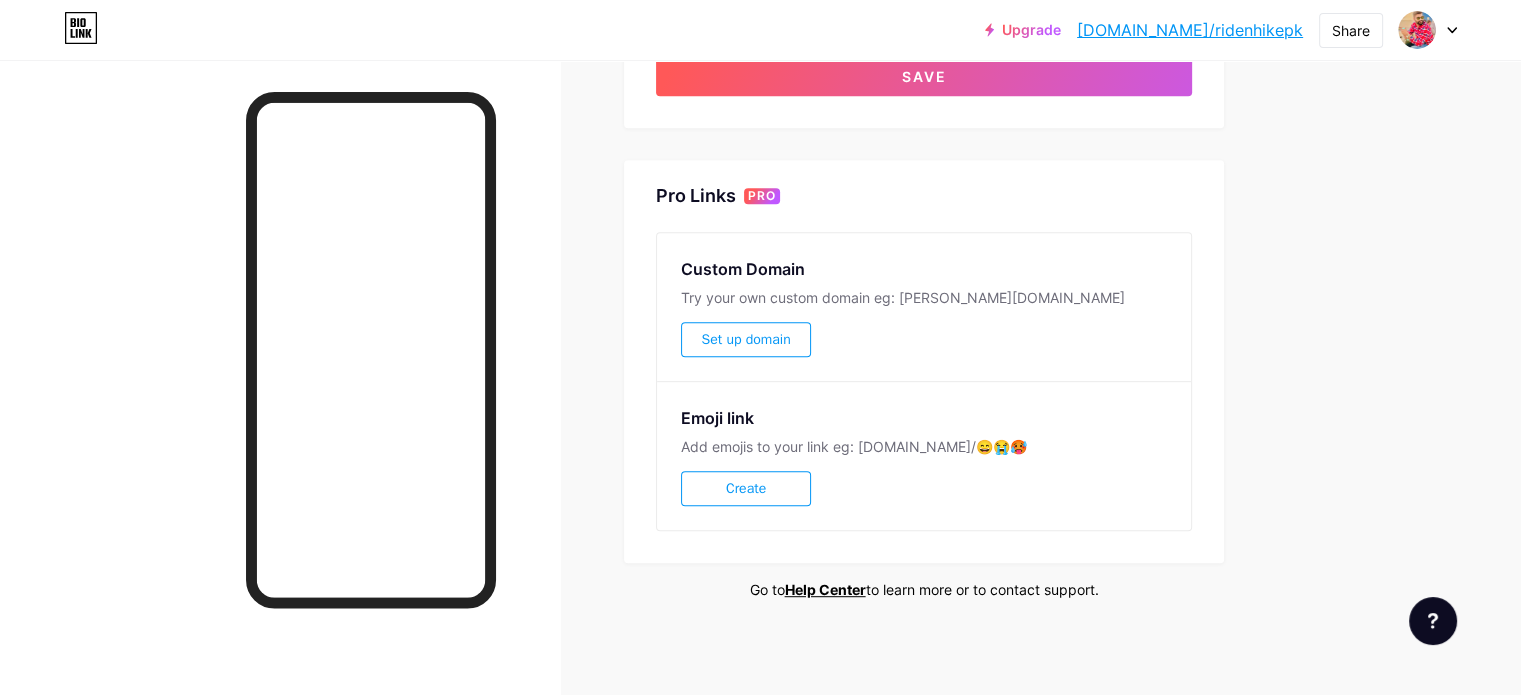 click on "Set
up domain" at bounding box center (745, 339) 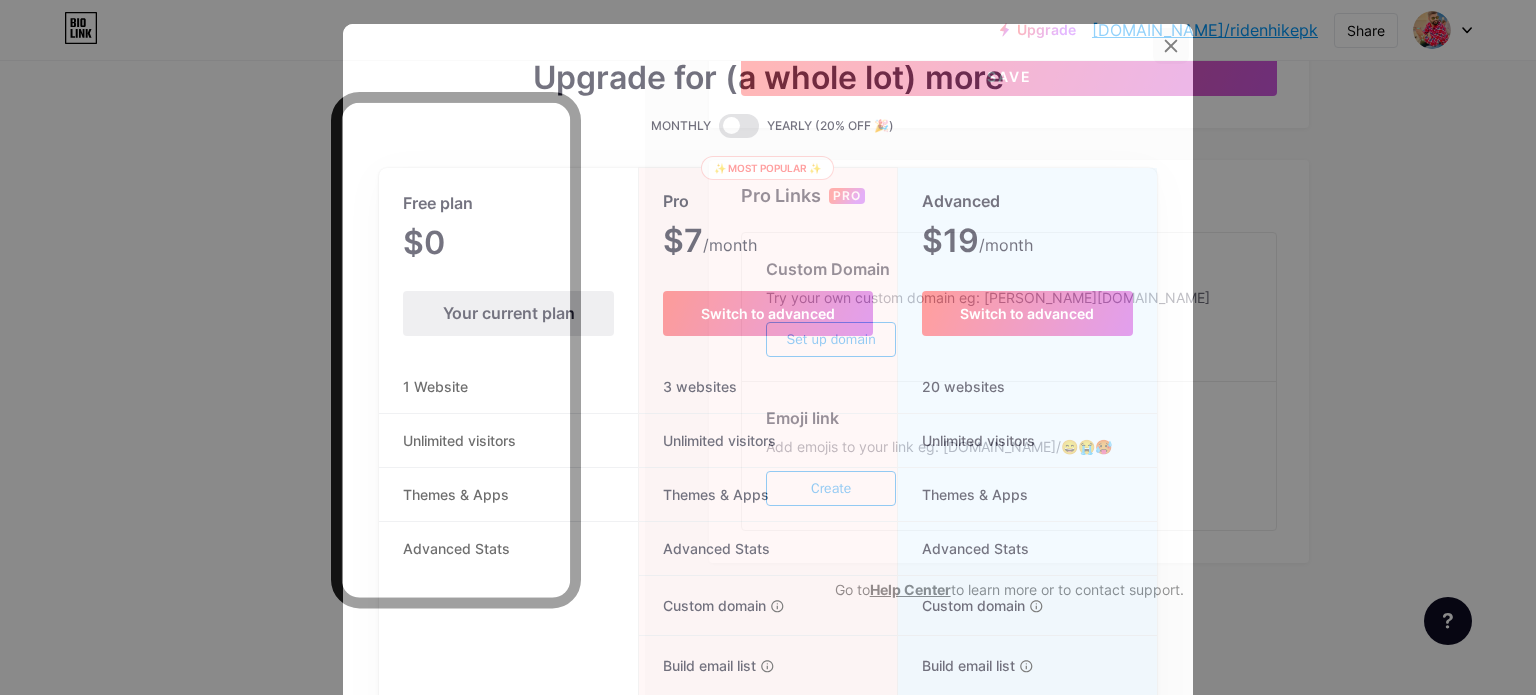 click at bounding box center (1171, 46) 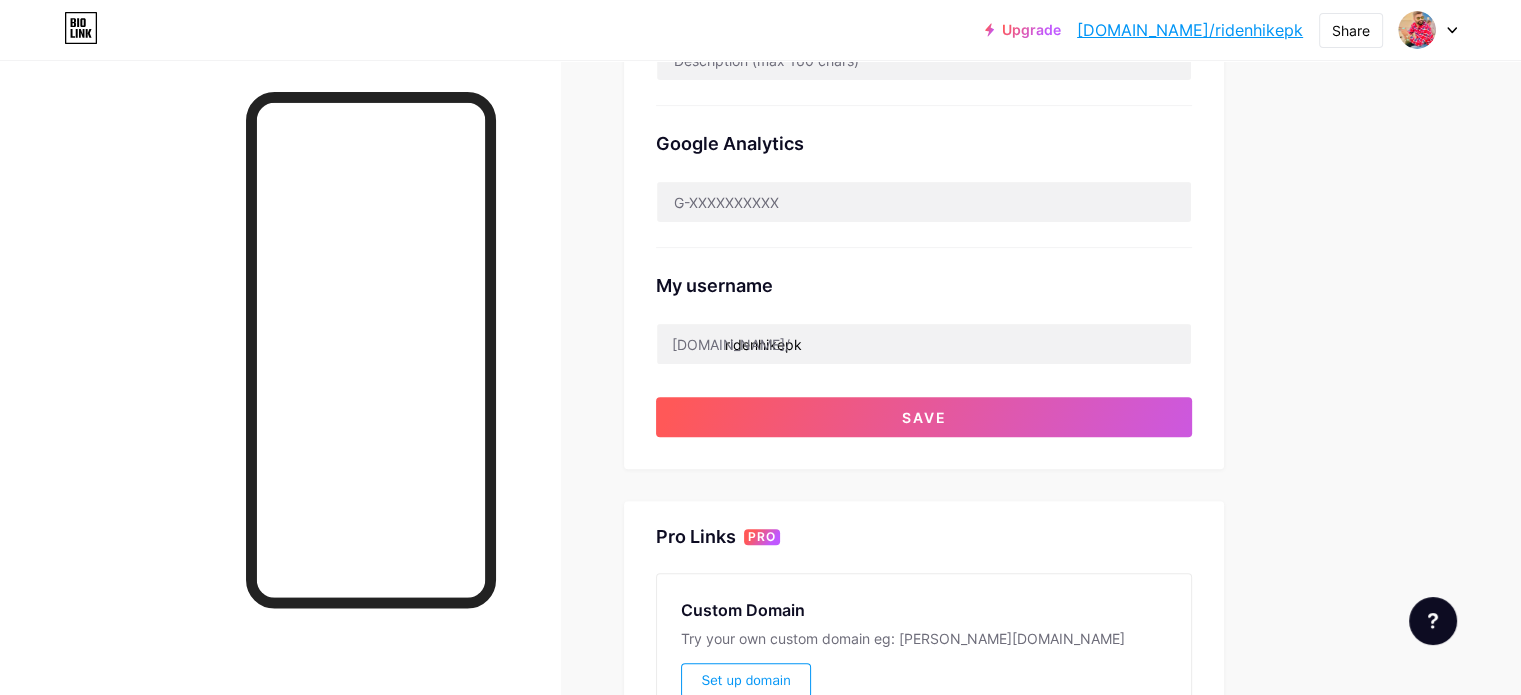 scroll, scrollTop: 538, scrollLeft: 0, axis: vertical 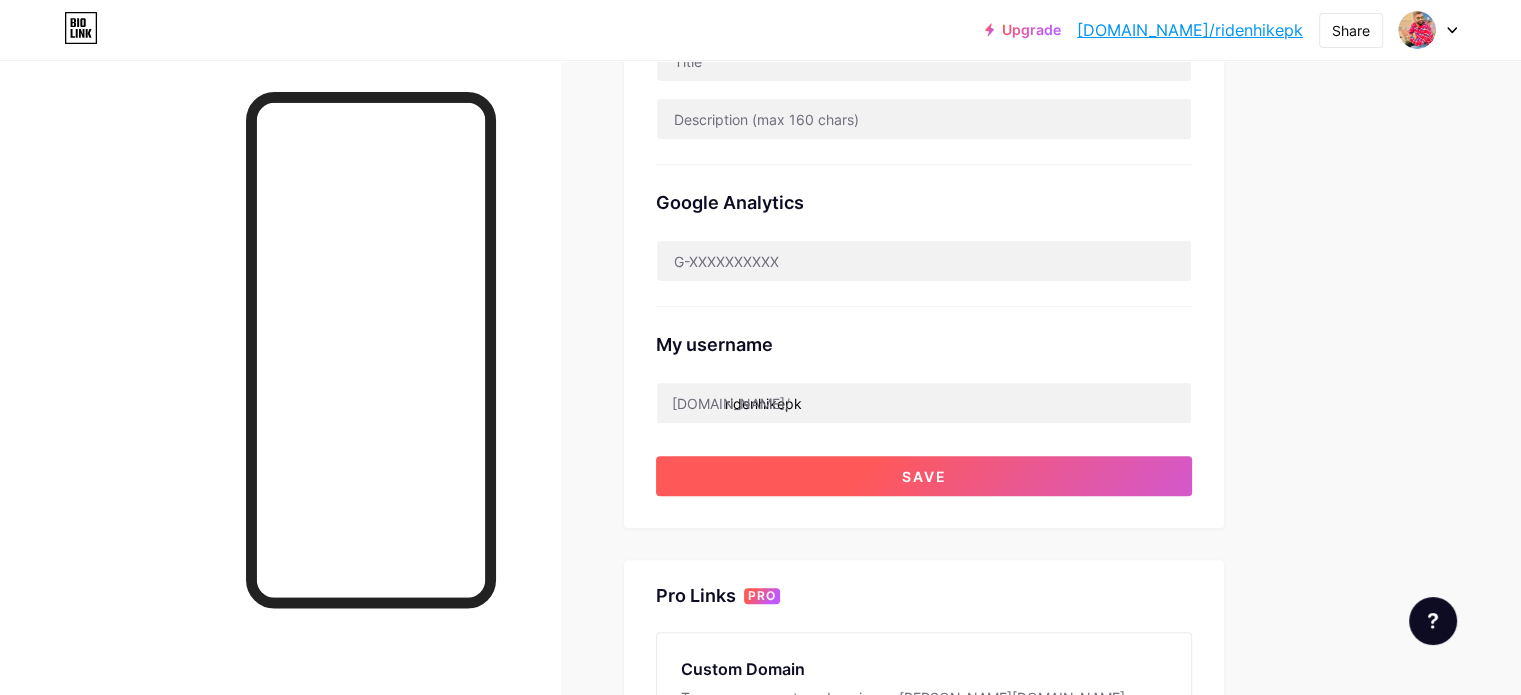 click on "Save" at bounding box center [924, 476] 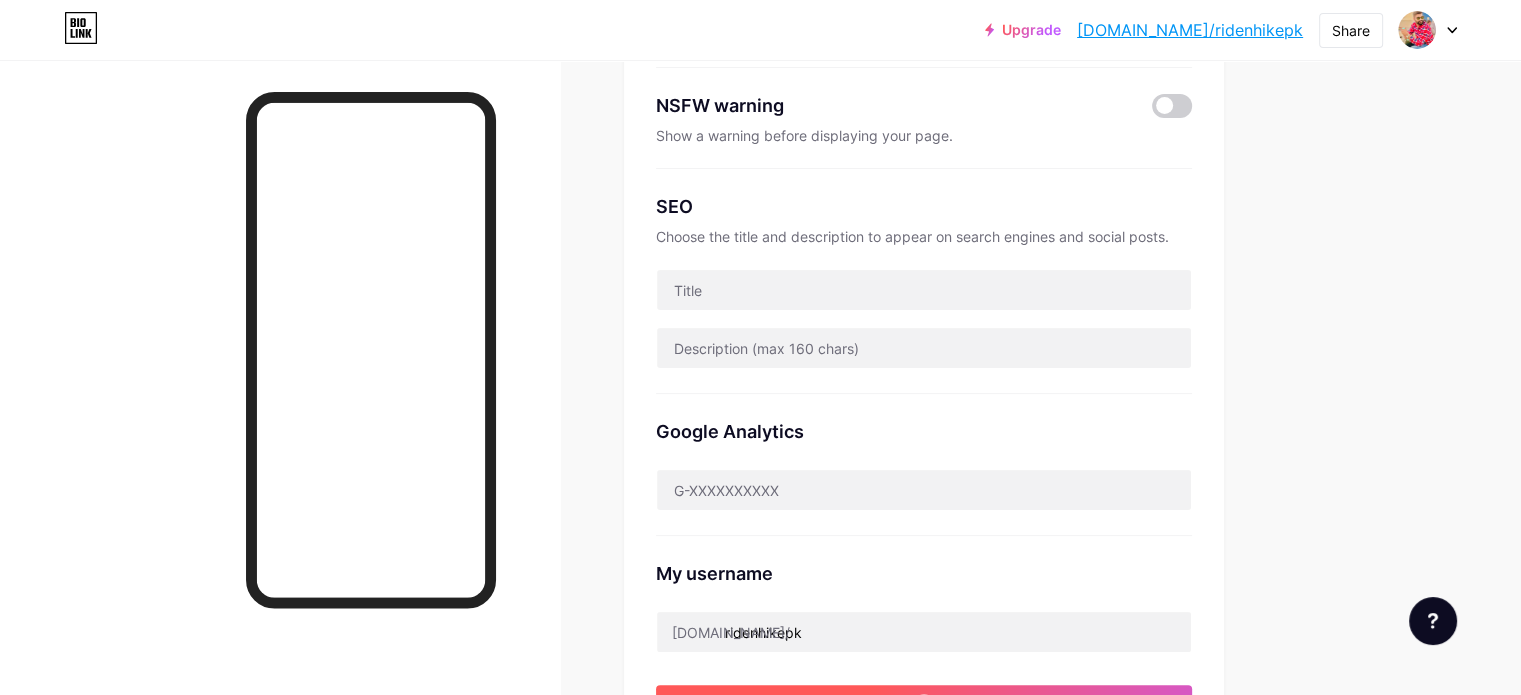 scroll, scrollTop: 138, scrollLeft: 0, axis: vertical 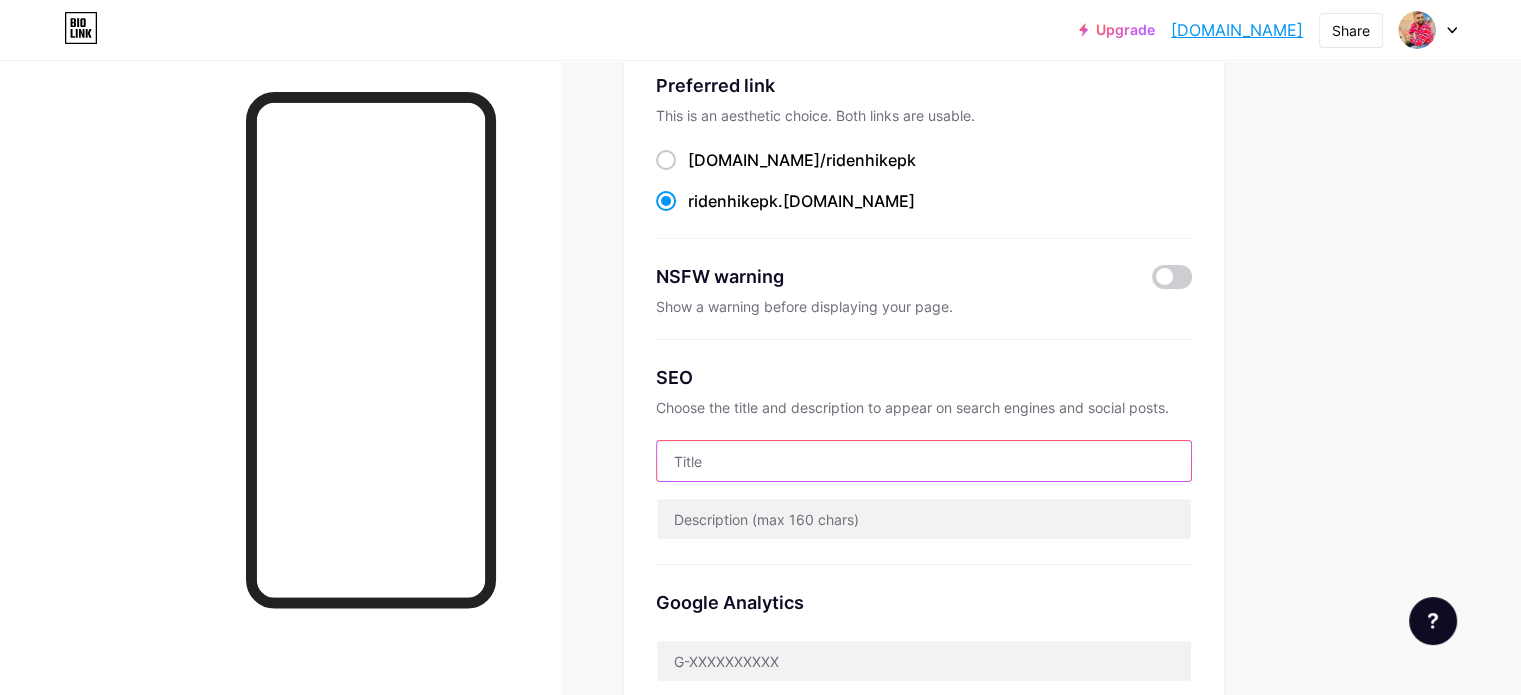 click at bounding box center [924, 461] 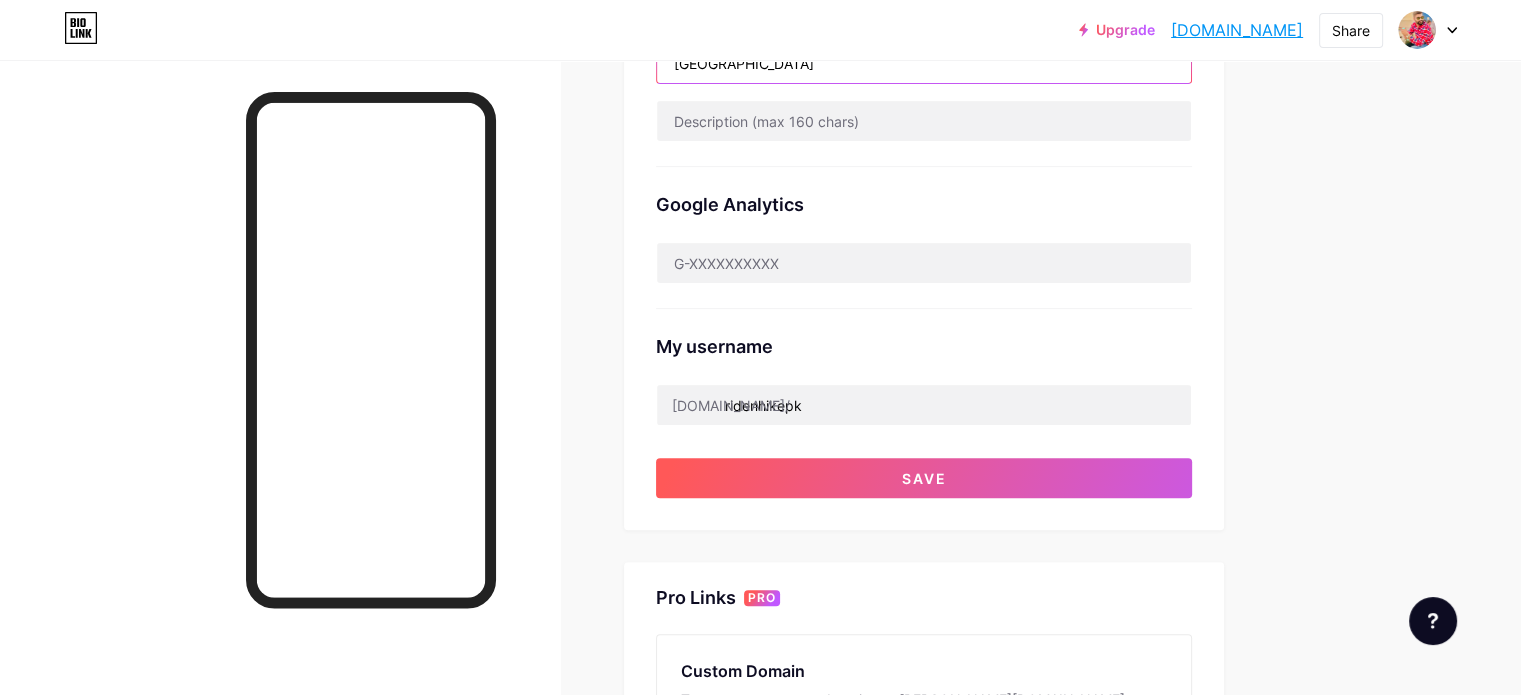 scroll, scrollTop: 538, scrollLeft: 0, axis: vertical 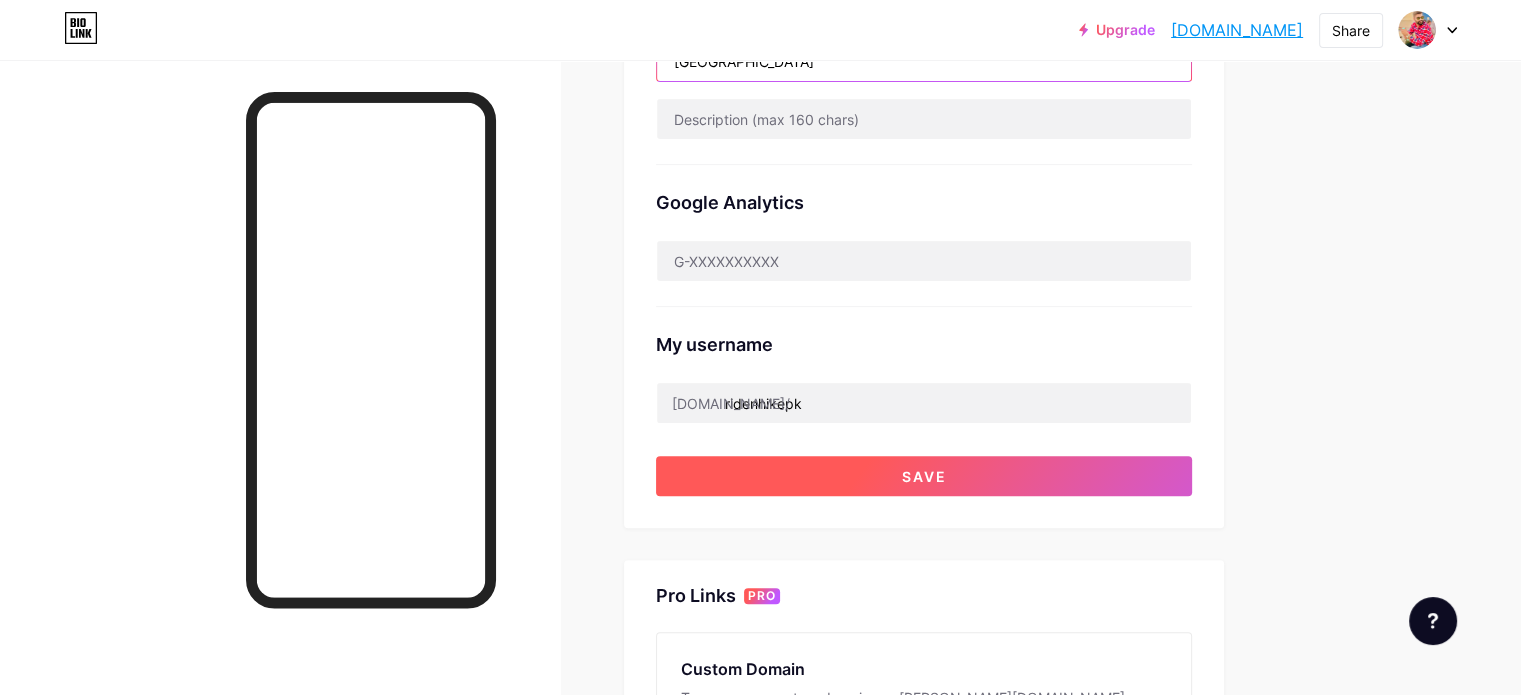 type on "[GEOGRAPHIC_DATA]" 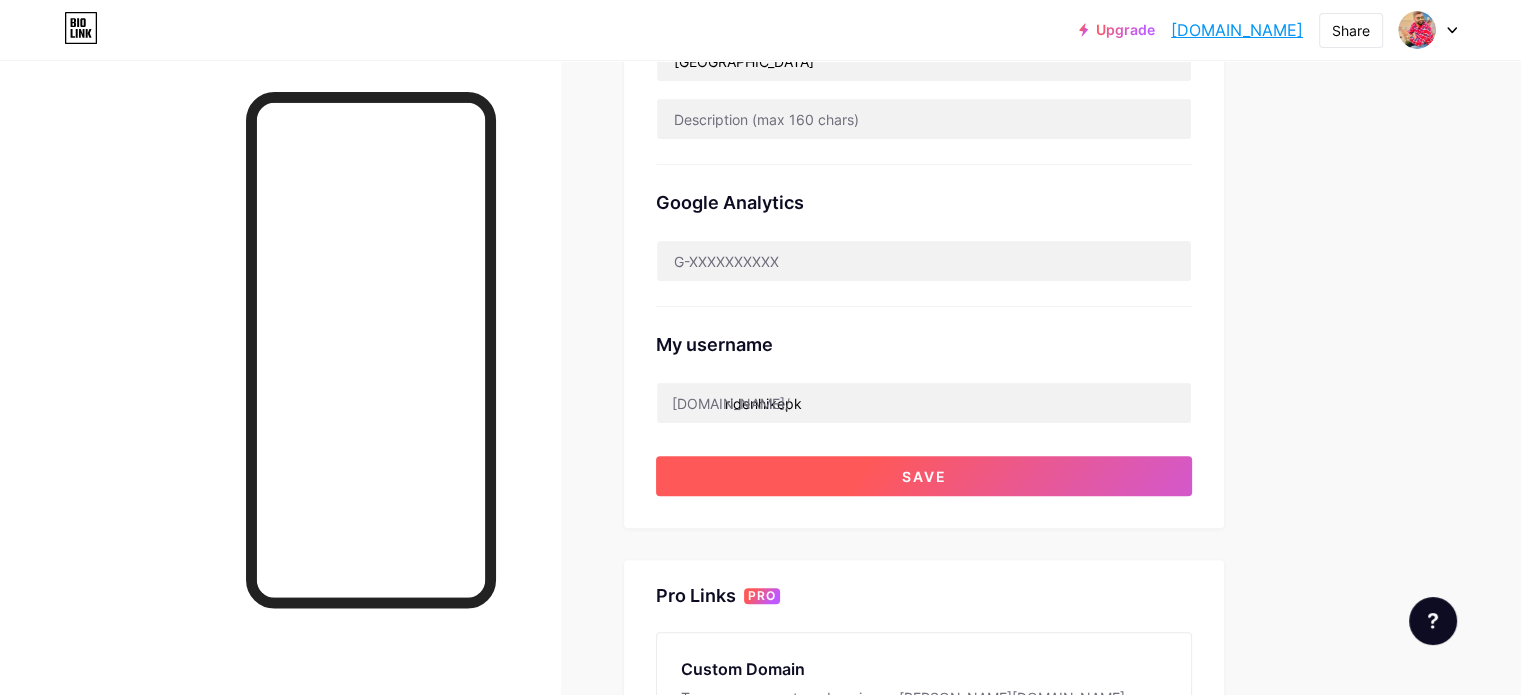 click on "Save" at bounding box center [924, 476] 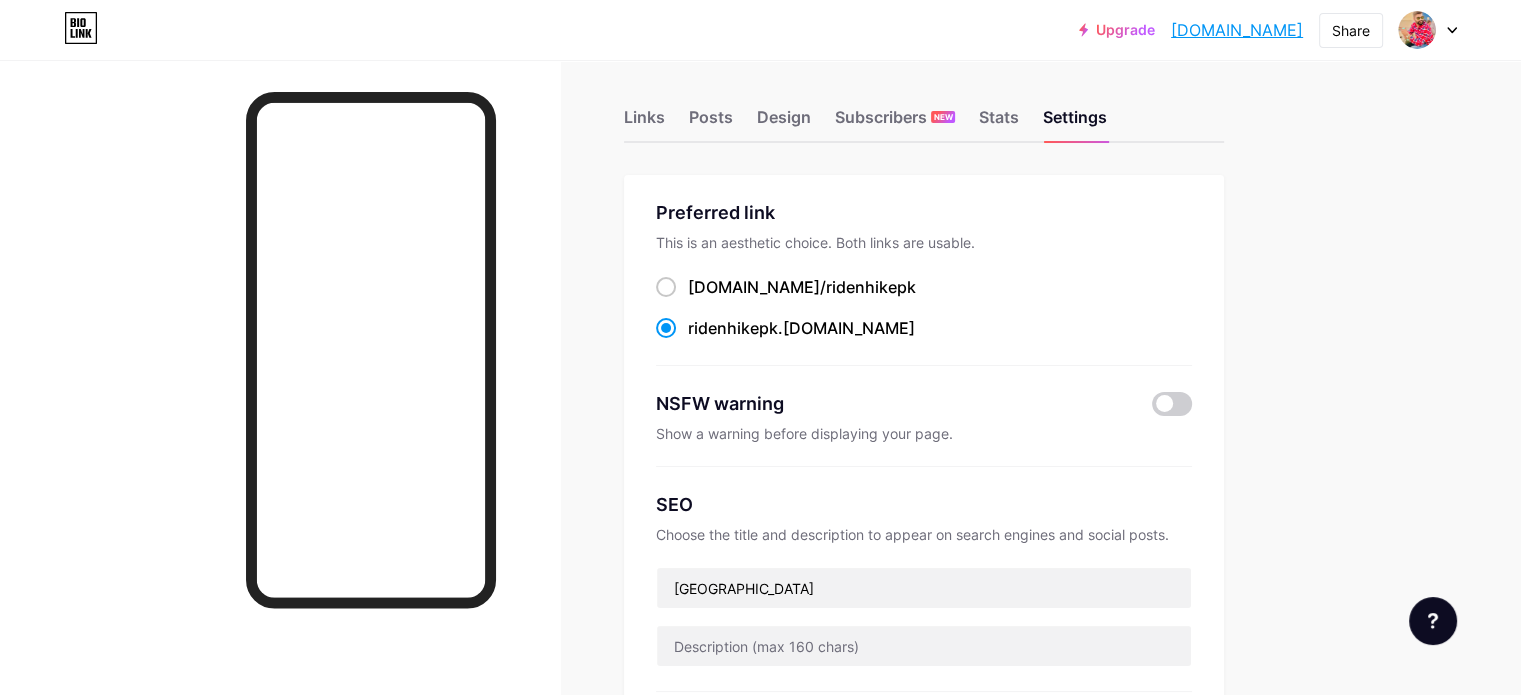 scroll, scrollTop: 0, scrollLeft: 0, axis: both 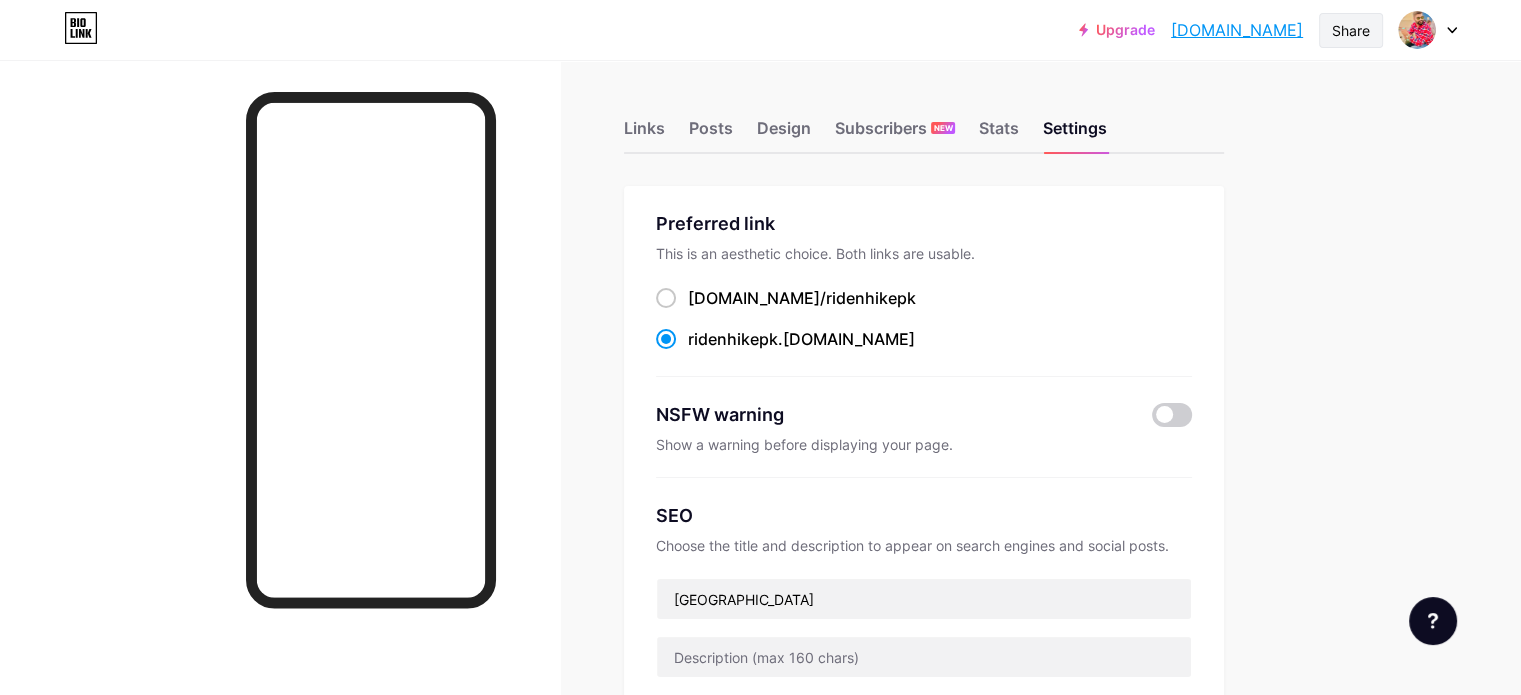 click on "Share" at bounding box center (1351, 30) 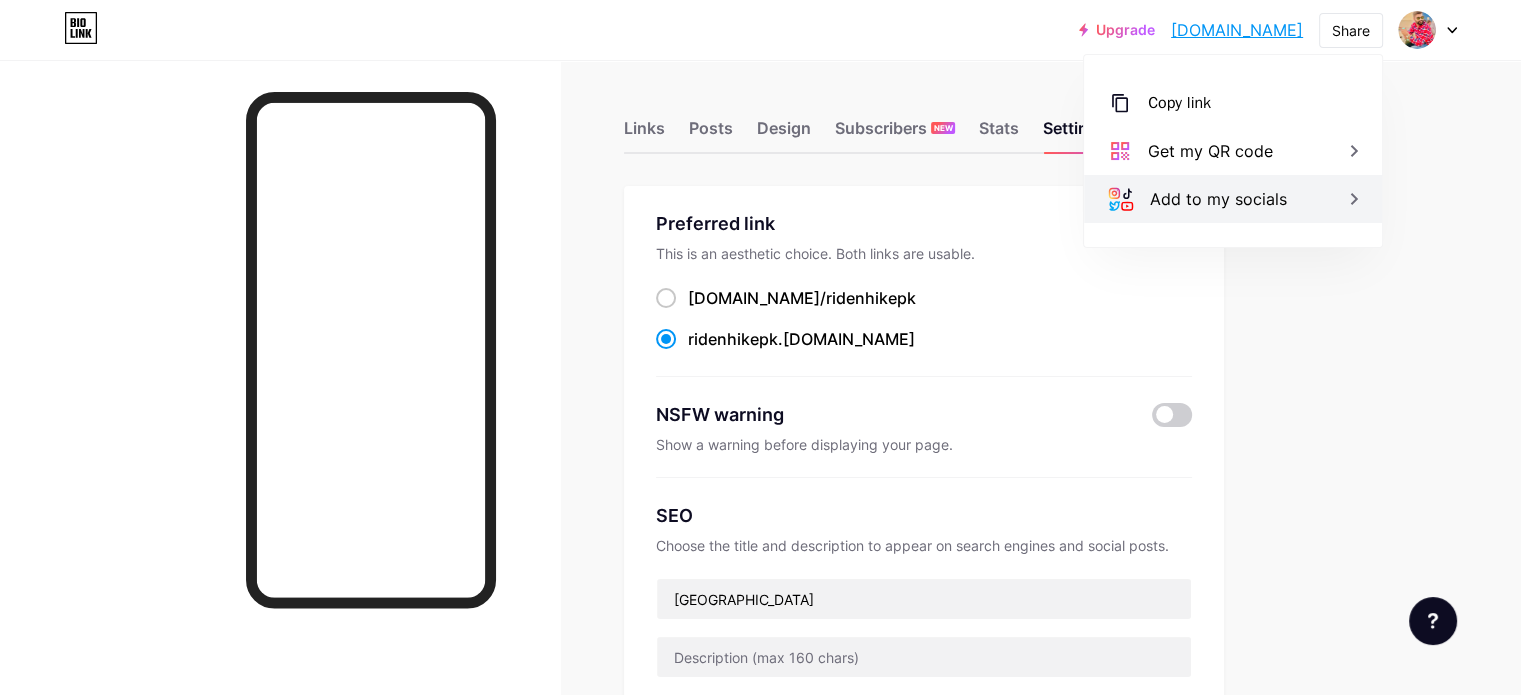 click on "Add to my socials" at bounding box center (1218, 199) 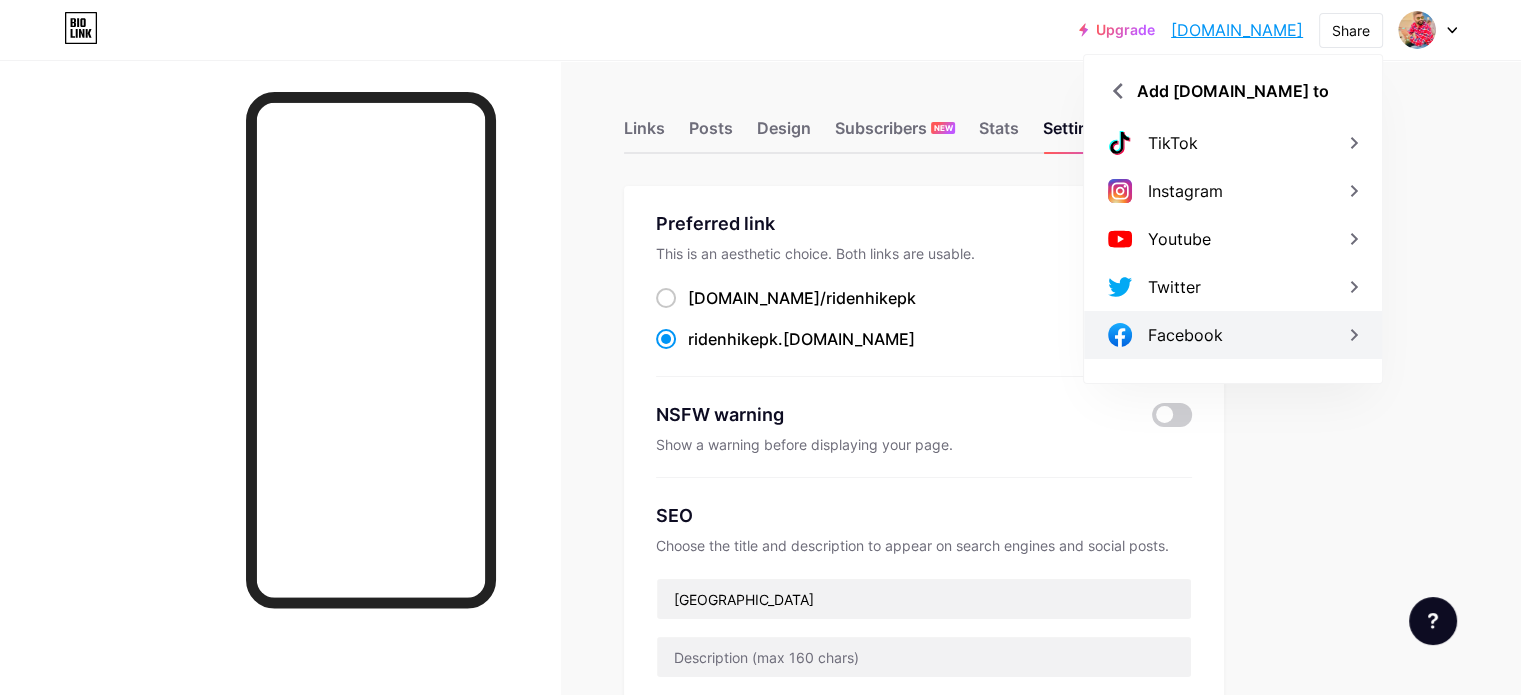 click on "Facebook" at bounding box center [1185, 335] 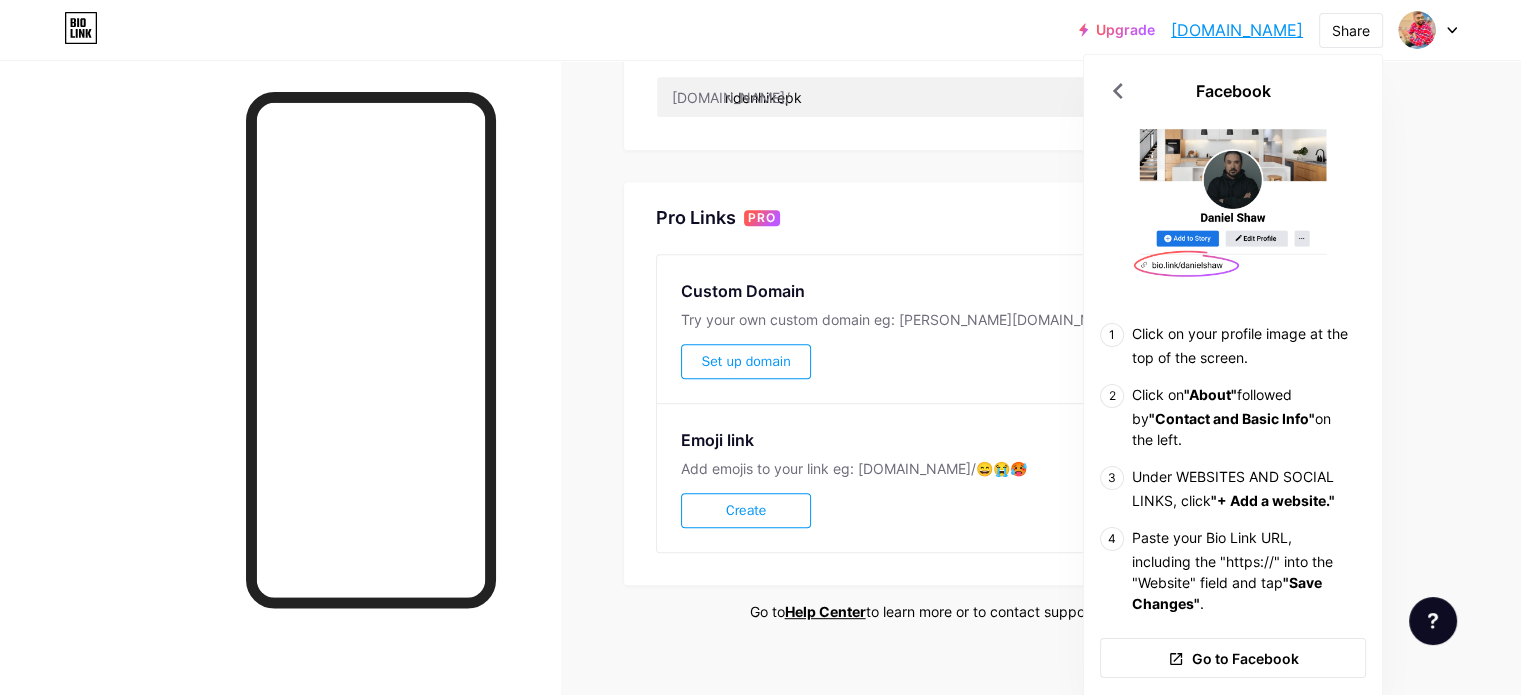 scroll, scrollTop: 866, scrollLeft: 0, axis: vertical 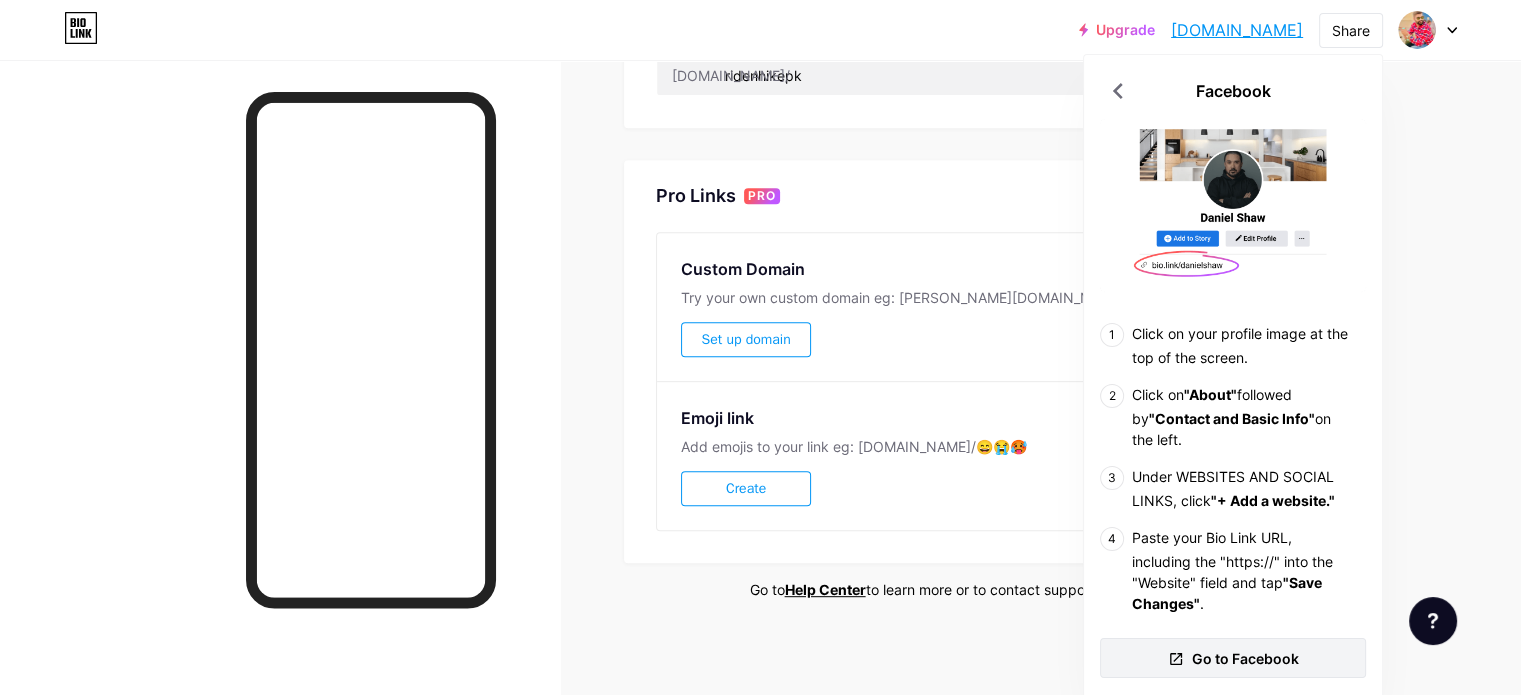 click on "Go to Facebook" at bounding box center [1245, 658] 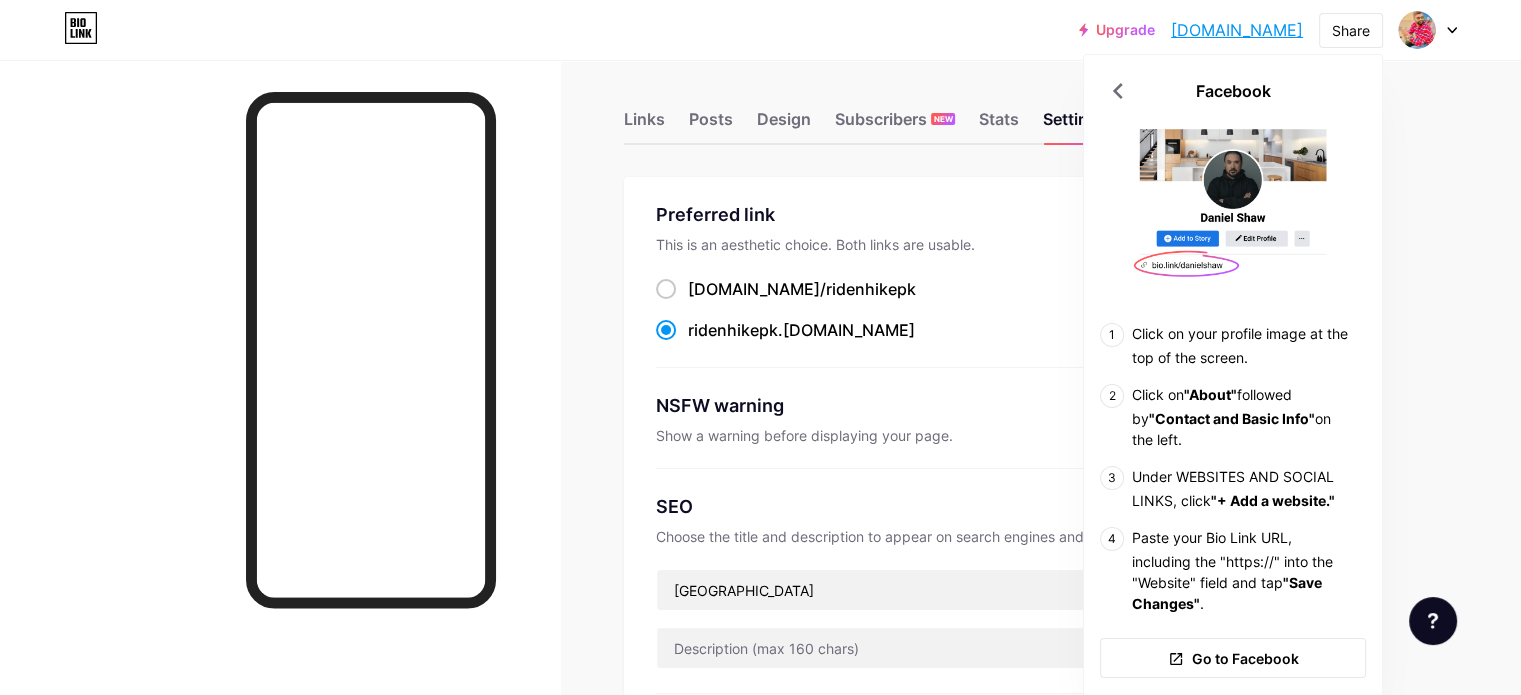 scroll, scrollTop: 0, scrollLeft: 0, axis: both 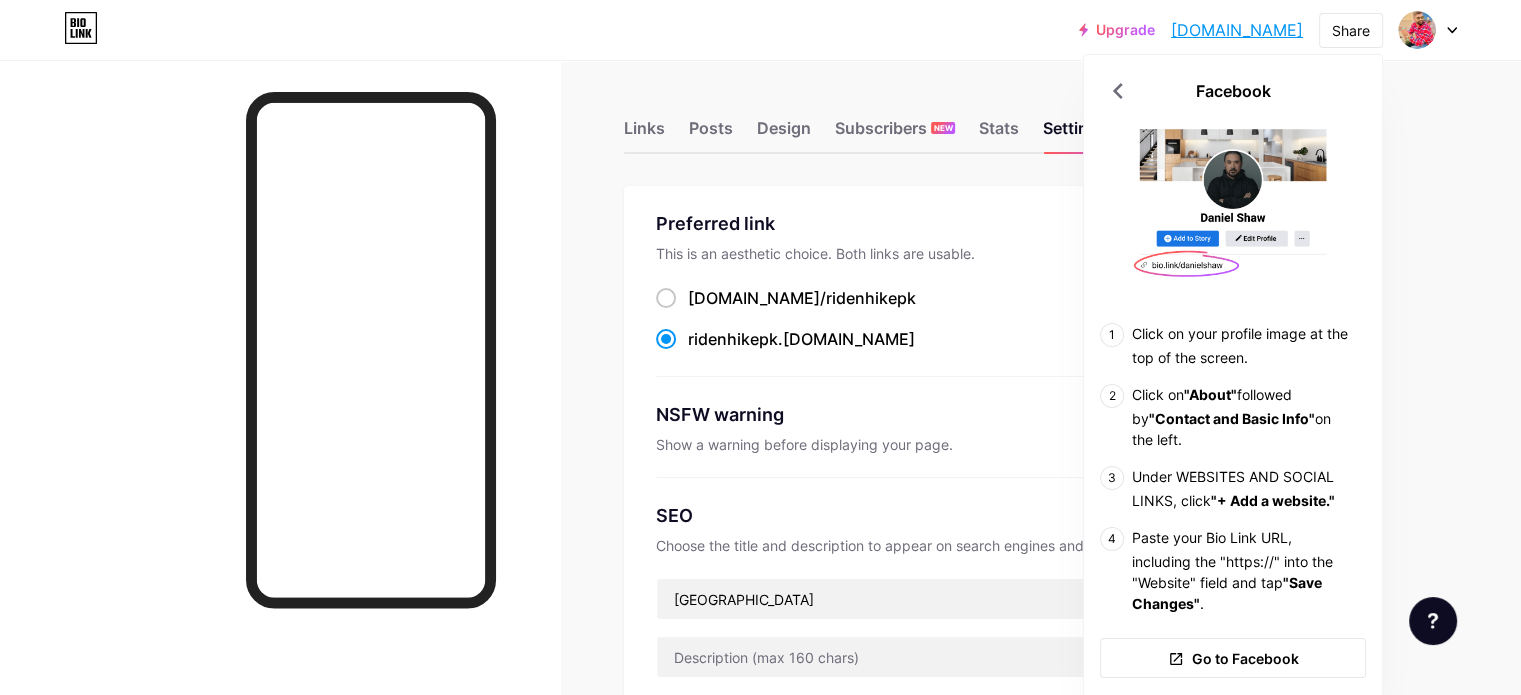 drag, startPoint x: 1152, startPoint y: 34, endPoint x: 1306, endPoint y: 24, distance: 154.32434 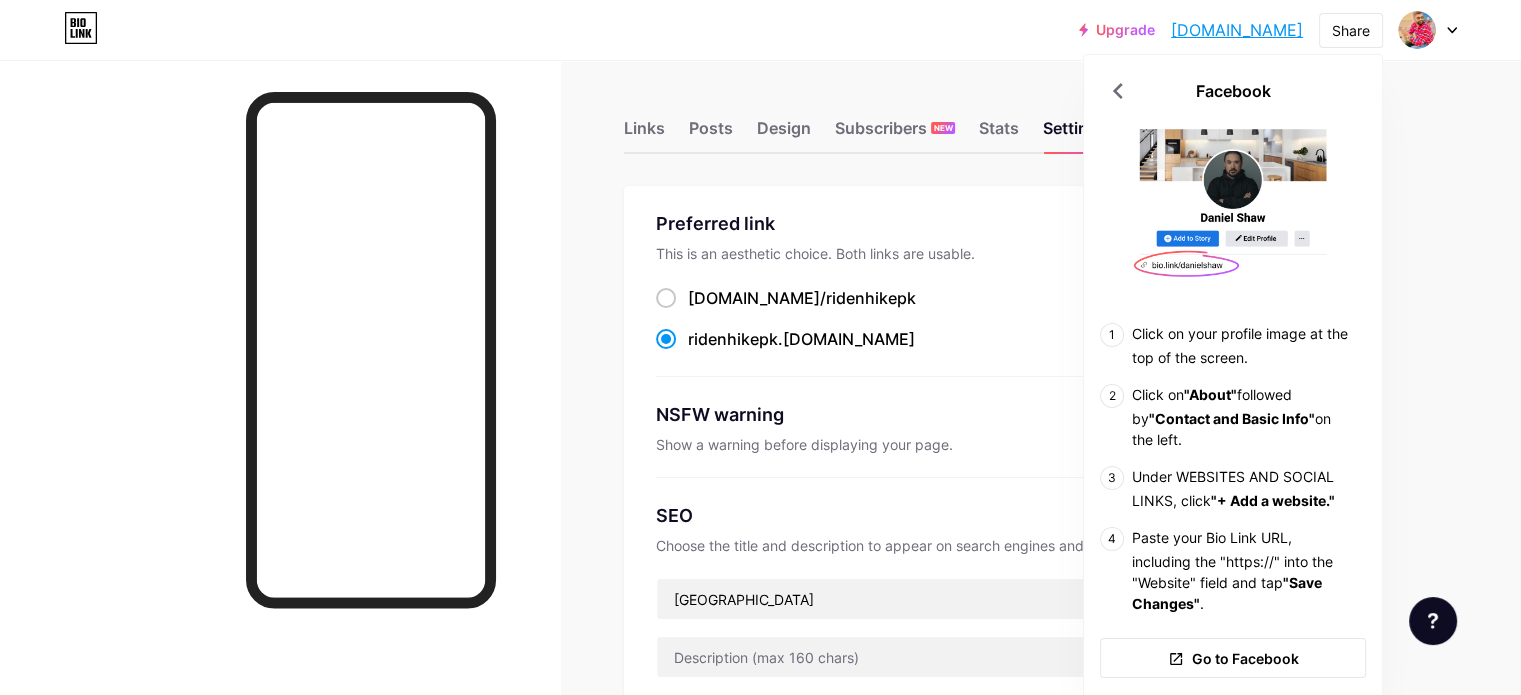 click on "Upgrade   [DOMAIN_NAME]...   [DOMAIN_NAME]   Share       Facebook                   Click on your profile image at the top of the screen. Click on  "About"  followed by  "Contact and Basic Info"  on the left. Under WEBSITES AND SOCIAL LINKS, click  "+ Add a website." Paste your Bio Link URL, including the "https://" into the "Website" field and tap  "Save Changes" .     Go to Facebook           Switch accounts     [PERSON_NAME]   [DOMAIN_NAME]/ridenhikepk       + Add a new page        Account settings   Logout" at bounding box center (1268, 30) 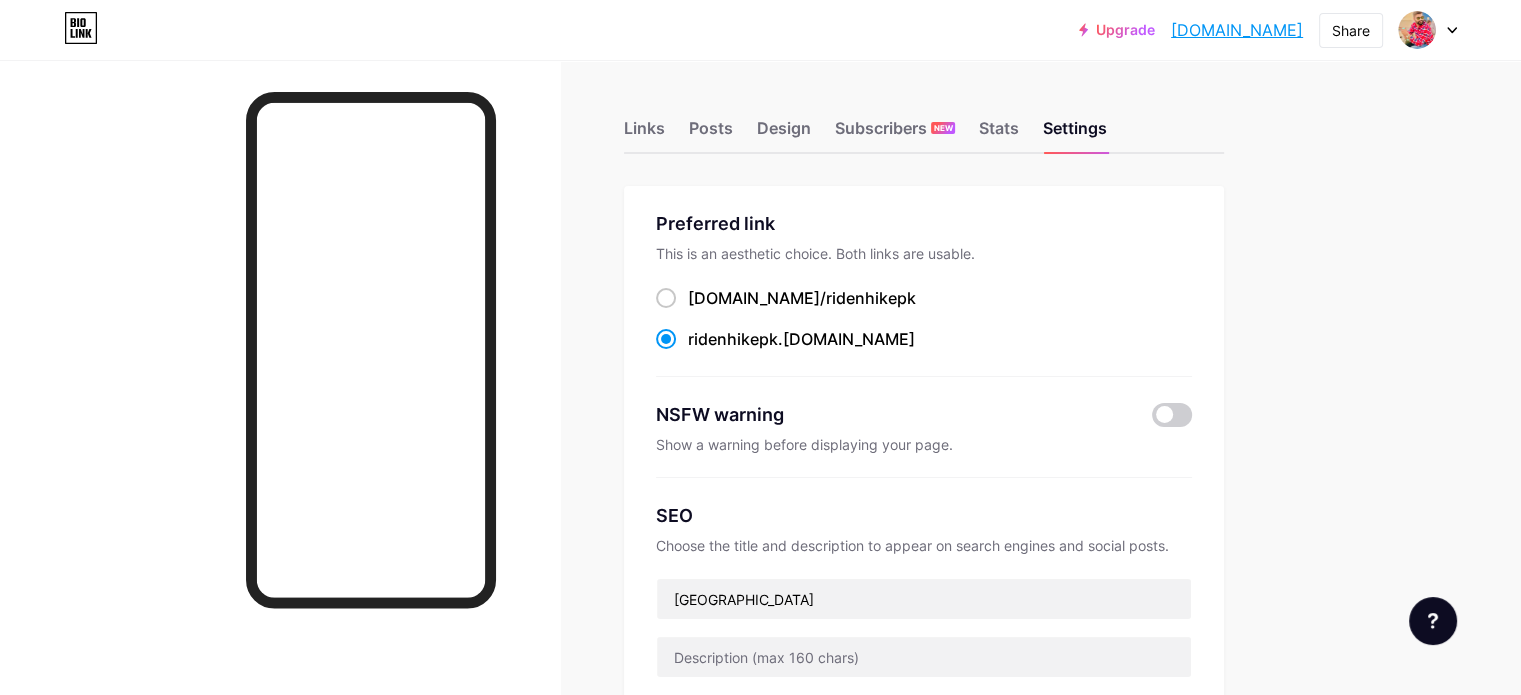 copy on "[DOMAIN_NAME]" 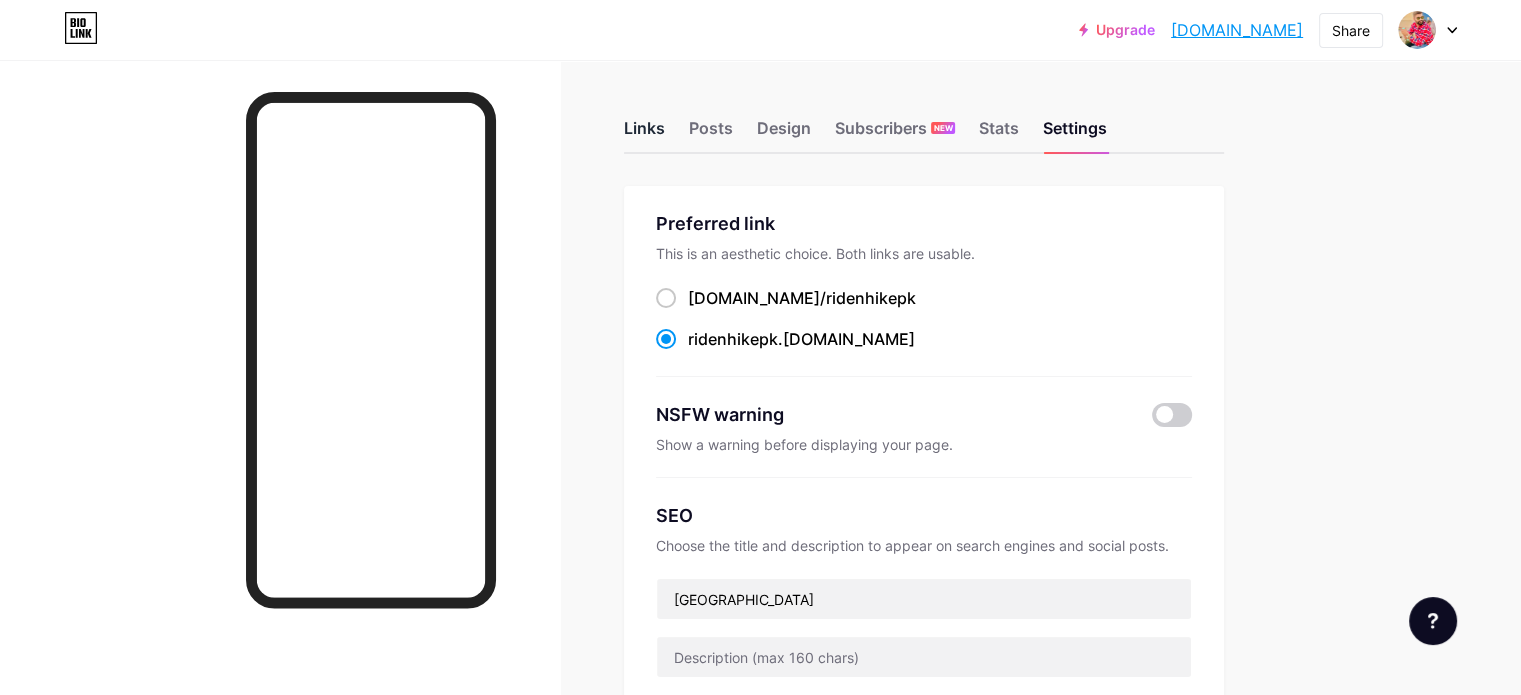 click on "Links" at bounding box center (644, 134) 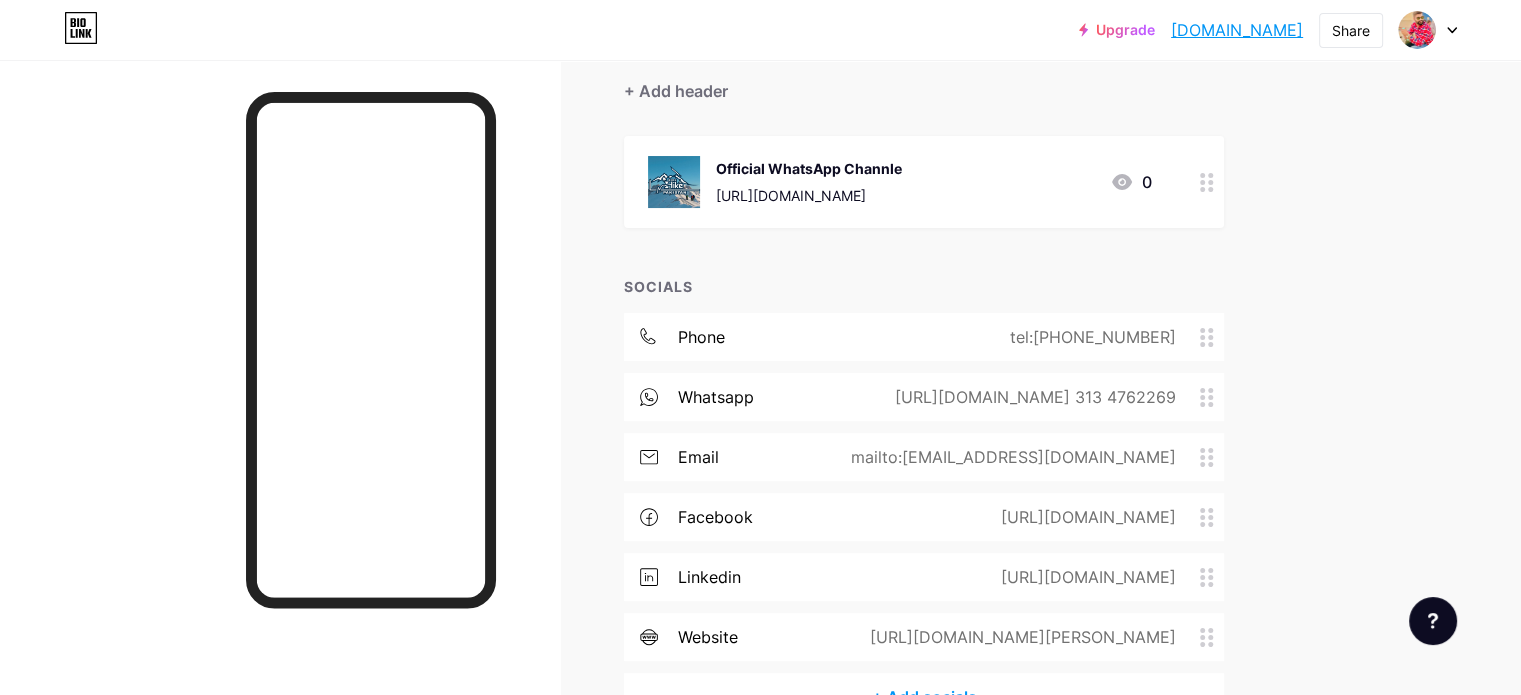 scroll, scrollTop: 200, scrollLeft: 0, axis: vertical 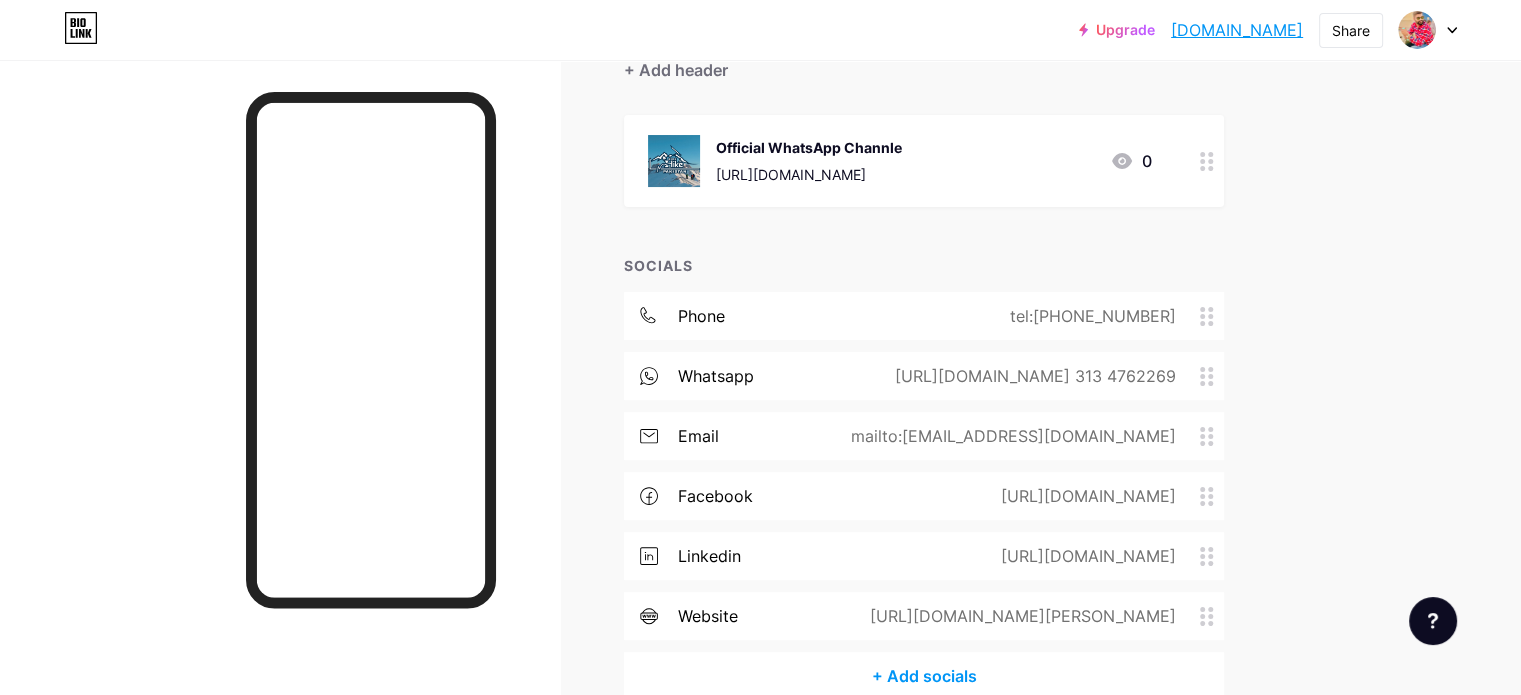 click on "whatsapp
[URL][DOMAIN_NAME] 313 4762269" at bounding box center [924, 376] 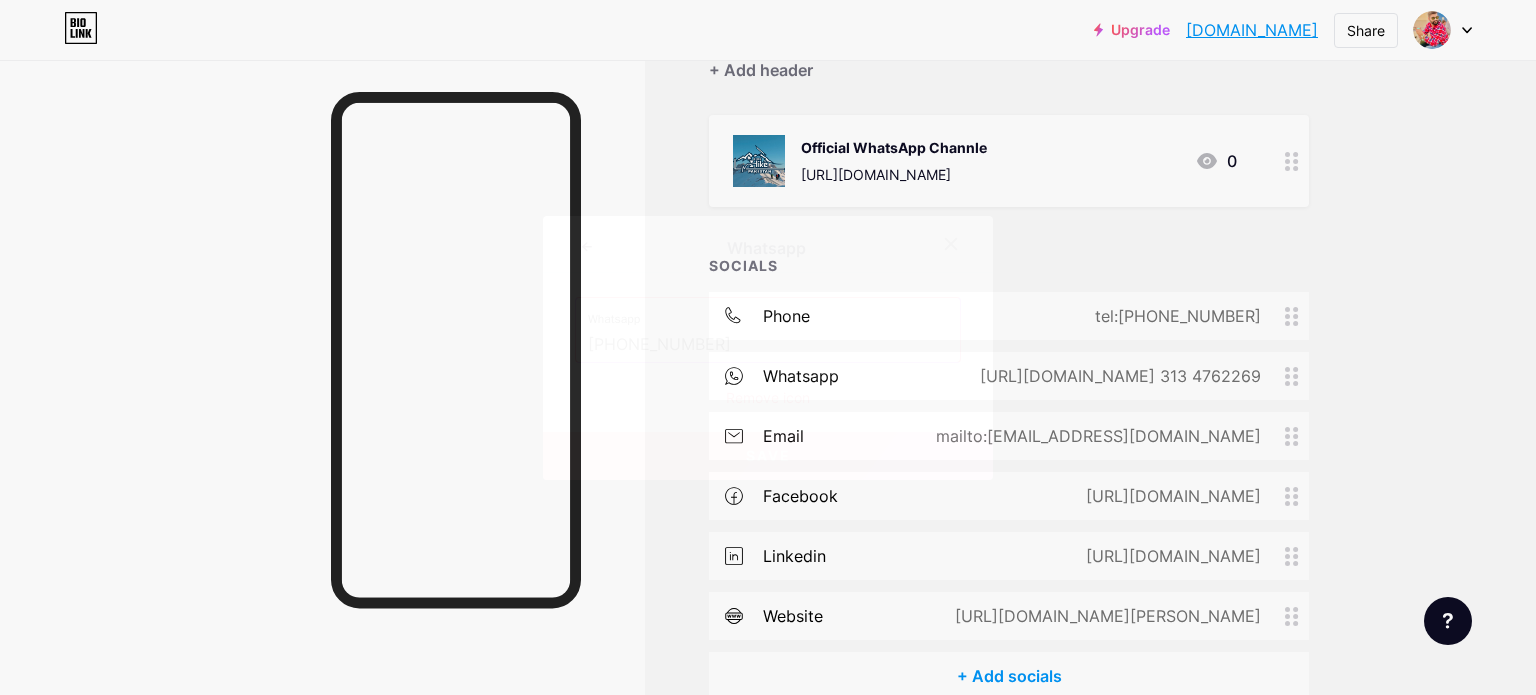 click on "[PHONE_NUMBER]" at bounding box center (768, 345) 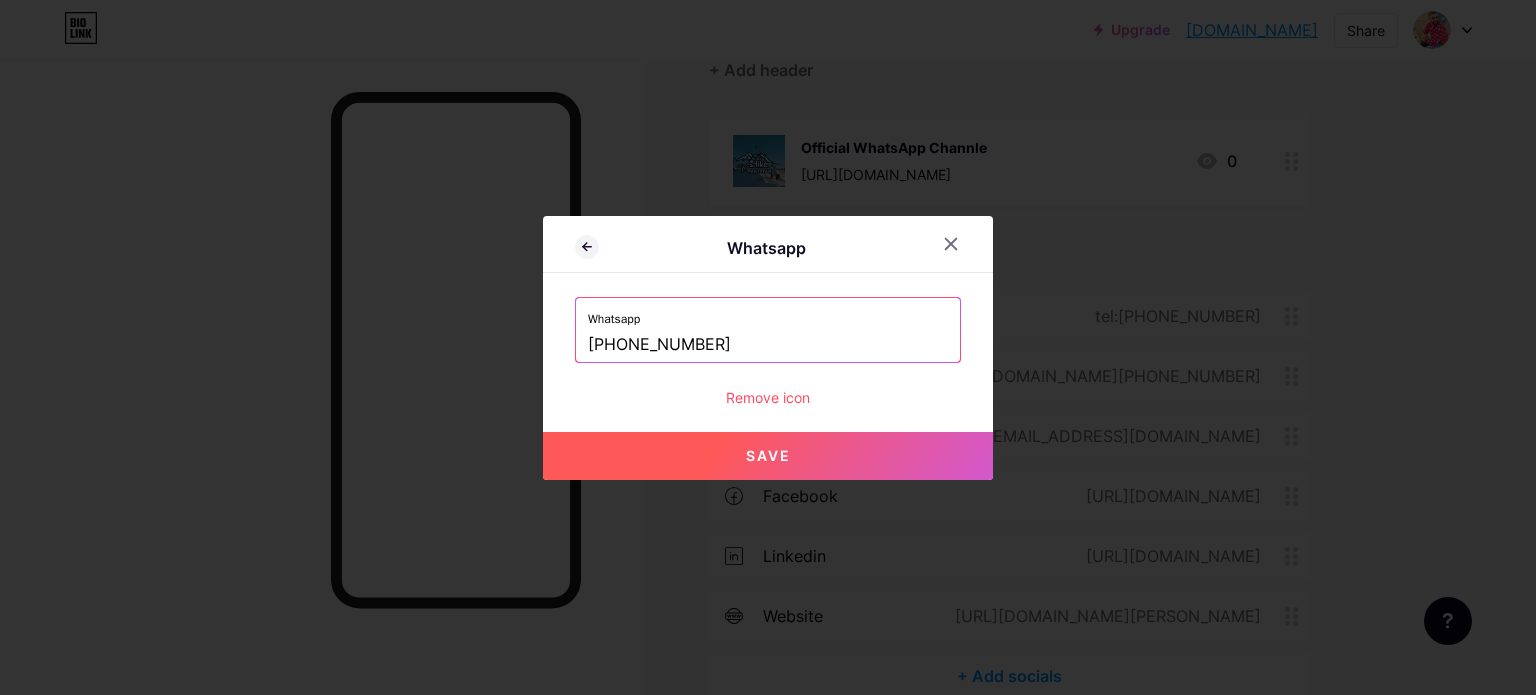 click on "Save" at bounding box center (768, 455) 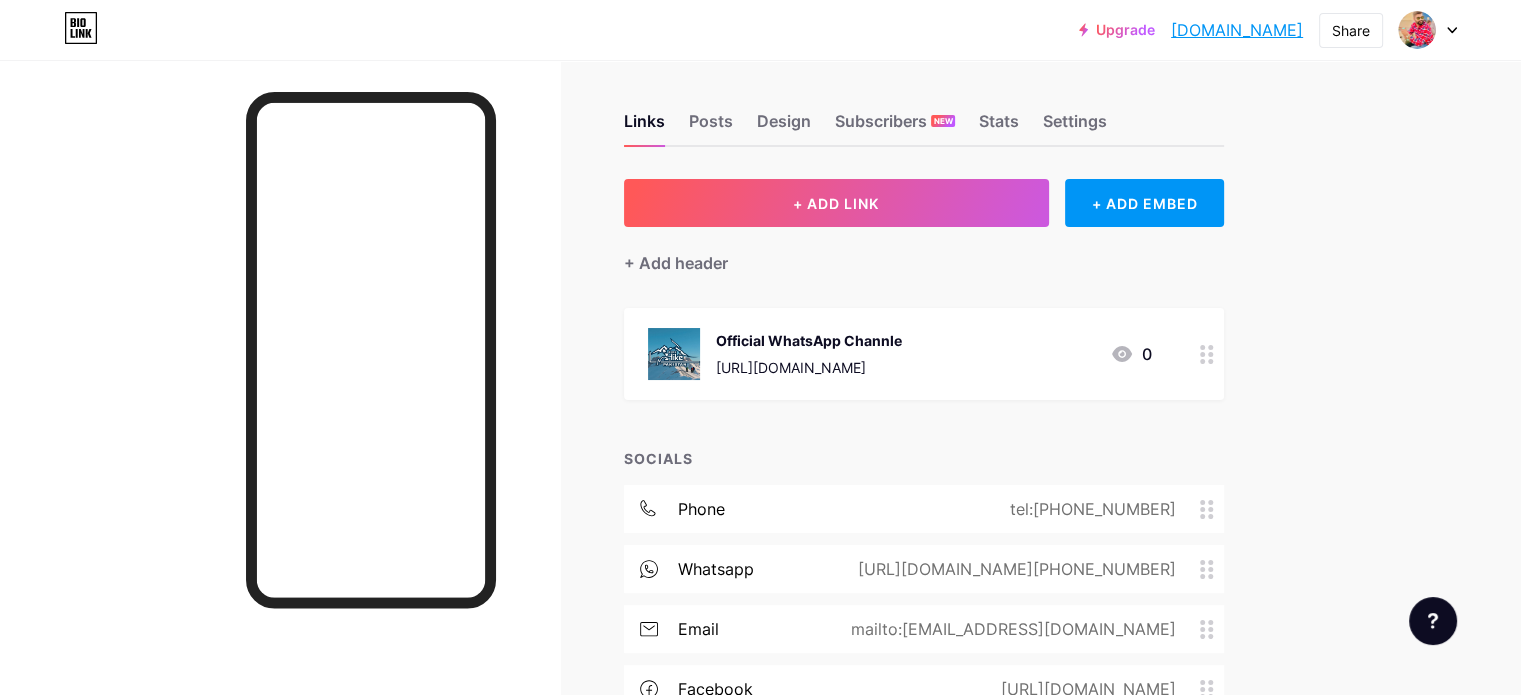 scroll, scrollTop: 0, scrollLeft: 0, axis: both 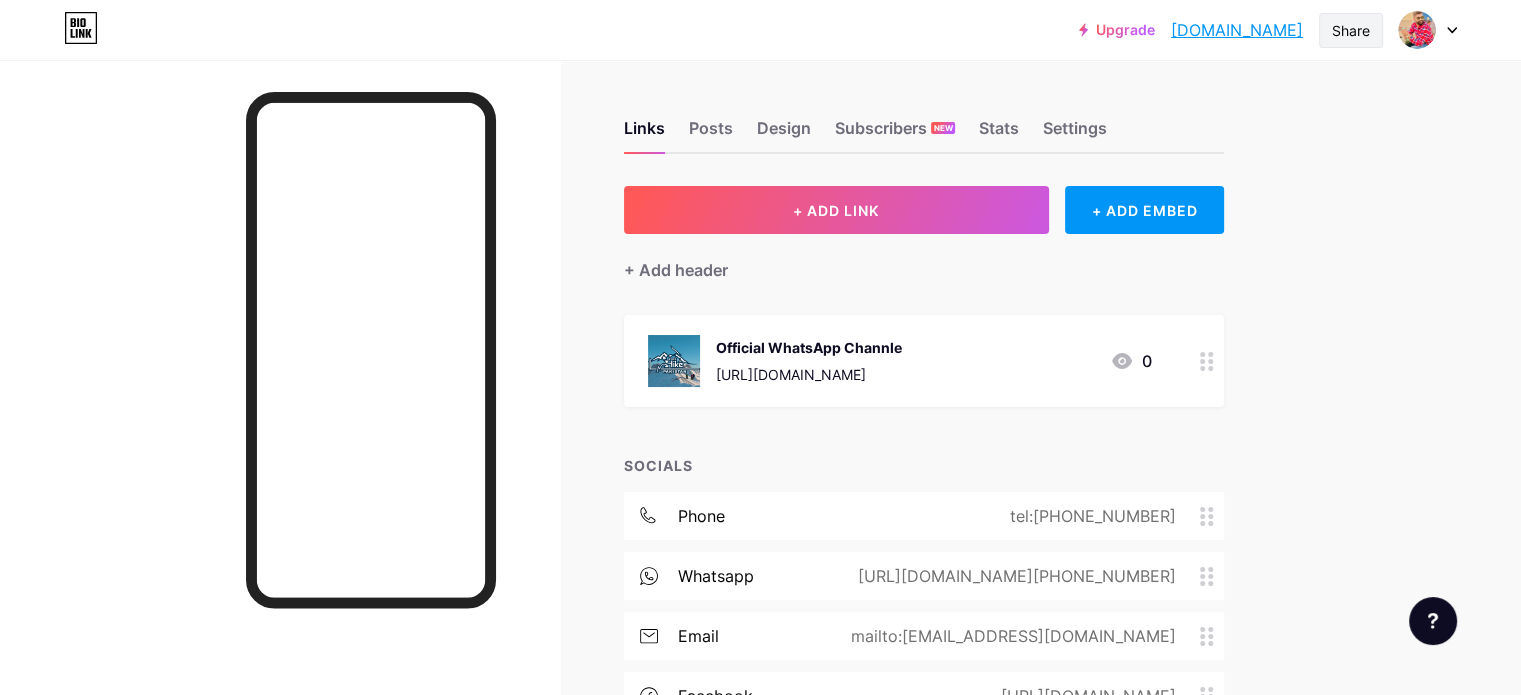 click on "Share" at bounding box center [1351, 30] 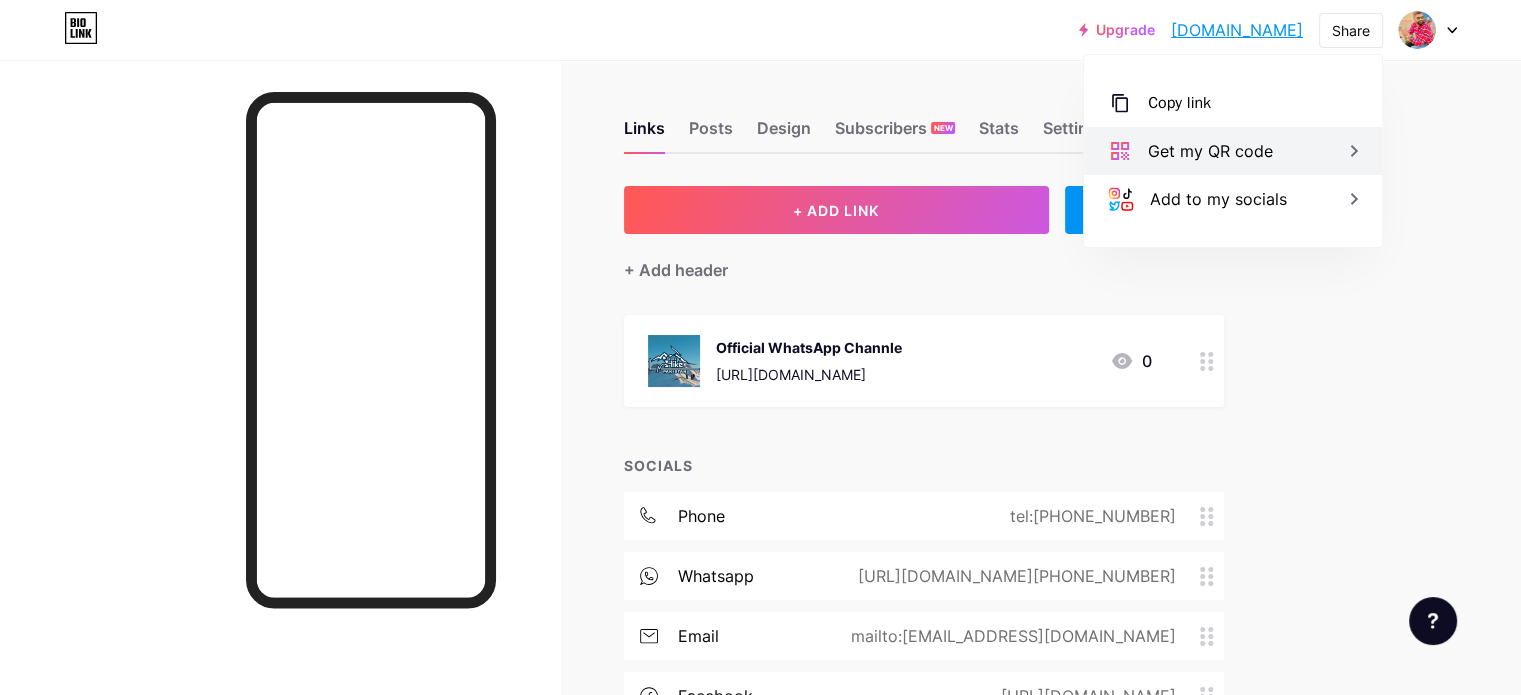 click on "Get my QR code" at bounding box center [1210, 151] 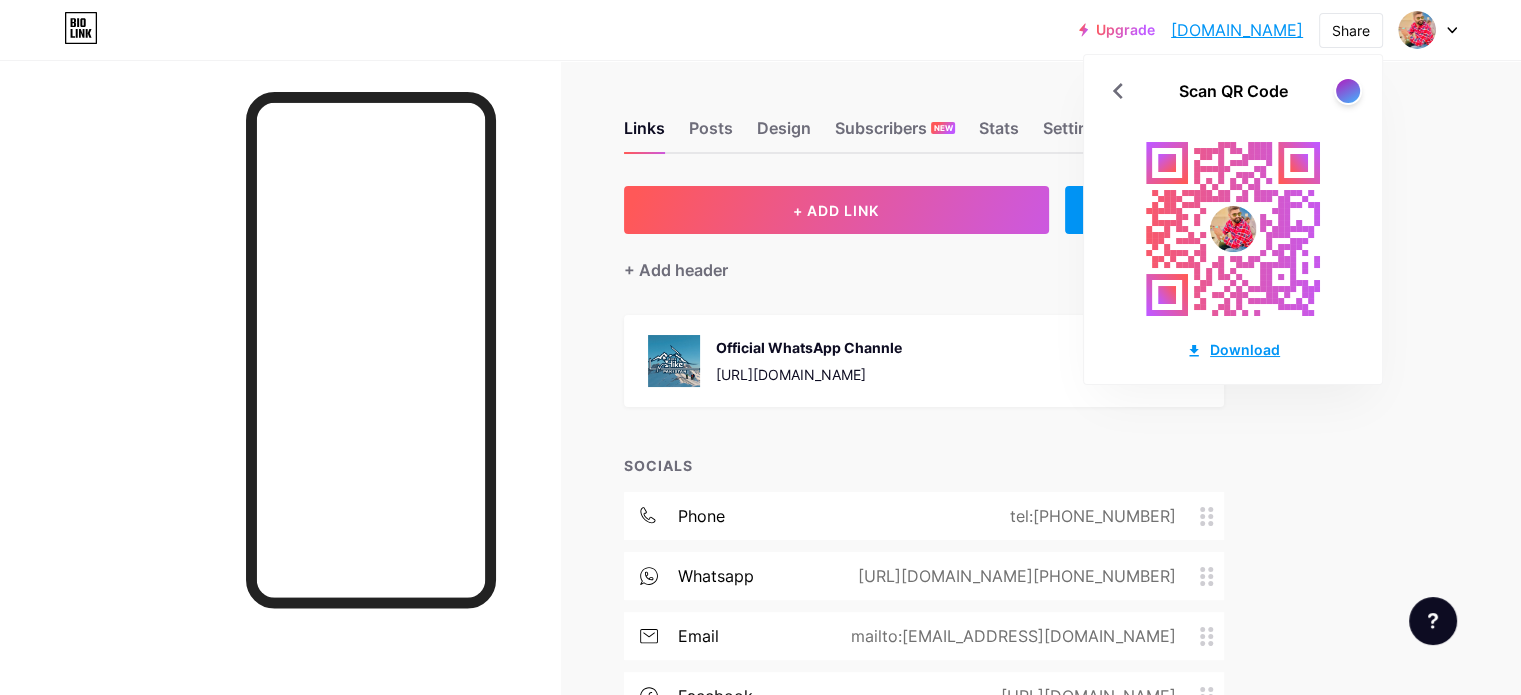 click on "Download" at bounding box center [1233, 349] 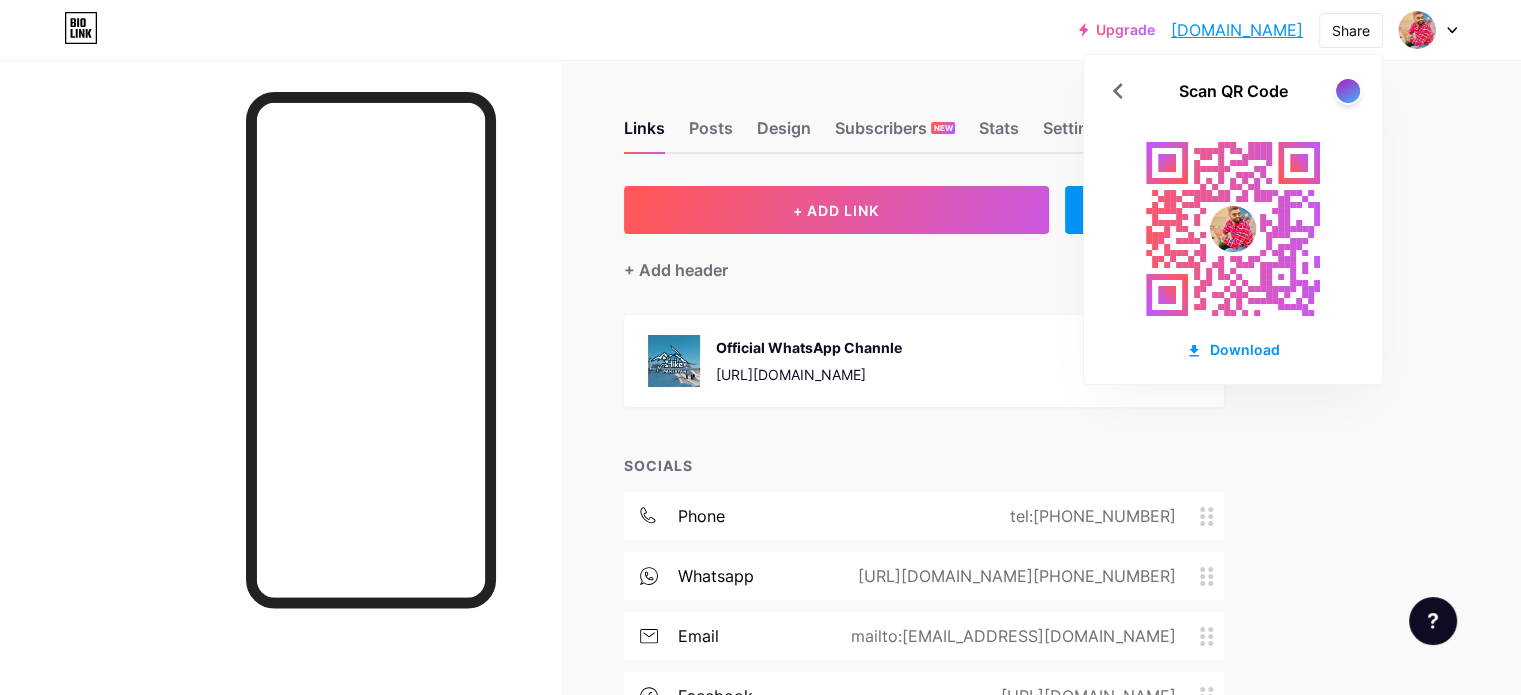 click on "[DOMAIN_NAME]" at bounding box center (1237, 30) 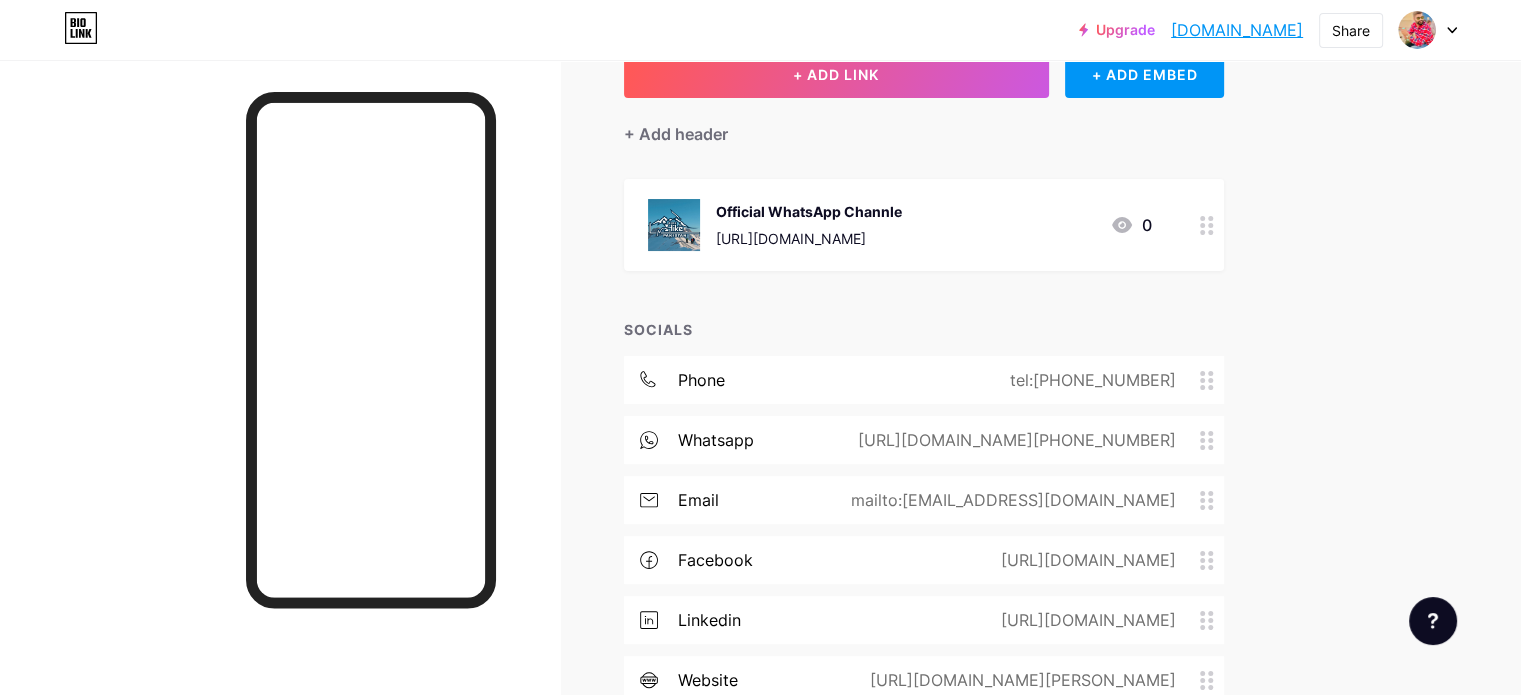 scroll, scrollTop: 303, scrollLeft: 0, axis: vertical 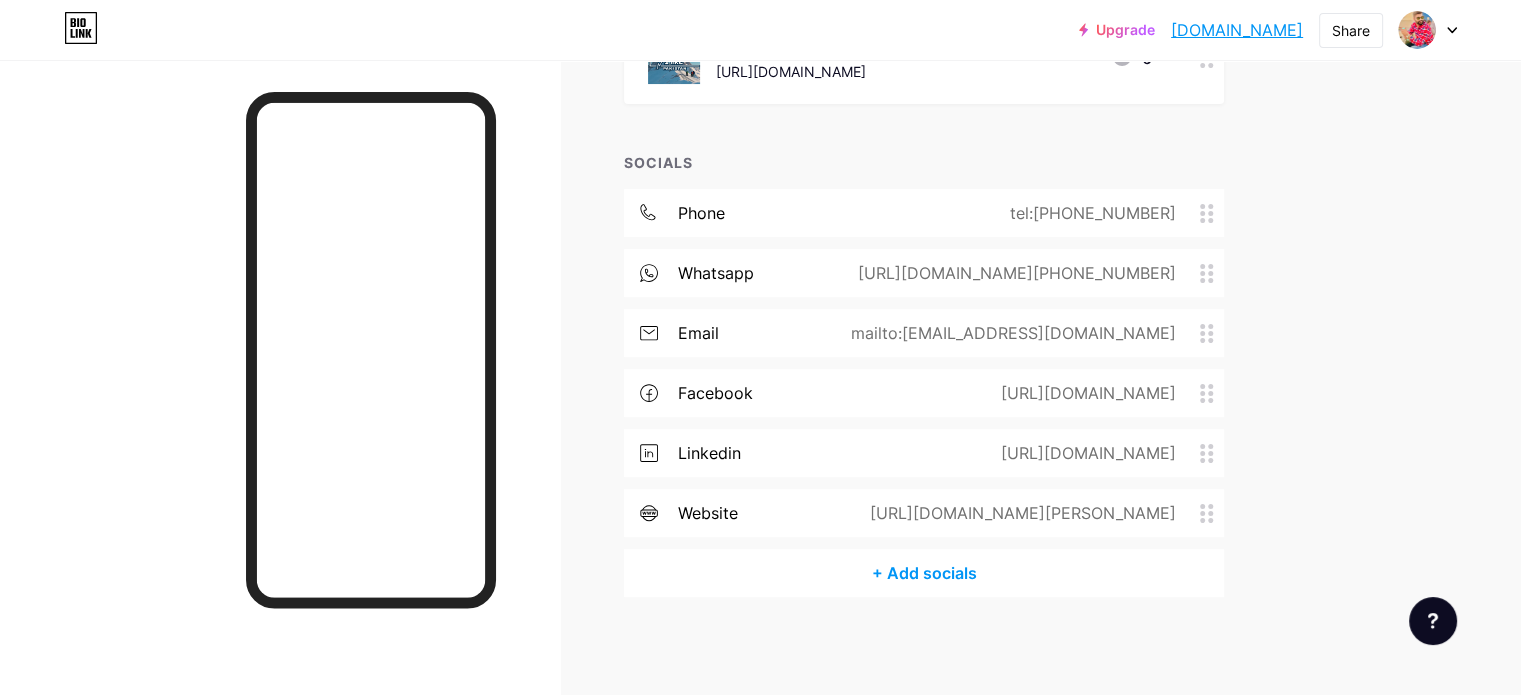 drag, startPoint x: 584, startPoint y: 375, endPoint x: 658, endPoint y: 467, distance: 118.06778 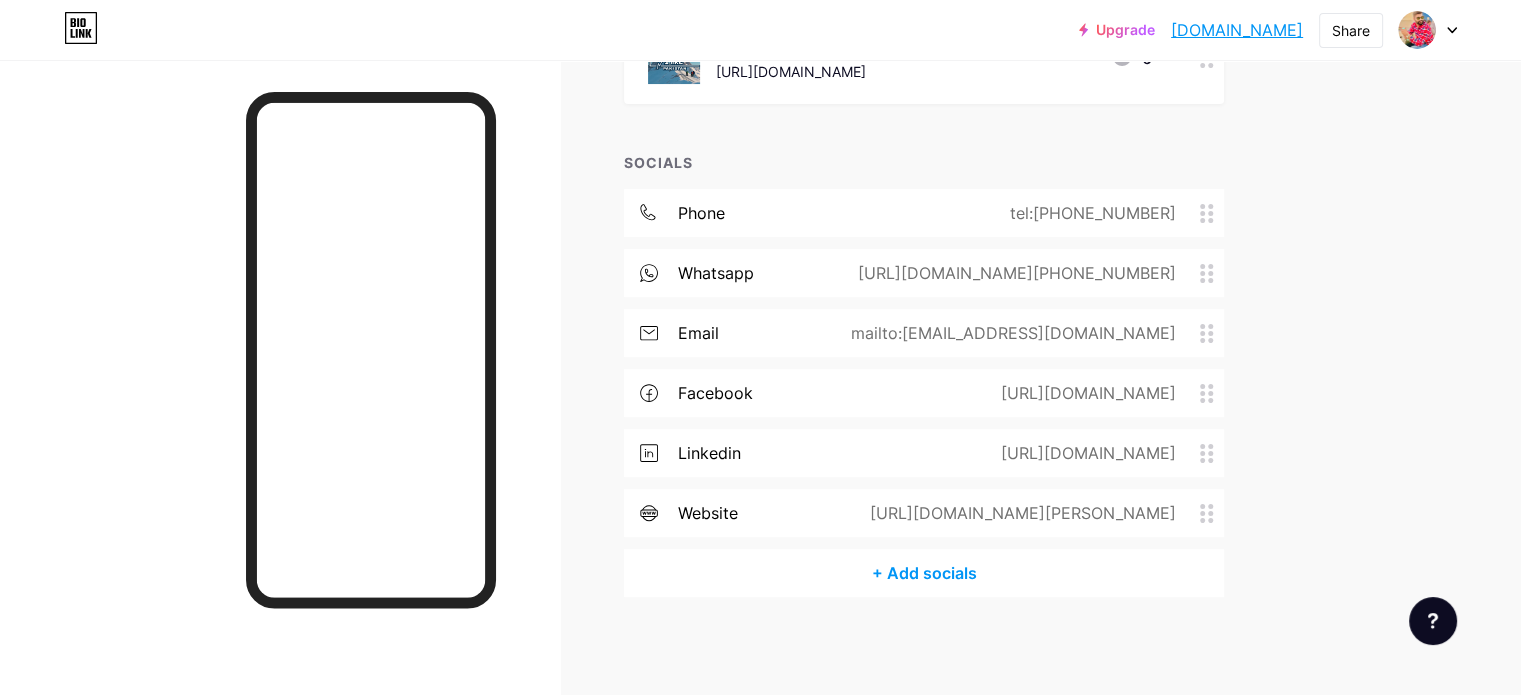 click on "Links
Posts
Design
Subscribers
NEW
Stats
Settings       + ADD LINK     + ADD EMBED
+ Add header
Official WhatsApp Channle
[URL][DOMAIN_NAME]
0
SOCIALS     phone
tel:[PHONE_NUMBER]
whatsapp
[URL][DOMAIN_NAME][PHONE_NUMBER]
email
mailto:[EMAIL_ADDRESS][DOMAIN_NAME]
facebook
[URL][DOMAIN_NAME]
linkedin
[URL][DOMAIN_NAME]                               website
[URL][DOMAIN_NAME][PERSON_NAME]               + Add socials                       Feature requests             Help center         Contact support" at bounding box center [654, 227] 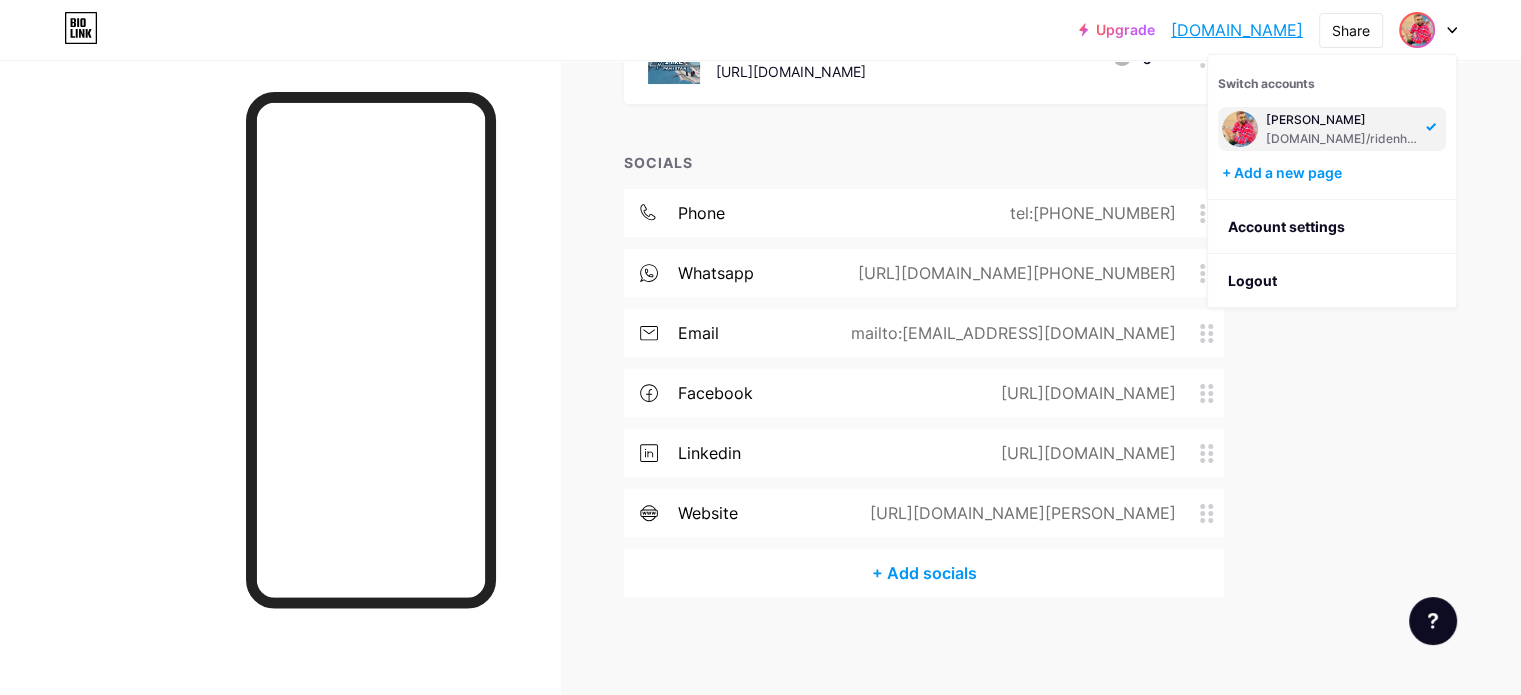 click 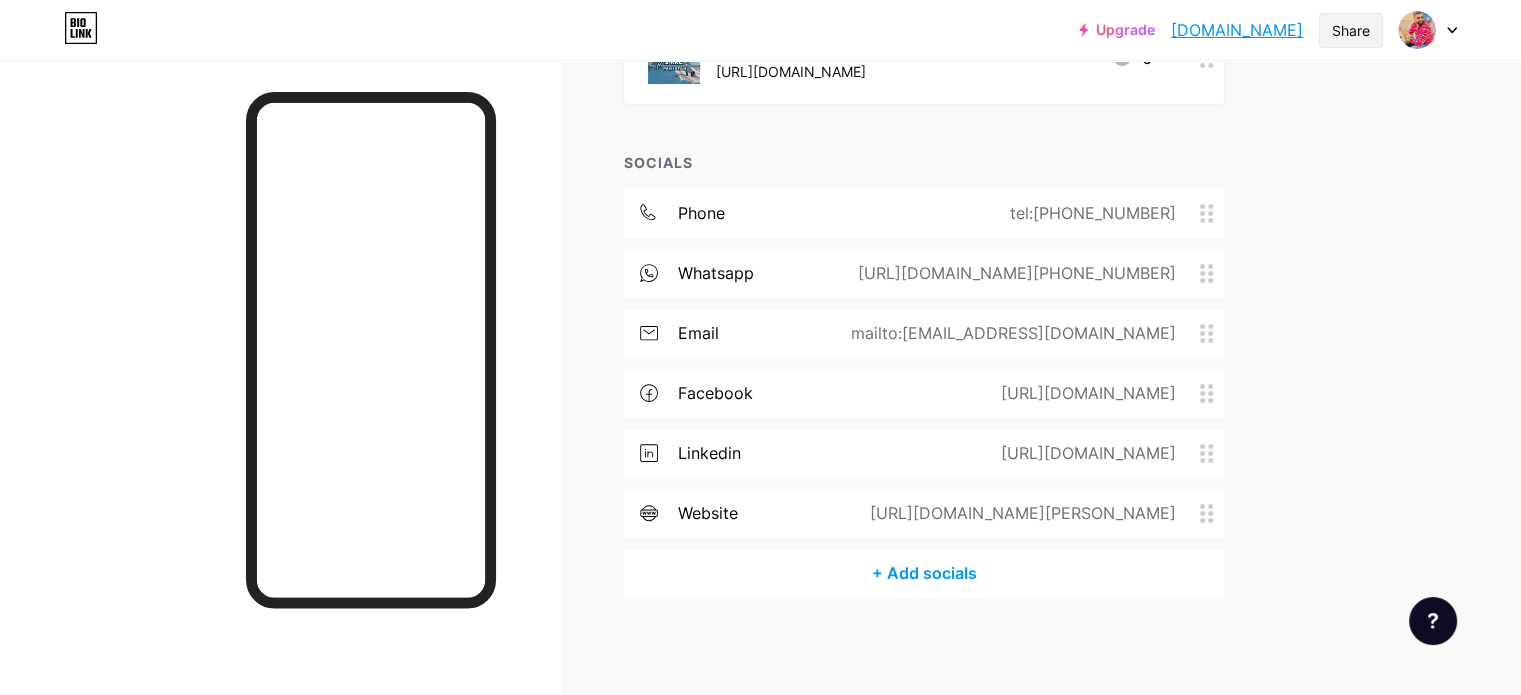 click on "Share" at bounding box center (1351, 30) 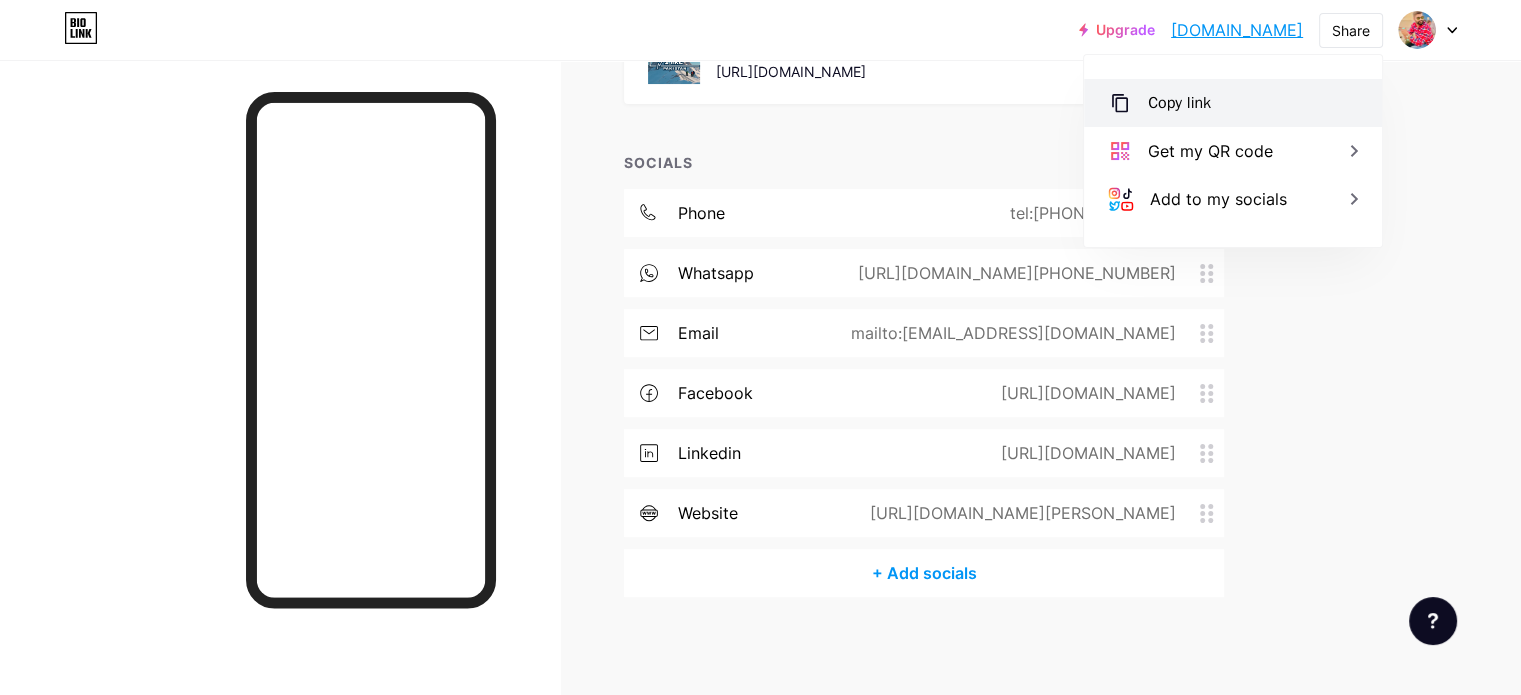 click on "Copy link" at bounding box center [1233, 103] 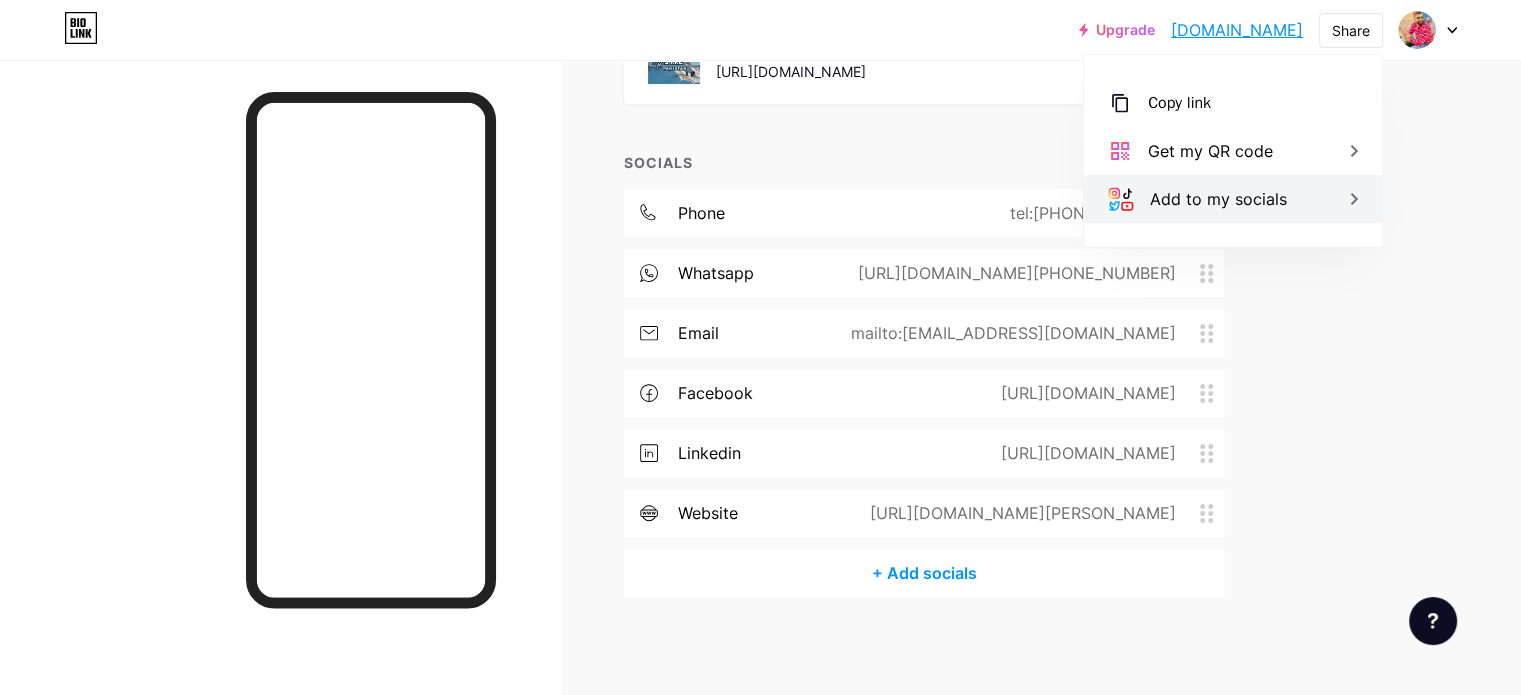 click on "Add to my socials" at bounding box center [1218, 199] 